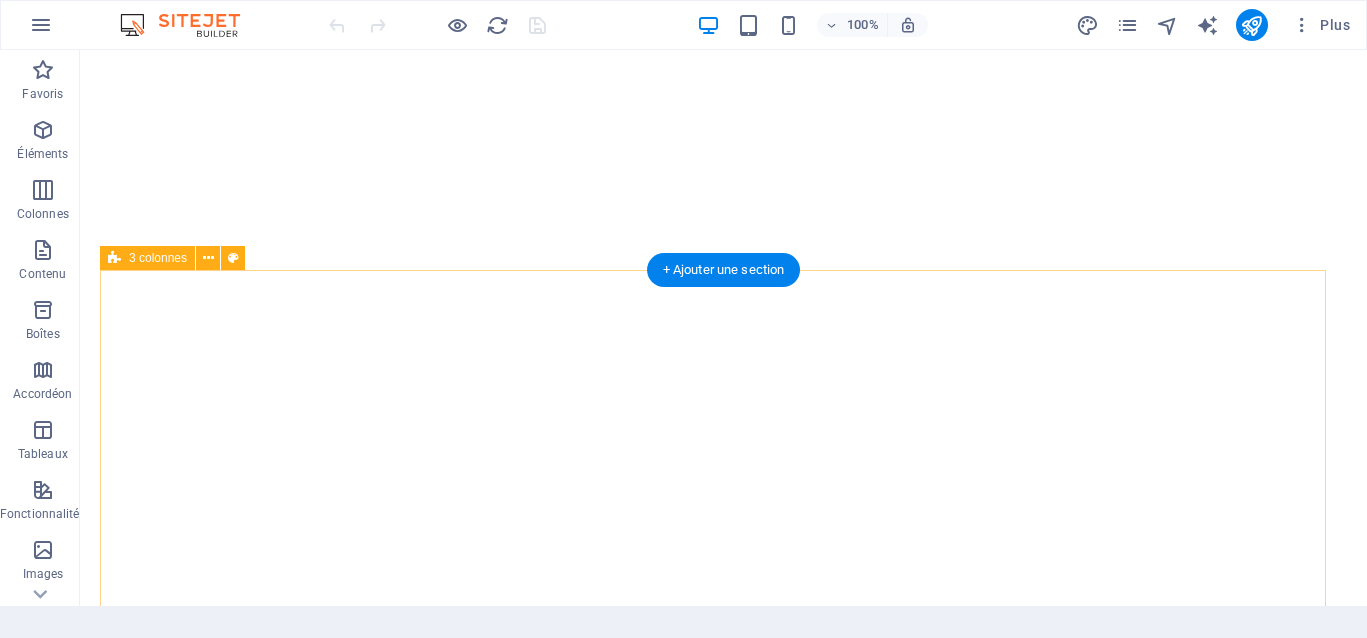 scroll, scrollTop: 0, scrollLeft: 0, axis: both 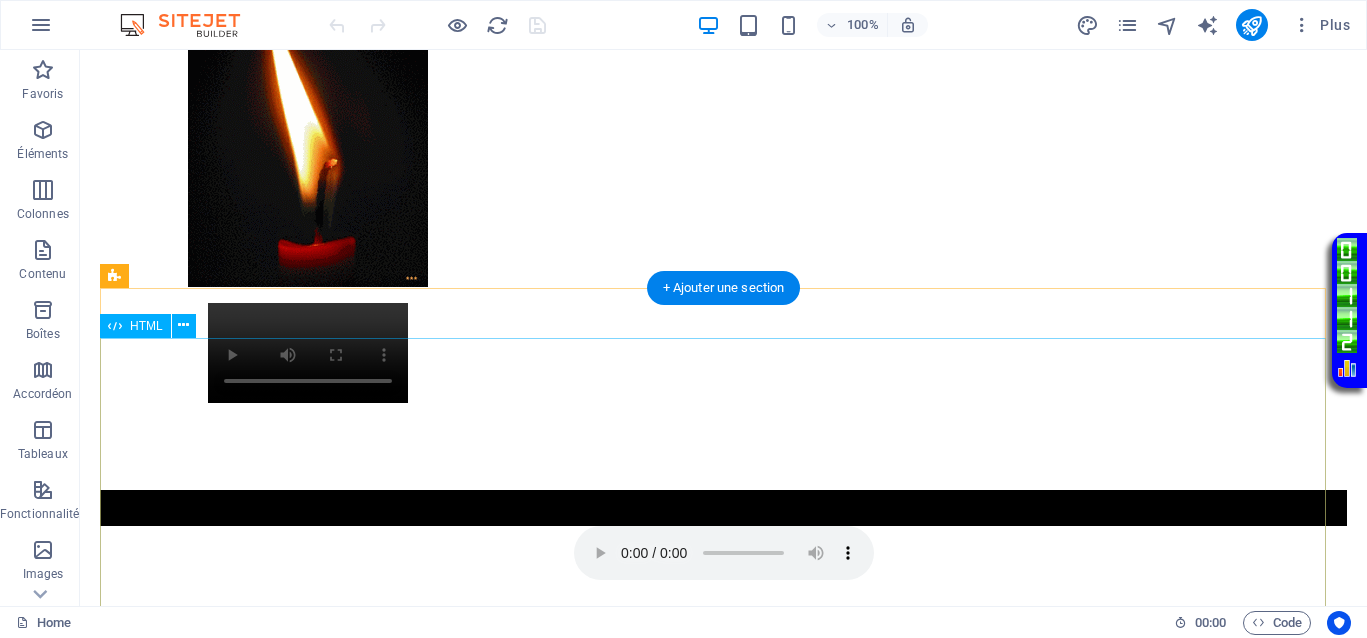 click on "Conditions pour instaurer la justice
Conditions pour instaurer la justice de manière immédiate et instantanée
1. L'injustice doit être dénoncée publiquement et au sein de l'opinion publique.
2. Mettre en lumière les criminels qui se cachent dans l'ombre.
3. Donner un ultimatum de 3 jours, durant lequel le criminel peut faire un pas vers sa victime pour expliquer ses actions, faire amende honorable, et tenter de restaurer la situation, y compris ses droits matériels et psychologiques.
Voulez-vous vraiment laisser le monde disparaître à cause d'individus comme eux ? Cela rappelle la Shoah. Il est temps d'agir, de dire non à la barbarie. La justice ne doit pas attendre. La liberté, la paix, et la sécurité doivent revenir pour tous." at bounding box center (723, 2134) 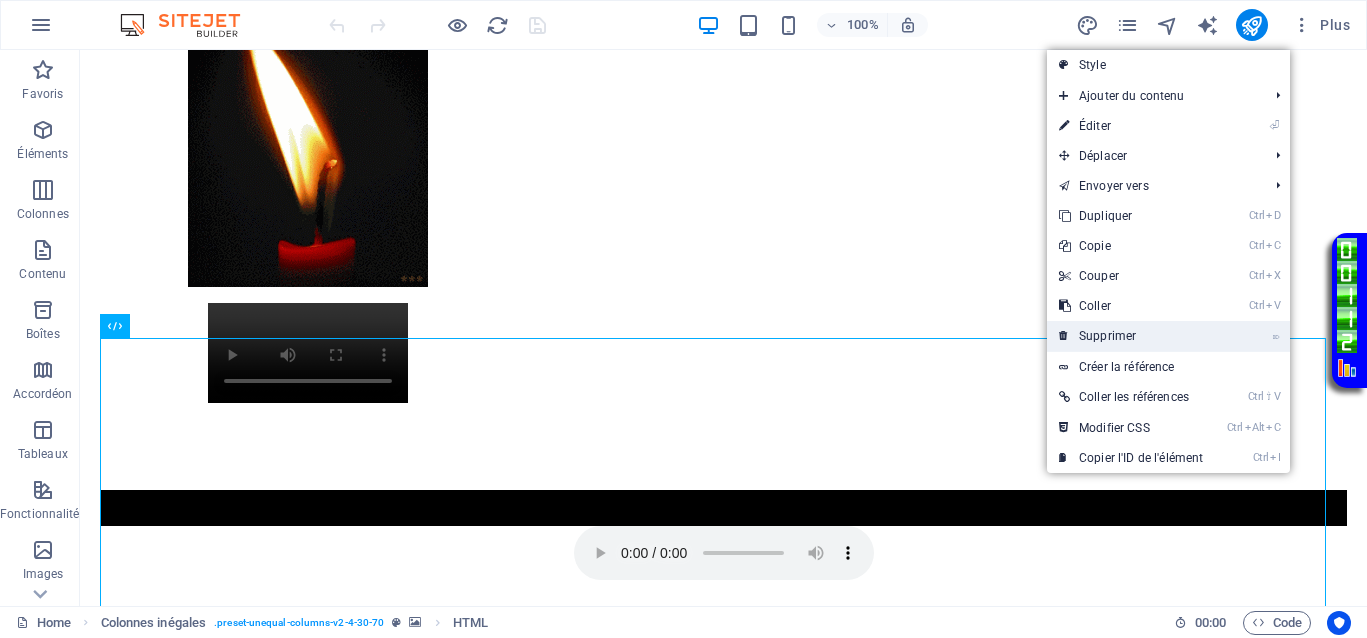 click on "⌦  Supprimer" at bounding box center (1131, 336) 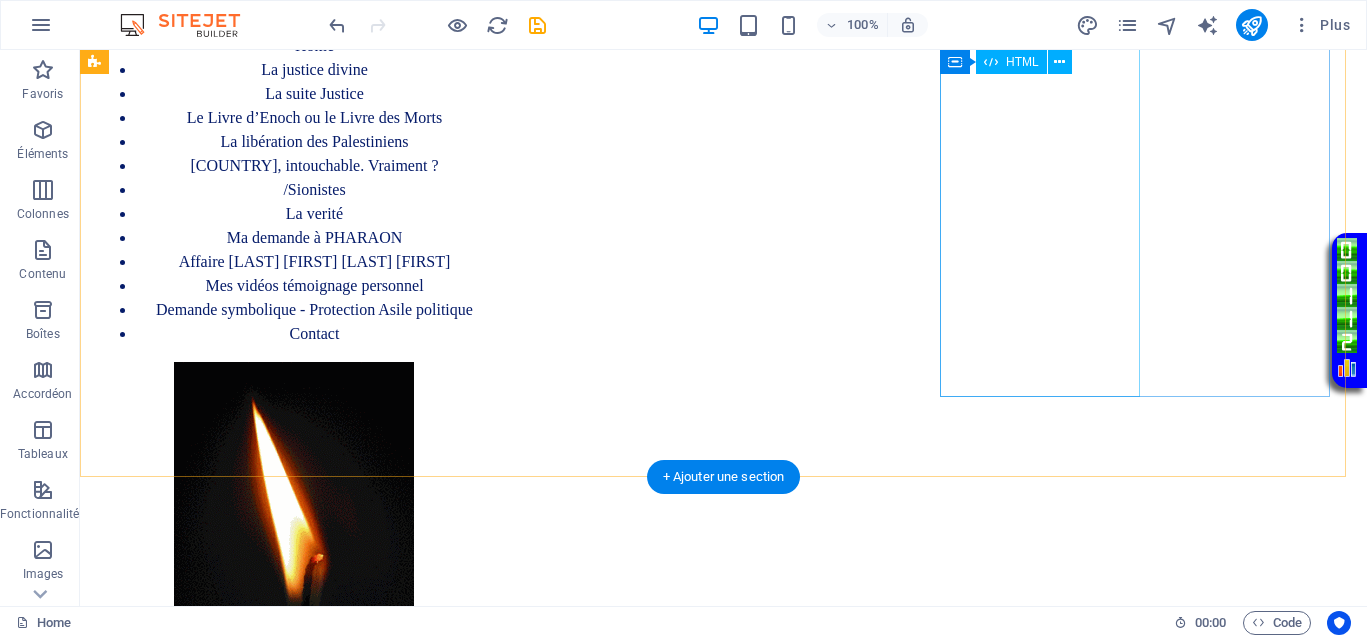 scroll, scrollTop: 0, scrollLeft: 0, axis: both 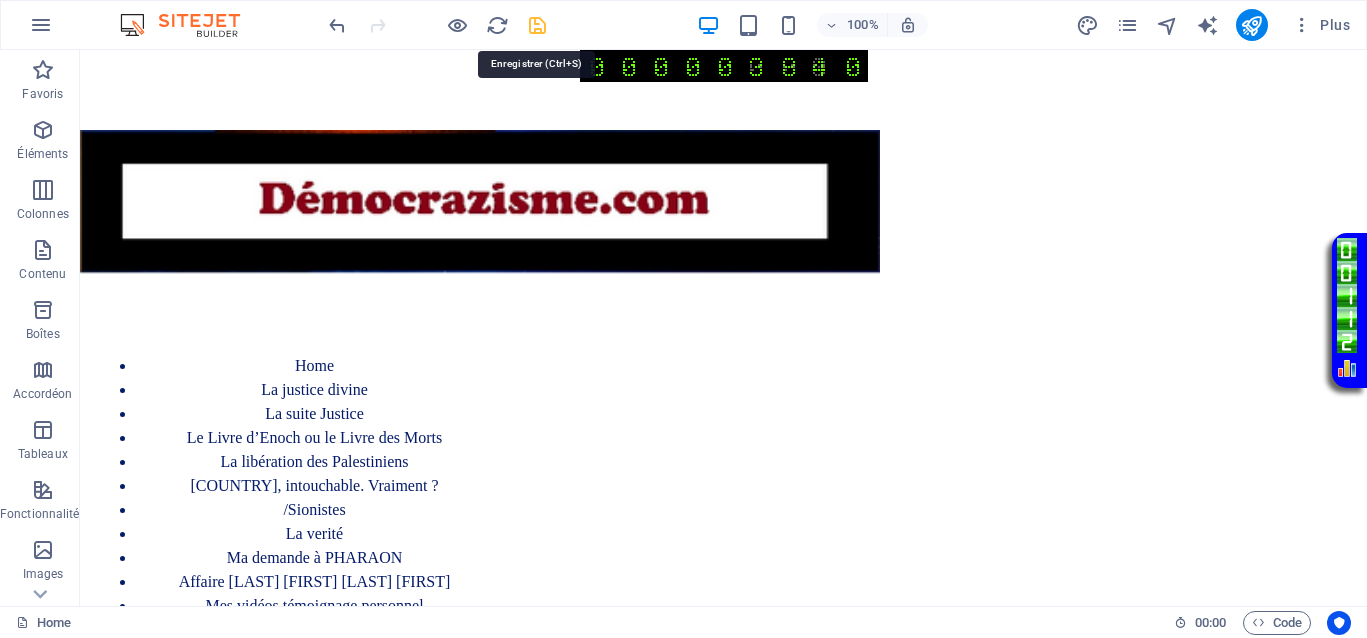 click at bounding box center [537, 25] 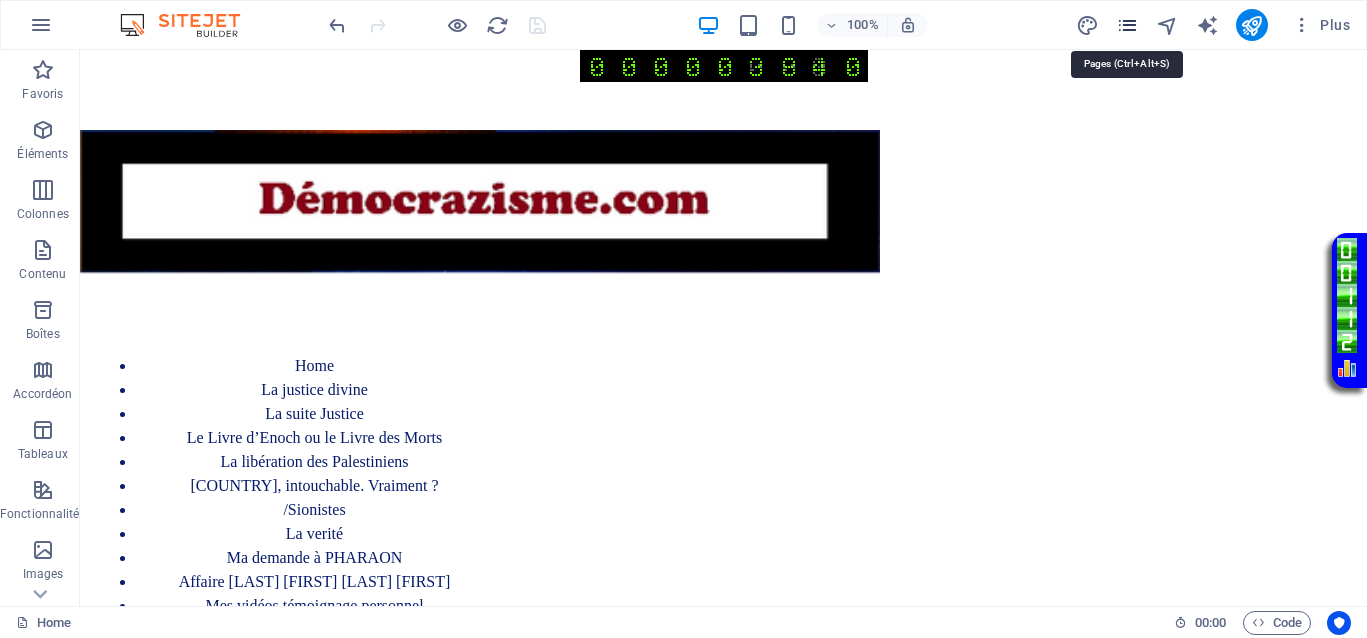 click at bounding box center [1127, 25] 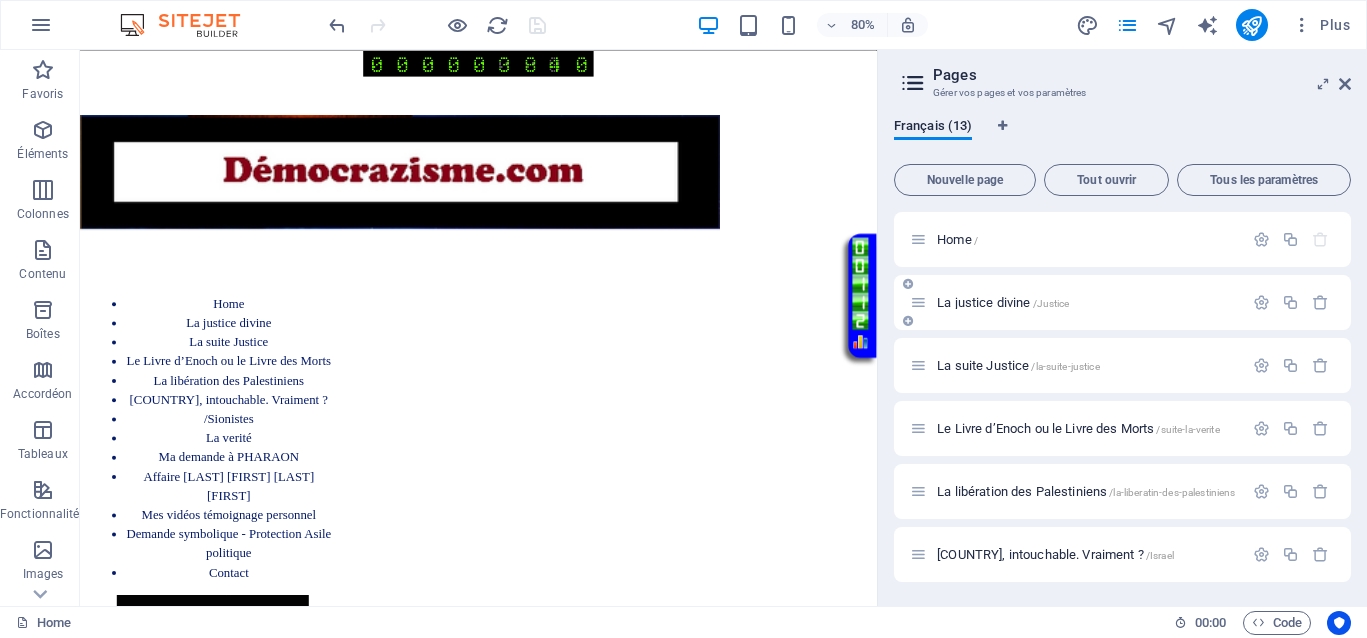 click on "La justice divine /Justice" at bounding box center (1003, 302) 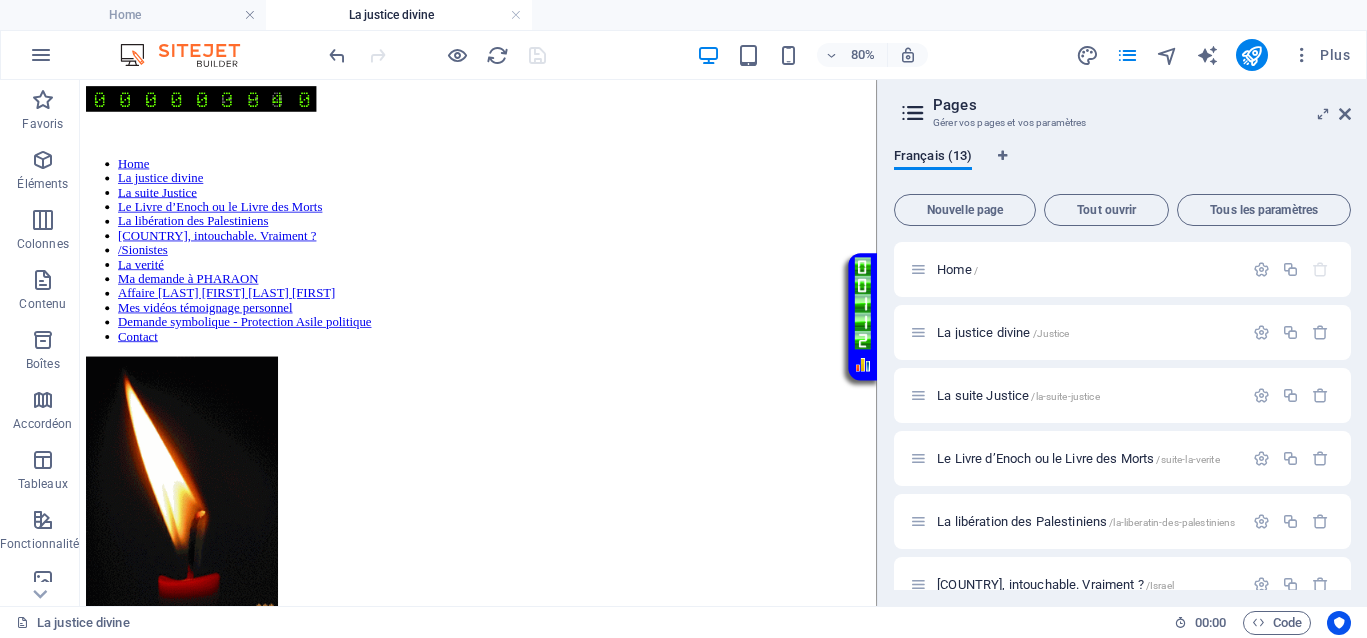 scroll, scrollTop: 0, scrollLeft: 0, axis: both 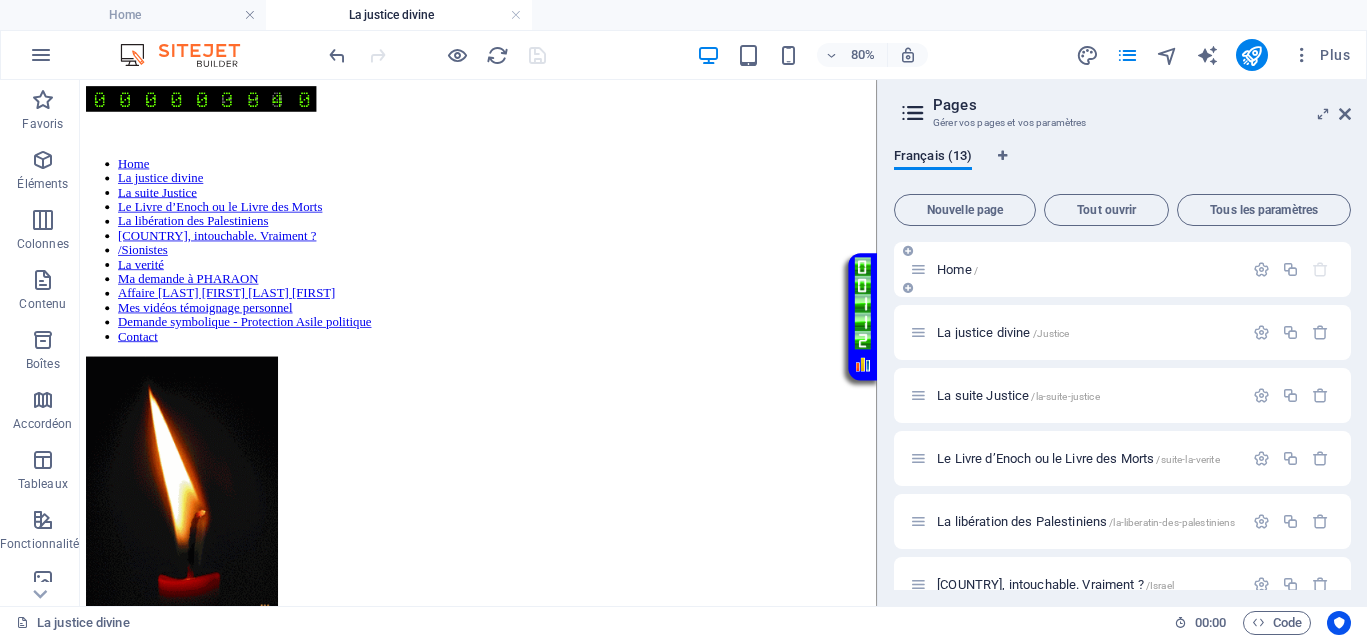 click on "Home /" at bounding box center (957, 269) 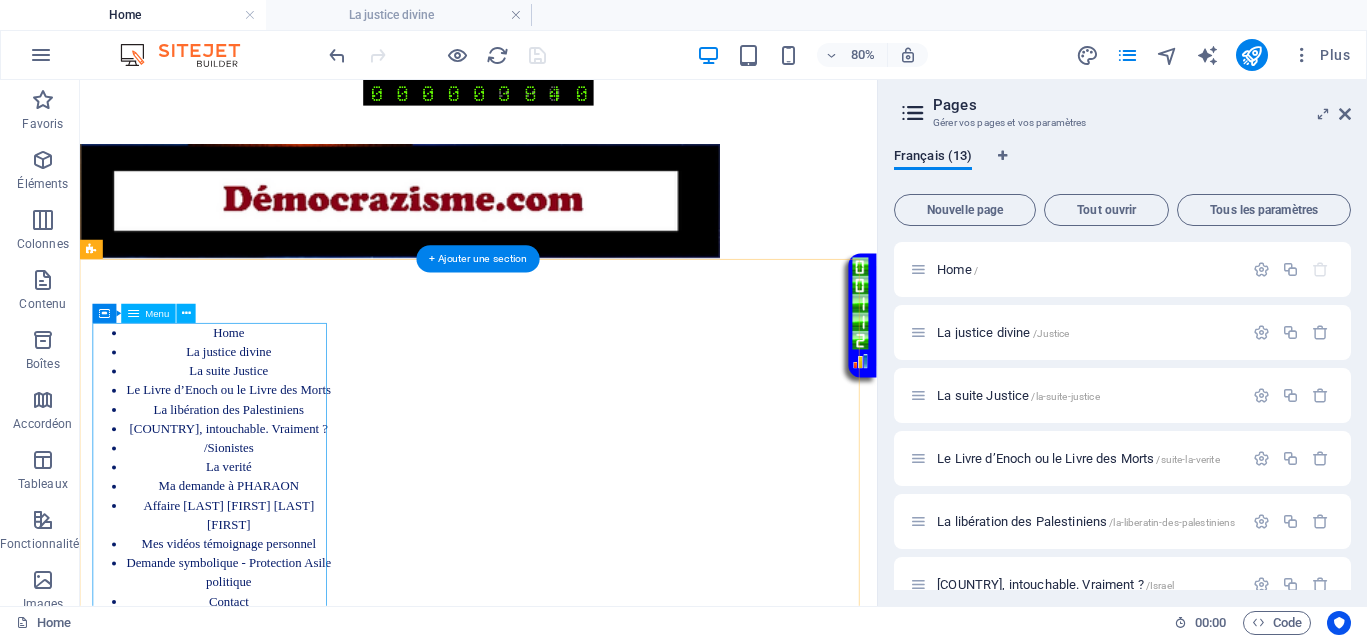 click on "Home La justice divine La suite Justice Le Livre d’Enoch ou le Livre des Morts La libération des Palestiniens Israël, intouchable. Vraiment ? /Sionistes La verité Ma demande à PHARAON Affaire Van Russelt Michel & Huveneers Paule Mes vidéos témoignage personnel Demande symbolique - Protection Asile politique Contact" at bounding box center [246, 564] 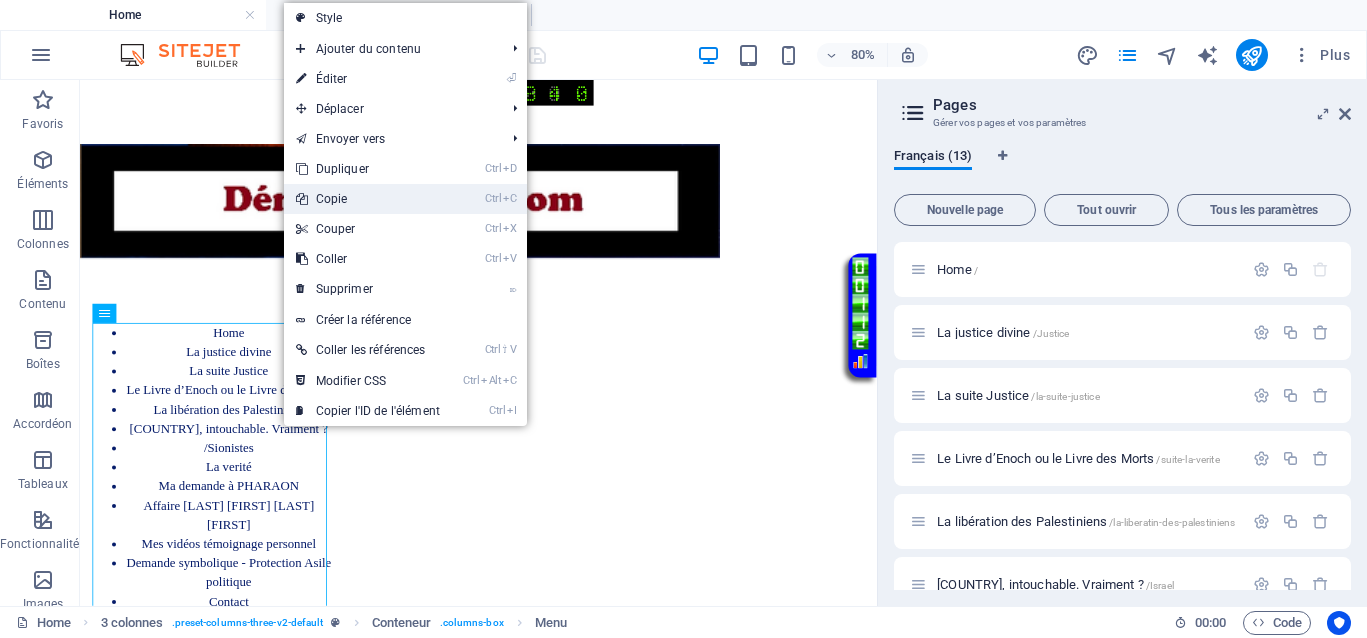 click on "Ctrl C  Copie" at bounding box center (368, 199) 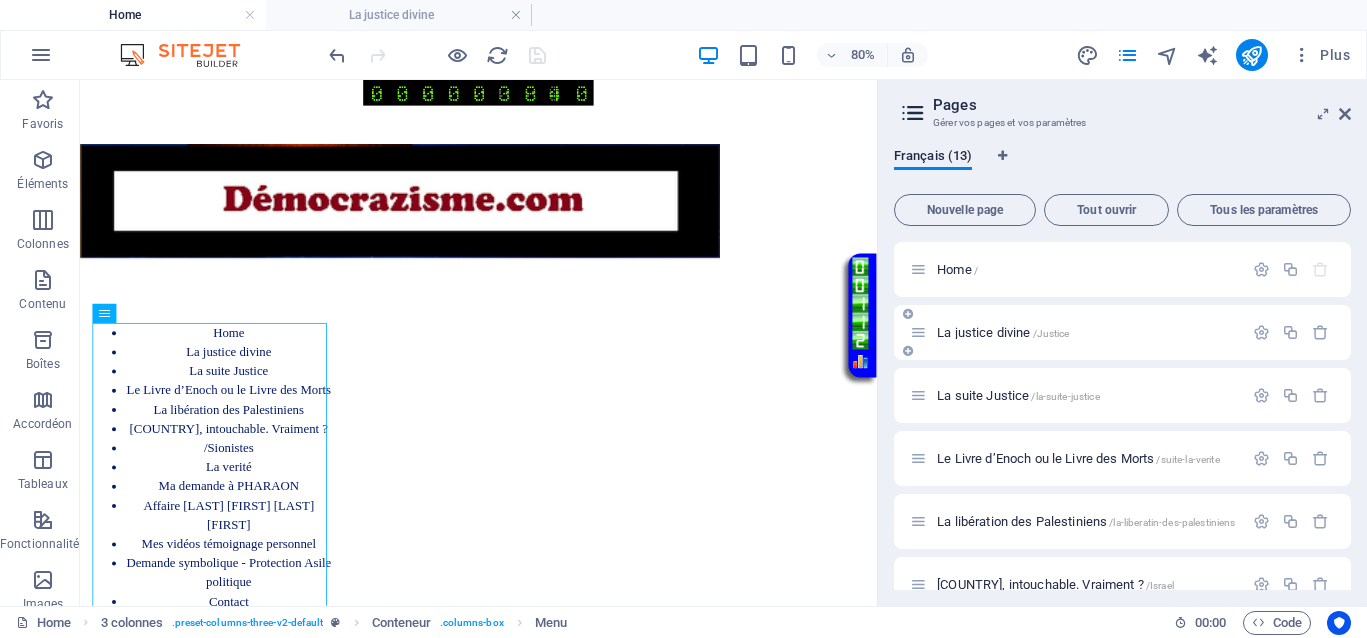 click on "La justice divine /Justice" at bounding box center (1003, 332) 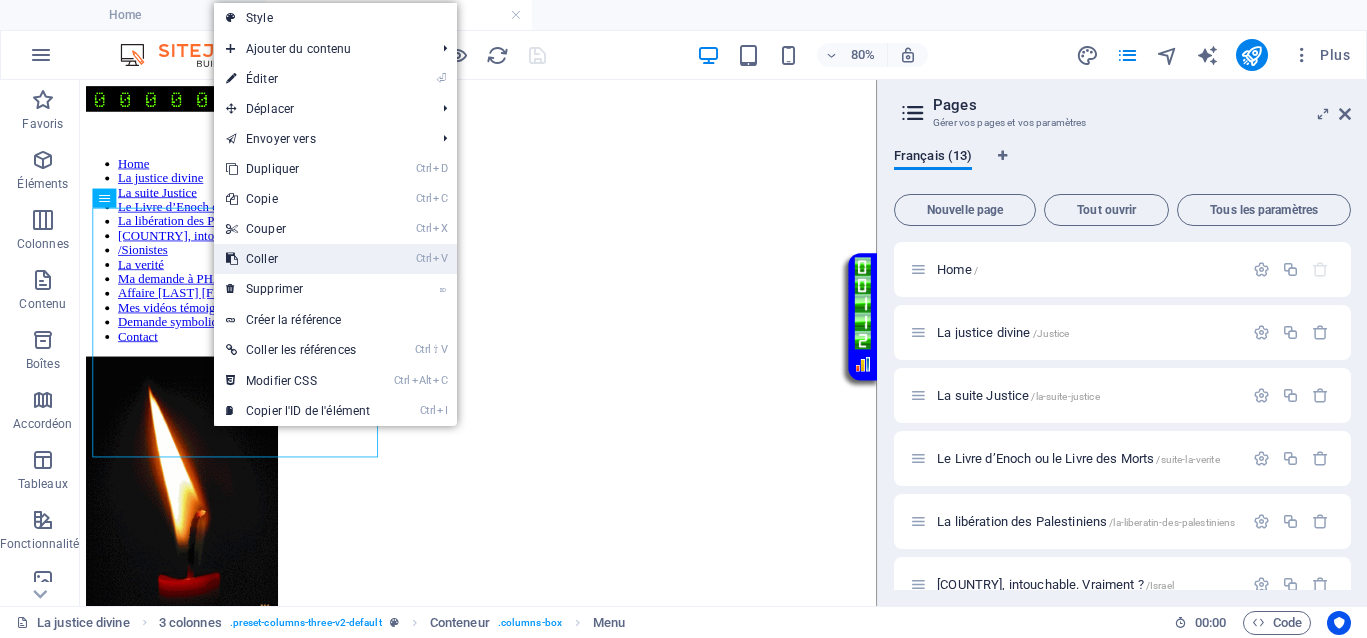 click on "Ctrl V  Coller" at bounding box center (298, 259) 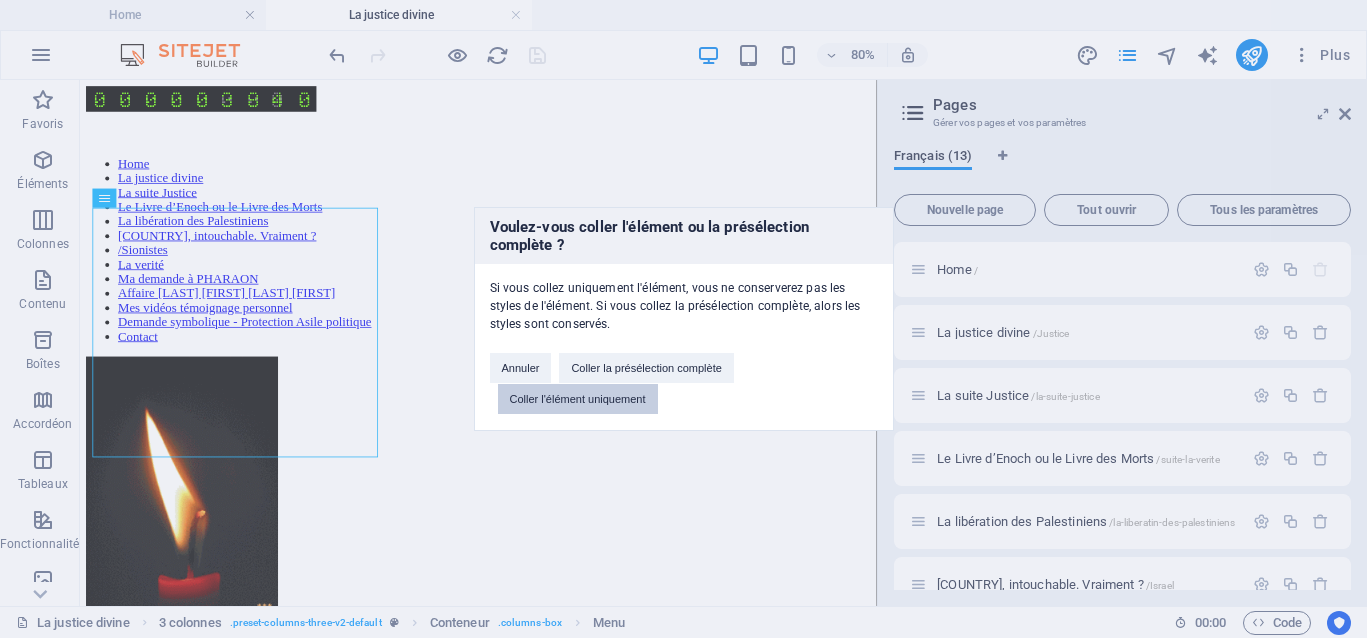 click on "Coller l'élément uniquement" at bounding box center (578, 399) 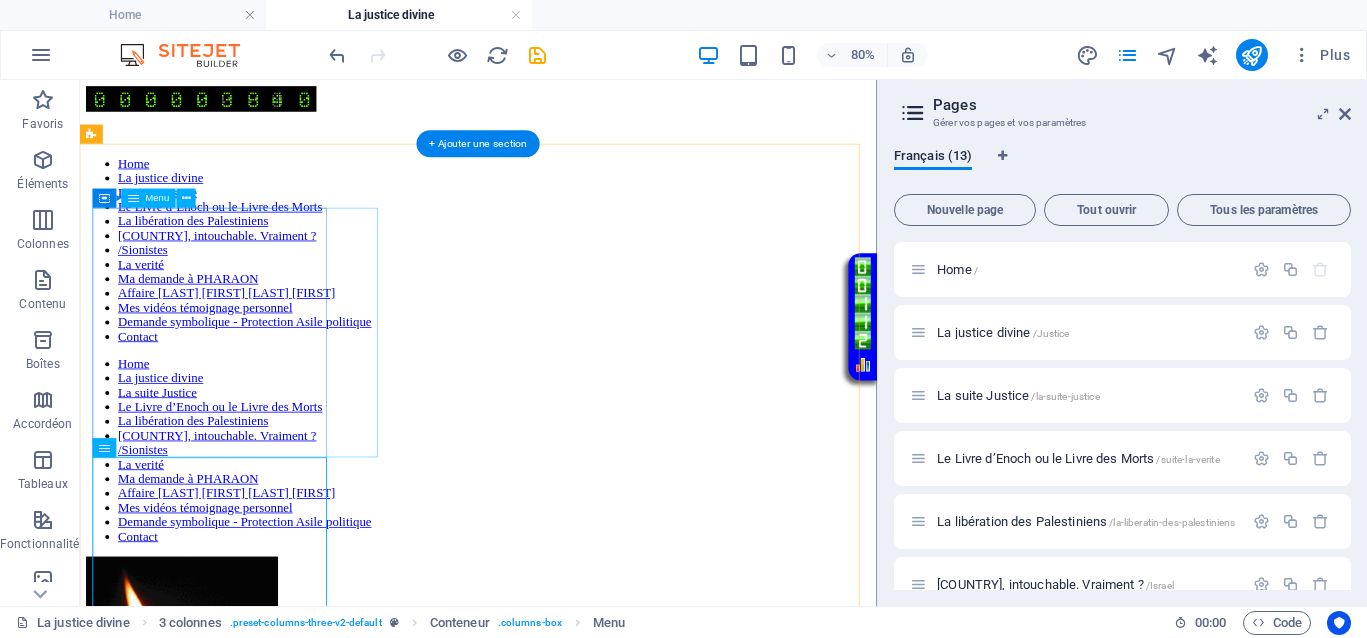 click on "Home La justice divine La suite Justice Le Livre d’Enoch ou le Livre des Morts La libération des Palestiniens Israël, intouchable. Vraiment ? /Sionistes La verité Ma demande à PHARAON Affaire Van Russelt Michel & Huveneers Paule Mes vidéos témoignage personnel Demande symbolique - Protection Asile politique Contact" at bounding box center [578, 293] 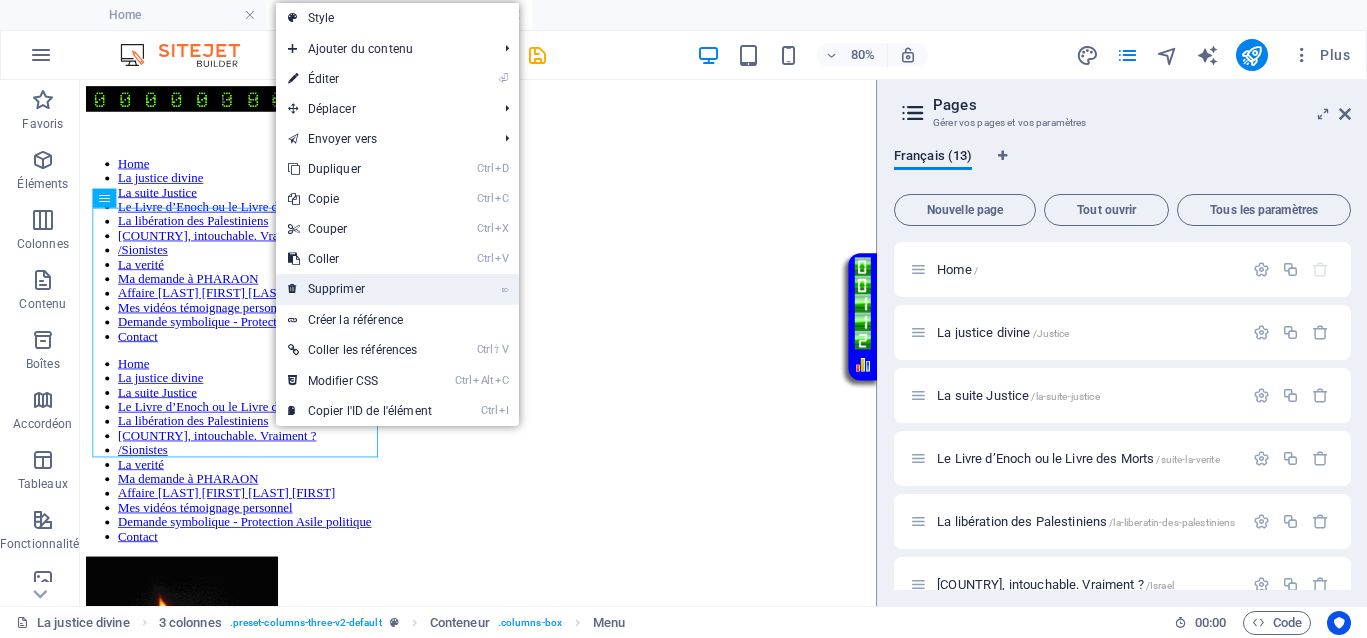 click on "⌦  Supprimer" at bounding box center (360, 289) 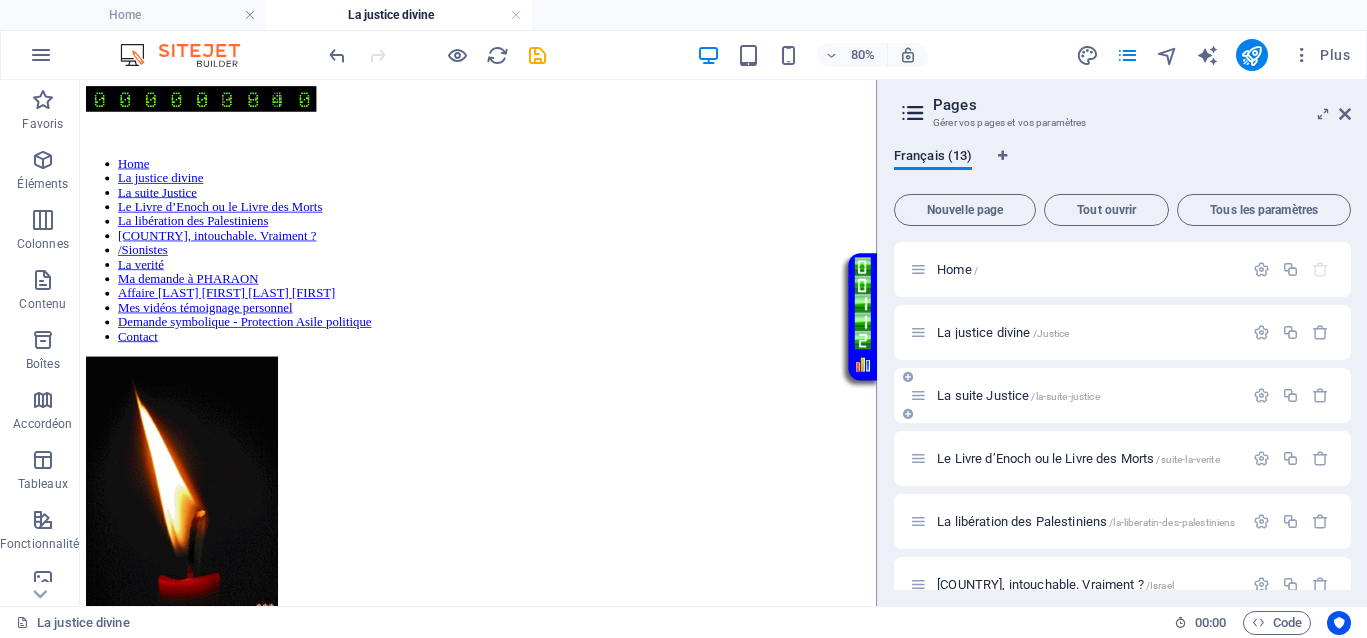 click on "La suite Justice /la-suite-justice" at bounding box center [1018, 395] 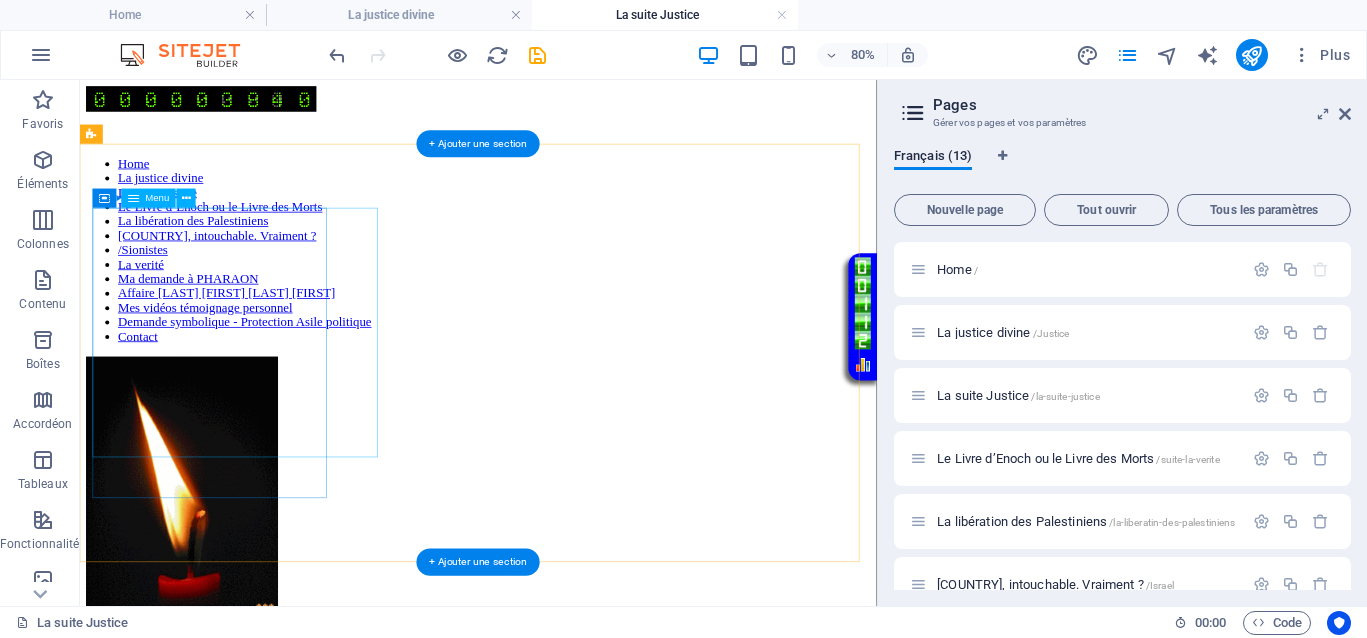 scroll, scrollTop: 0, scrollLeft: 0, axis: both 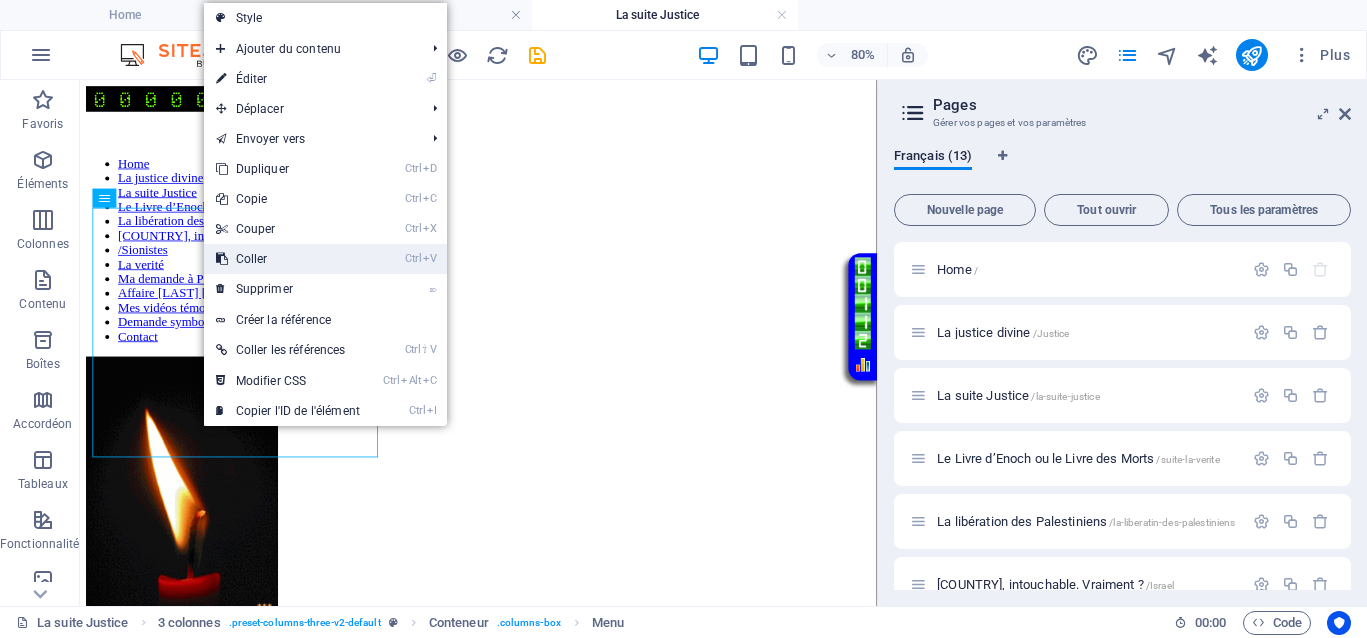 click on "Ctrl V  Coller" at bounding box center (288, 259) 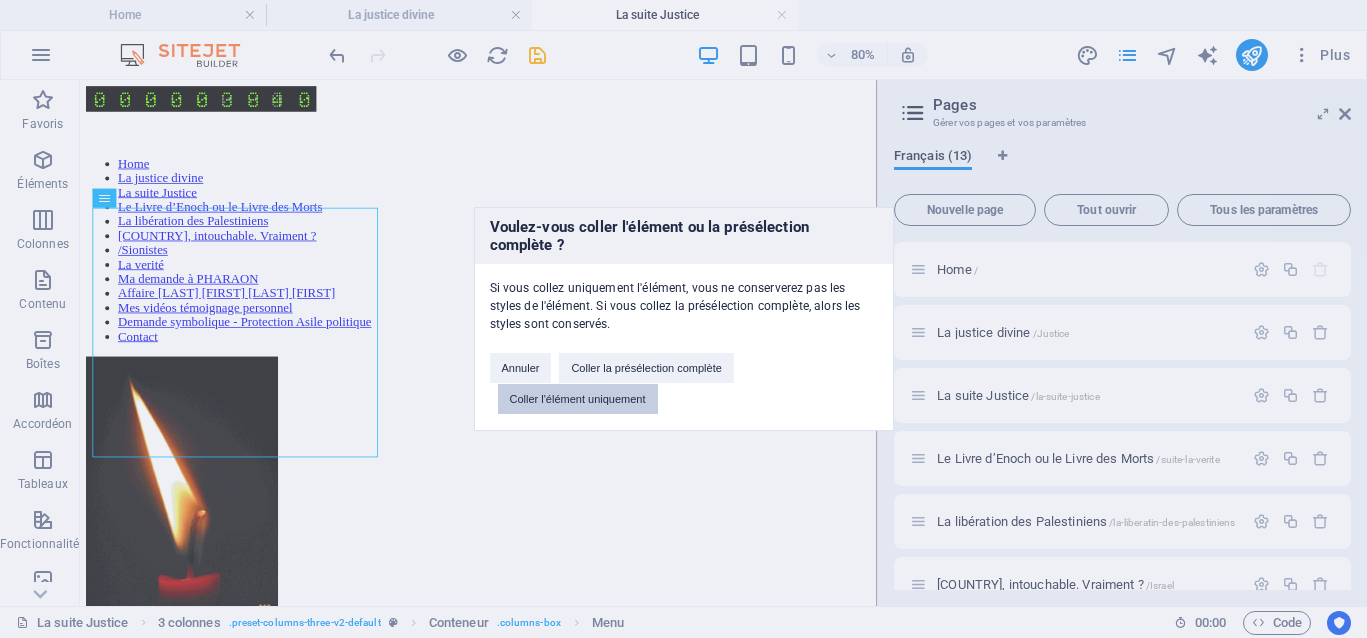 click on "Coller l'élément uniquement" at bounding box center [578, 399] 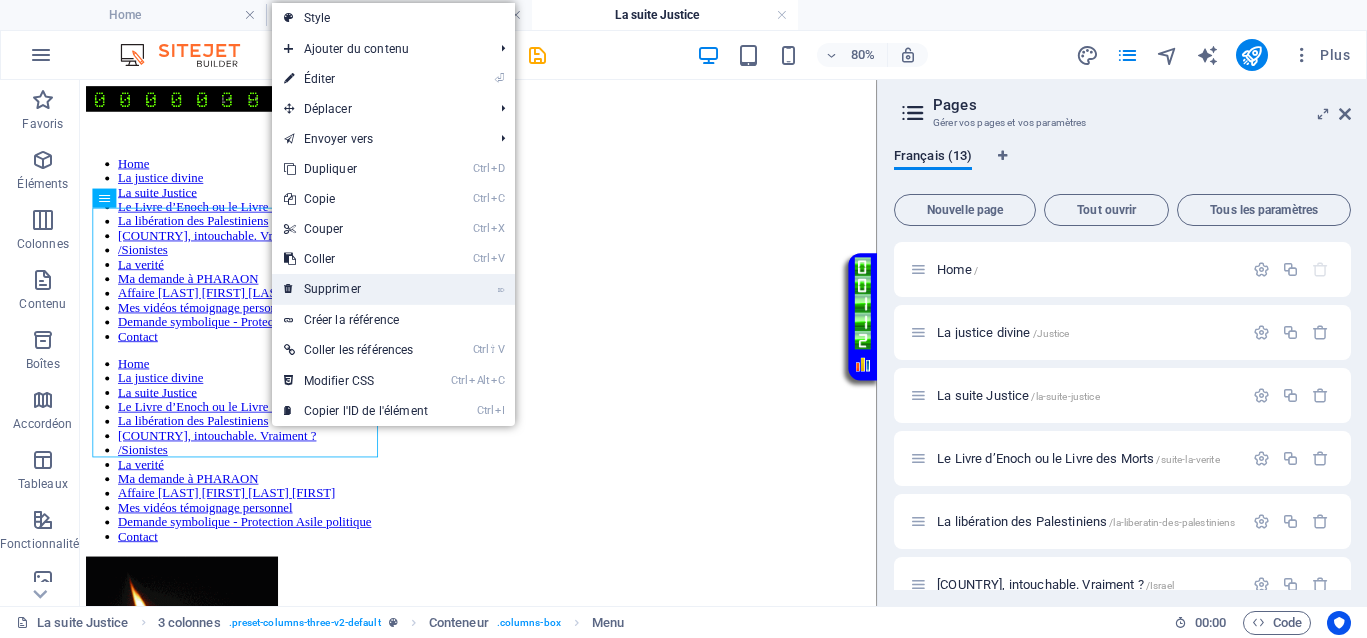 click on "⌦  Supprimer" at bounding box center [356, 289] 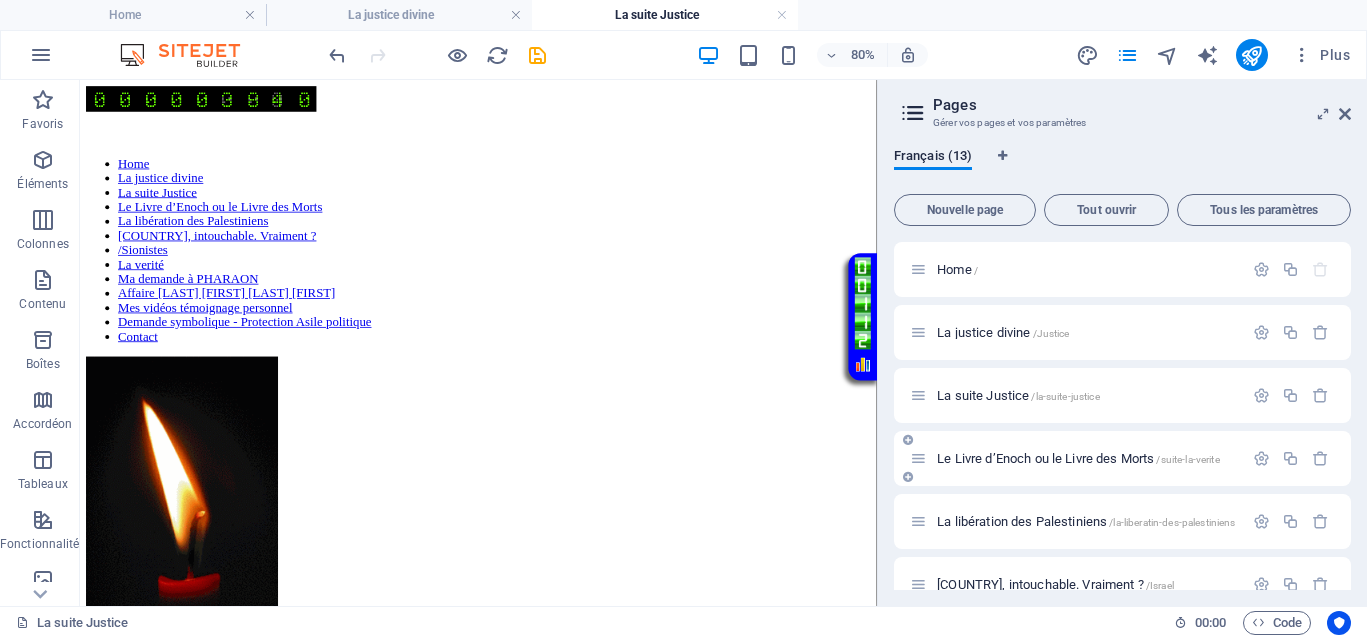 click on "Le Livre d’Enoch ou le Livre des Morts /suite-la-verite" at bounding box center (1078, 458) 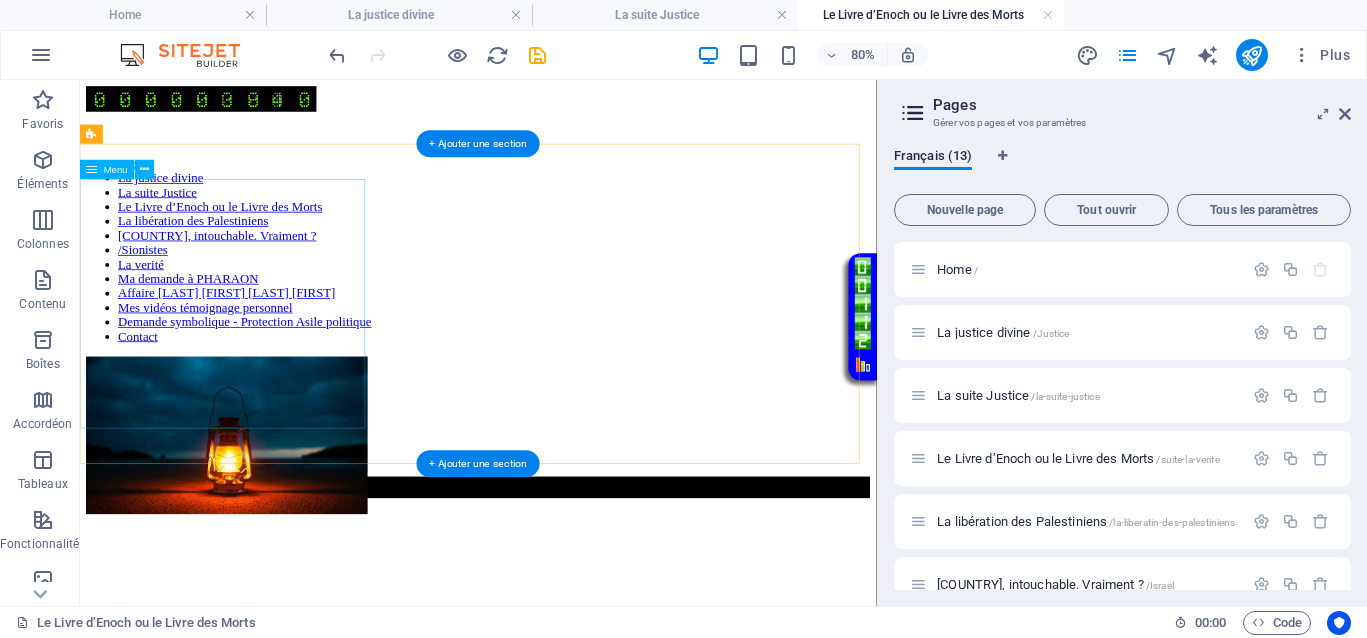 scroll, scrollTop: 0, scrollLeft: 0, axis: both 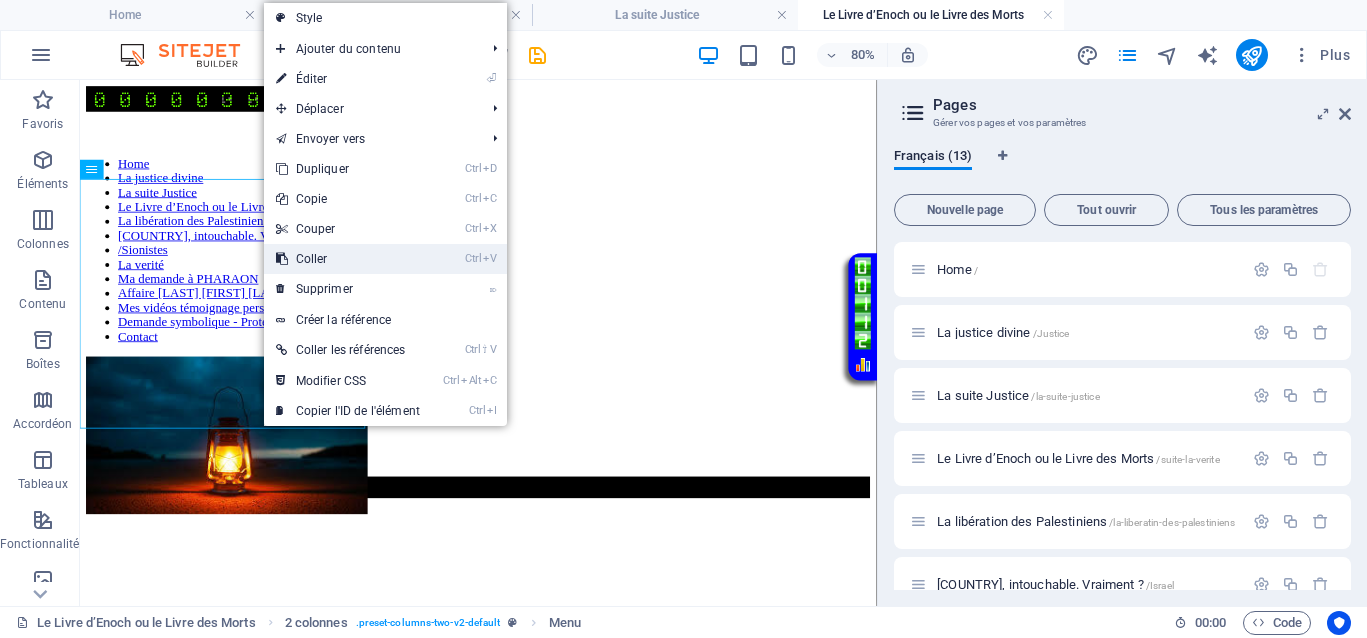 click on "Ctrl V  Coller" at bounding box center [348, 259] 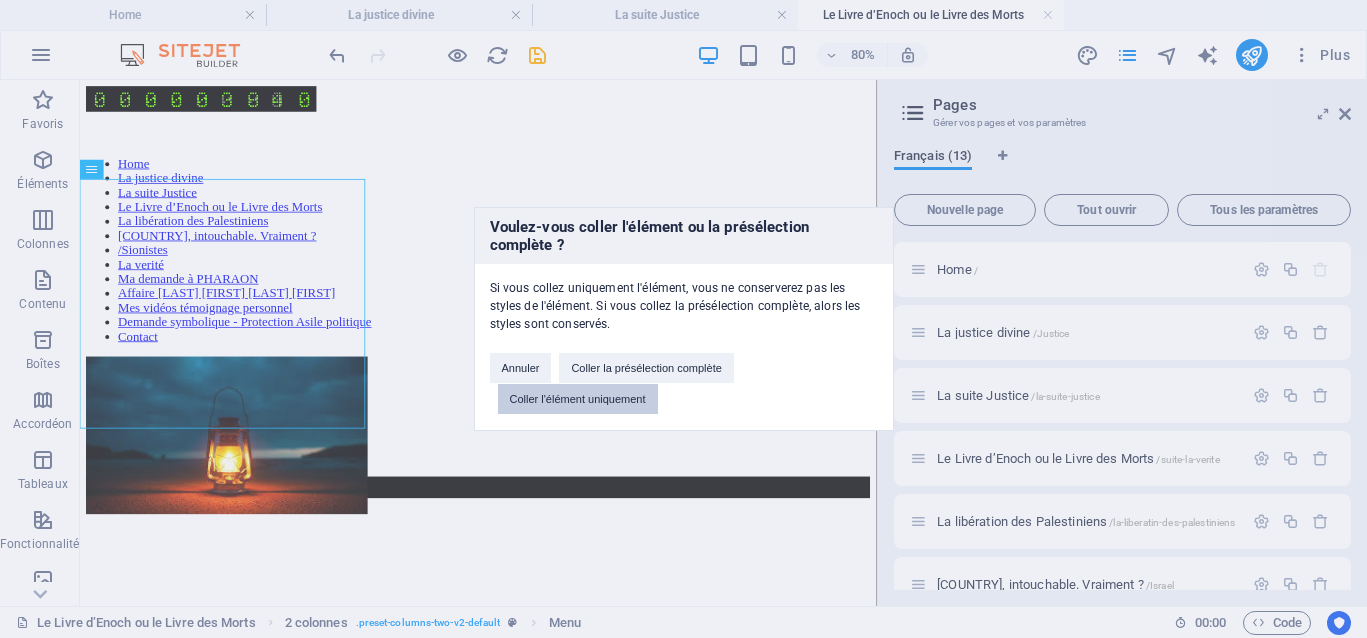 click on "Coller l'élément uniquement" at bounding box center [578, 399] 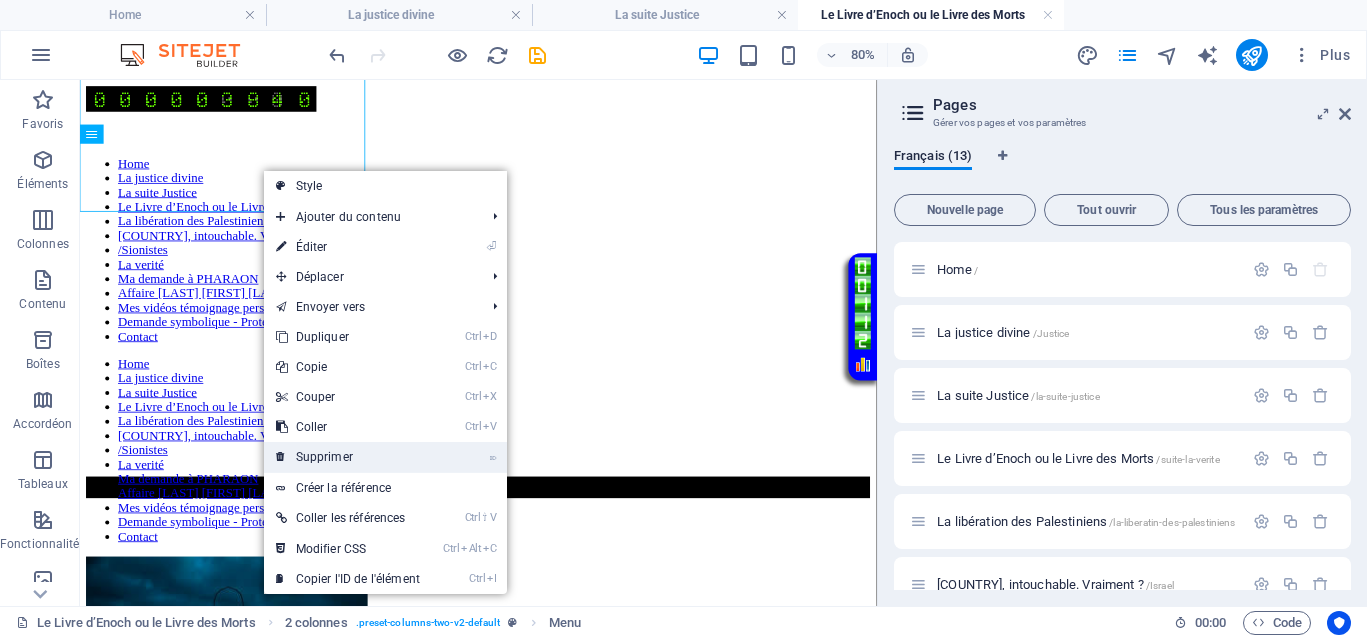 drag, startPoint x: 328, startPoint y: 456, endPoint x: 346, endPoint y: 450, distance: 18.973665 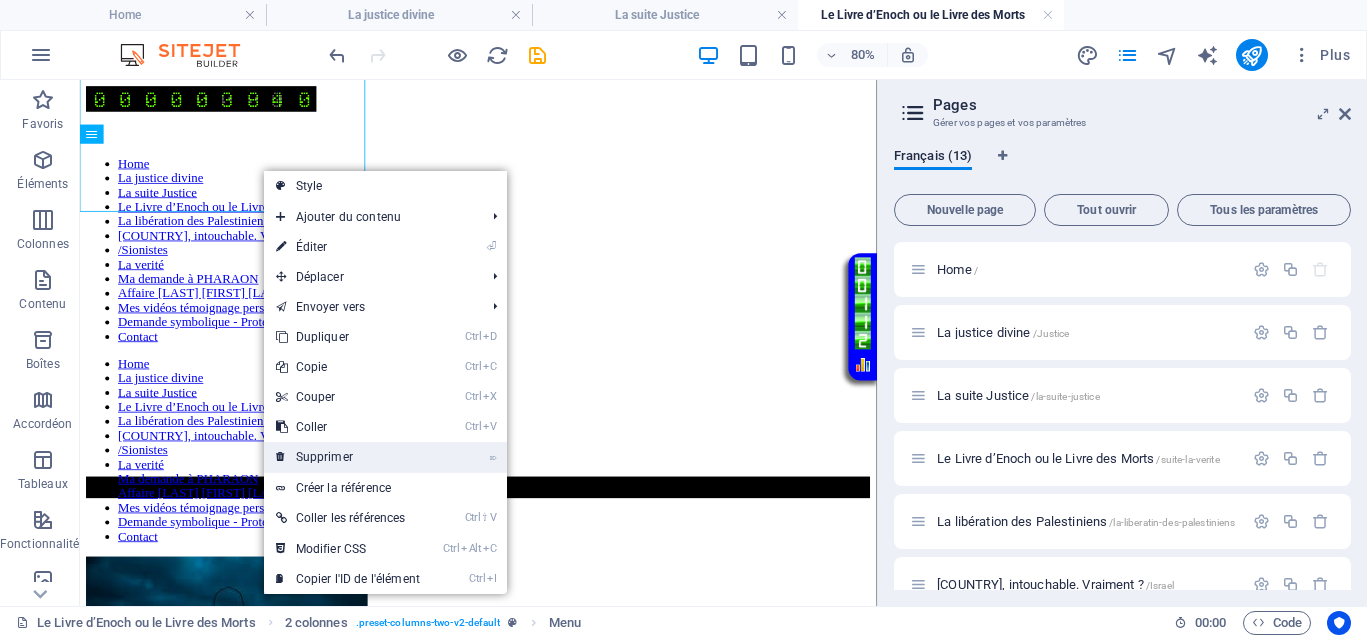 click on "⌦  Supprimer" at bounding box center (348, 457) 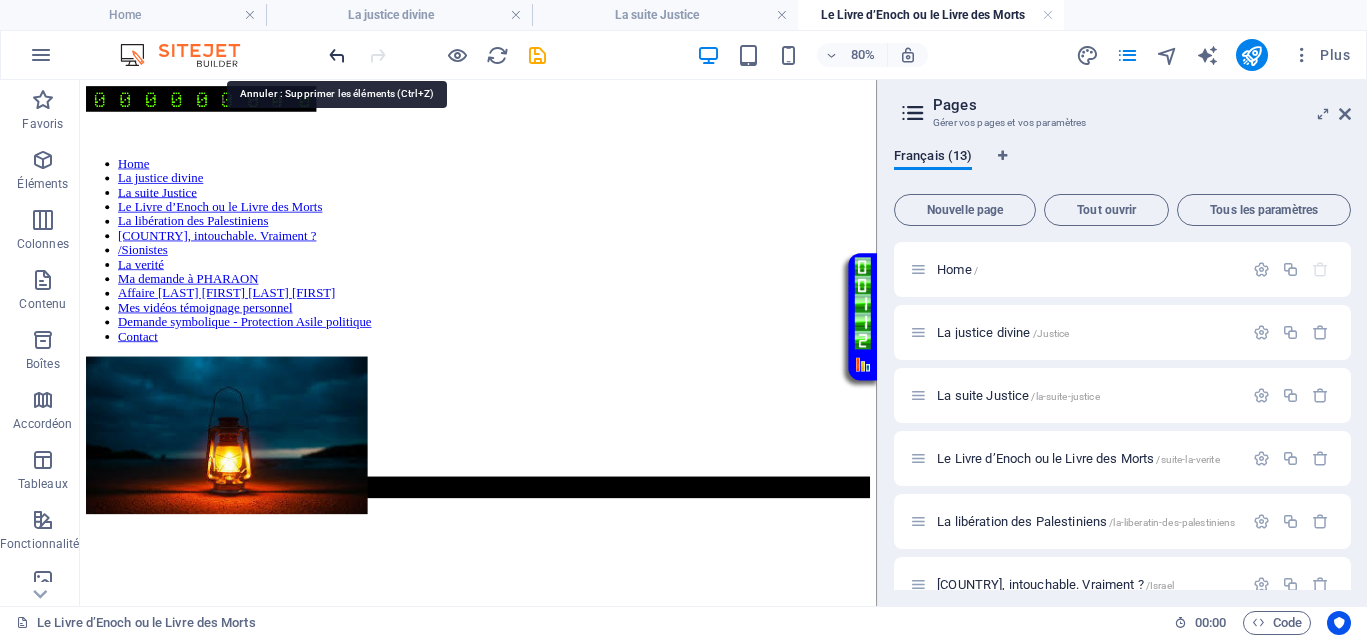 click at bounding box center [337, 55] 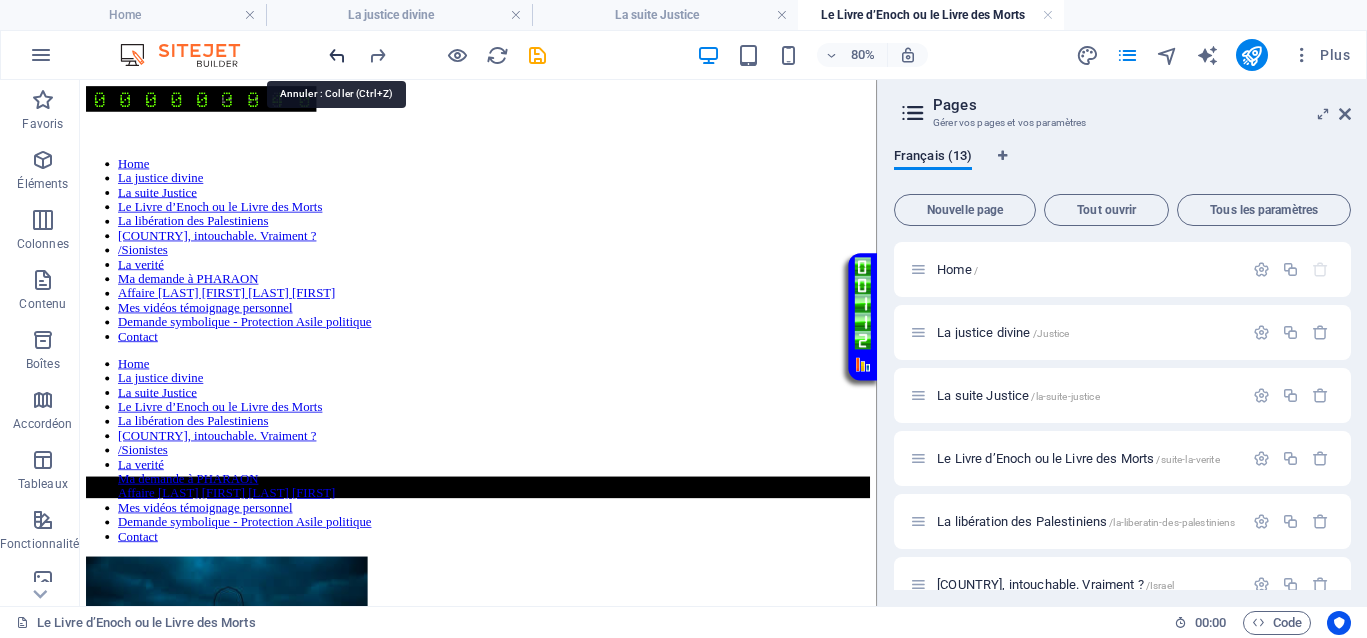 click at bounding box center (337, 55) 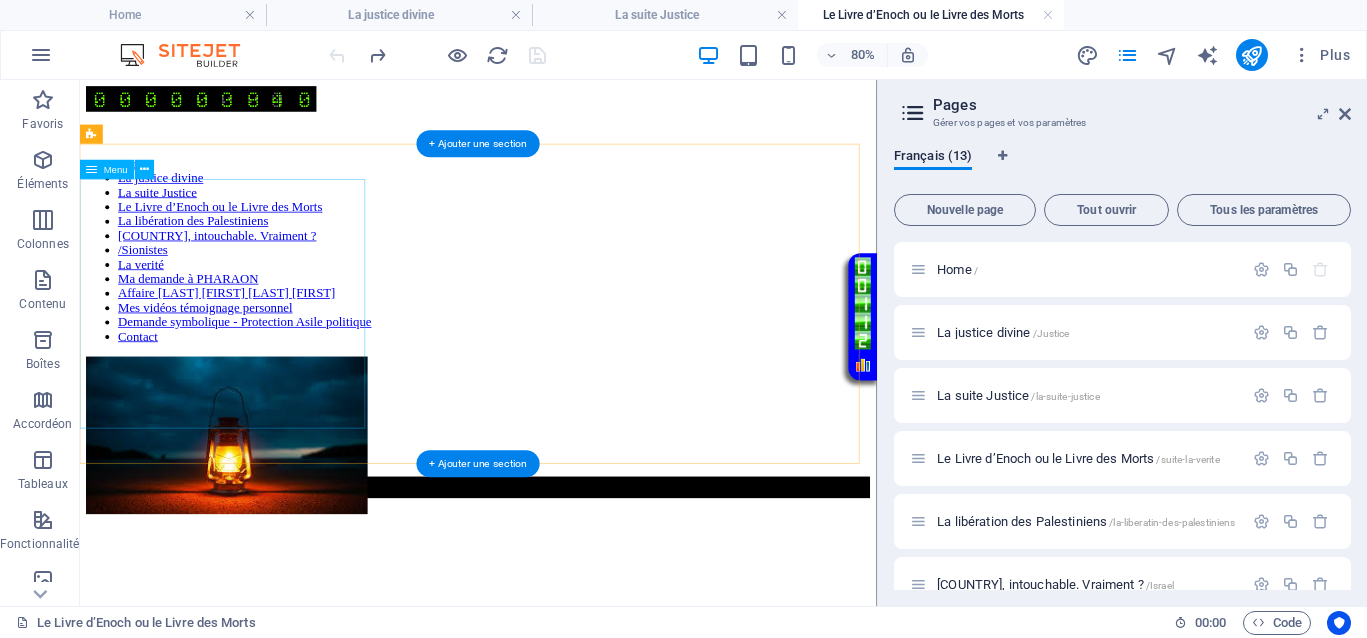 click on "Home La justice divine La suite Justice Le Livre d’Enoch ou le Livre des Morts La libération des Palestiniens Israël, intouchable. Vraiment ? /Sionistes La verité Ma demande à PHARAON Affaire Van Russelt Michel & Huveneers Paule Mes vidéos témoignage personnel Demande symbolique  - Protection Asile politique Contact" at bounding box center (578, 293) 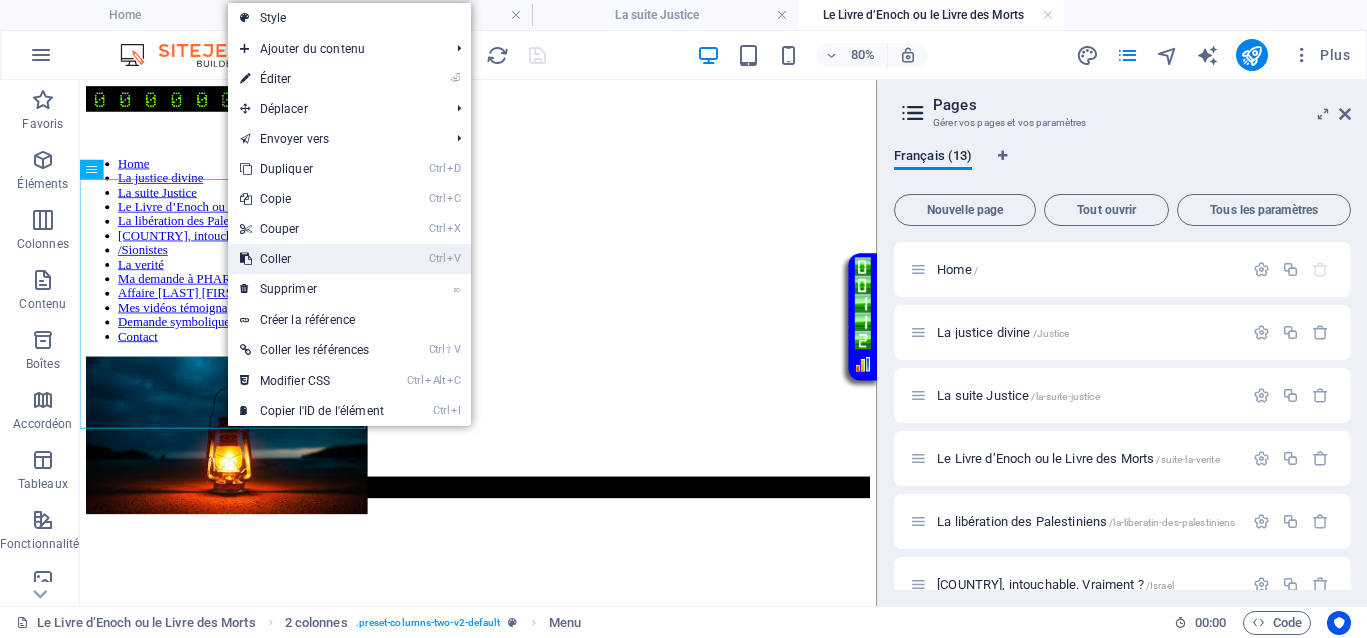 click on "Ctrl V  Coller" at bounding box center (312, 259) 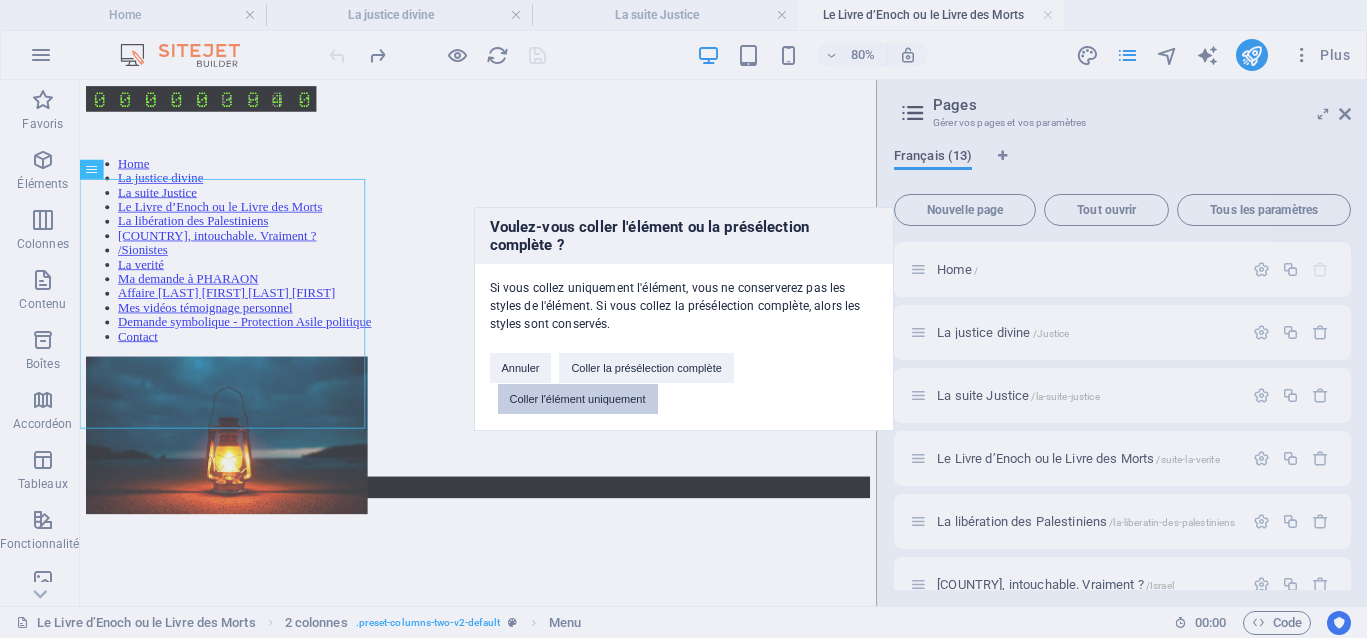 click on "Coller l'élément uniquement" at bounding box center [578, 399] 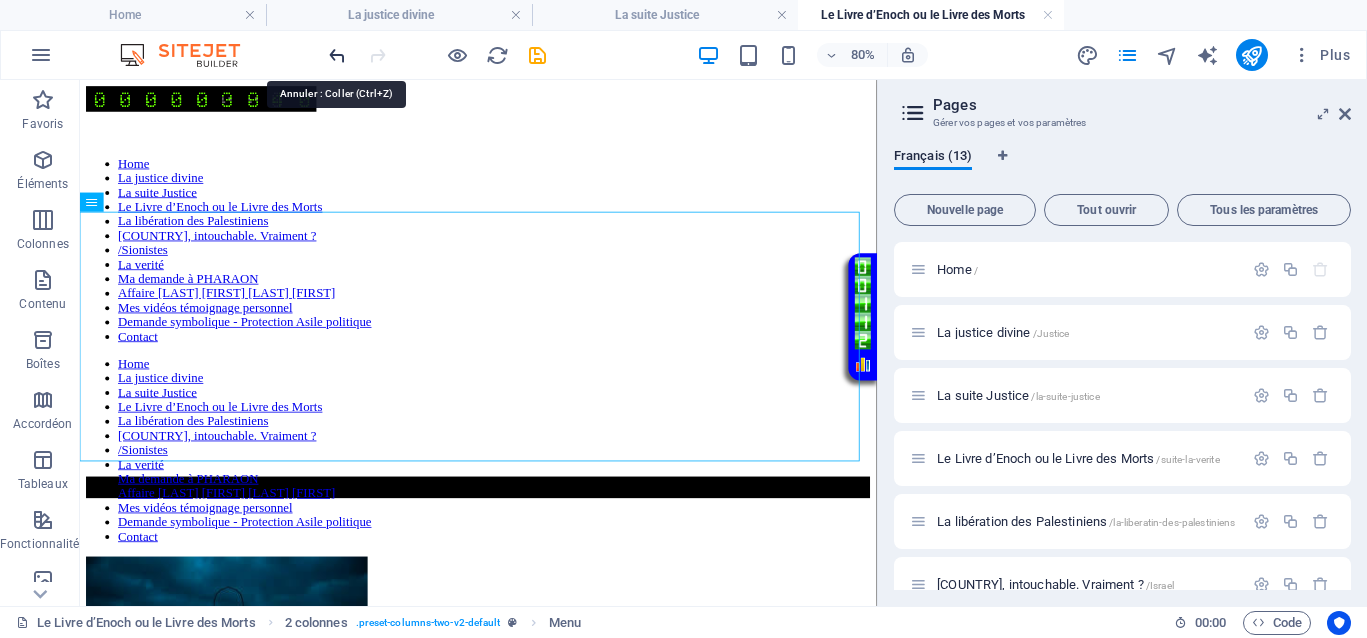 click at bounding box center [337, 55] 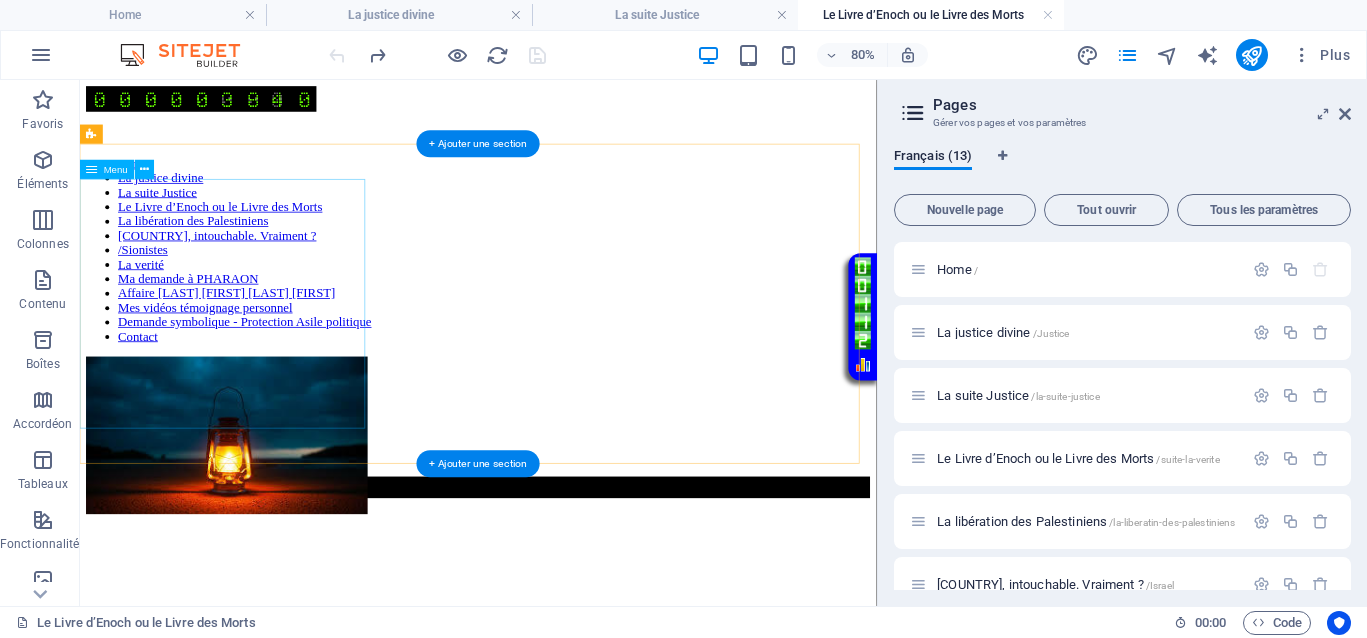 click on "Home La justice divine La suite Justice Le Livre d’Enoch ou le Livre des Morts La libération des Palestiniens Israël, intouchable. Vraiment ? /Sionistes La verité Ma demande à PHARAON Affaire Van Russelt Michel & Huveneers Paule Mes vidéos témoignage personnel Demande symbolique  - Protection Asile politique Contact" at bounding box center [578, 293] 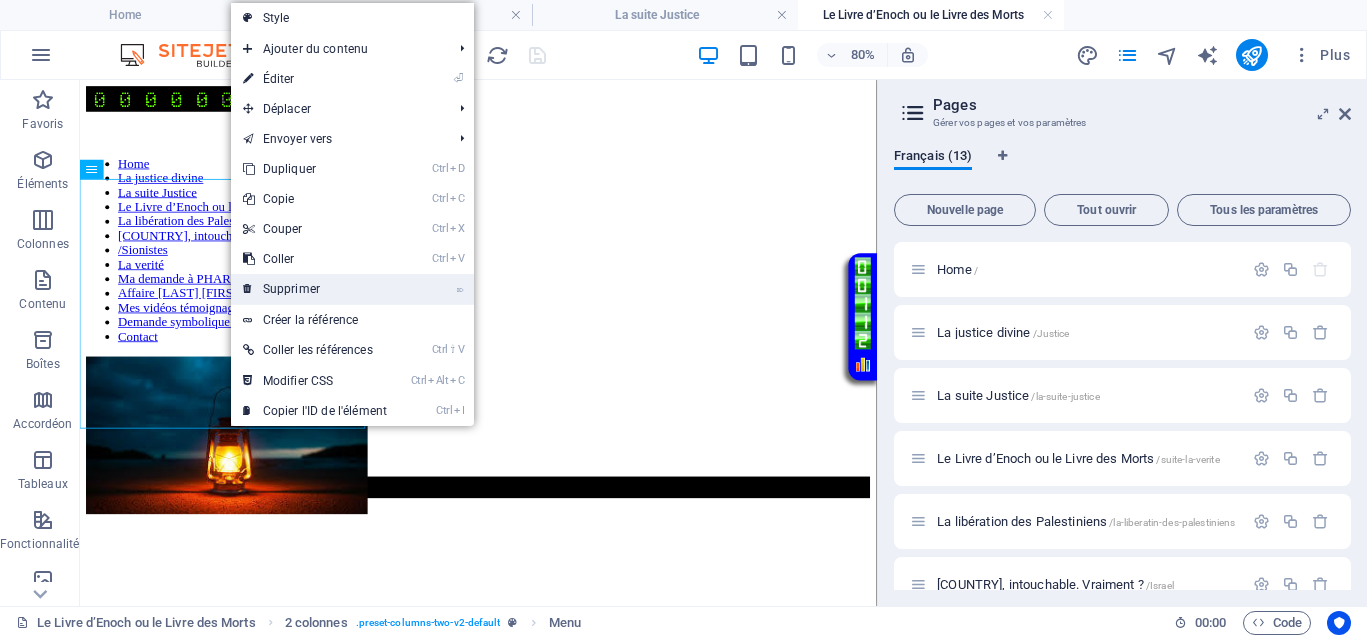 click on "⌦  Supprimer" at bounding box center [315, 289] 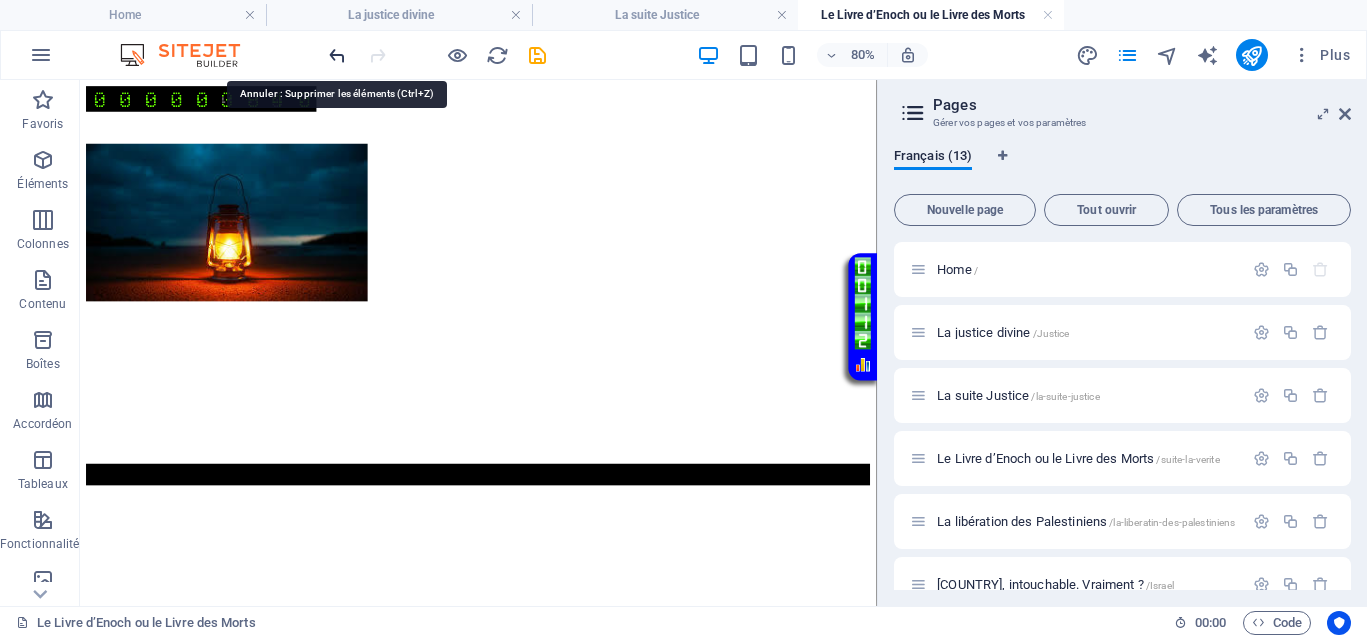 drag, startPoint x: 335, startPoint y: 53, endPoint x: 267, endPoint y: 13, distance: 78.892334 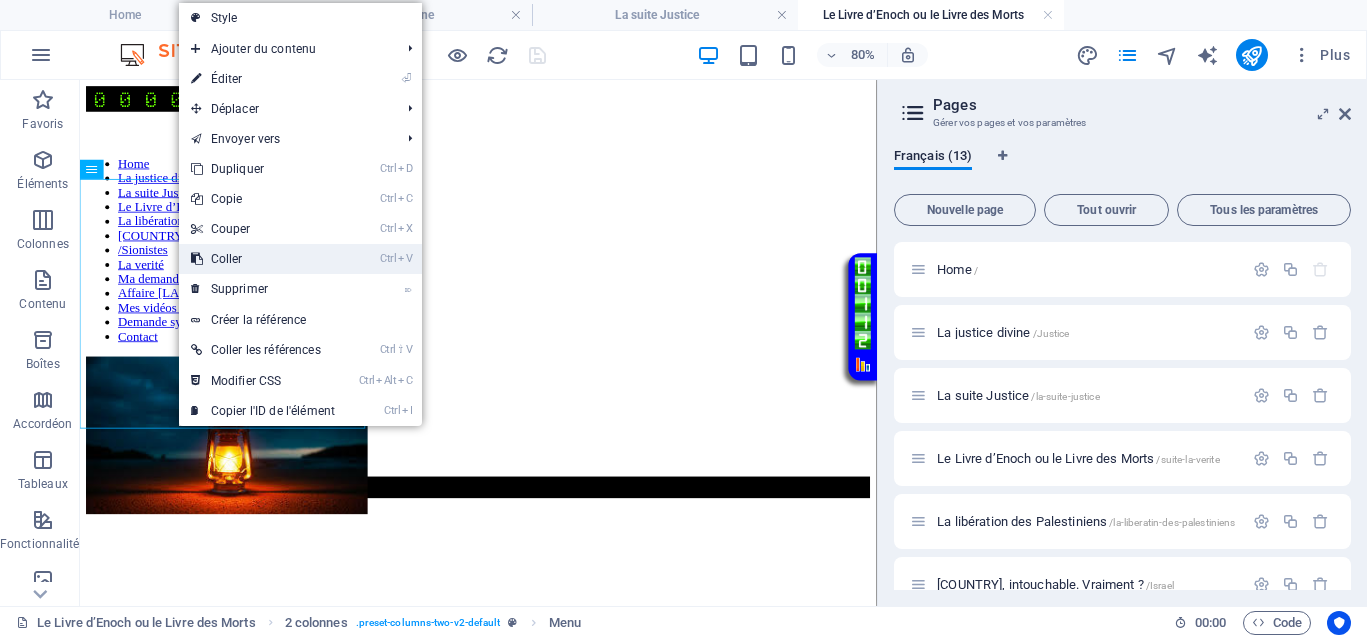 click on "Ctrl V  Coller" at bounding box center (263, 259) 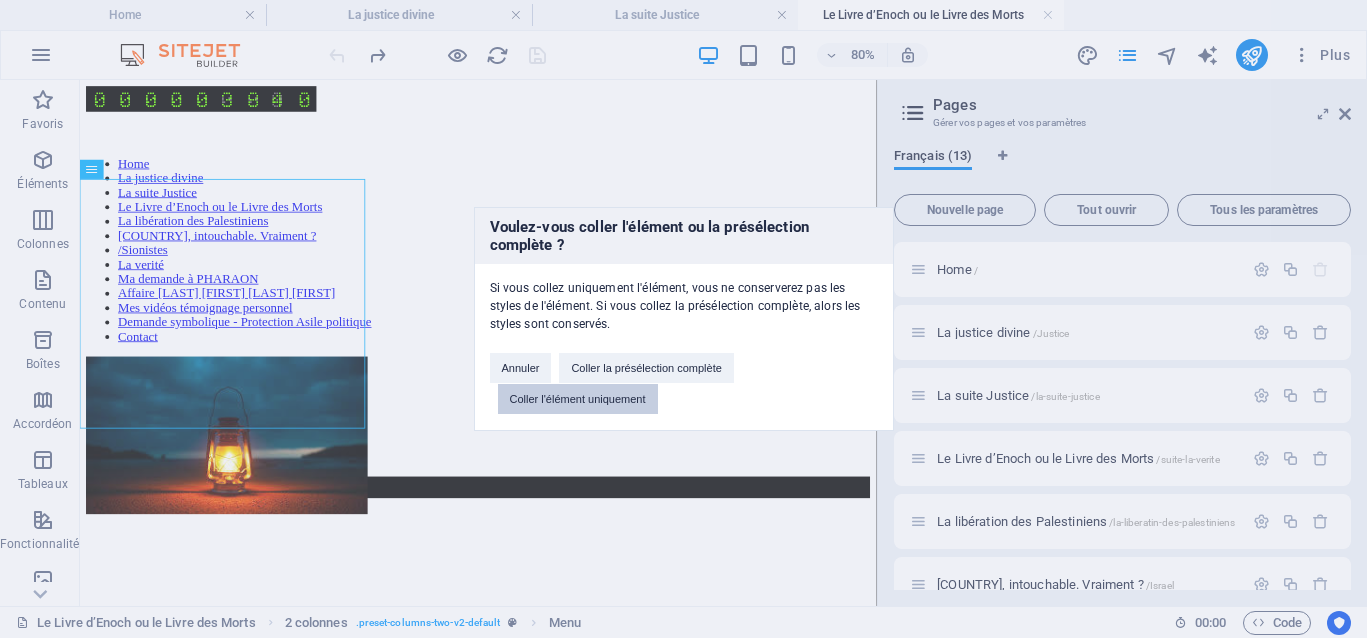 click on "Coller l'élément uniquement" at bounding box center [578, 399] 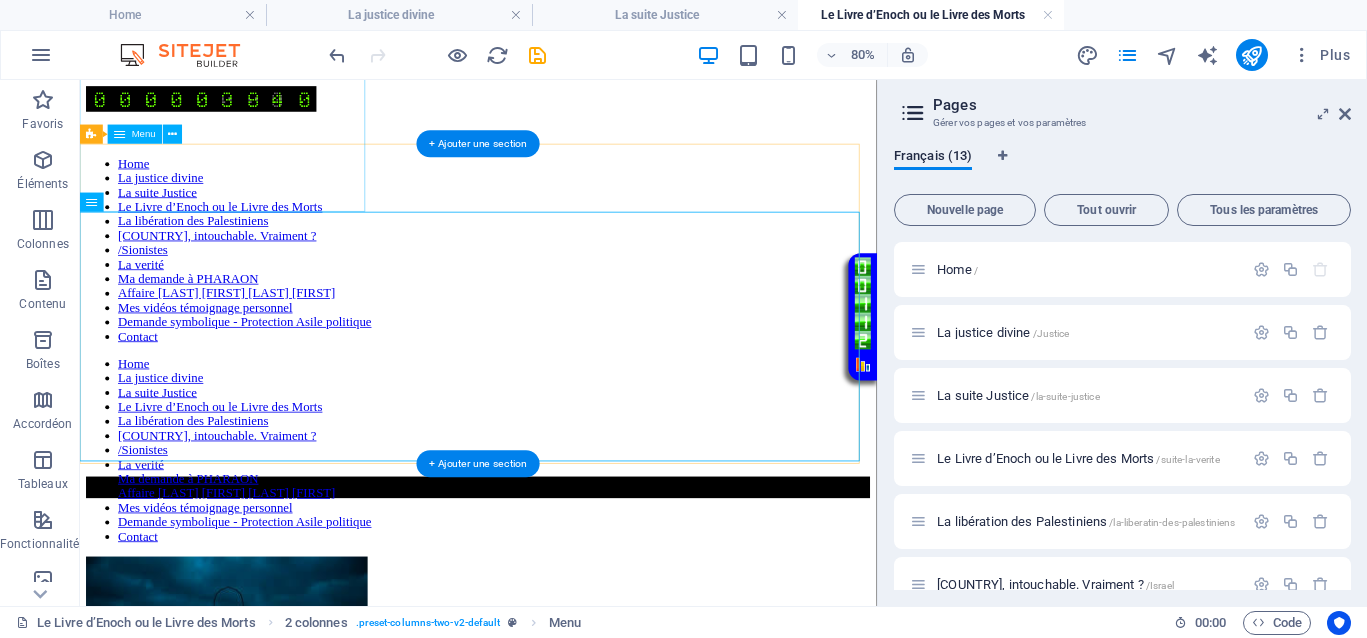 click on "Home La justice divine La suite Justice Le Livre d’Enoch ou le Livre des Morts La libération des Palestiniens Israël, intouchable. Vraiment ? /Sionistes La verité Ma demande à PHARAON Affaire Van Russelt Michel & Huveneers Paule Mes vidéos témoignage personnel Demande symbolique  - Protection Asile politique Contact" at bounding box center (578, 293) 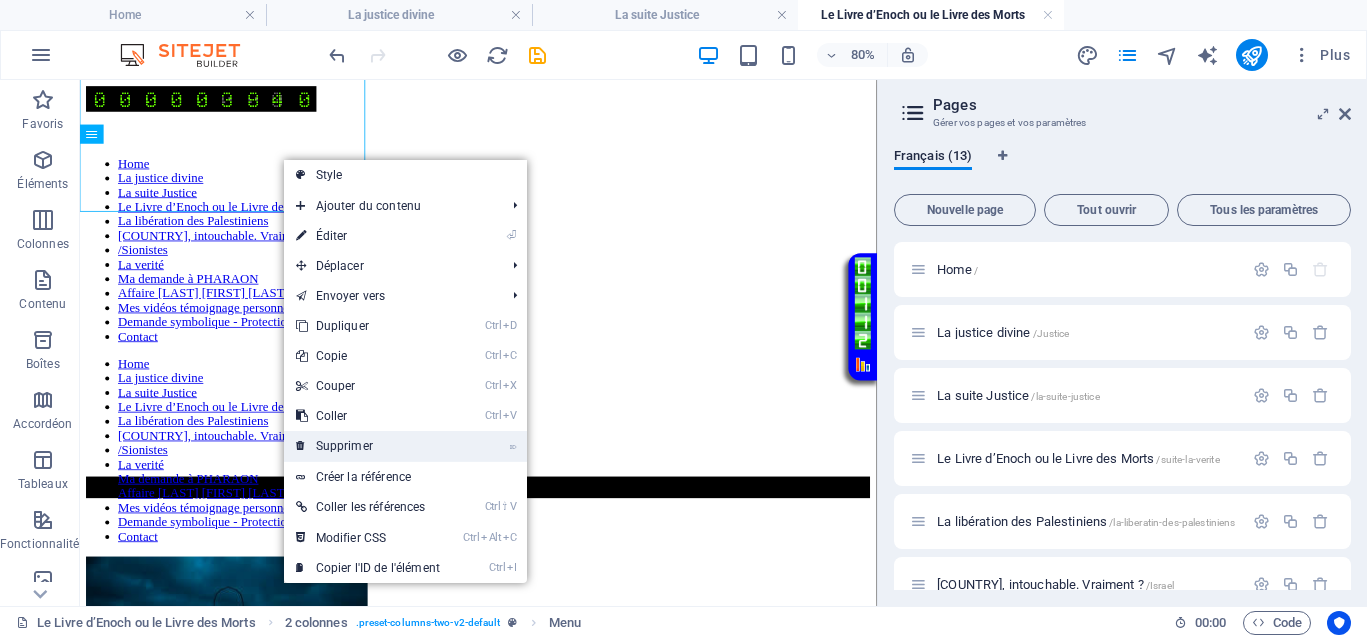 drag, startPoint x: 362, startPoint y: 439, endPoint x: 352, endPoint y: 448, distance: 13.453624 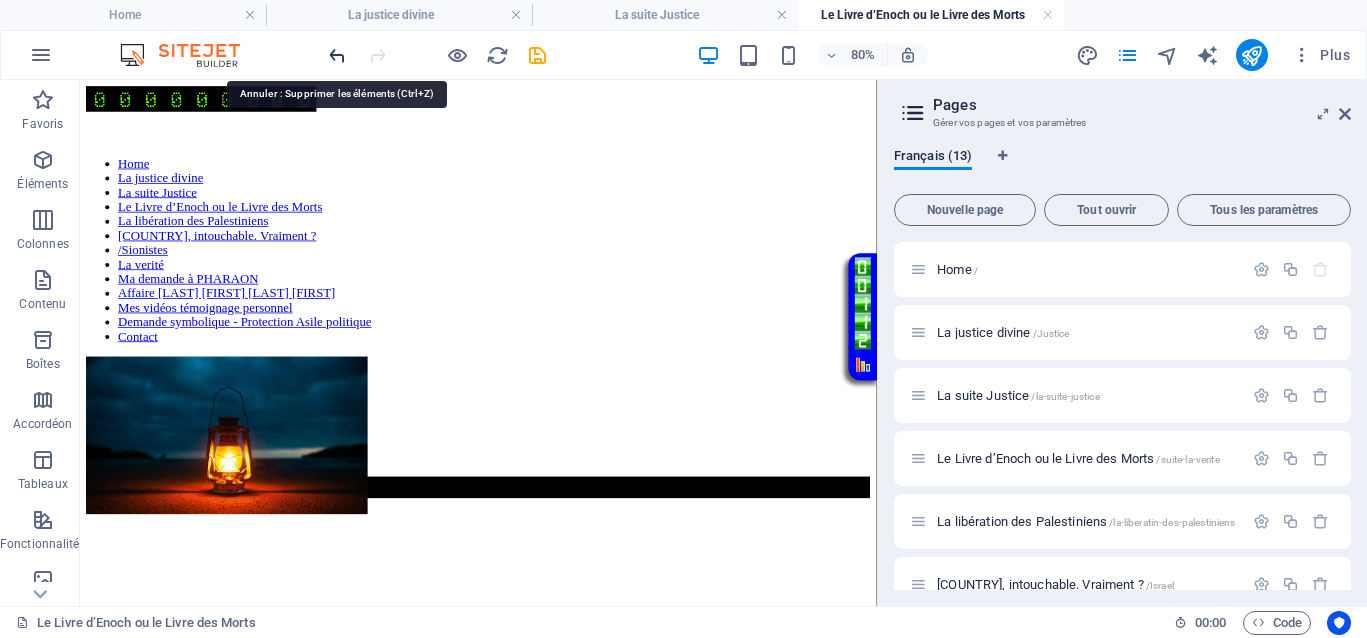 click at bounding box center (337, 55) 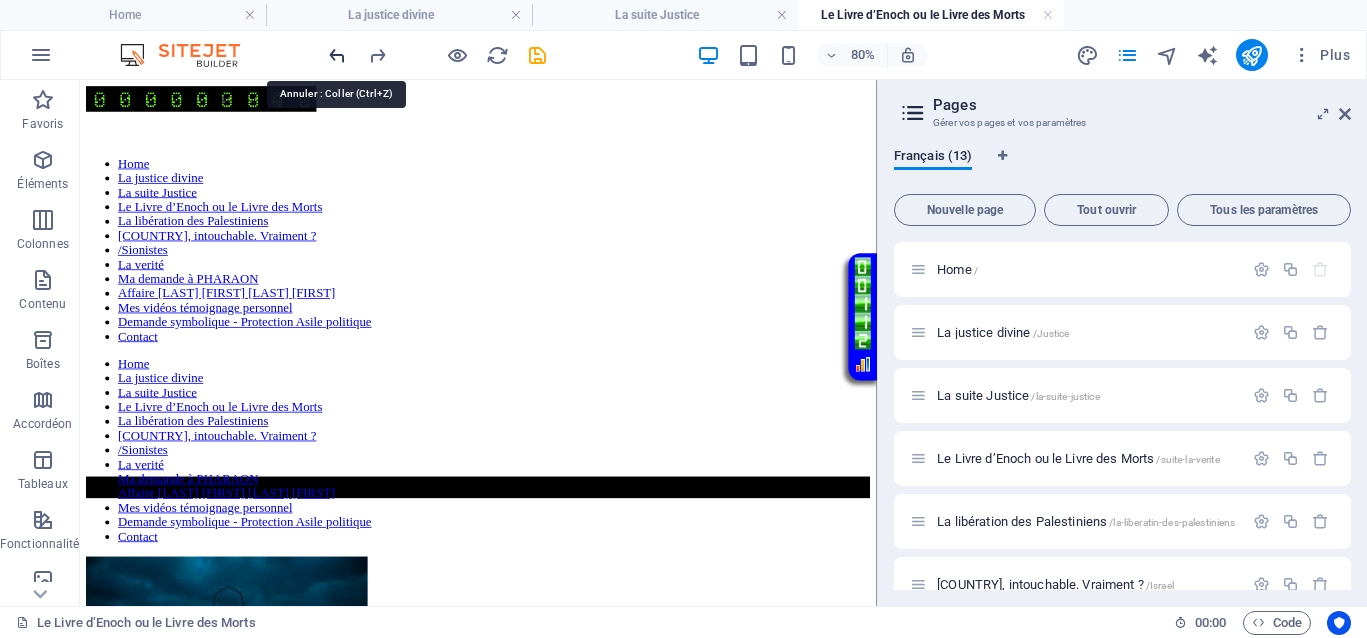 click at bounding box center [337, 55] 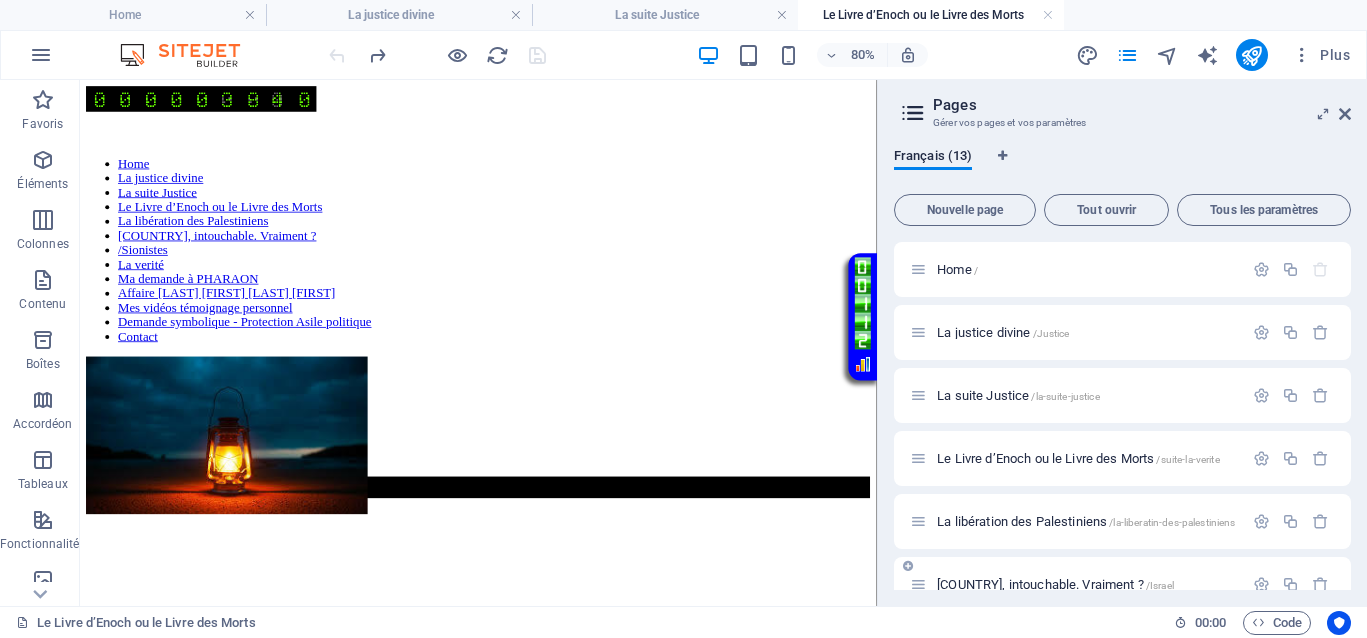 click on "La libération des Palestiniens /la-liberatin-des-palestiniens" at bounding box center (1086, 521) 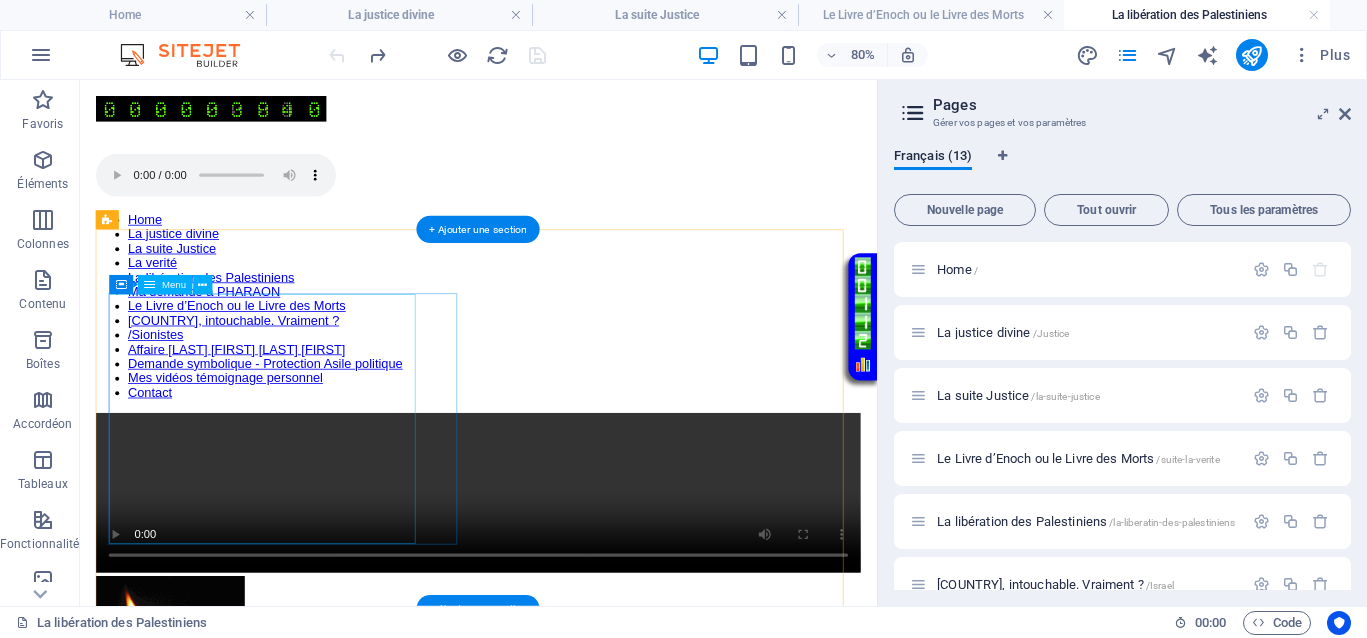scroll, scrollTop: 0, scrollLeft: 0, axis: both 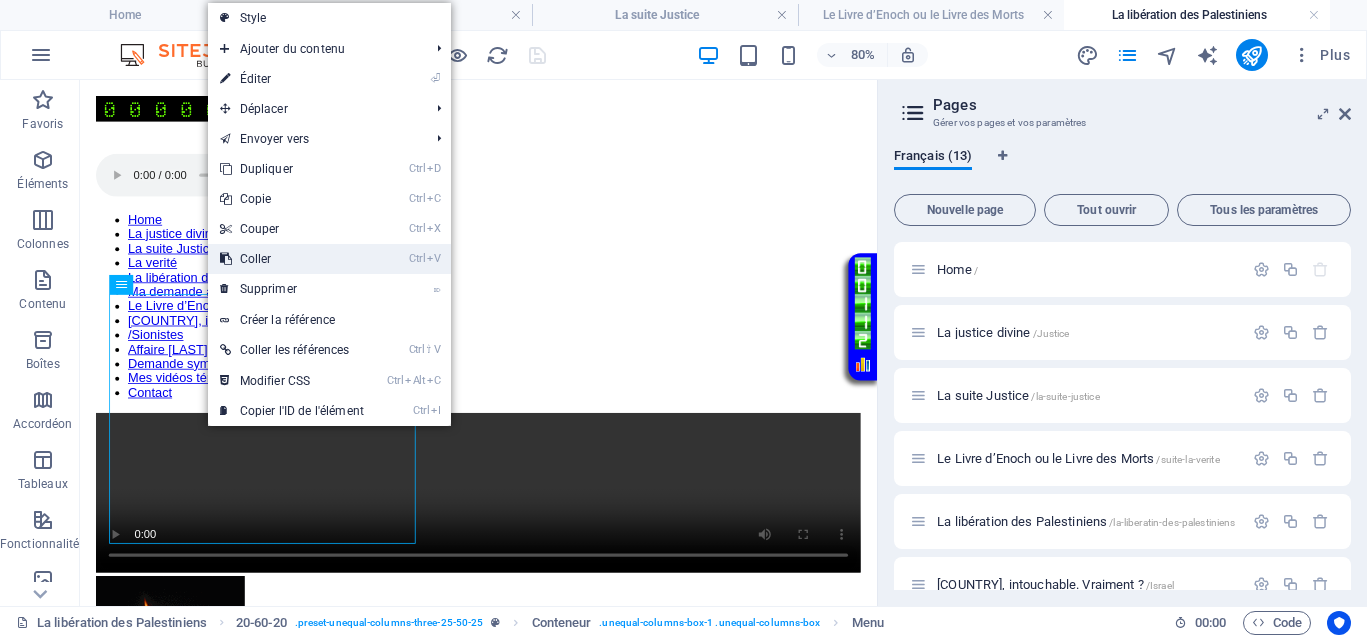 click on "Ctrl V  Coller" at bounding box center [292, 259] 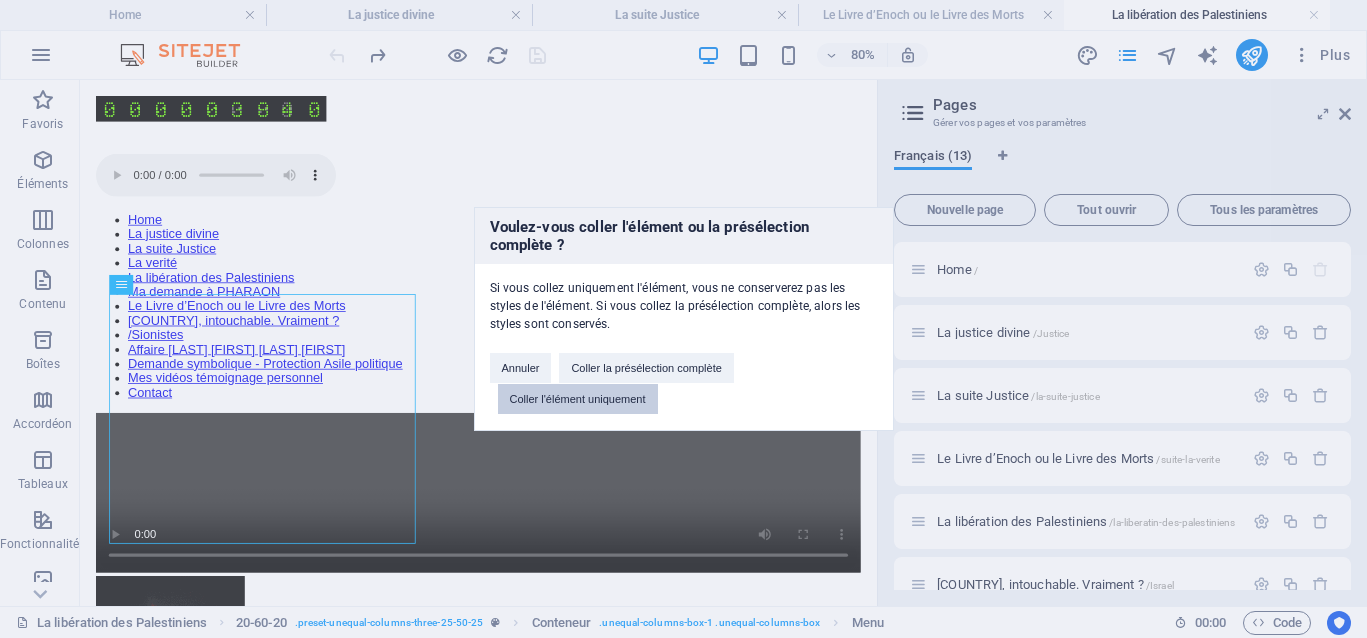 drag, startPoint x: 526, startPoint y: 399, endPoint x: 517, endPoint y: 390, distance: 12.727922 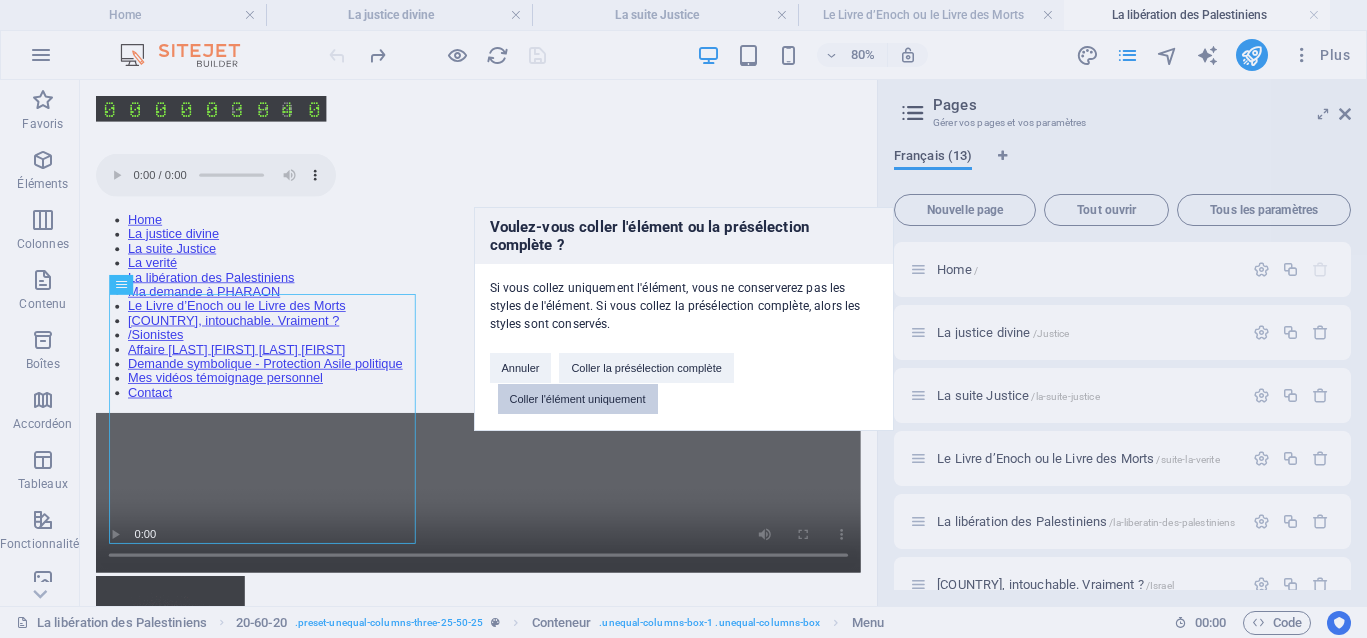 click on "Coller l'élément uniquement" at bounding box center (578, 399) 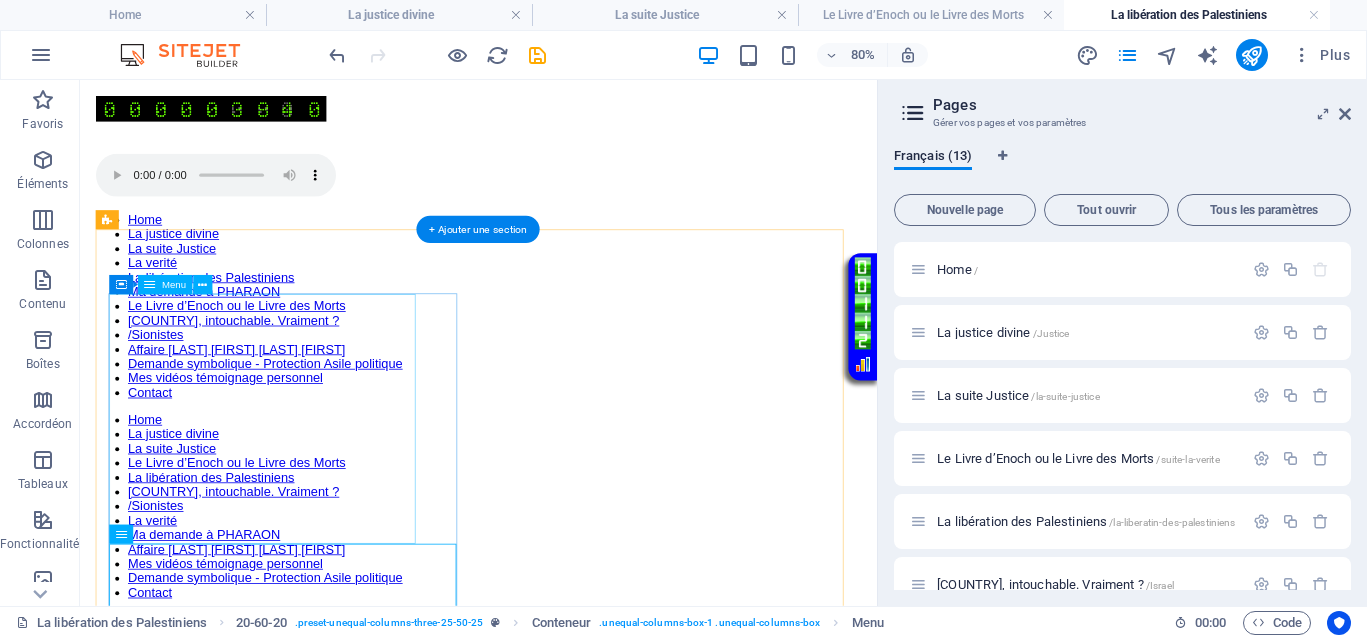 click on "Home La justice divine La suite Justice La verité La libération des Palestiniens Ma demande à PHARAON Le Livre d’Enoch ou le Livre des Morts Israël, intouchable. Vraiment ? /Sionistes Affaire Van Russelt Michel & Huveneers Paule Demande symbolique  - Protection Asile politique Mes vidéos témoignage personnel Contact" at bounding box center (578, 363) 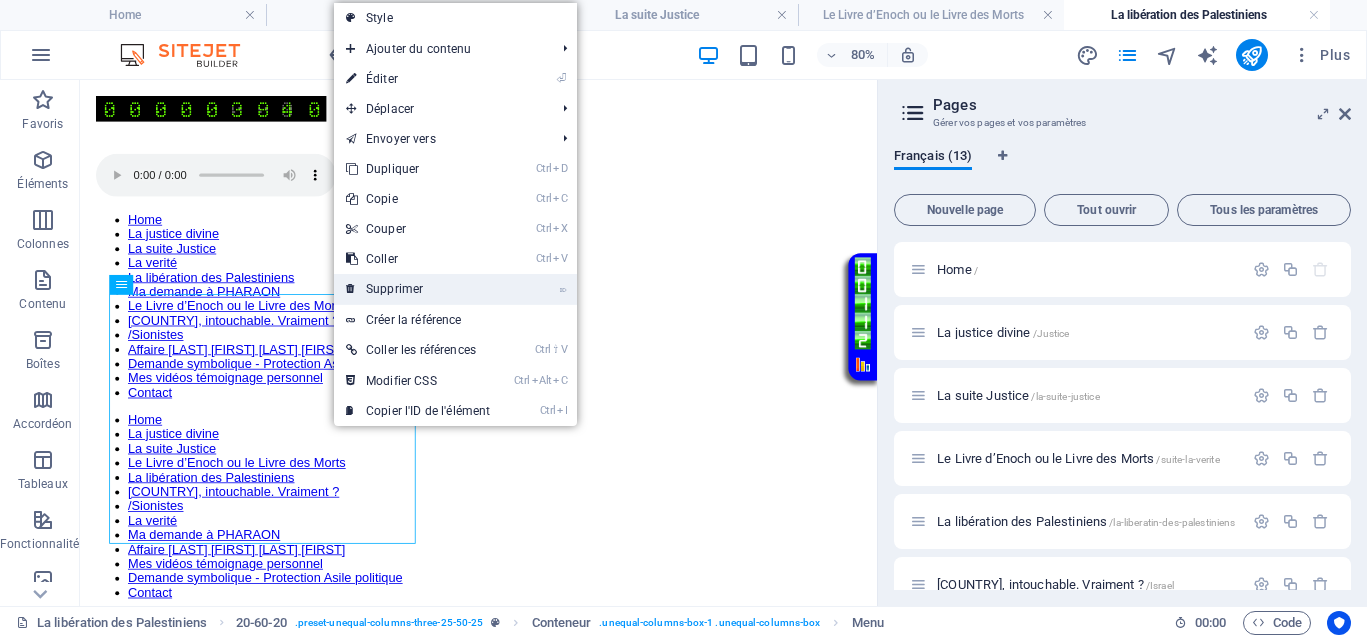 drag, startPoint x: 387, startPoint y: 286, endPoint x: 485, endPoint y: 305, distance: 99.824844 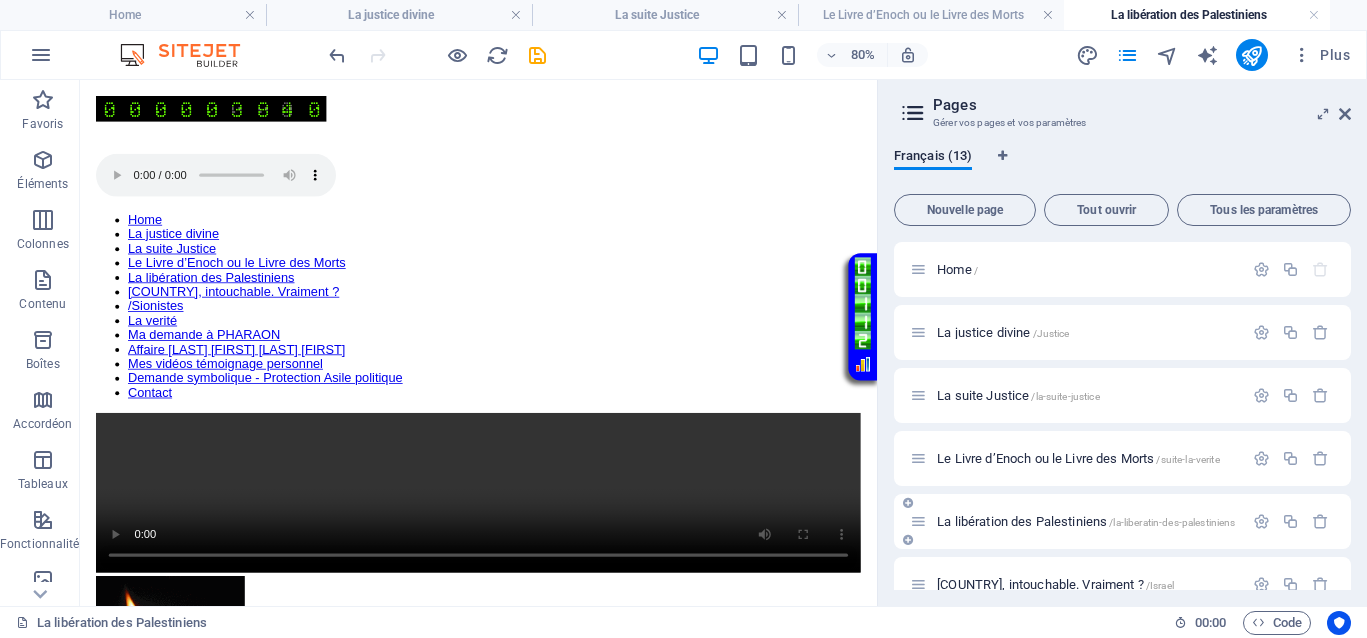 scroll, scrollTop: 125, scrollLeft: 0, axis: vertical 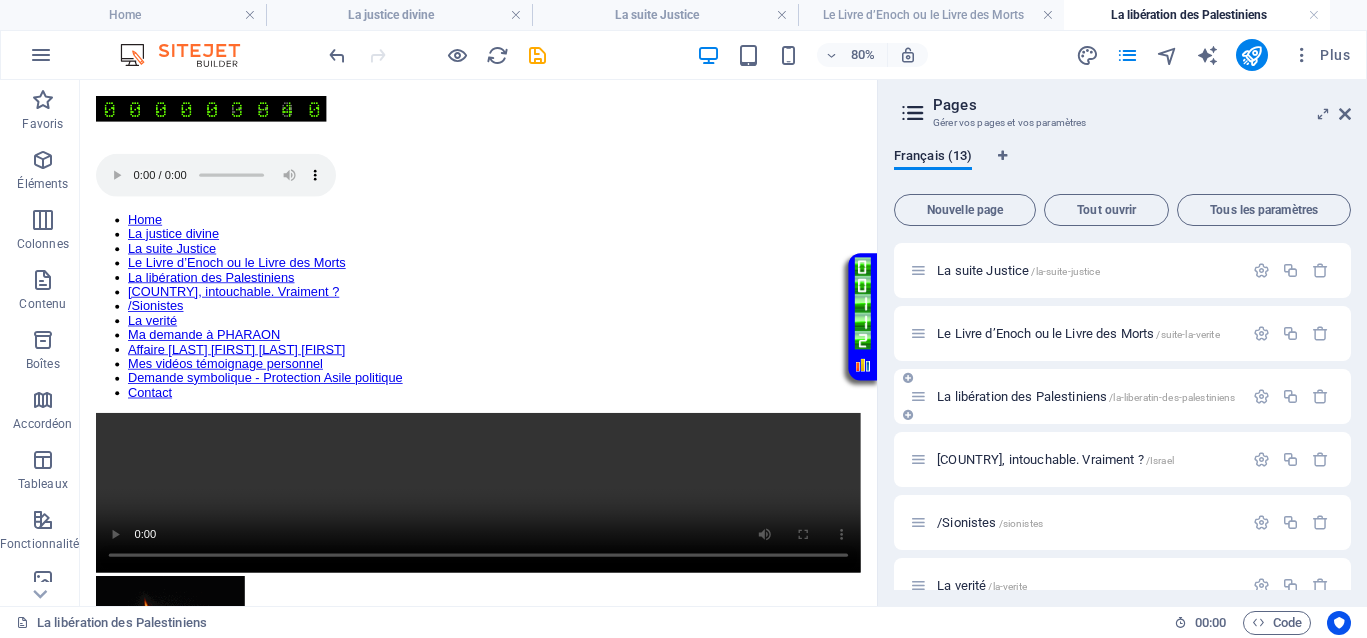 click on "La libération des Palestiniens /la-liberatin-des-palestiniens" at bounding box center (1086, 396) 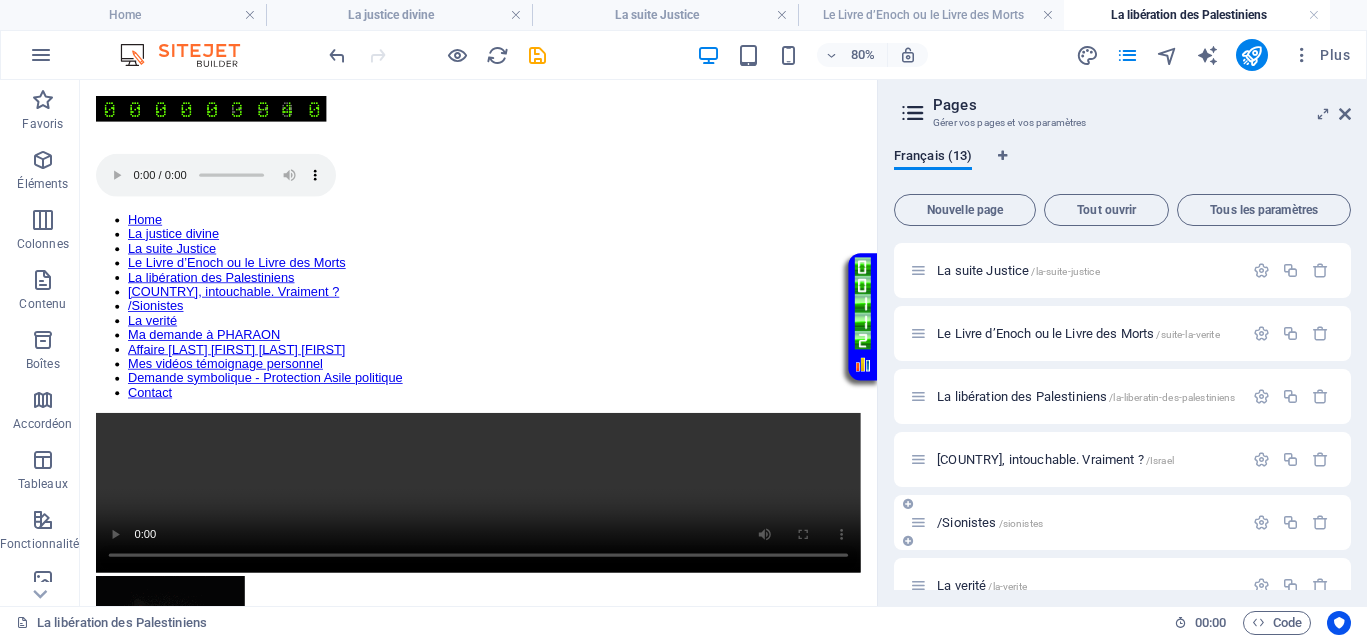 drag, startPoint x: 1001, startPoint y: 458, endPoint x: 989, endPoint y: 464, distance: 13.416408 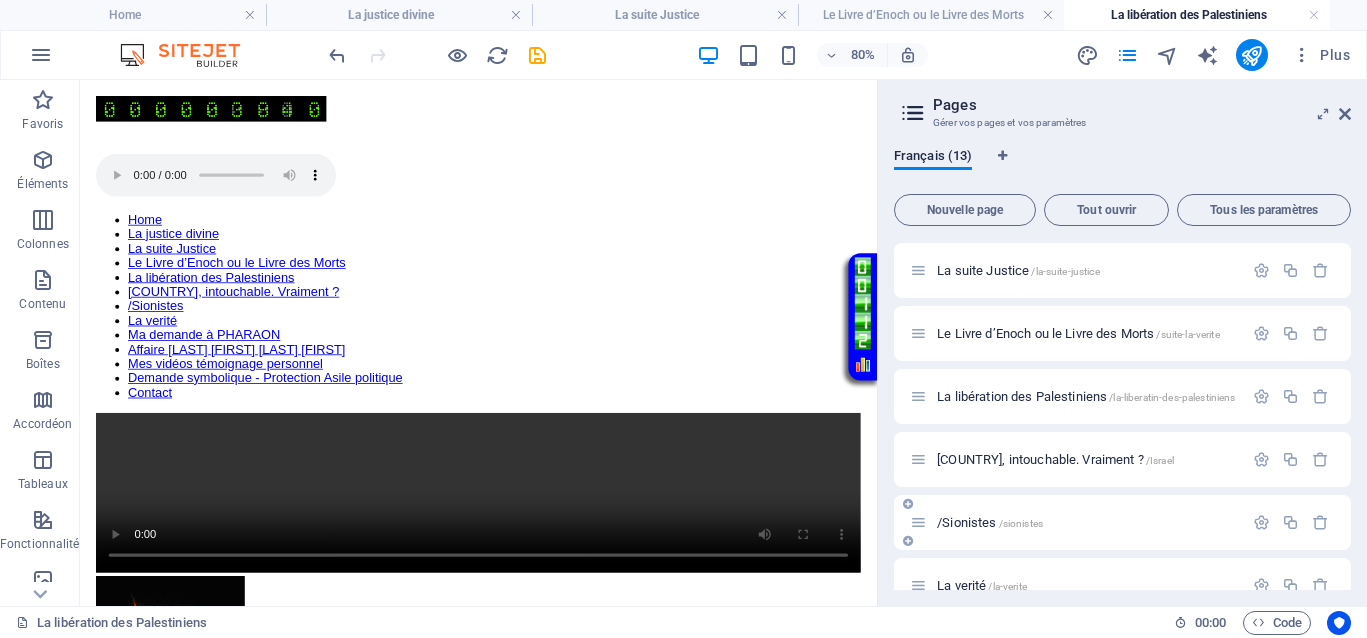 click on "Israël, intouchable. Vraiment ? /Israel" at bounding box center [1055, 459] 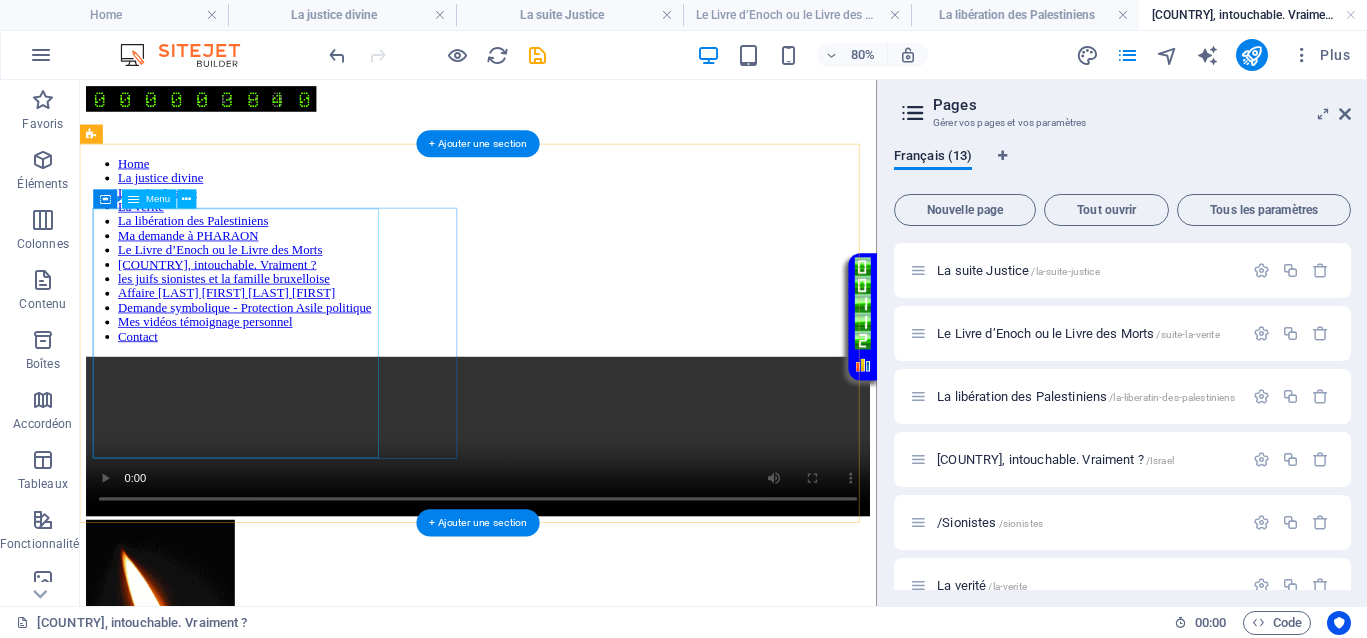 scroll, scrollTop: 0, scrollLeft: 0, axis: both 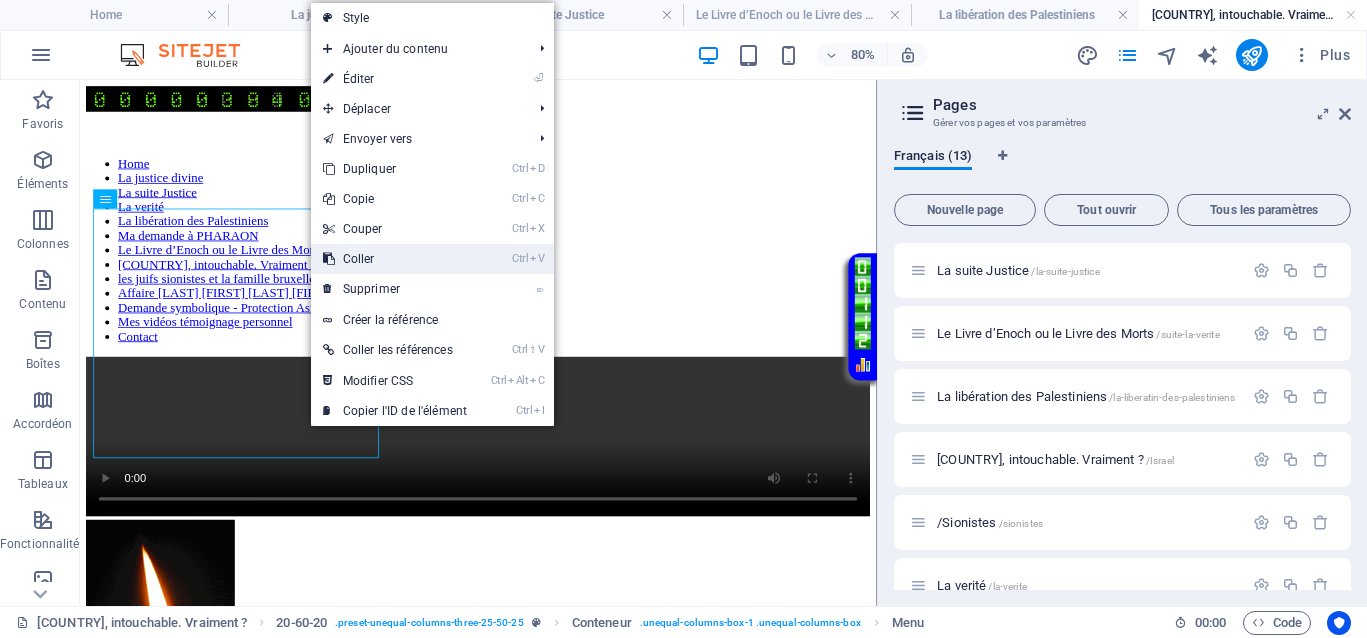 click on "Ctrl V  Coller" at bounding box center (395, 259) 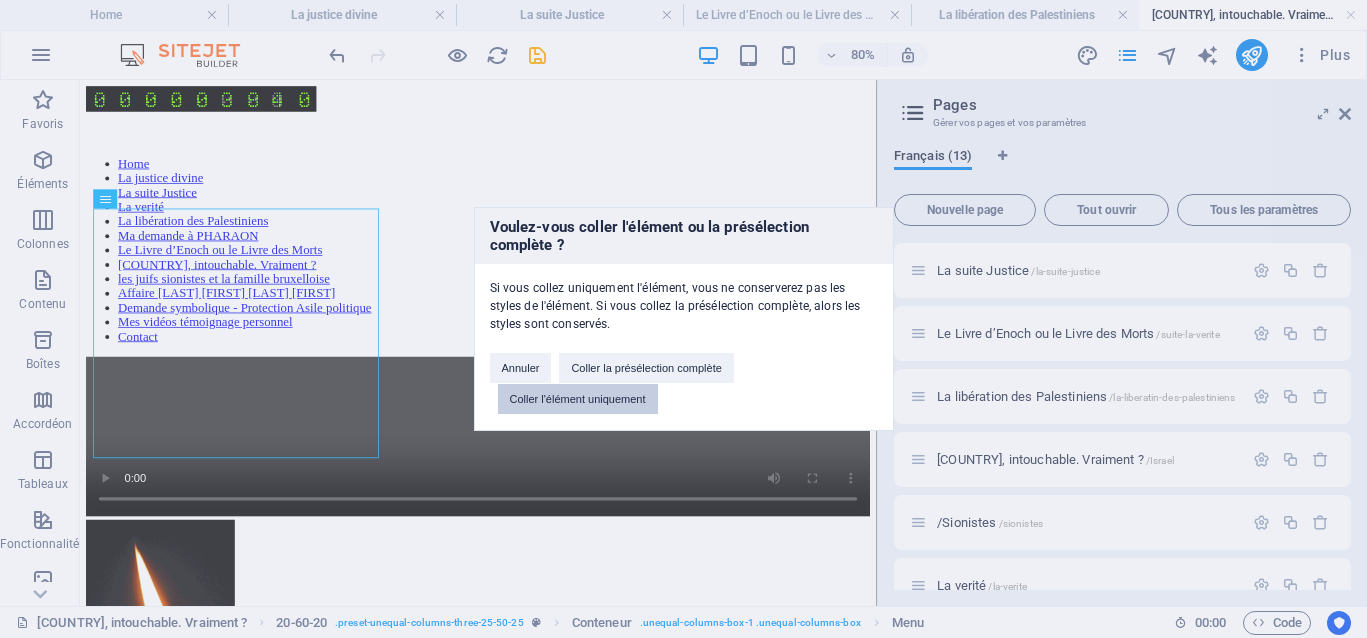 click on "Coller l'élément uniquement" at bounding box center (578, 399) 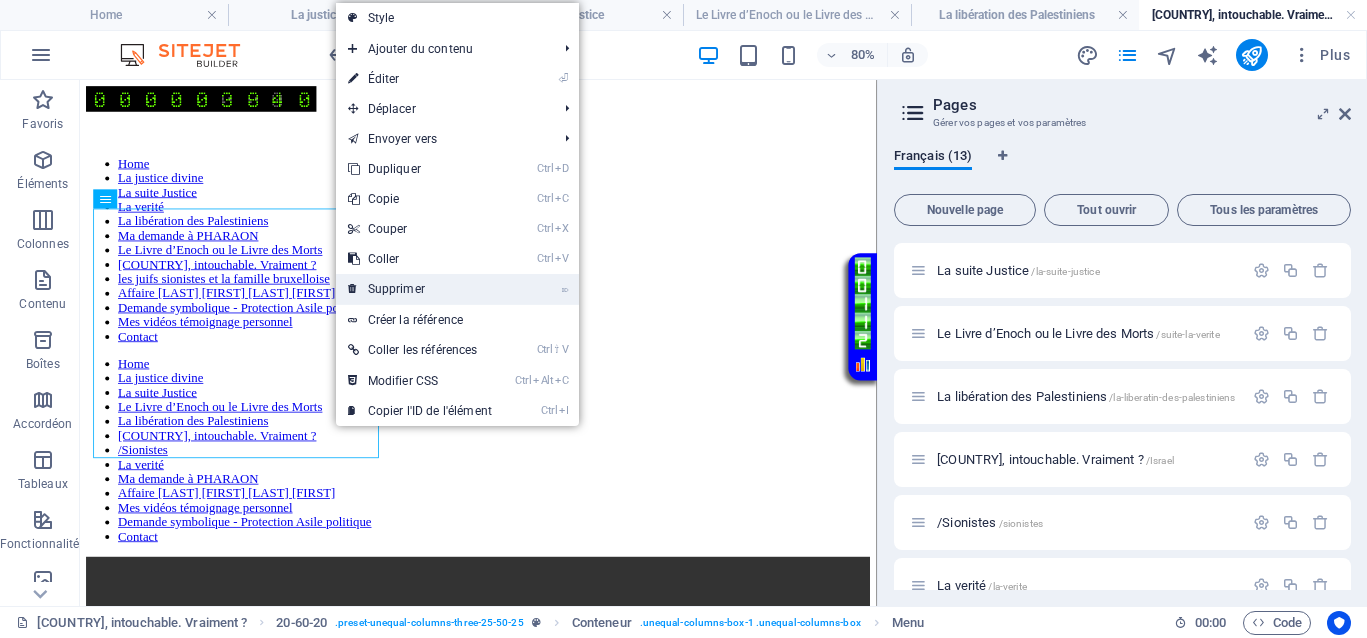 click on "⌦  Supprimer" at bounding box center [420, 289] 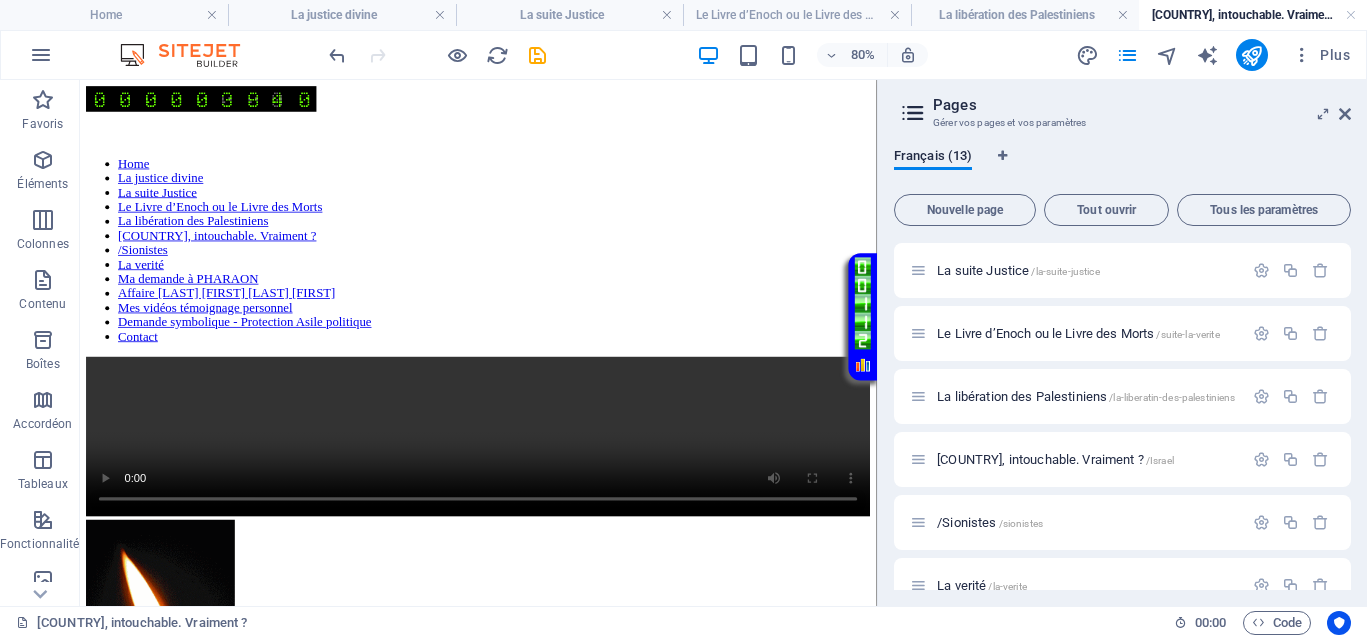 click on "La verité /la-verite" at bounding box center (982, 585) 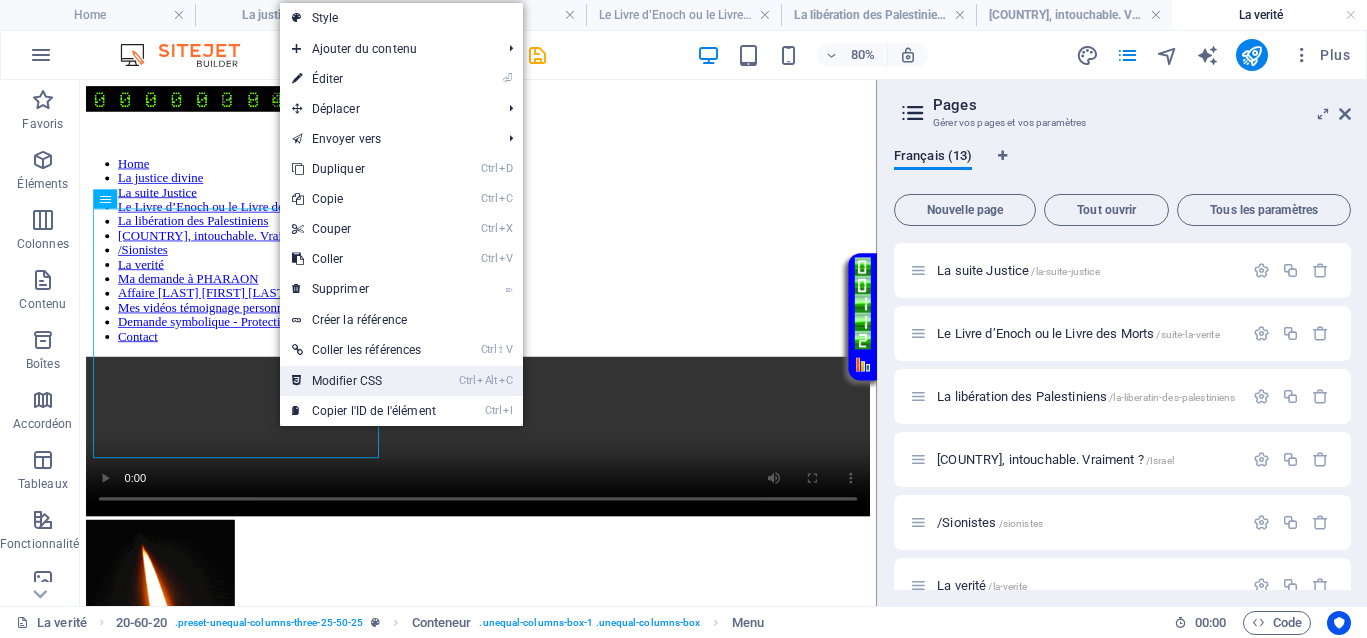 scroll, scrollTop: 0, scrollLeft: 0, axis: both 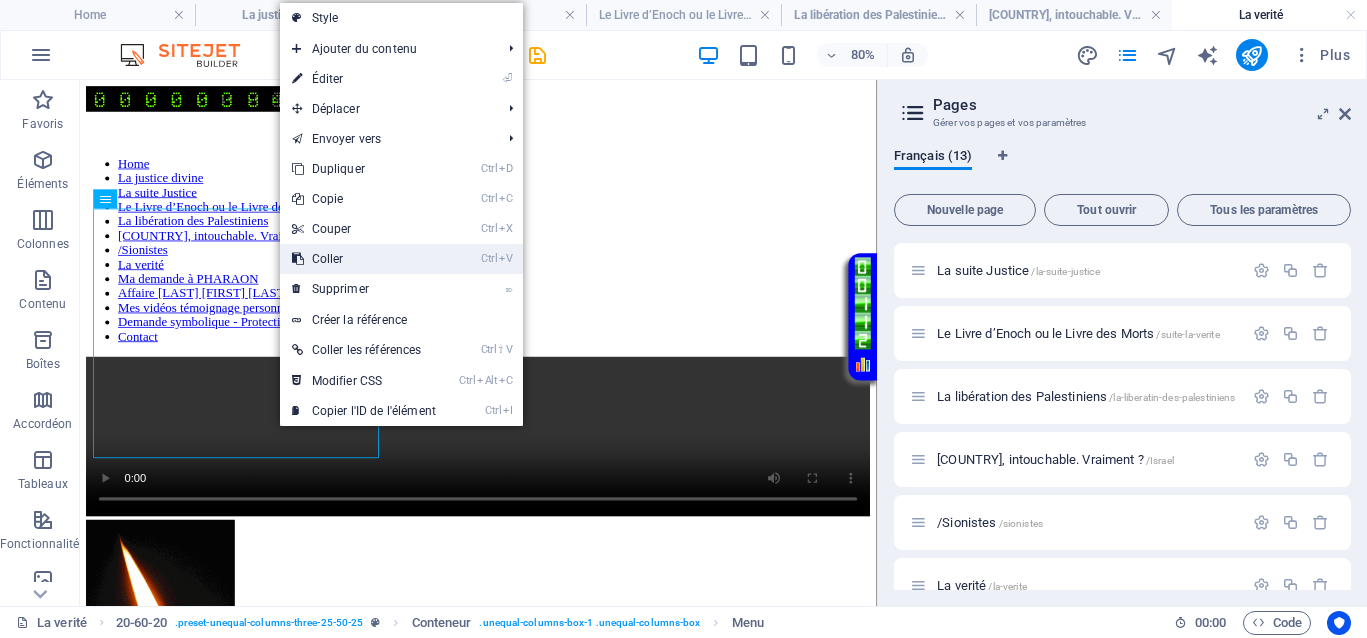 click on "Ctrl V  Coller" at bounding box center [364, 259] 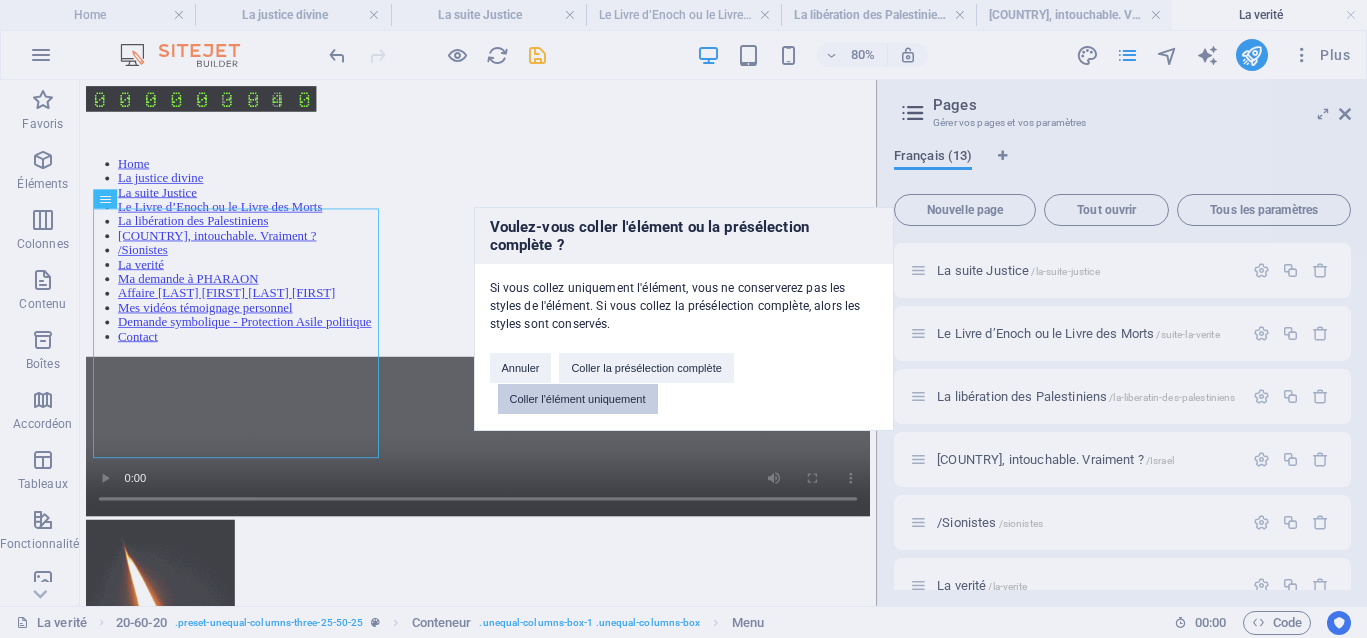 click on "Coller l'élément uniquement" at bounding box center (578, 399) 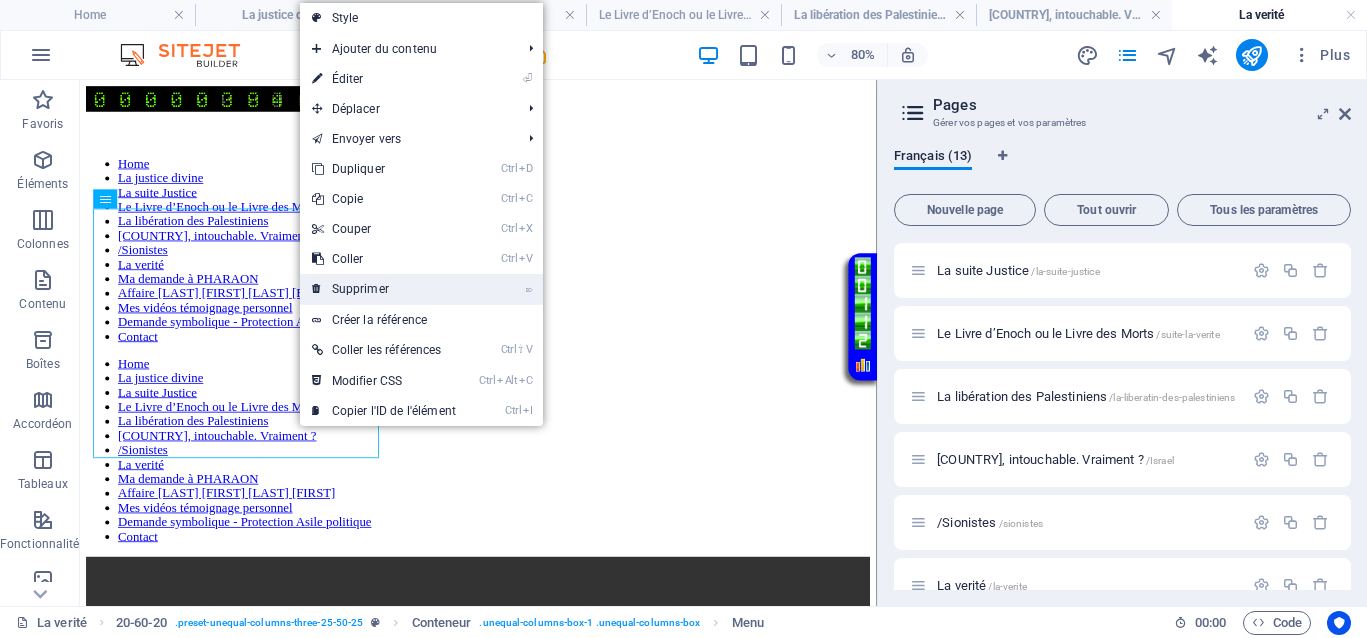 click on "⌦  Supprimer" at bounding box center (384, 289) 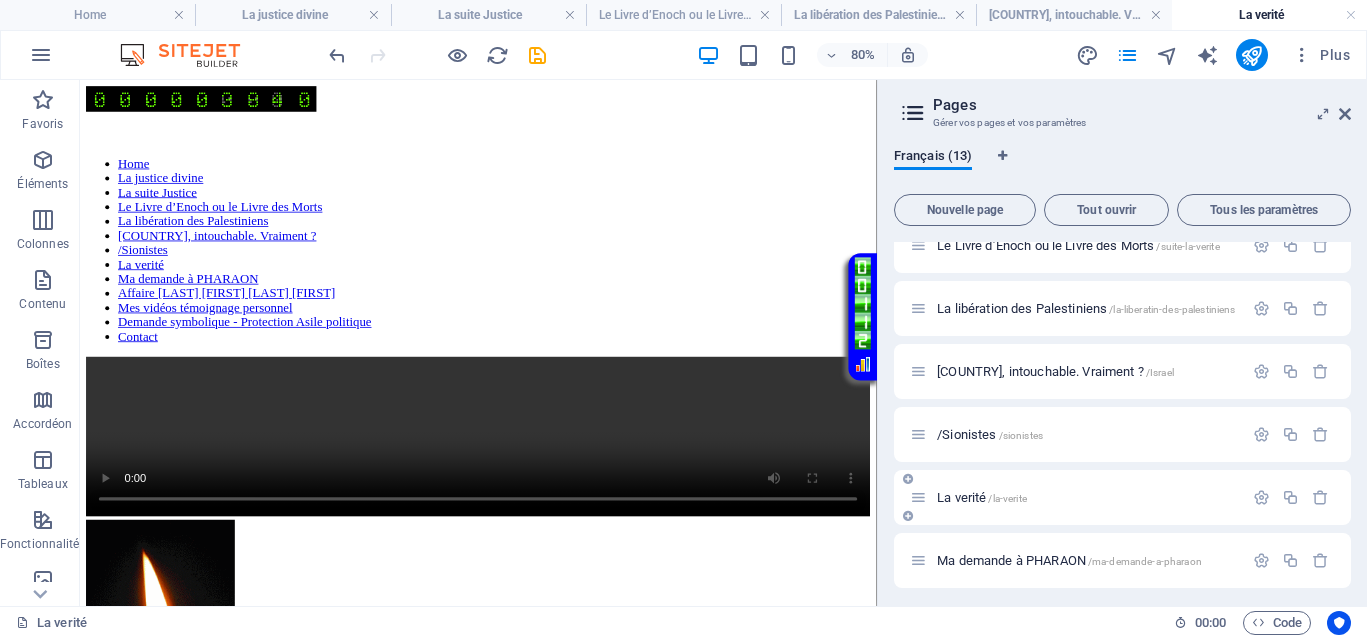 scroll, scrollTop: 250, scrollLeft: 0, axis: vertical 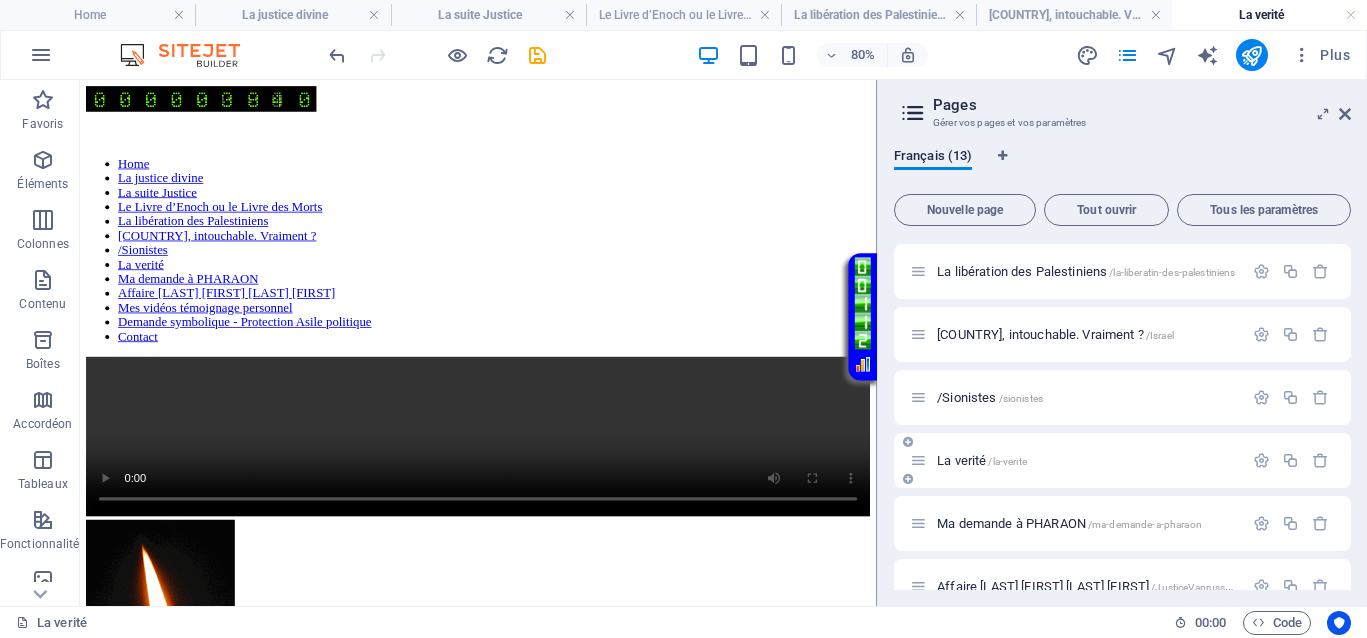 click on "La verité /la-verite" at bounding box center [982, 460] 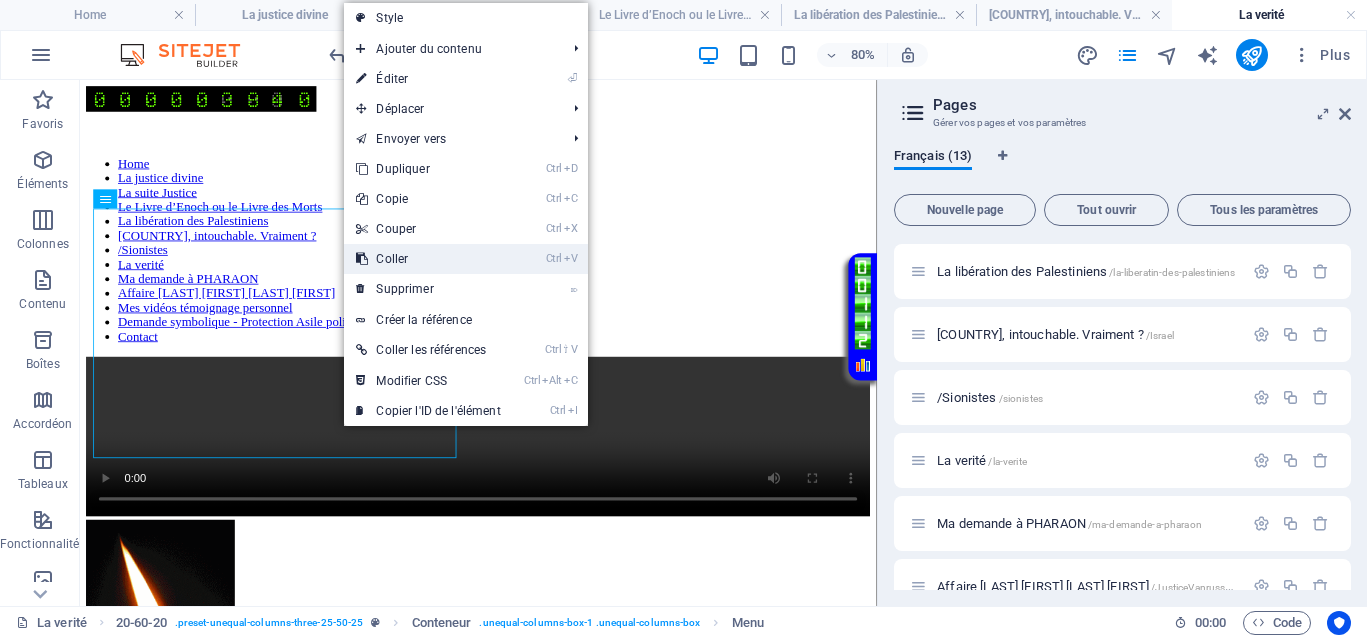 click on "Ctrl V  Coller" at bounding box center [428, 259] 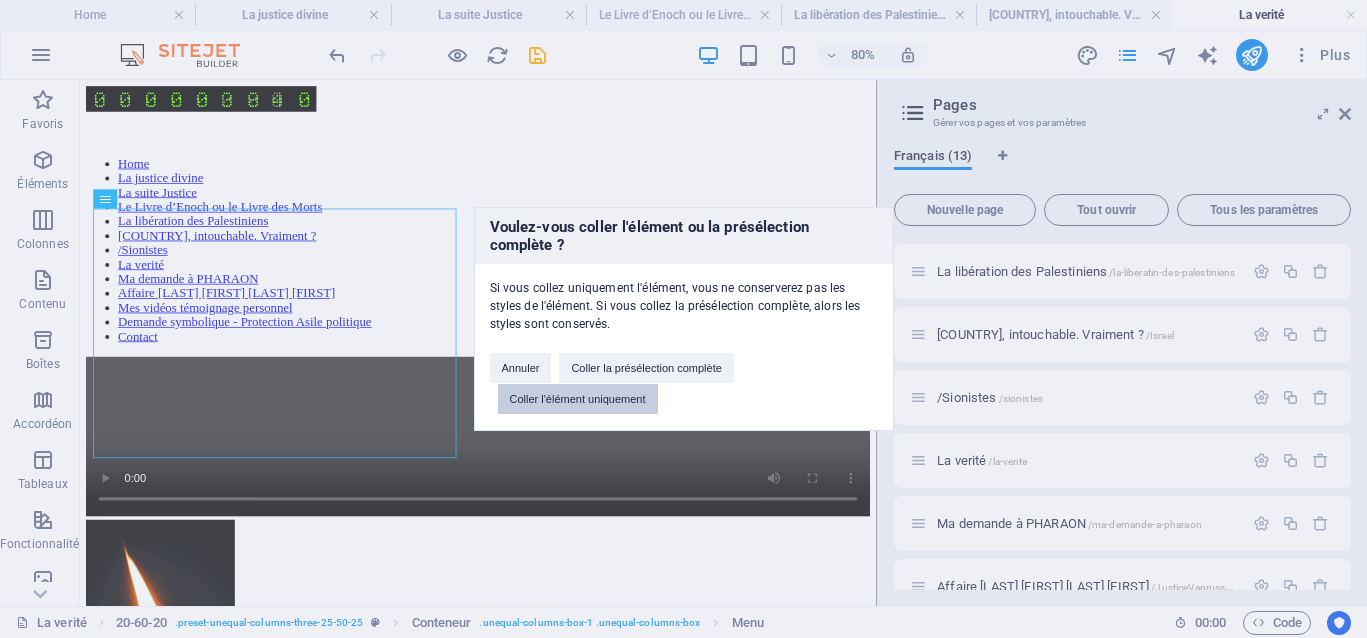 click on "Coller l'élément uniquement" at bounding box center (578, 399) 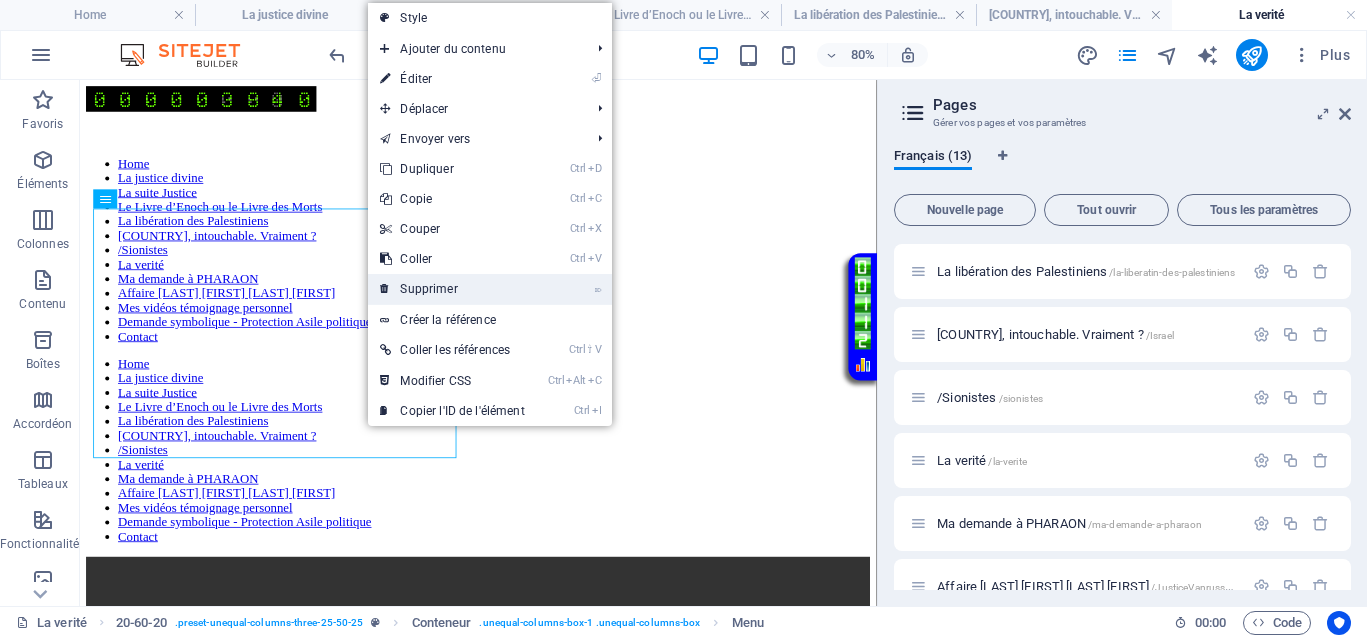 click on "⌦  Supprimer" at bounding box center (452, 289) 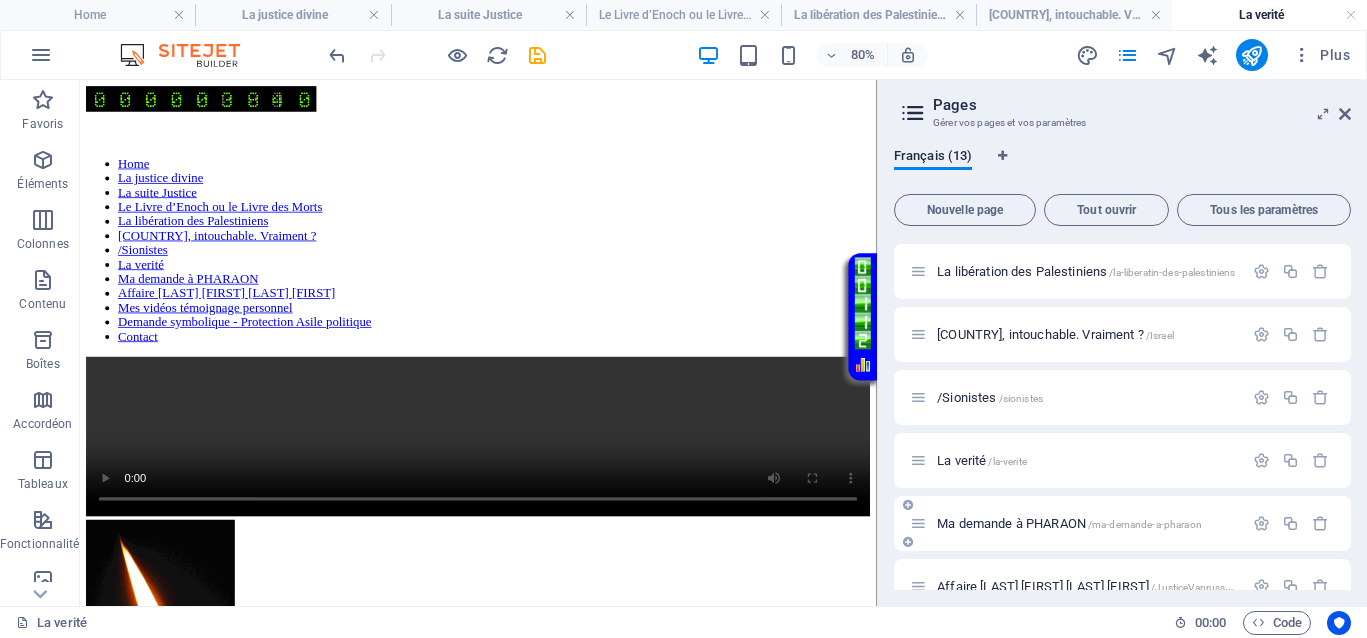 scroll, scrollTop: 375, scrollLeft: 0, axis: vertical 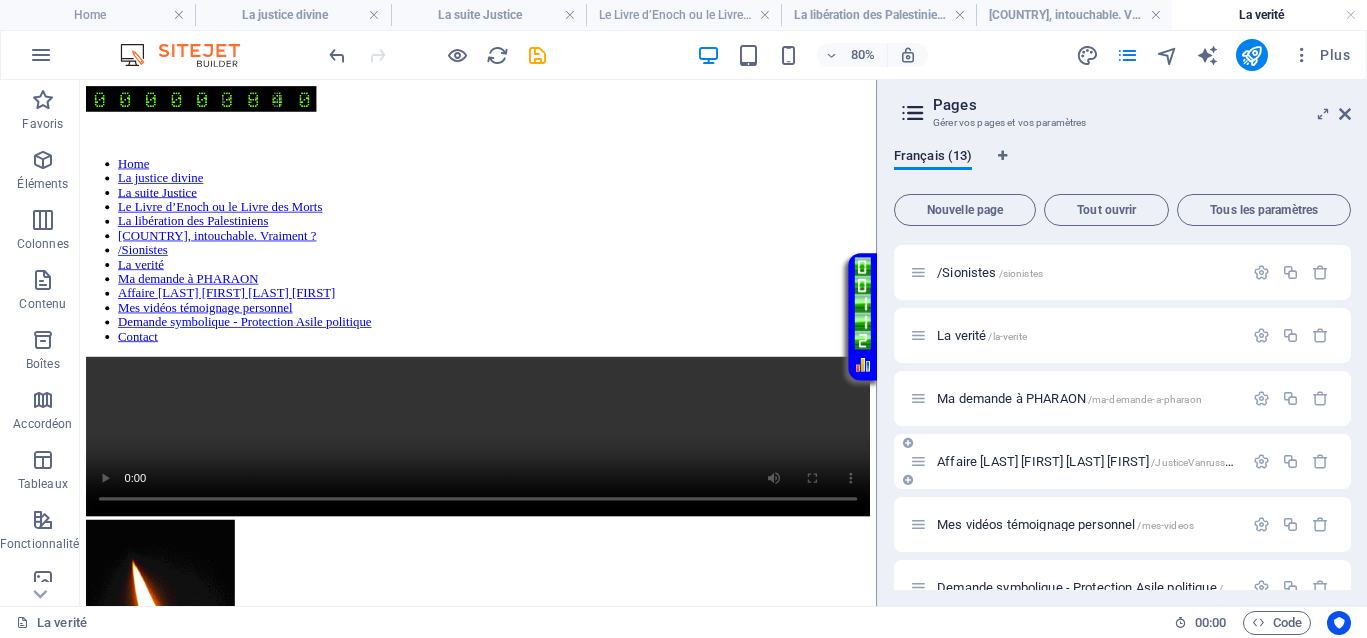 click on "Affaire Van Russelt Michel & Huveneers Paule /JusticeVanrusselthuveneers" at bounding box center [1110, 461] 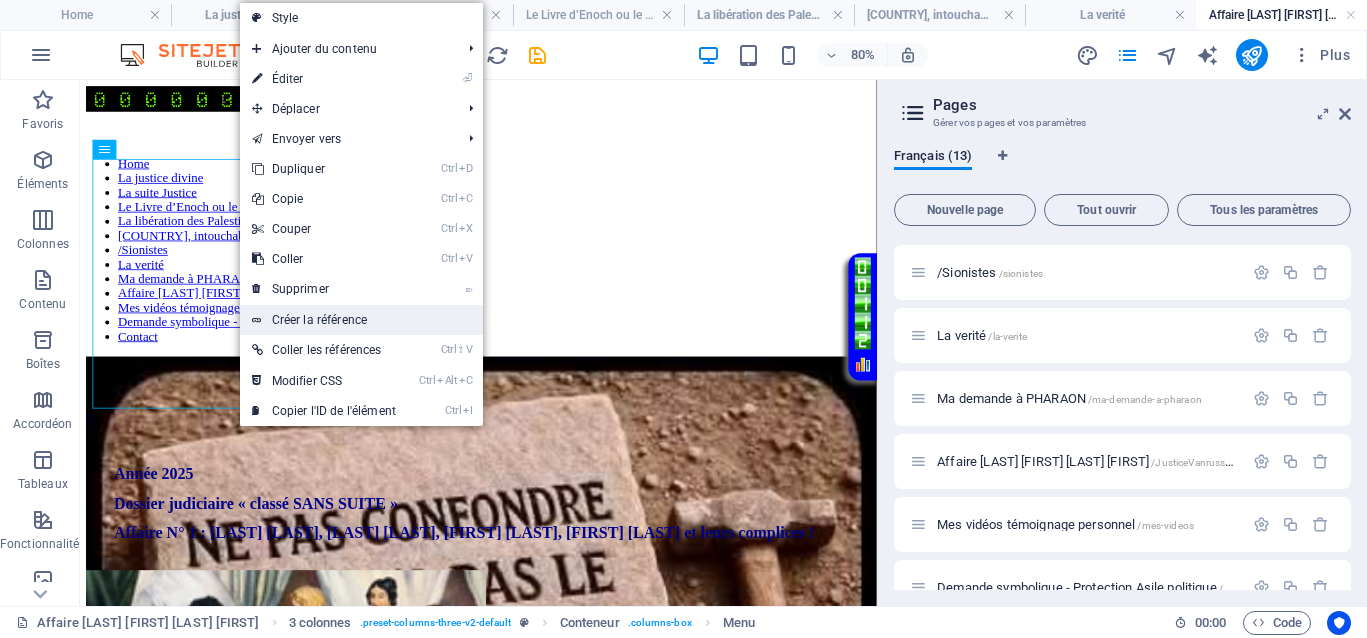 scroll, scrollTop: 0, scrollLeft: 0, axis: both 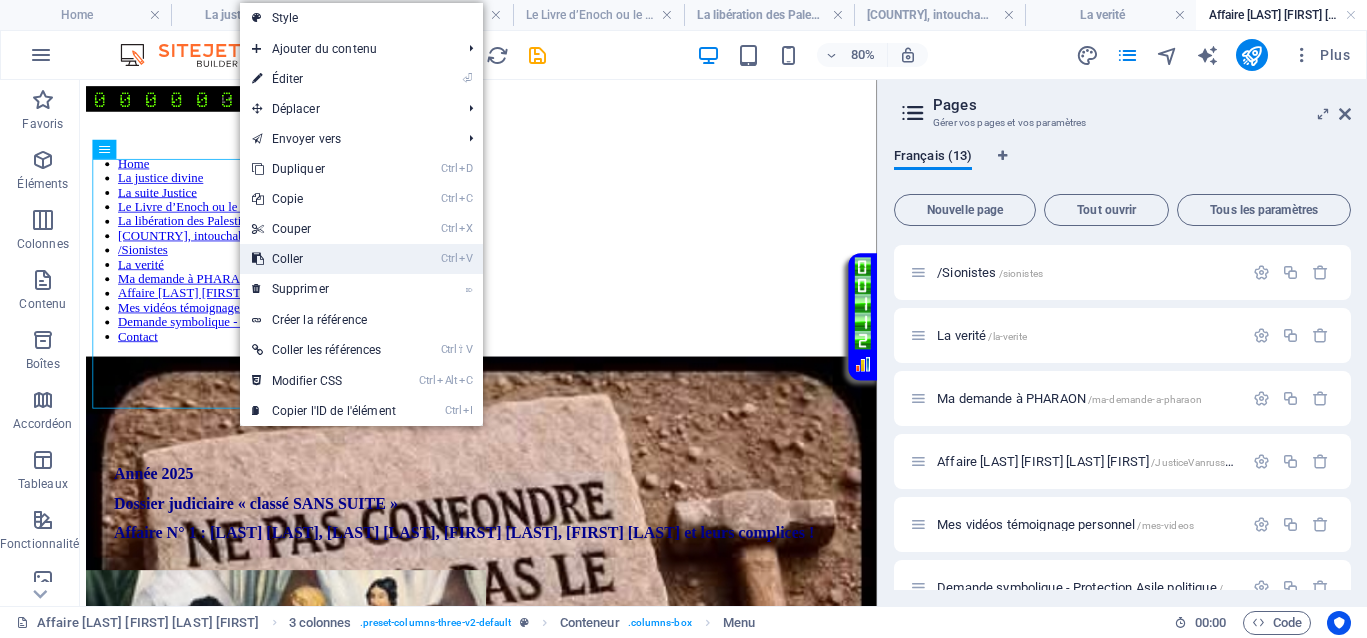 click on "Ctrl V  Coller" at bounding box center (324, 259) 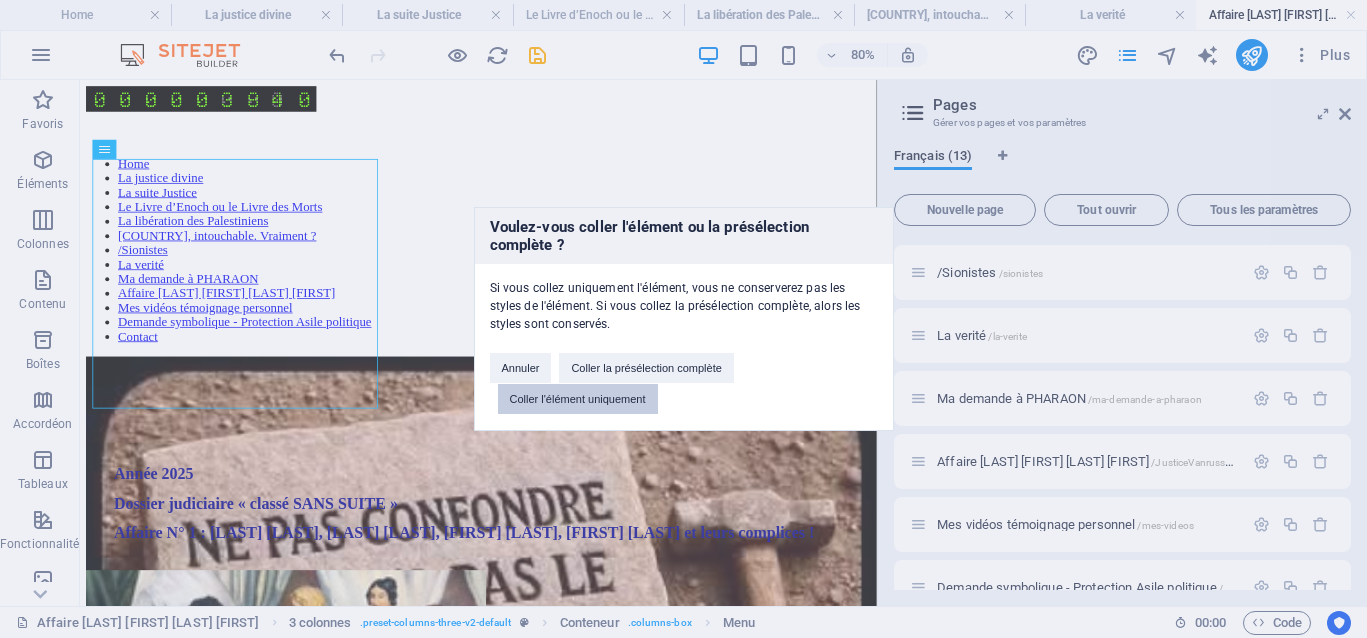 click on "Coller l'élément uniquement" at bounding box center [578, 399] 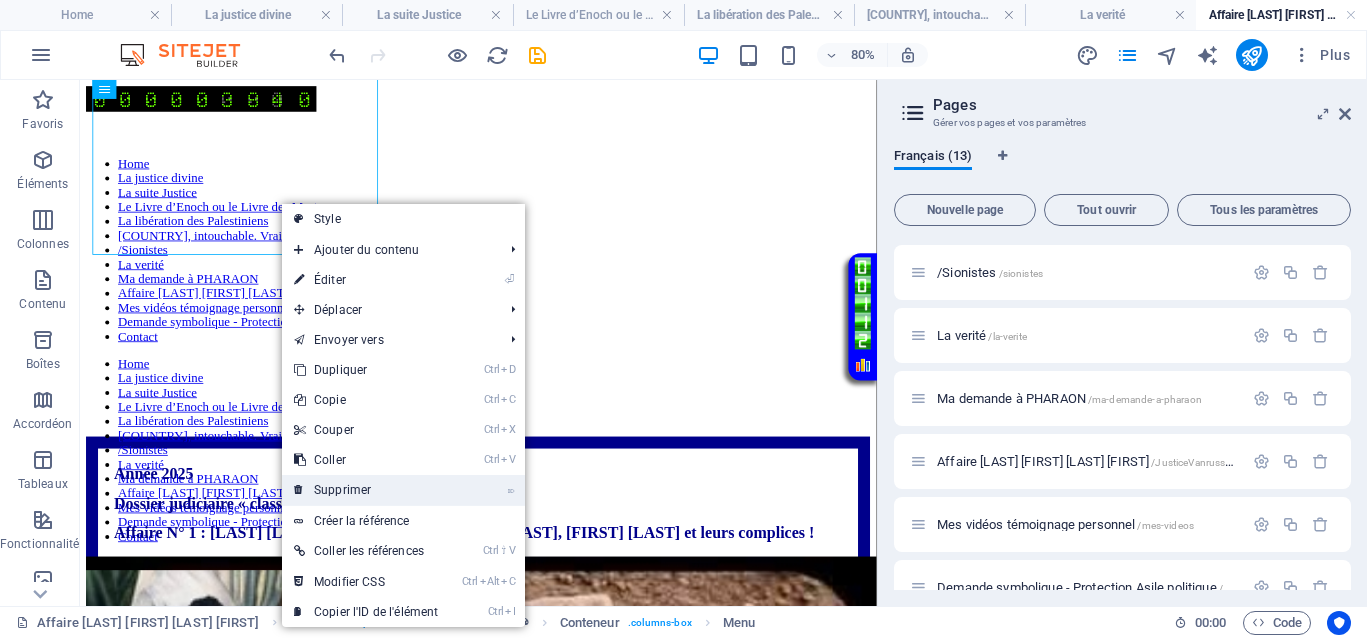 drag, startPoint x: 362, startPoint y: 484, endPoint x: 408, endPoint y: 481, distance: 46.09772 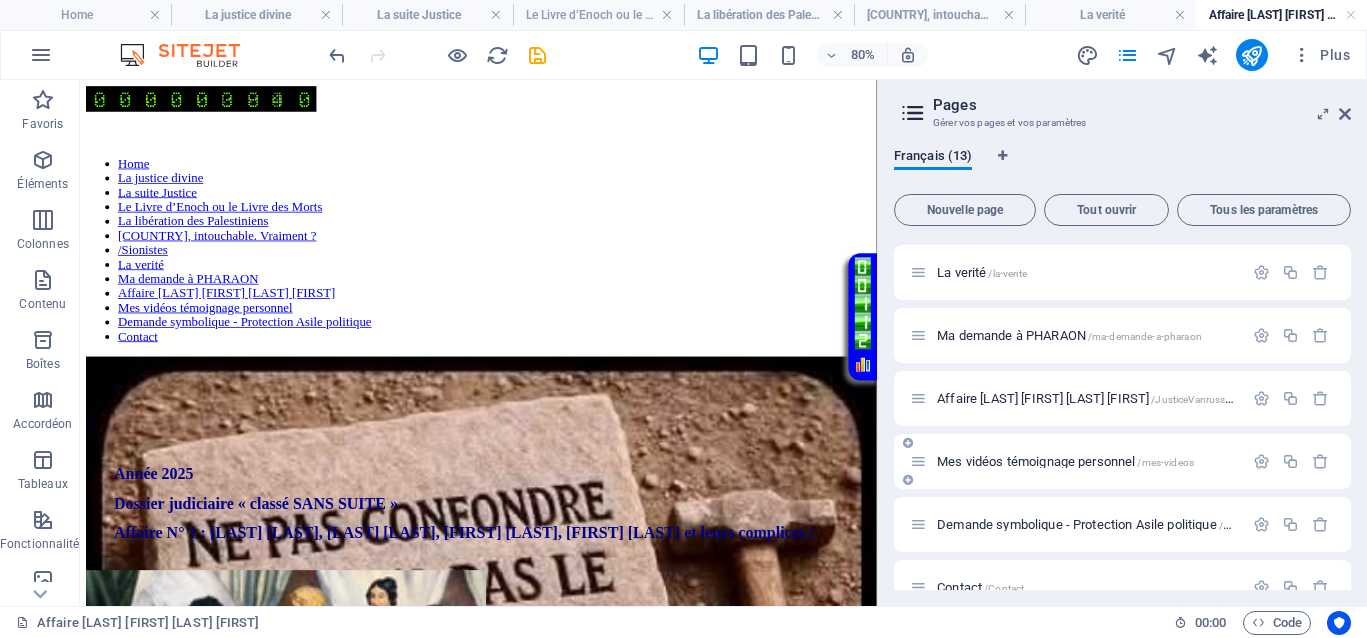 scroll, scrollTop: 471, scrollLeft: 0, axis: vertical 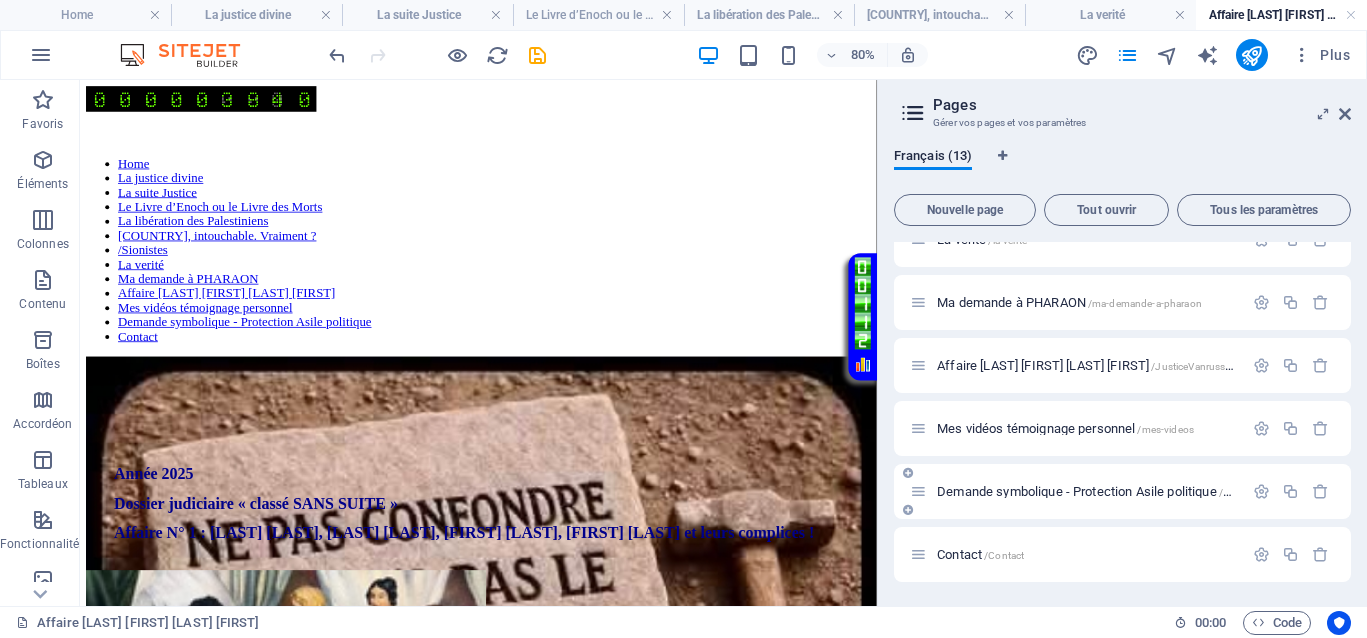 click on "Demande symbolique  - Protection Asile politique /Politique" at bounding box center [1099, 491] 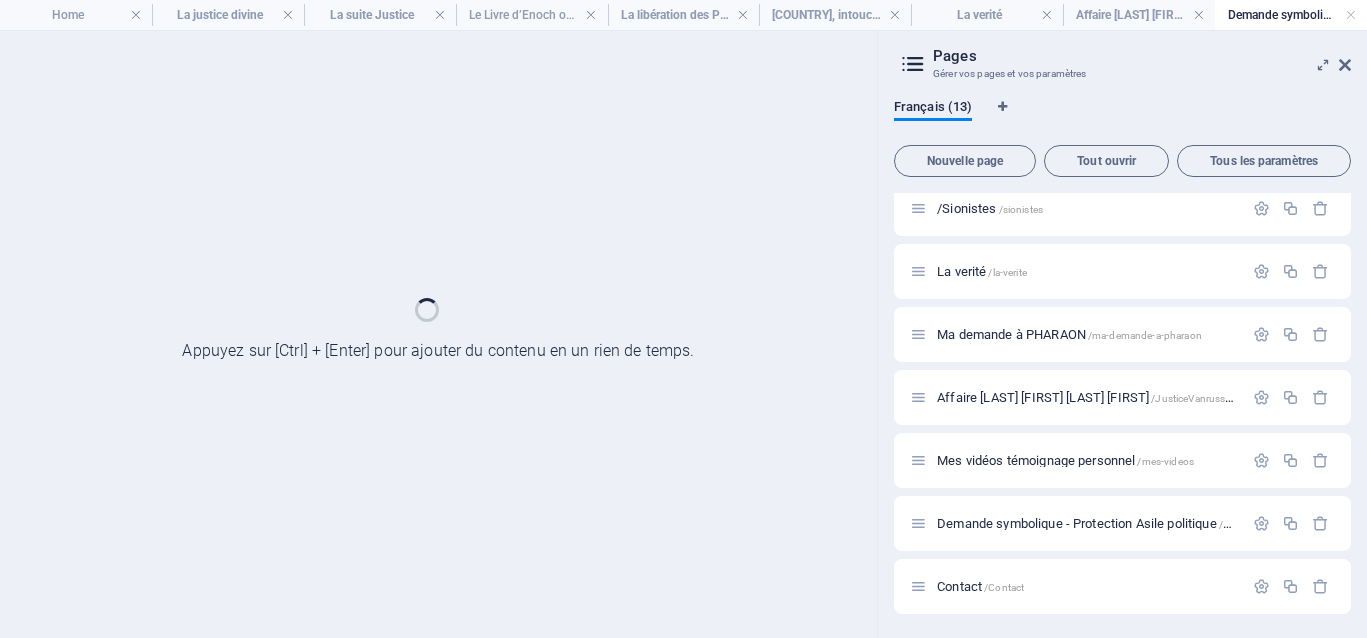 scroll, scrollTop: 390, scrollLeft: 0, axis: vertical 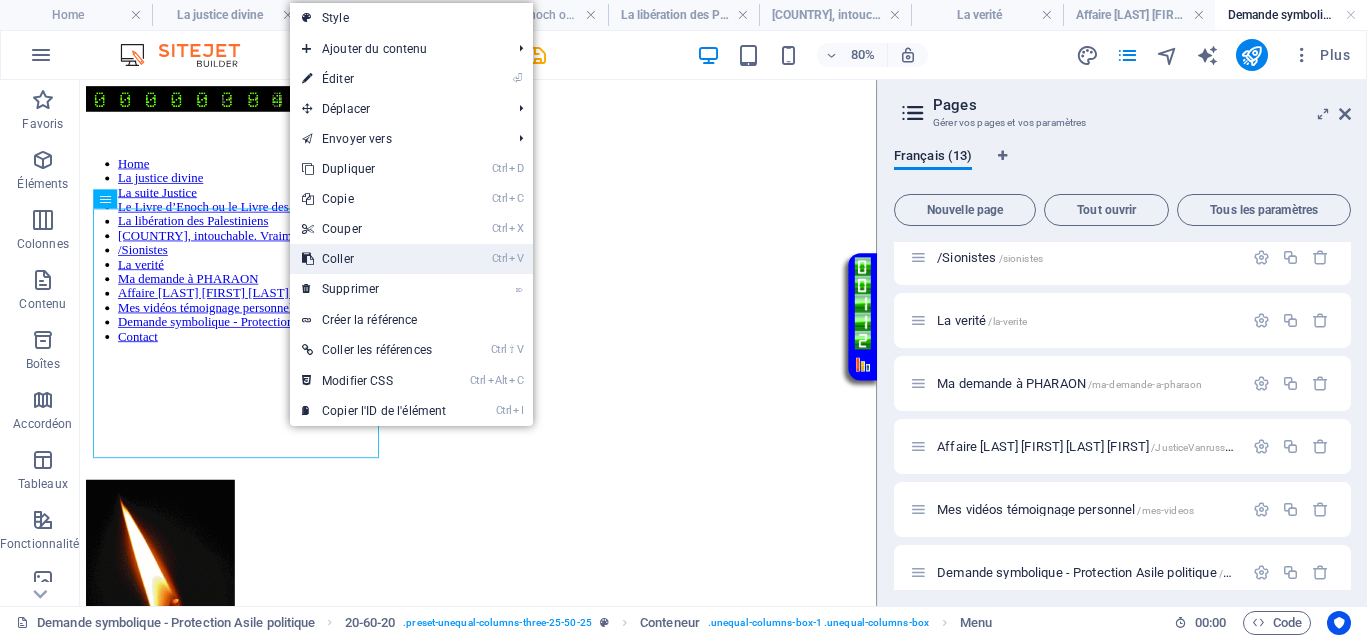 click on "Ctrl V  Coller" at bounding box center [374, 259] 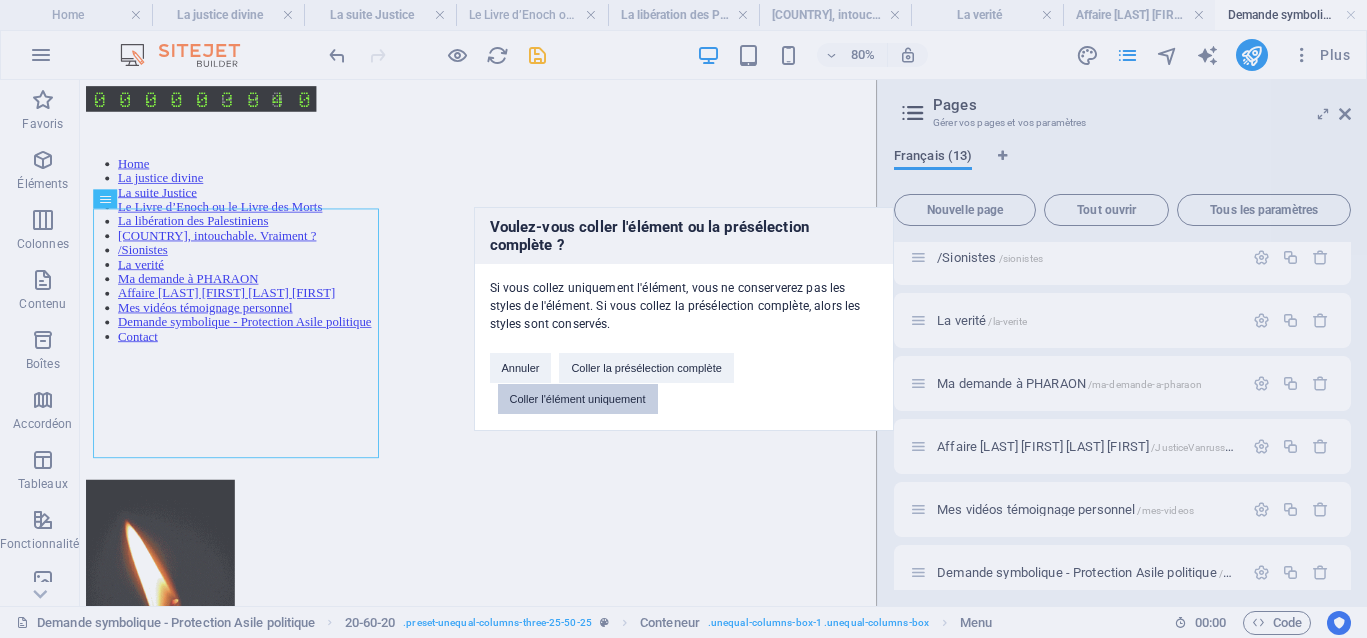 drag, startPoint x: 561, startPoint y: 386, endPoint x: 587, endPoint y: 389, distance: 26.172504 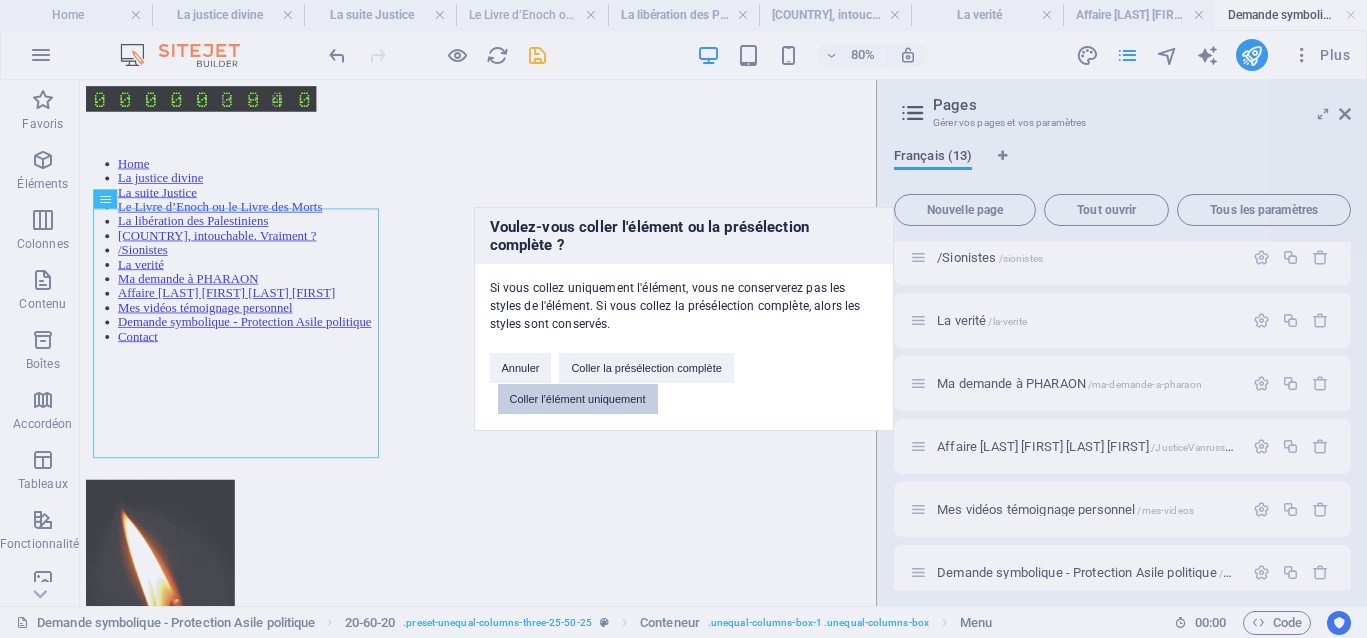 click on "Coller l'élément uniquement" at bounding box center [578, 399] 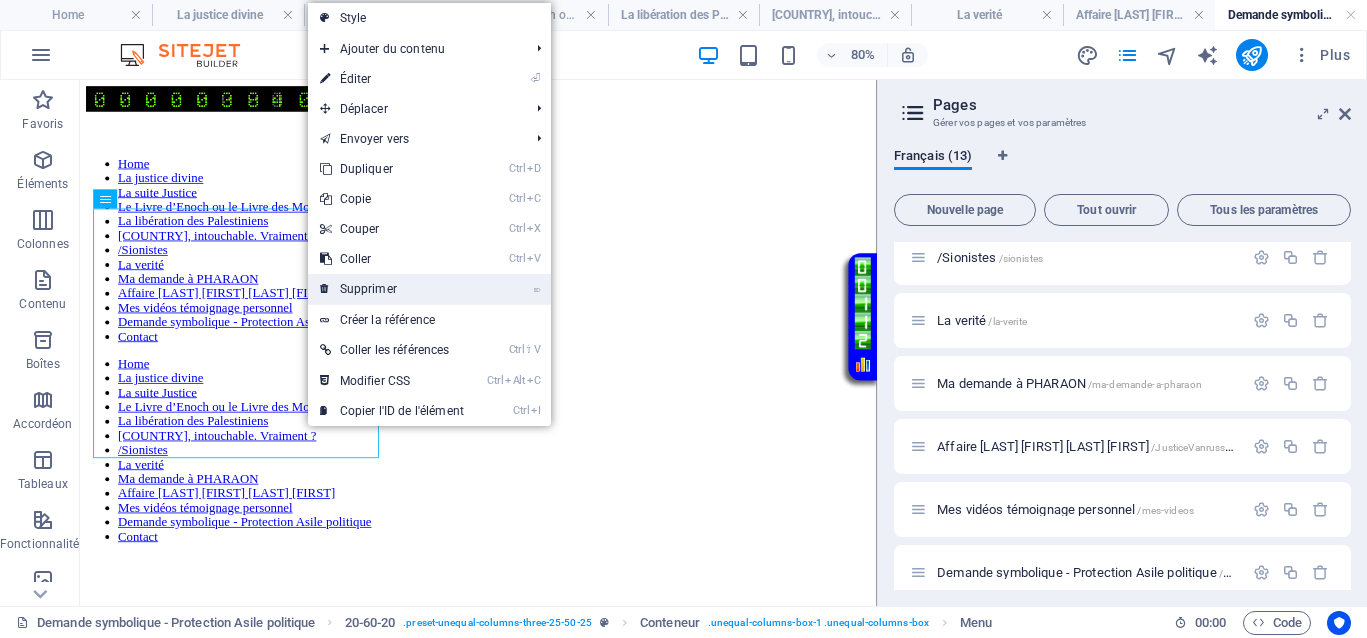 drag, startPoint x: 348, startPoint y: 286, endPoint x: 668, endPoint y: 398, distance: 339.03394 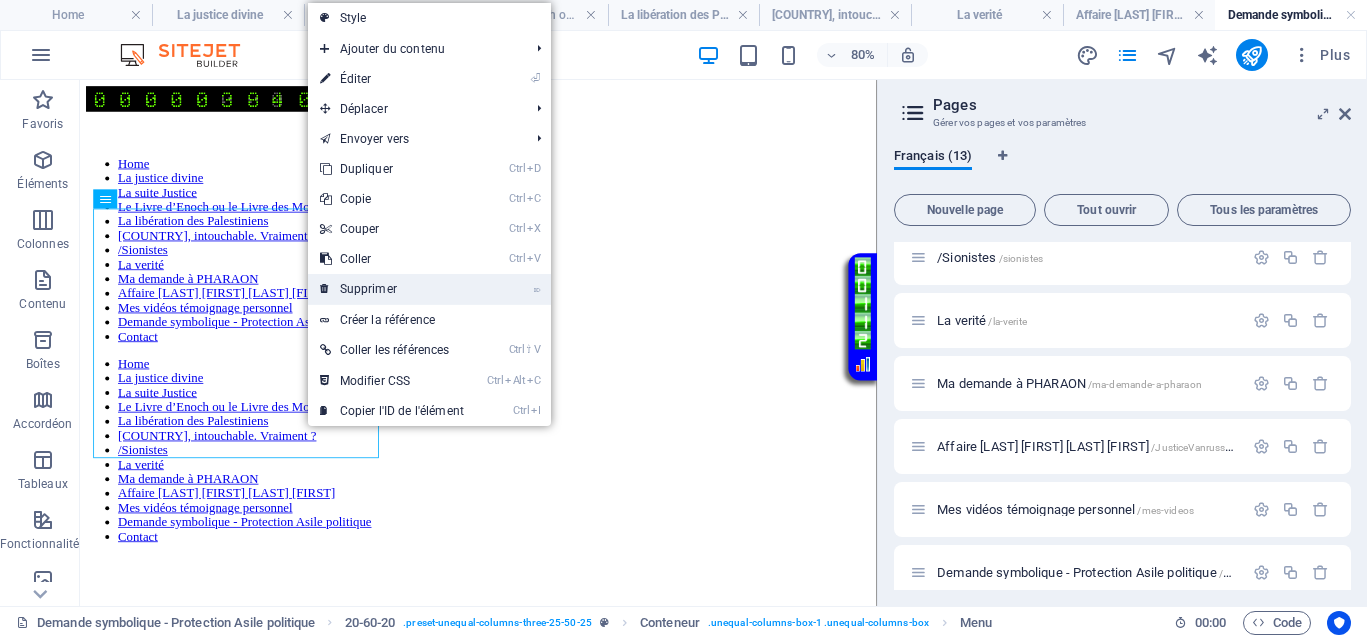 click on "⌦  Supprimer" at bounding box center [392, 289] 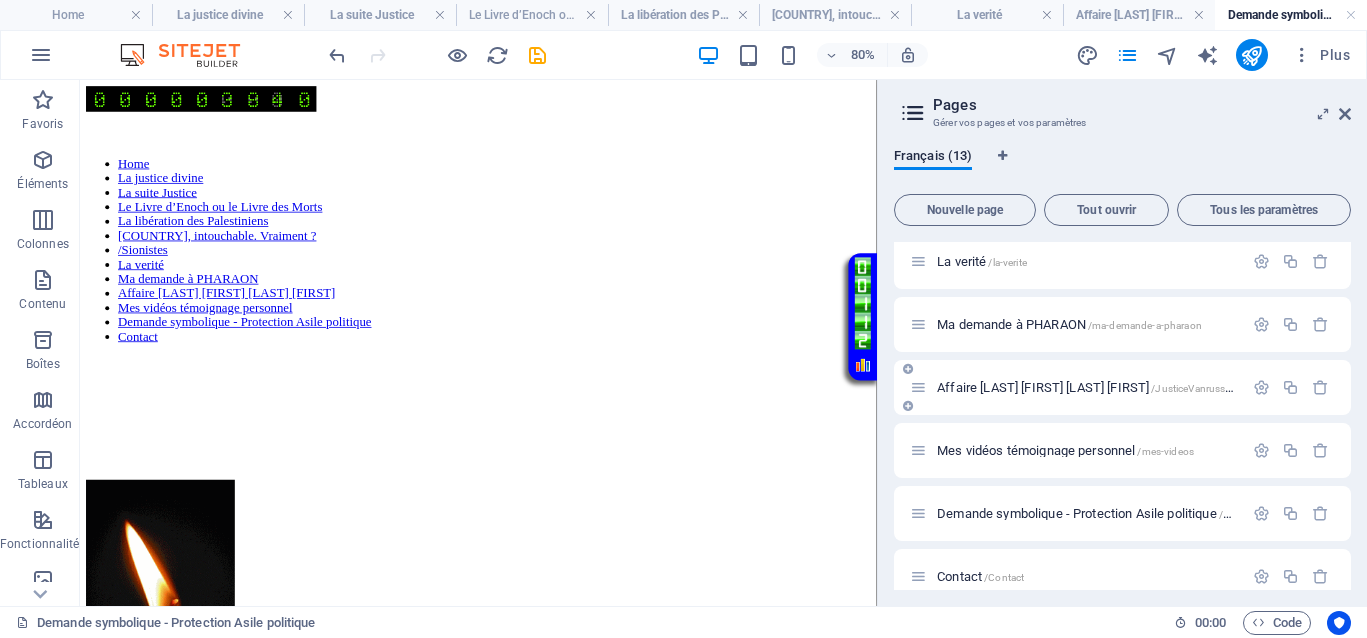 scroll, scrollTop: 471, scrollLeft: 0, axis: vertical 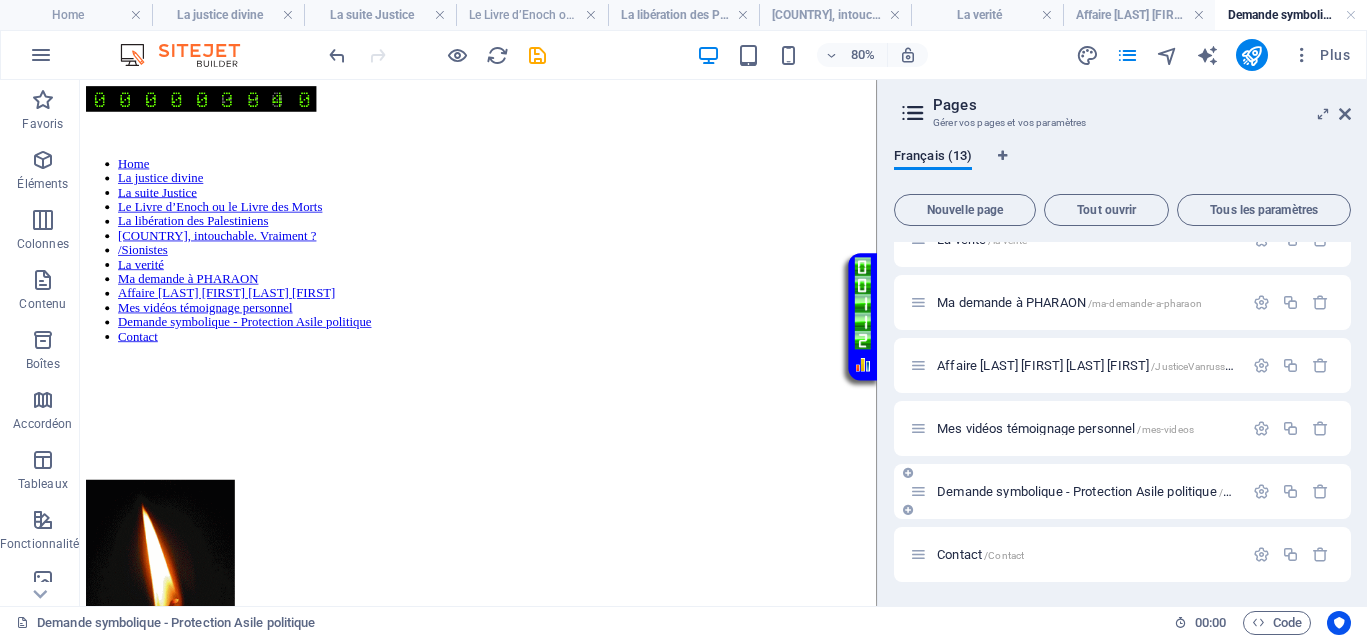 click on "Demande symbolique  - Protection Asile politique /Politique" at bounding box center [1099, 491] 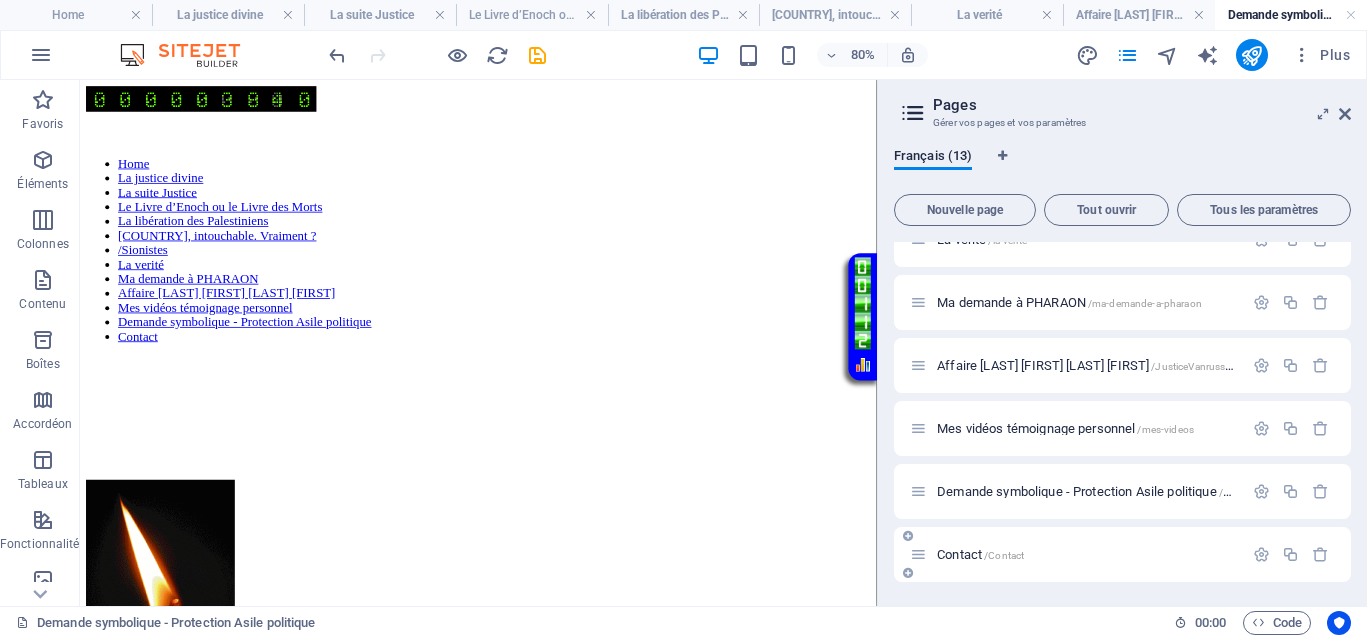 click on "Contact /Contact" at bounding box center [980, 554] 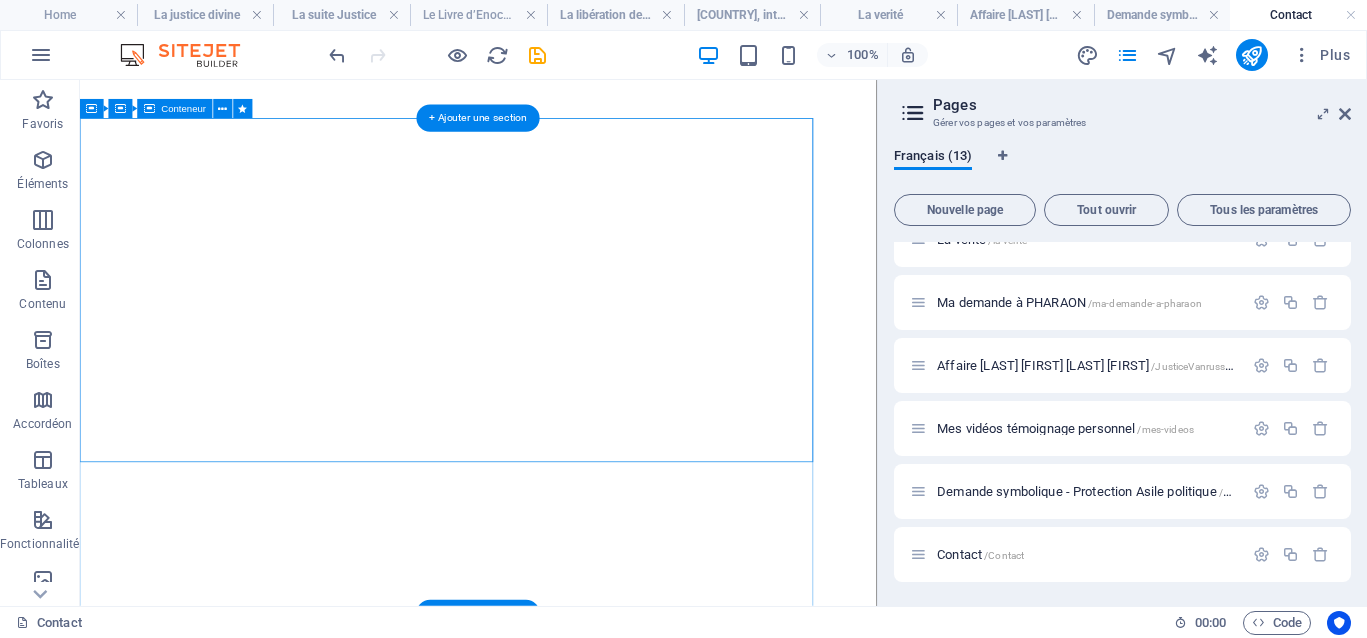 scroll, scrollTop: 390, scrollLeft: 0, axis: vertical 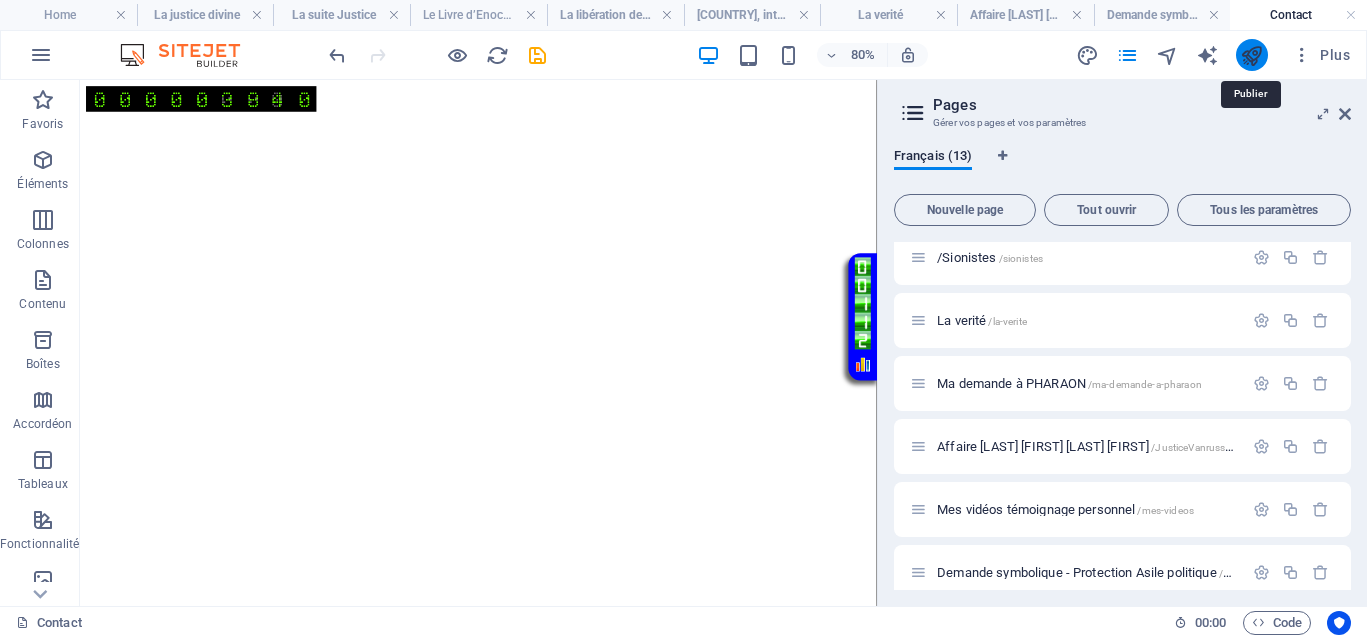 click at bounding box center (1251, 55) 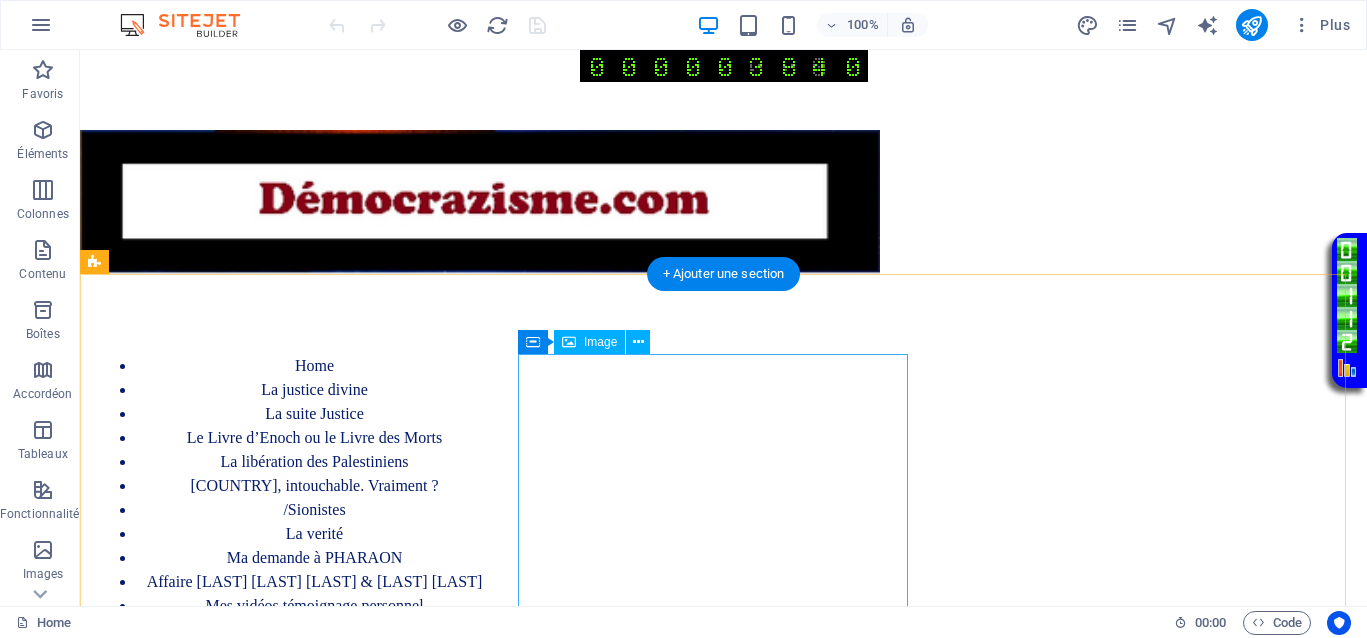 scroll, scrollTop: 0, scrollLeft: 0, axis: both 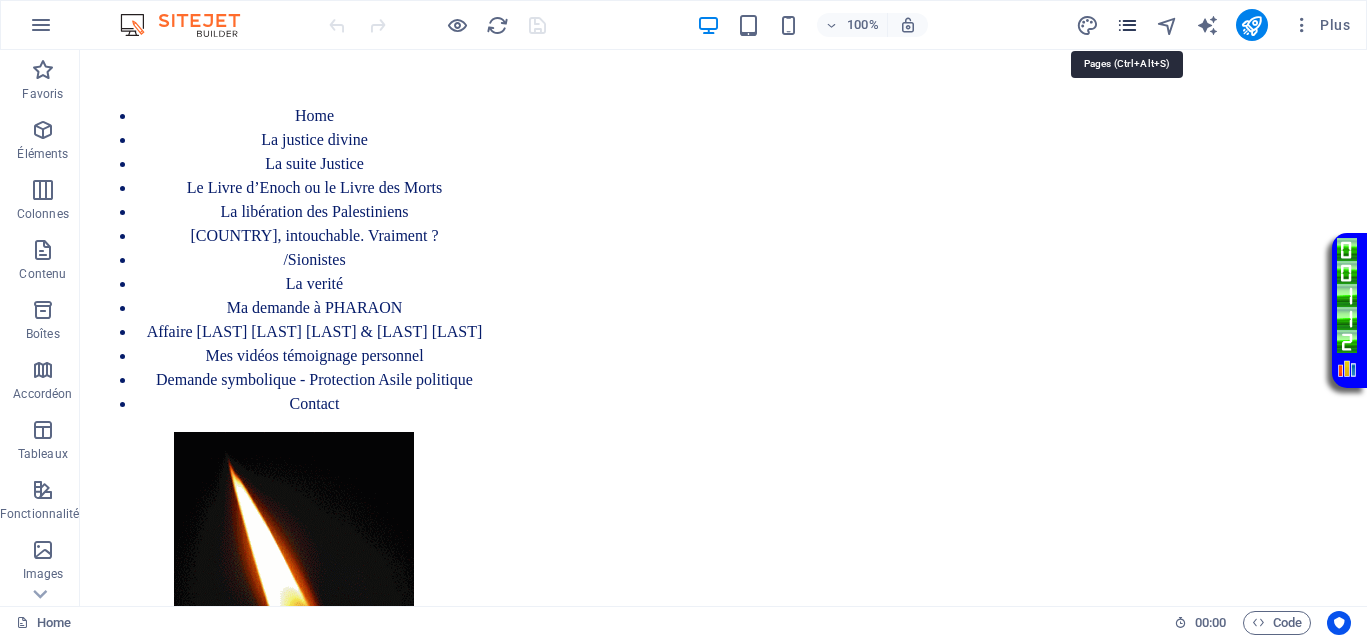 click at bounding box center [1127, 25] 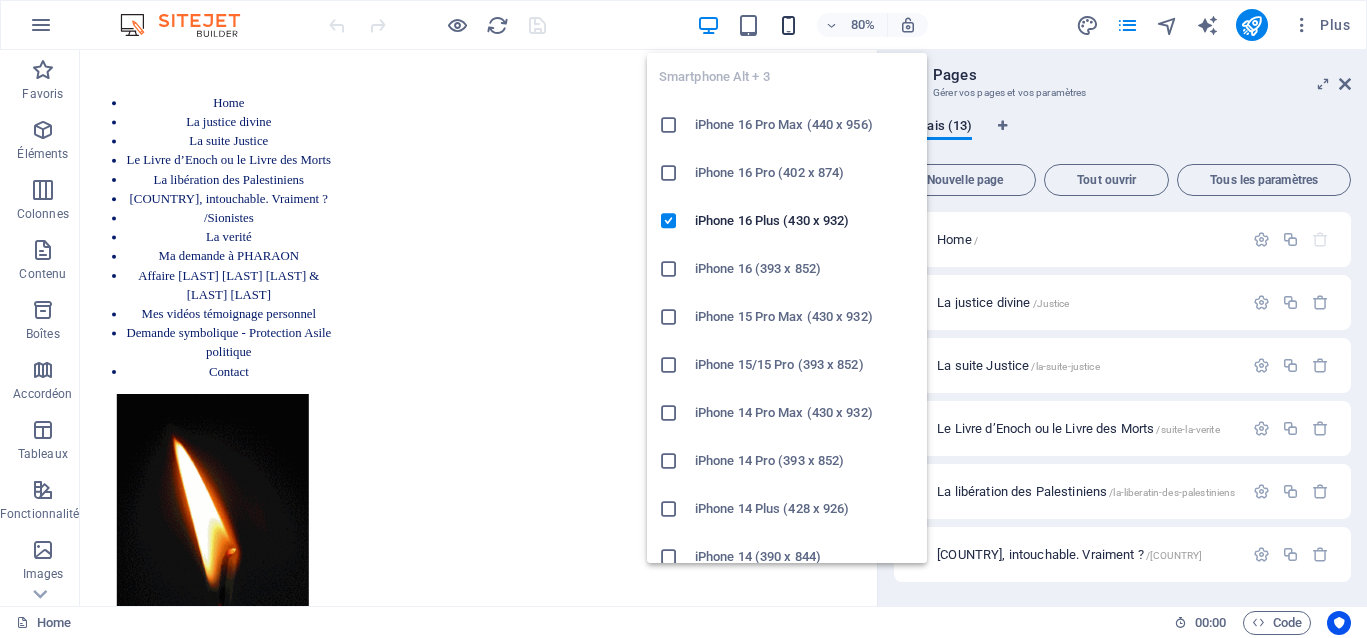click at bounding box center (788, 25) 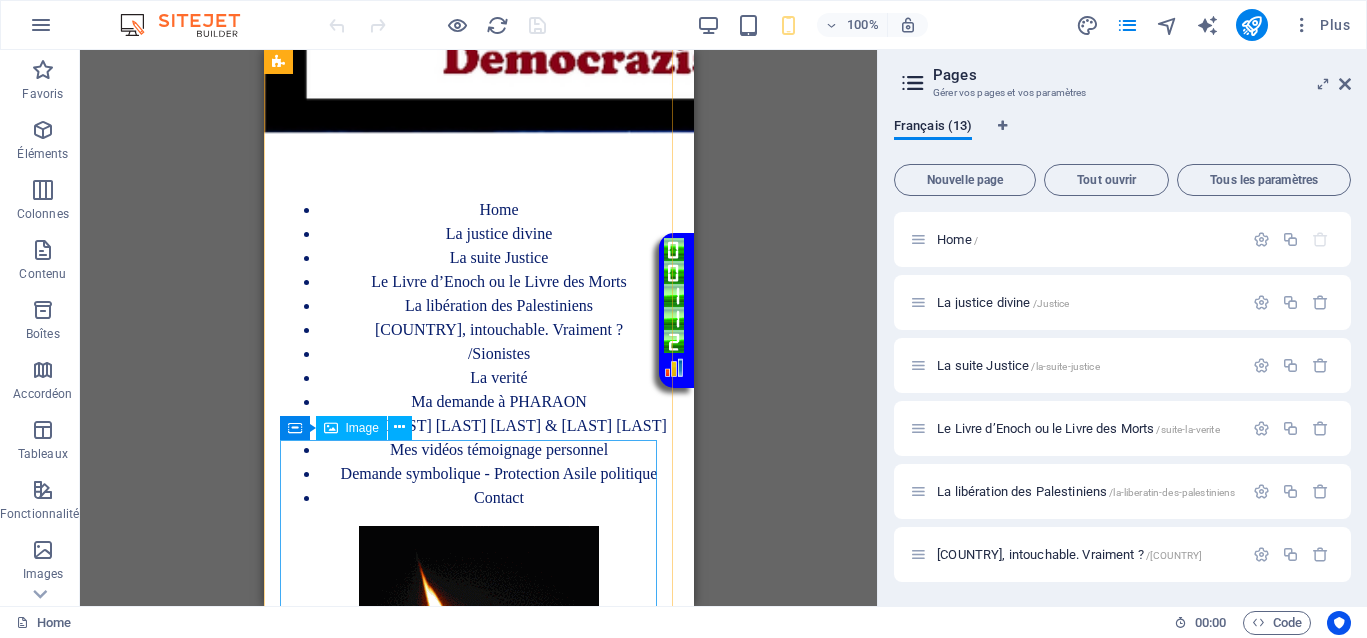 scroll, scrollTop: 0, scrollLeft: 0, axis: both 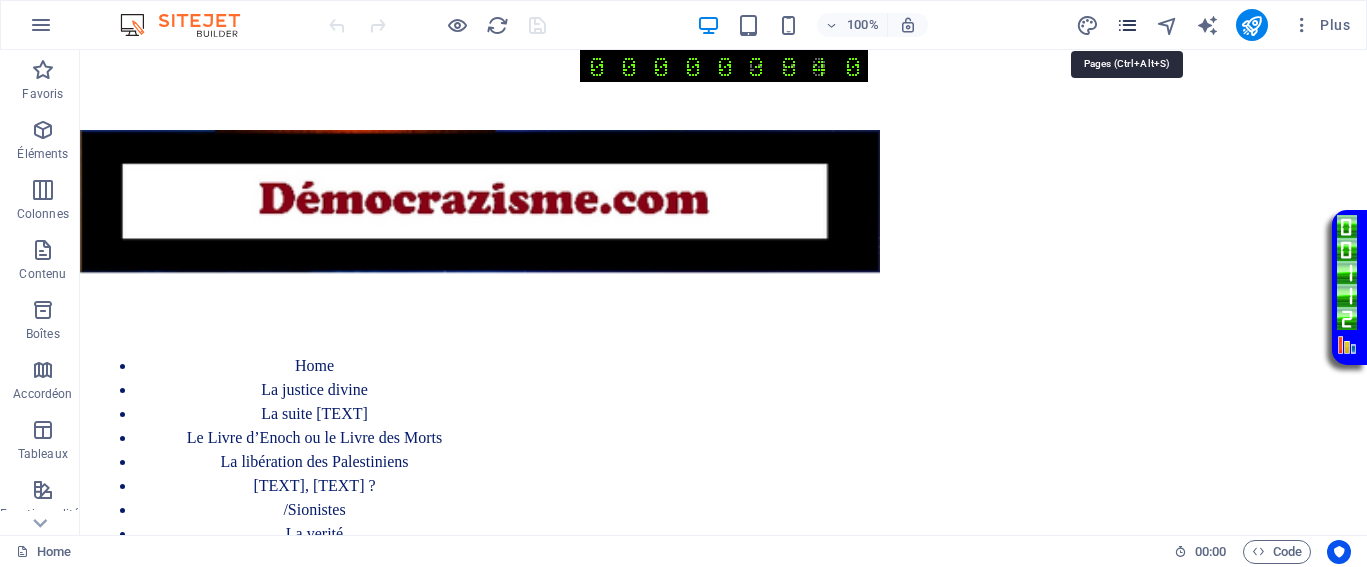 click at bounding box center [1127, 25] 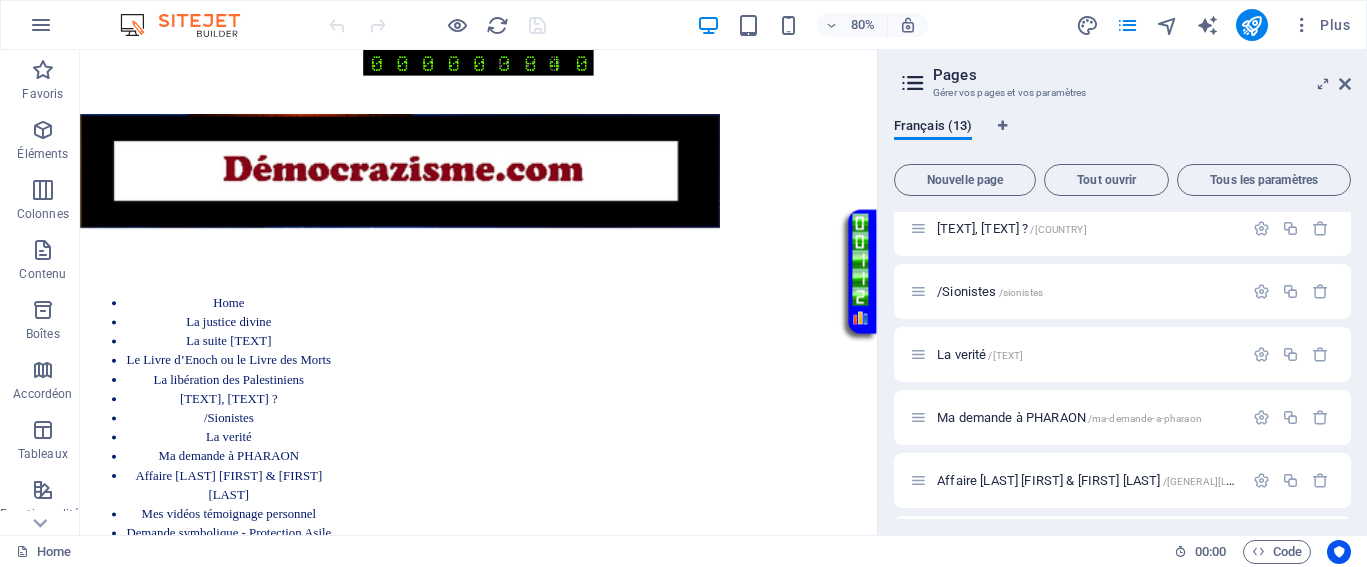 scroll, scrollTop: 375, scrollLeft: 0, axis: vertical 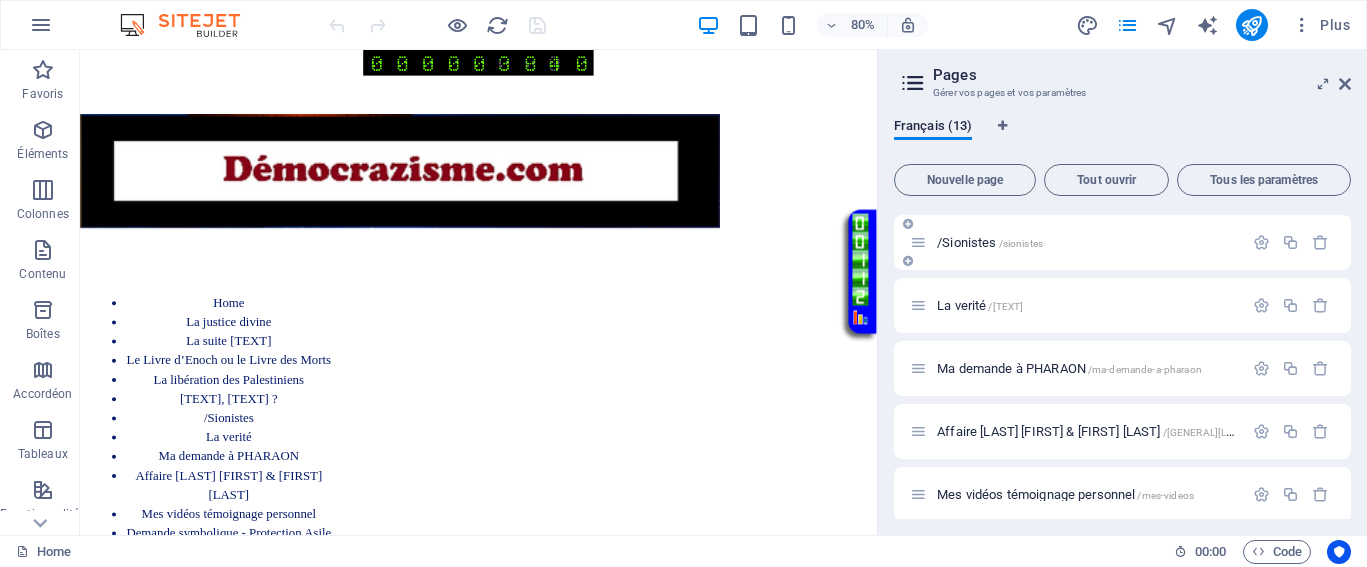 click on "/Sionistes /sionistes" at bounding box center (990, 242) 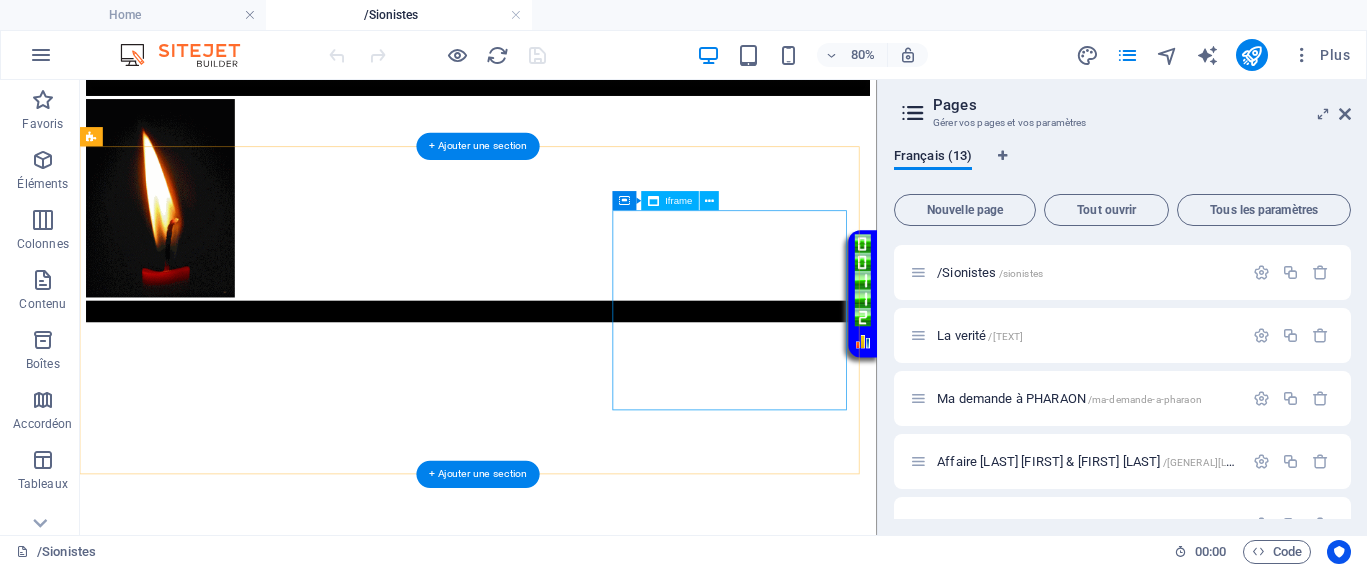scroll, scrollTop: 500, scrollLeft: 0, axis: vertical 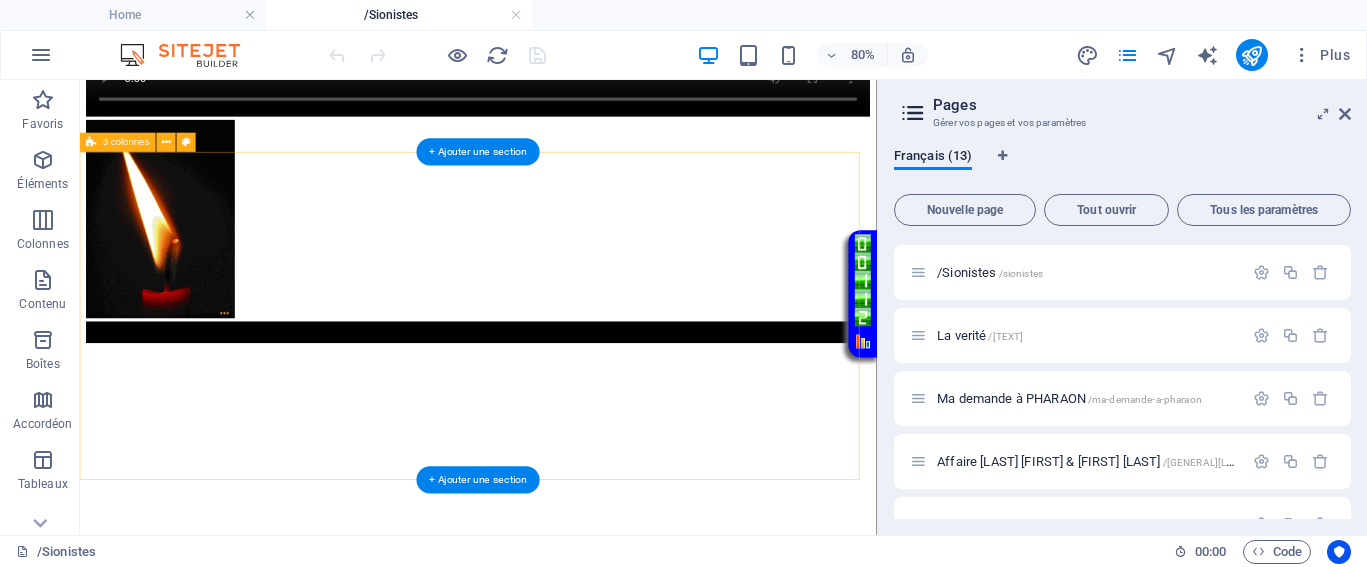 click on "</div> </div> </div>" at bounding box center (578, 790) 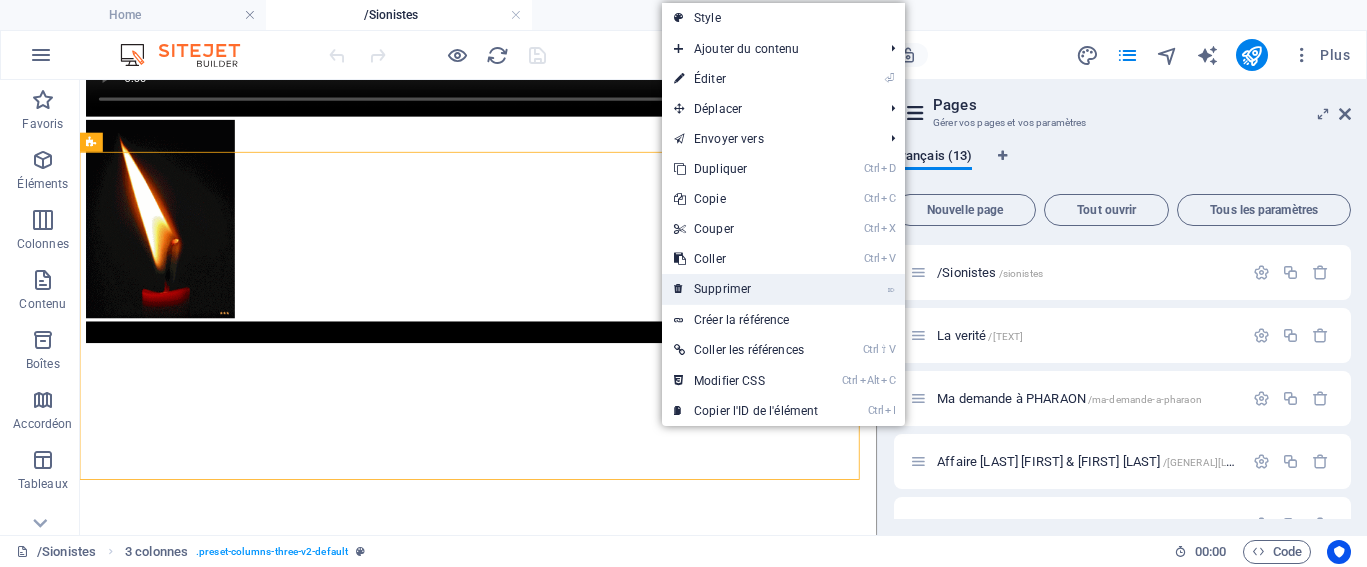 click on "⌦  Supprimer" at bounding box center (746, 289) 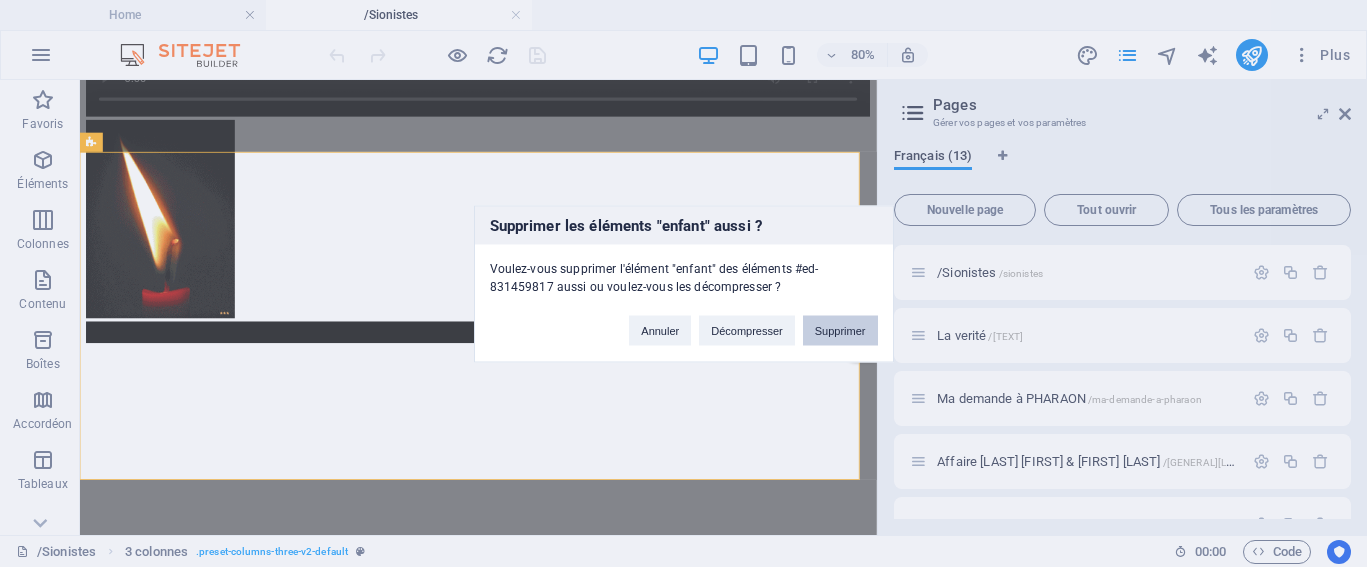 click on "Supprimer" at bounding box center (840, 330) 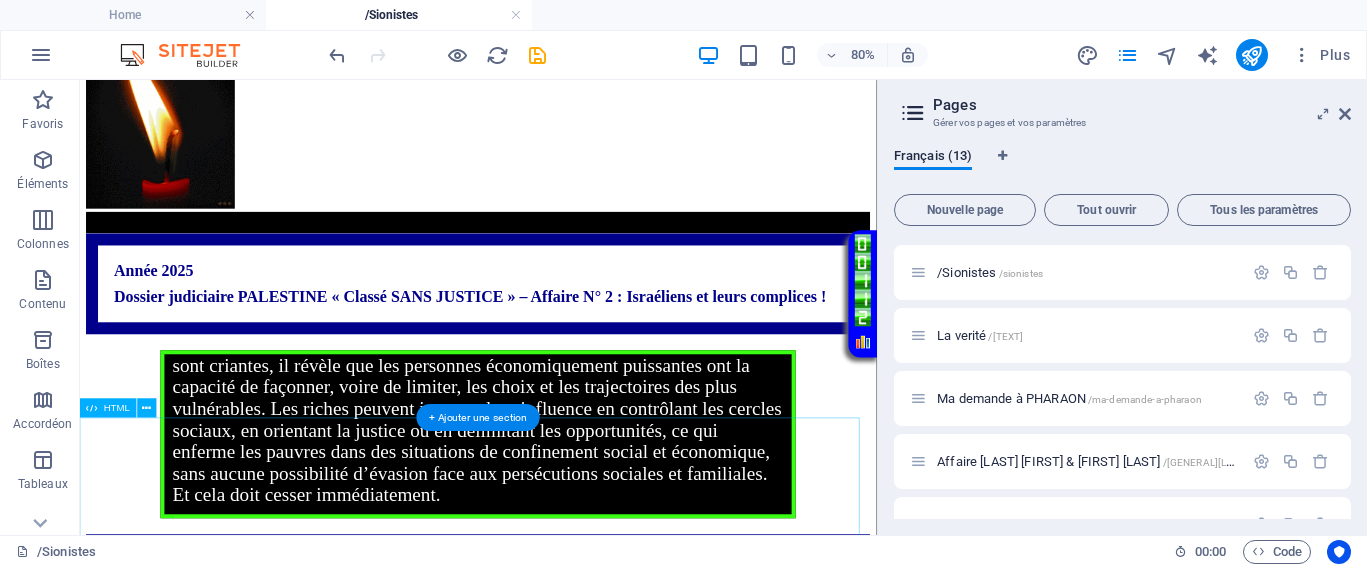 scroll, scrollTop: 750, scrollLeft: 0, axis: vertical 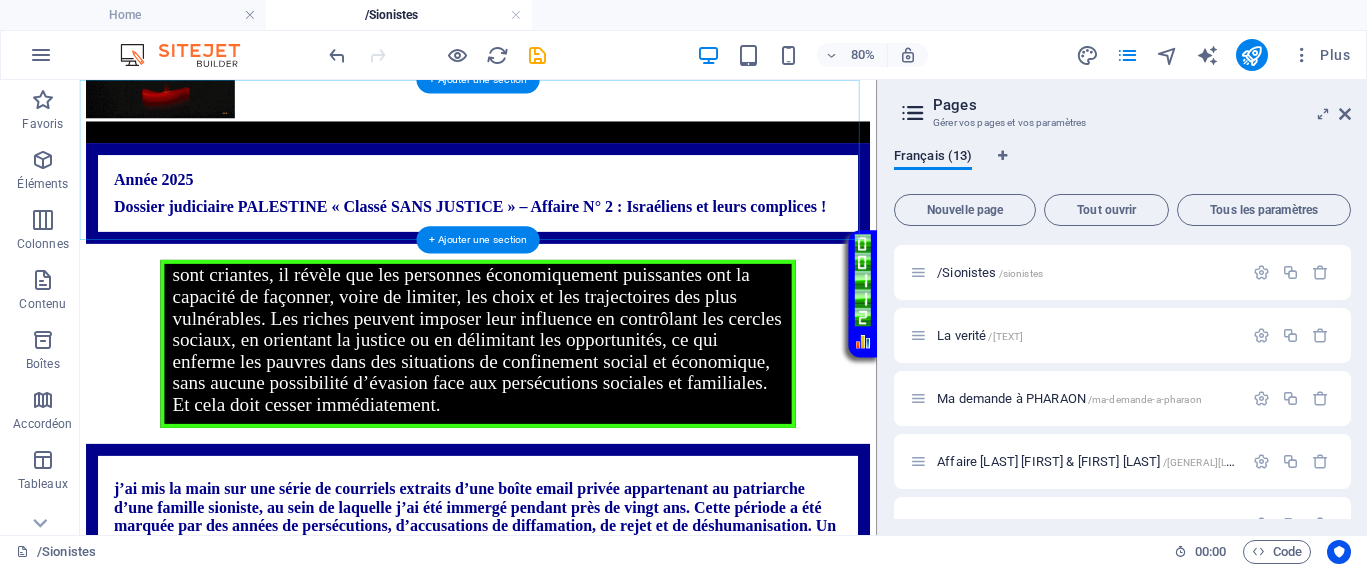 click on "Votre Témoignage
Le proverbe « Dis-moi qui tu fréquentes et je te dirai qui tu es » souligne que ceux qui détiennent le pouvoir ou la richesse influencent fortement l’identité et le destin des autres. Dans un contexte où les inégalités économiques et sociales sont criantes, il révèle que les personnes économiquement puissantes ont la capacité de façonner, voire de limiter, les choix et les trajectoires des plus vulnérables. Les riches peuvent imposer leur influence en contrôlant les cercles sociaux, en orientant la justice ou en délimitant les opportunités, ce qui enferme les pauvres dans des situations de confinement social et économique, sans aucune possibilité d’évasion face aux persécutions sociales et familiales. Et cela doit cesser immédiatement." at bounding box center [578, 410] 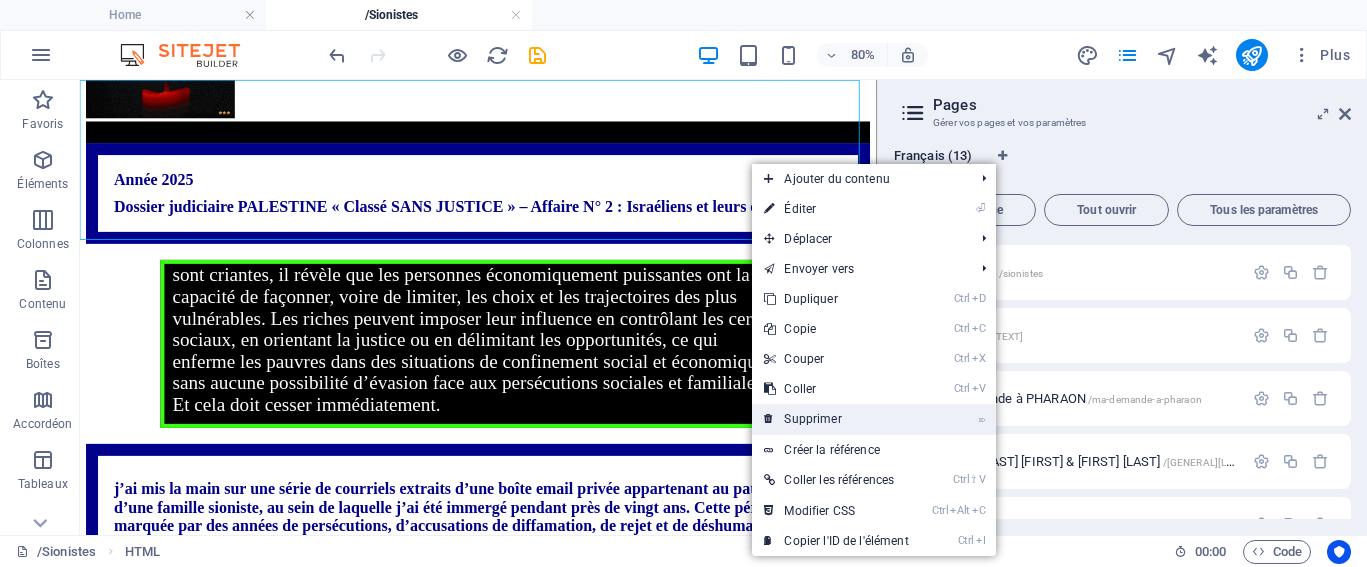 click on "⌦  Supprimer" at bounding box center (836, 419) 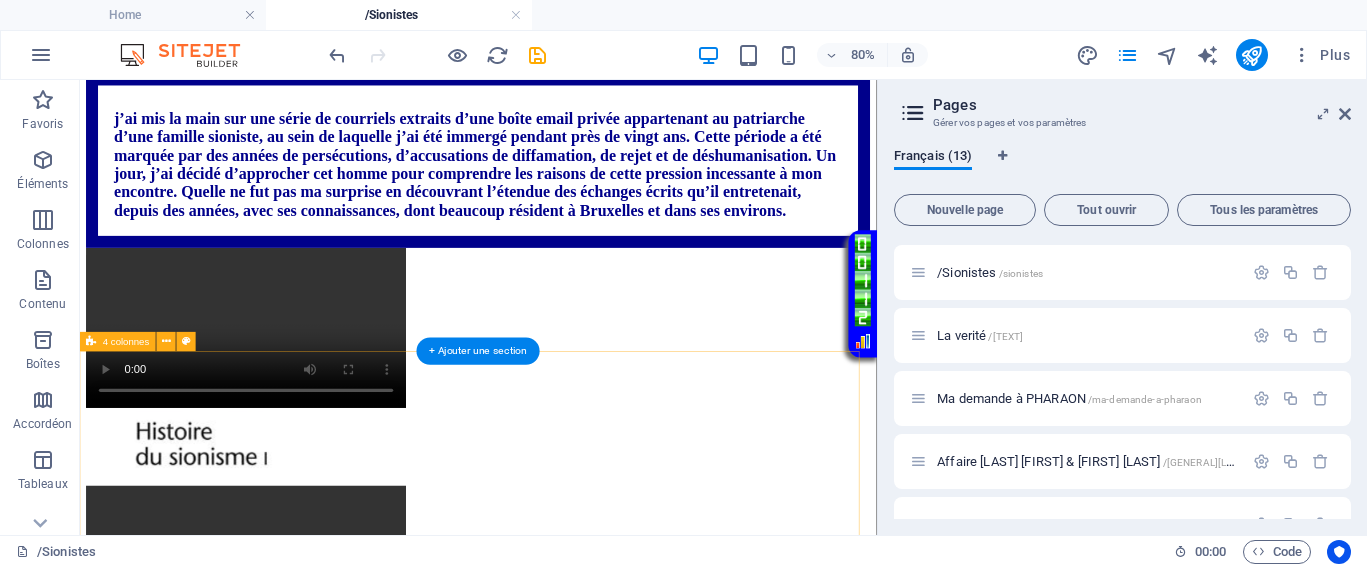 scroll, scrollTop: 885, scrollLeft: 0, axis: vertical 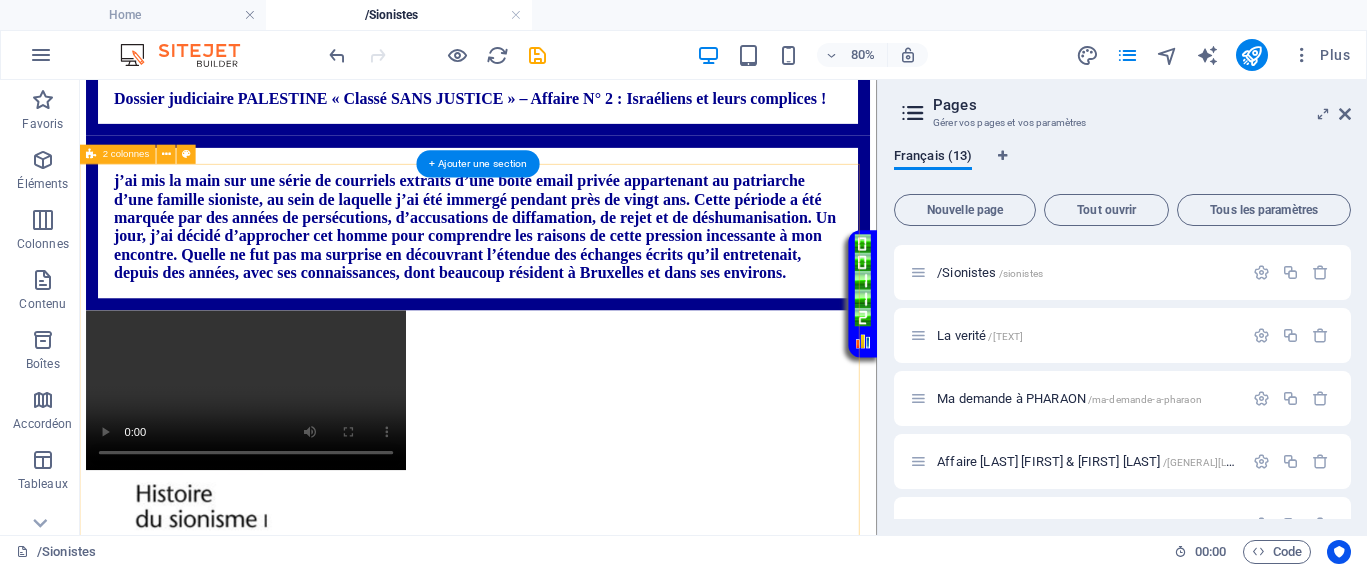 click on "Your browser does not support the video tag.
Your browser does not support the video tag." at bounding box center (578, 712) 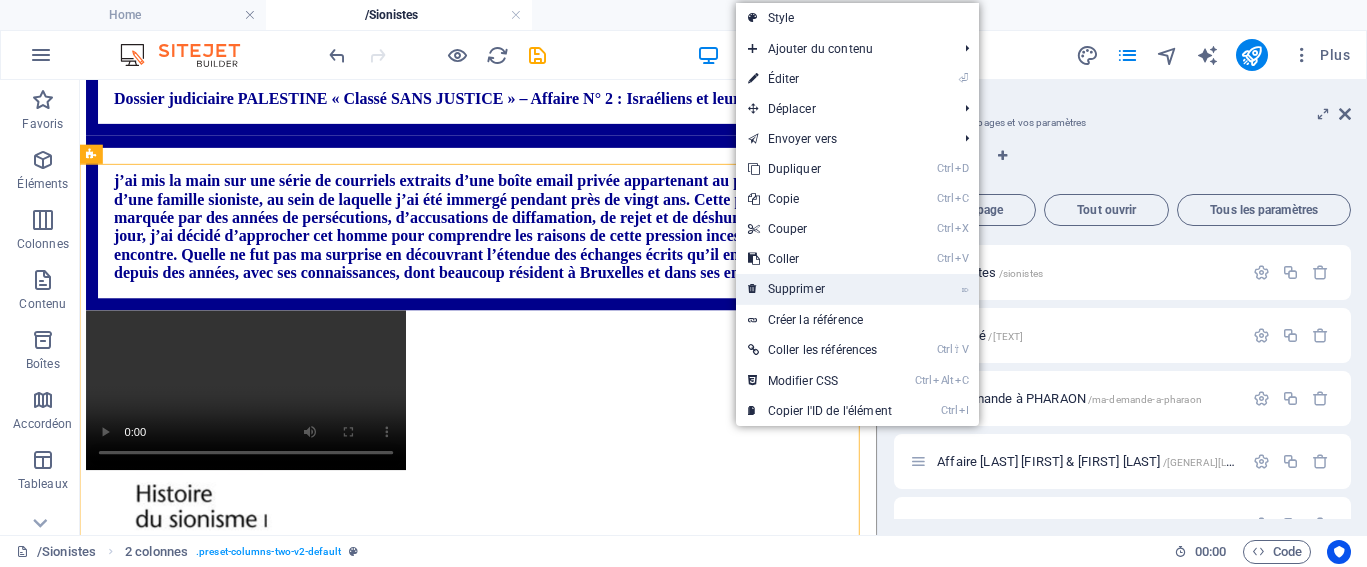 click on "⌦  Supprimer" at bounding box center (820, 289) 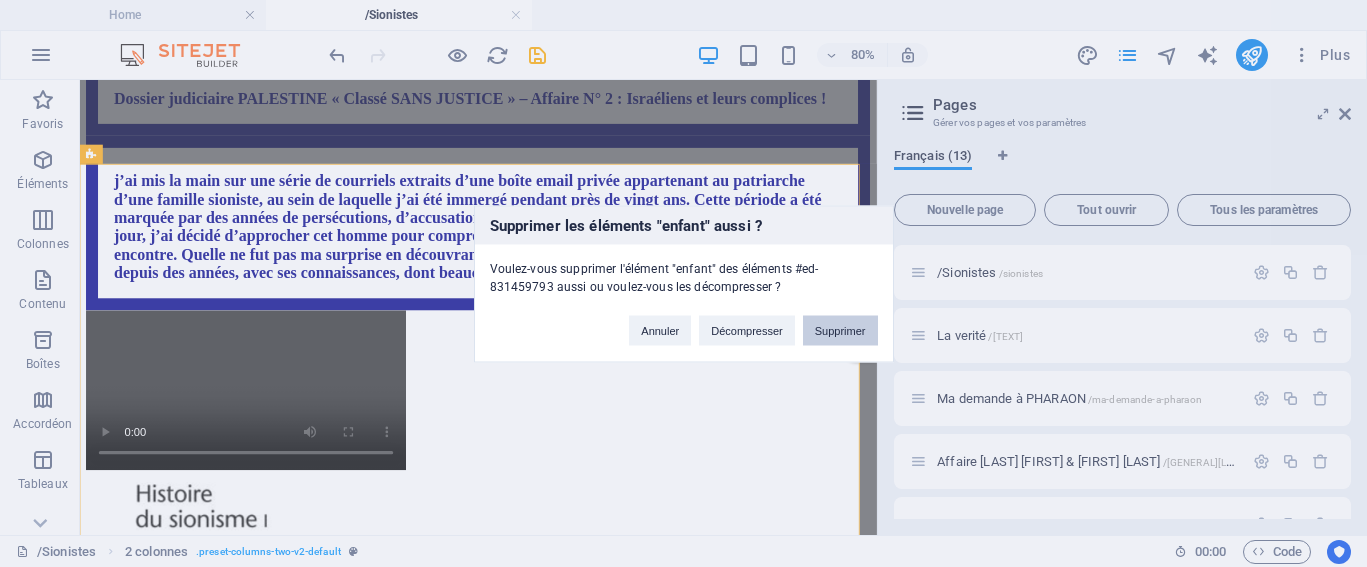 click on "Supprimer" at bounding box center (840, 330) 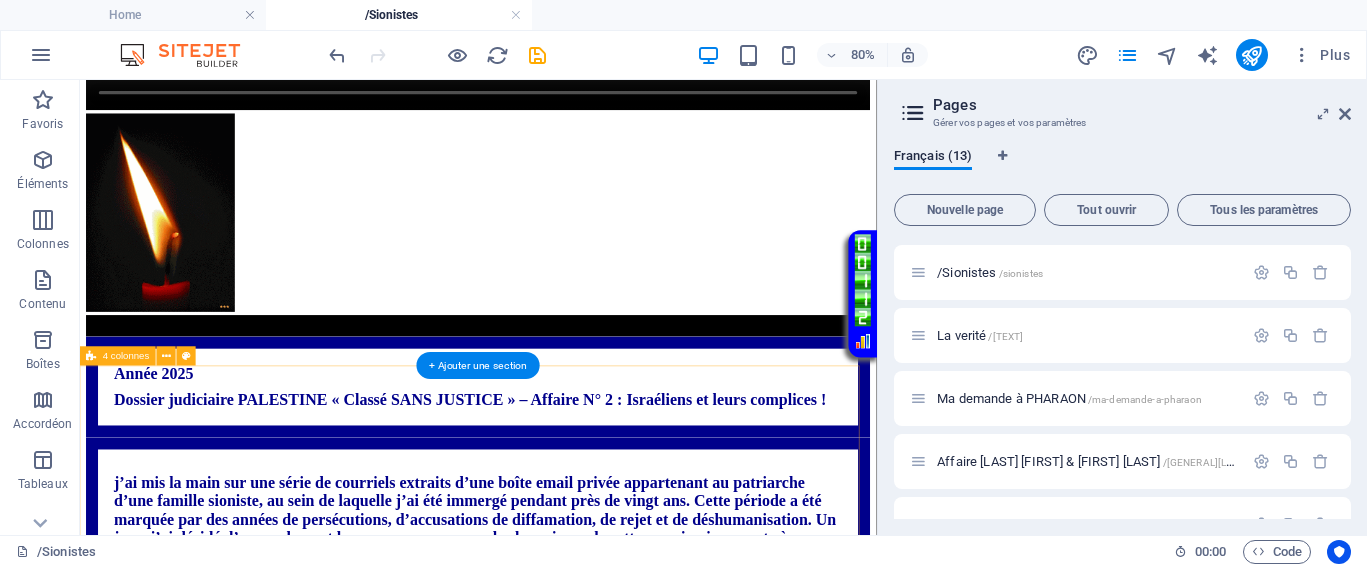 scroll, scrollTop: 385, scrollLeft: 0, axis: vertical 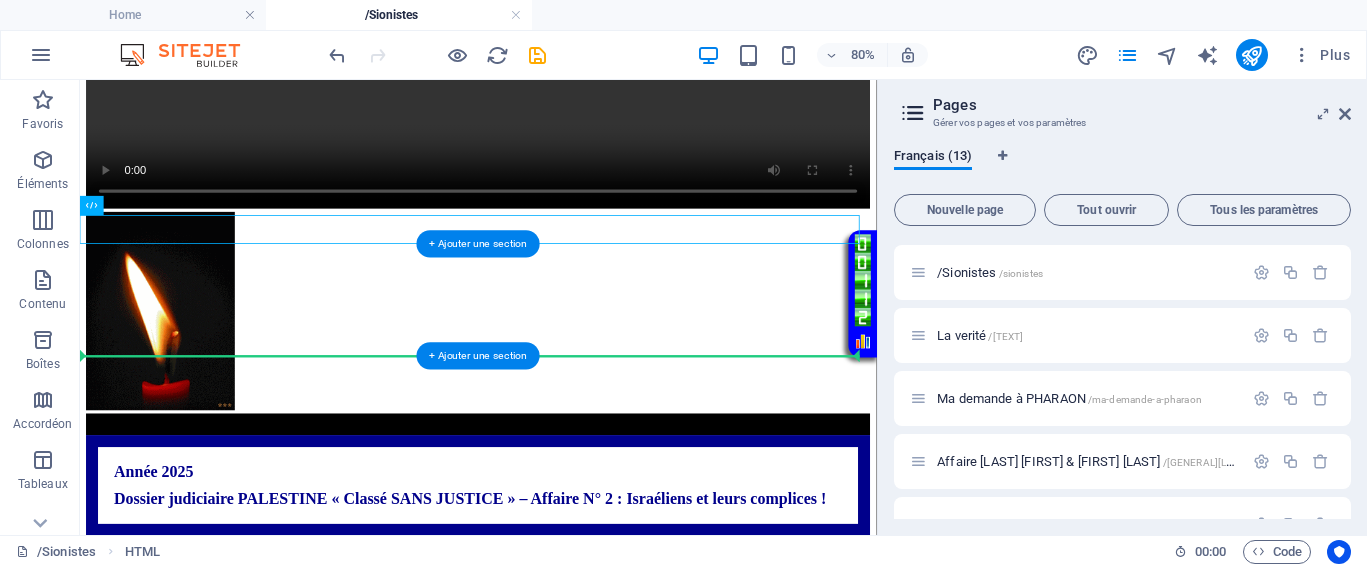 drag, startPoint x: 803, startPoint y: 264, endPoint x: 811, endPoint y: 401, distance: 137.23338 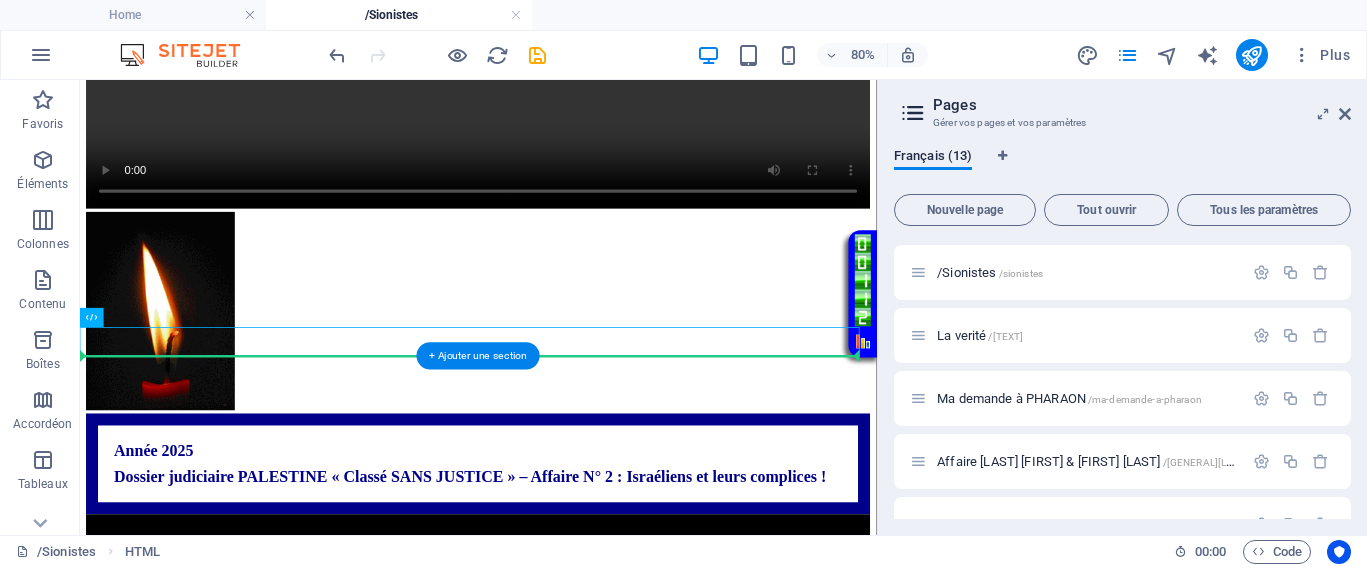 scroll, scrollTop: 635, scrollLeft: 0, axis: vertical 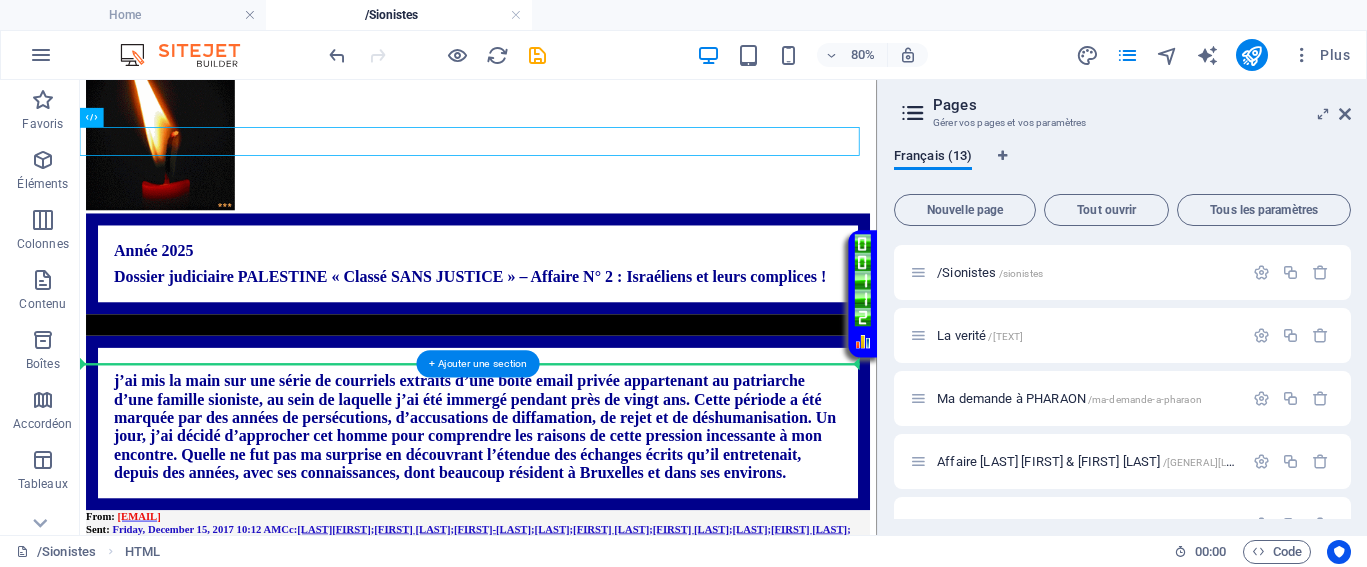 drag, startPoint x: 870, startPoint y: 403, endPoint x: 831, endPoint y: 438, distance: 52.40229 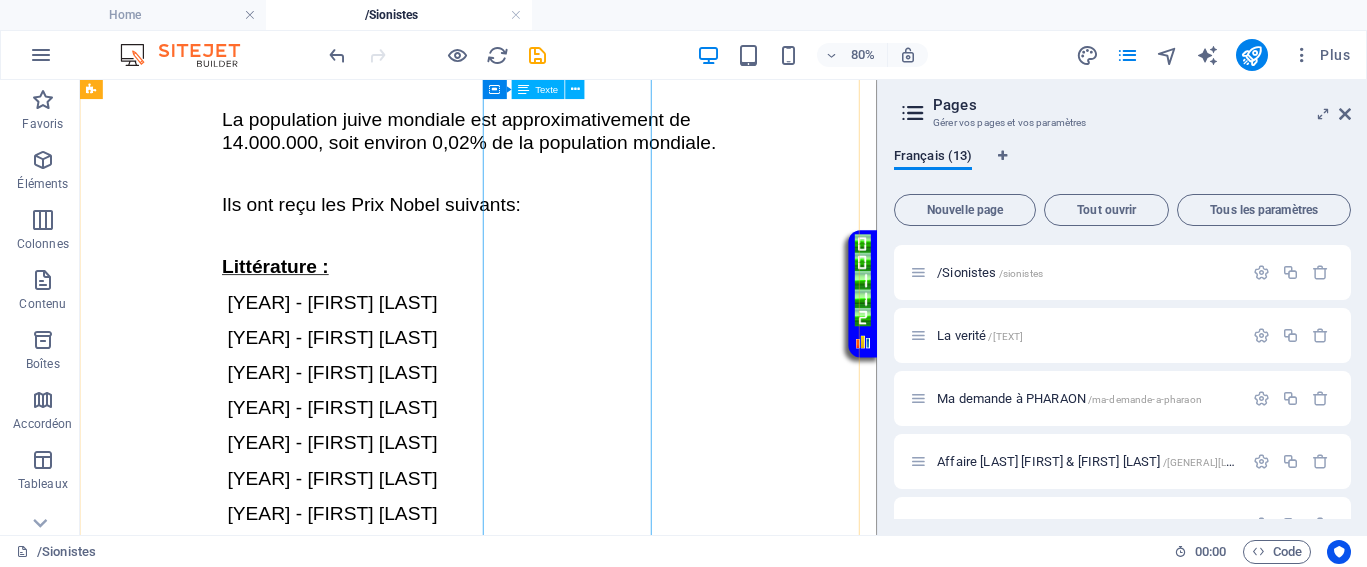scroll, scrollTop: 4510, scrollLeft: 0, axis: vertical 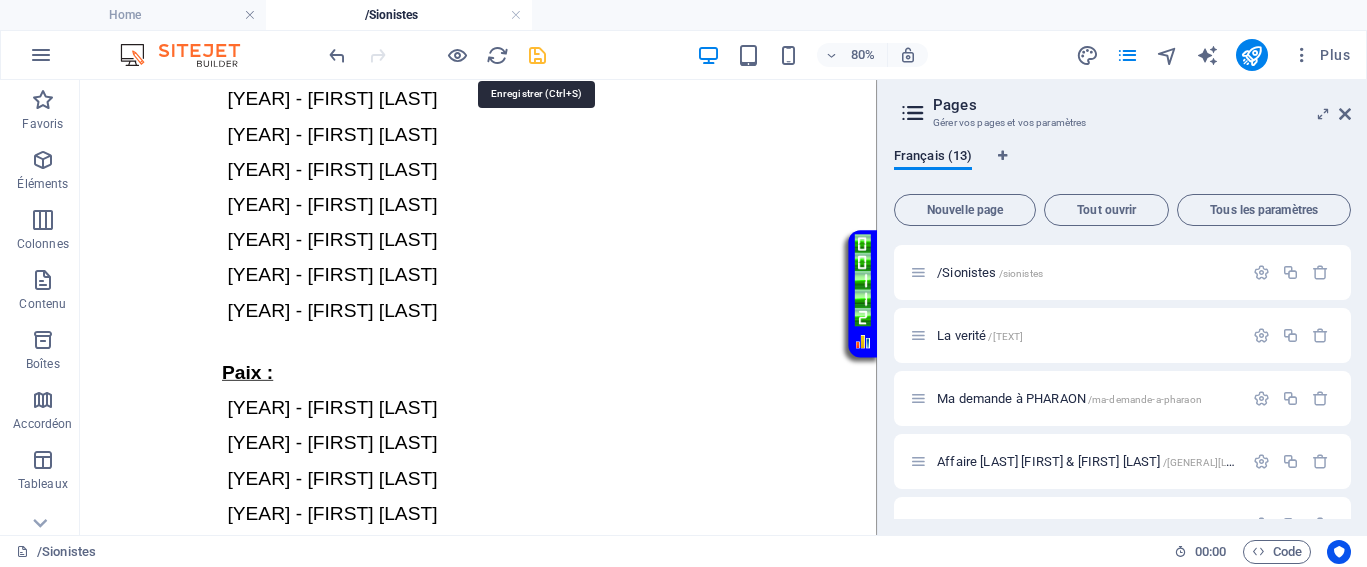 click at bounding box center (537, 55) 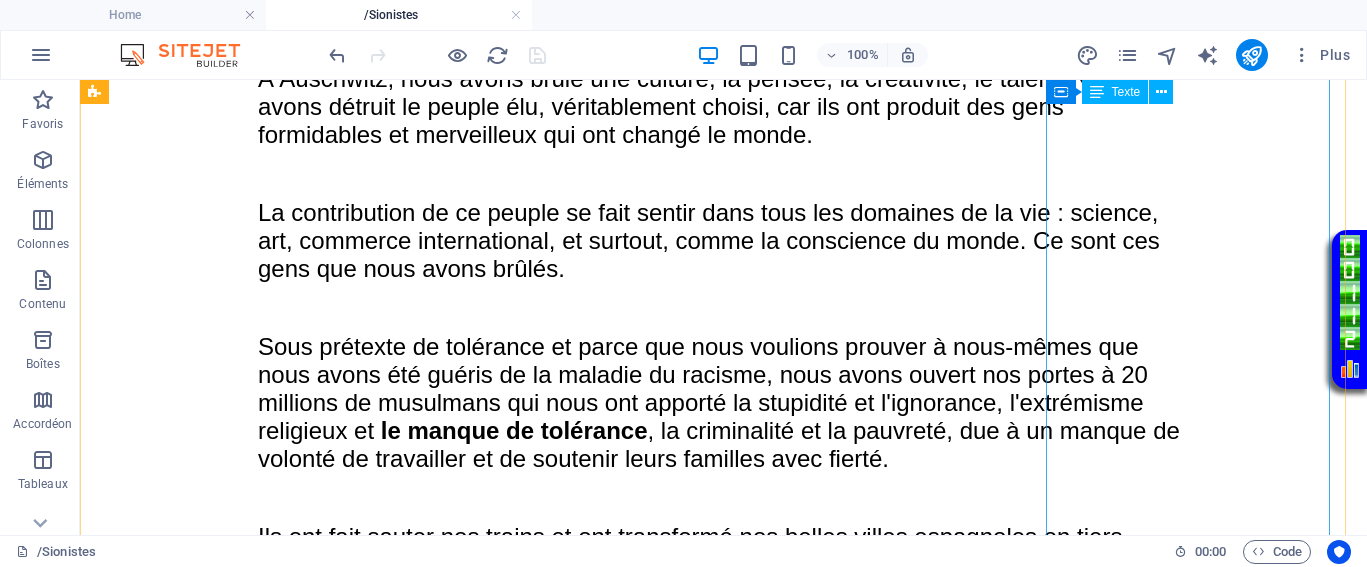 scroll, scrollTop: 1666, scrollLeft: 0, axis: vertical 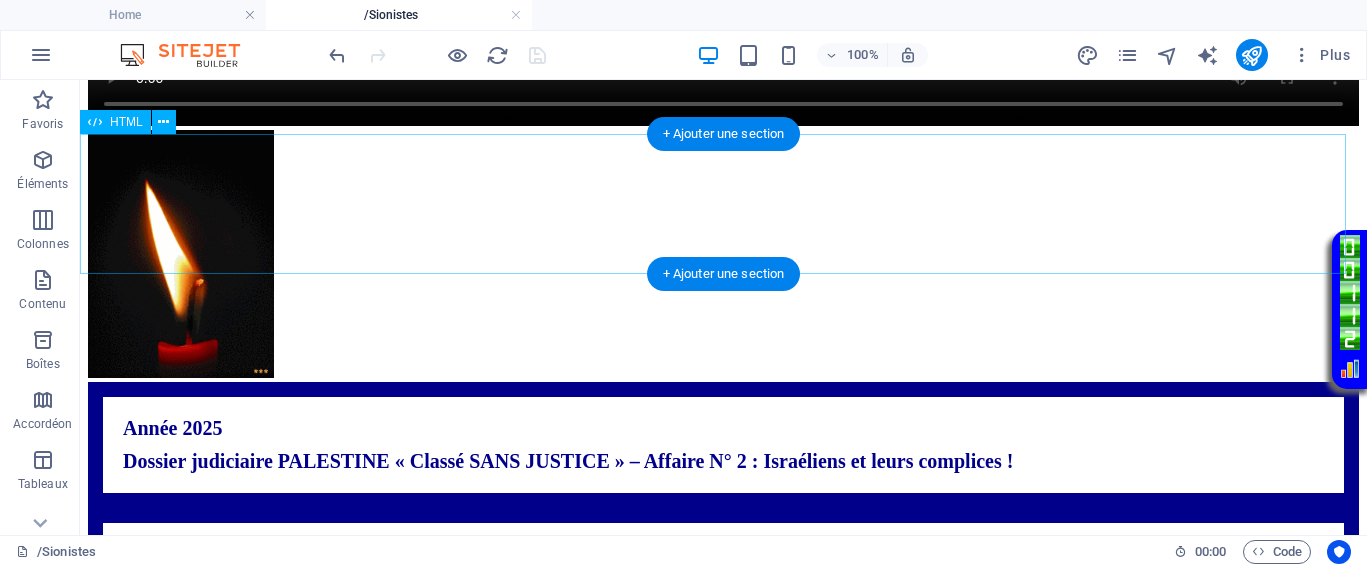 click on "Année 2025
Dossier judiciaire PALESTINE « Classé SANS JUSTICE » – Affaire N° 2 : Israéliens et leurs complices !" at bounding box center (723, 445) 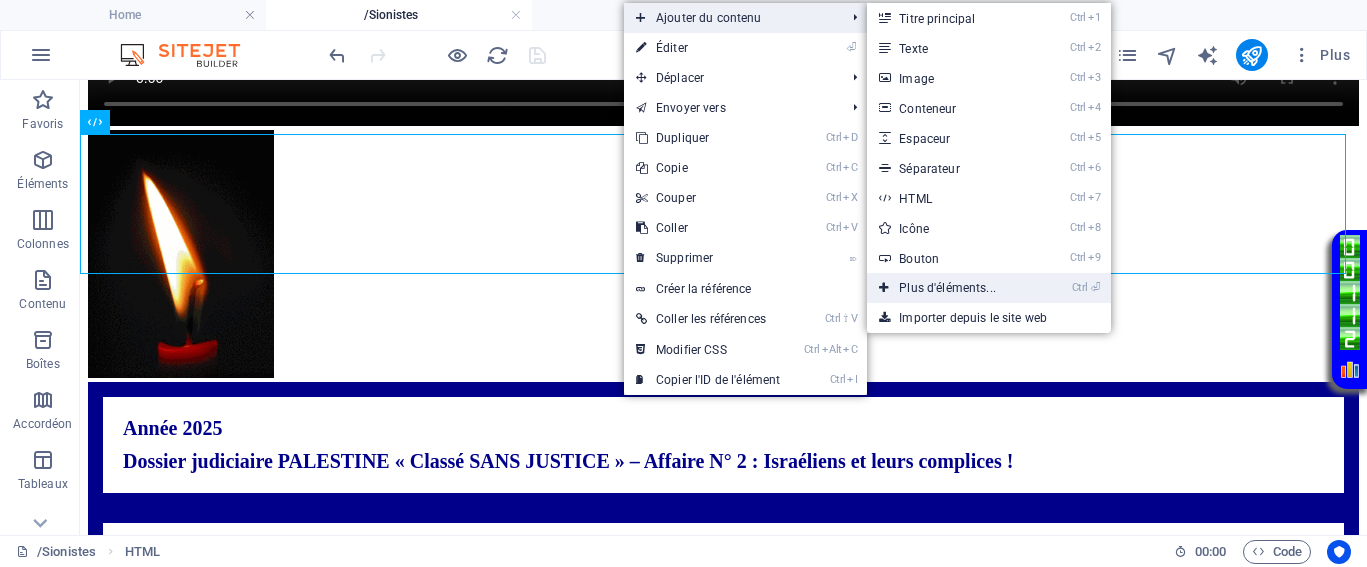 click on "Ctrl ⏎  Plus d'éléments..." at bounding box center (951, 288) 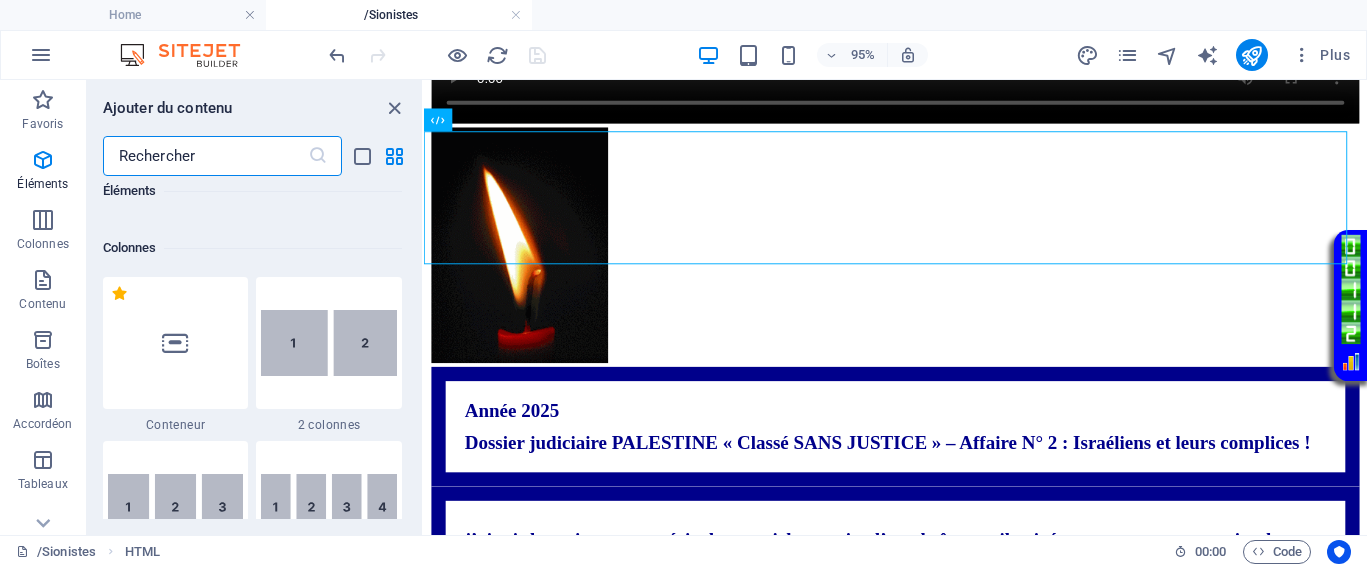 scroll, scrollTop: 963, scrollLeft: 0, axis: vertical 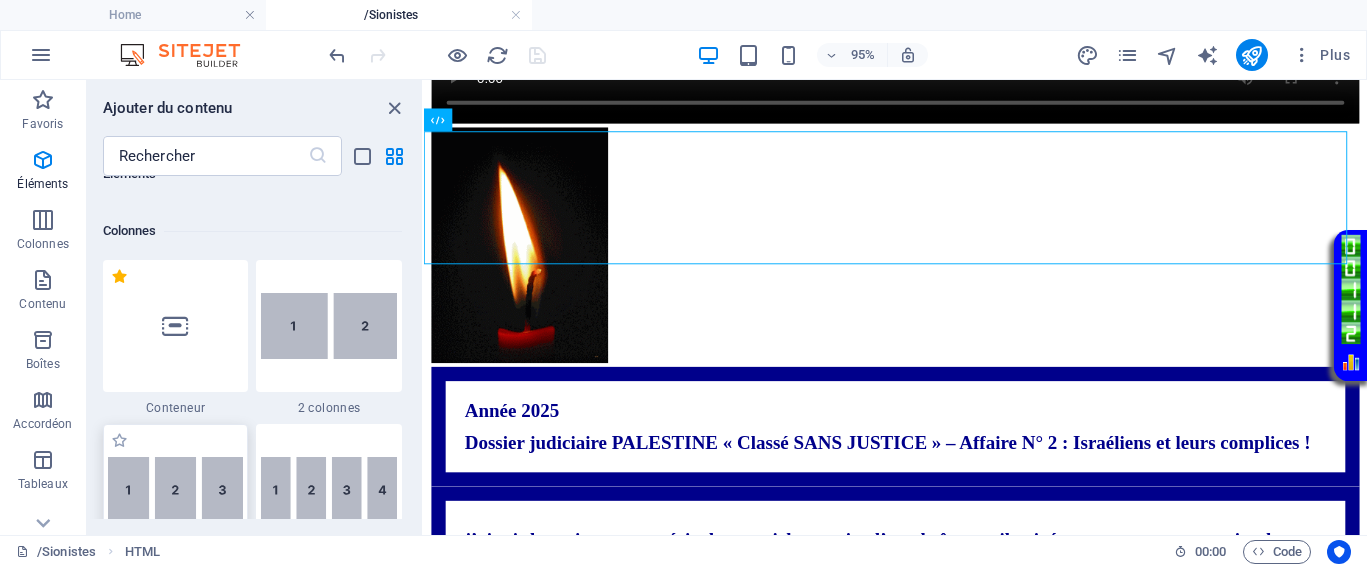 click at bounding box center (176, 490) 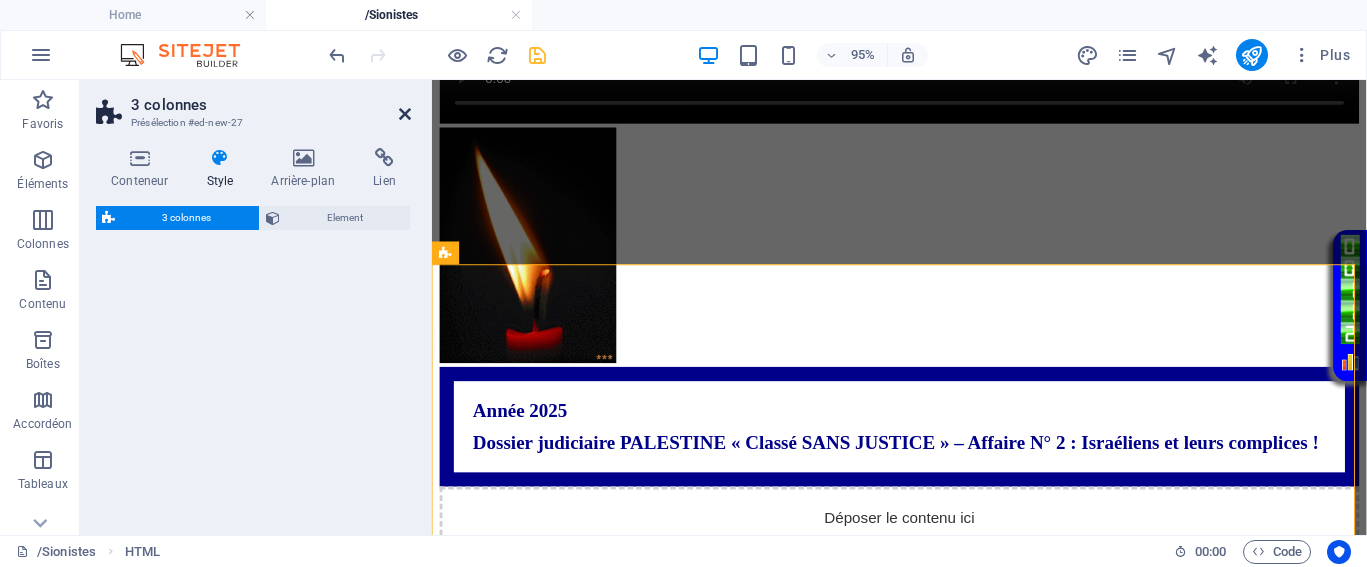 select on "rem" 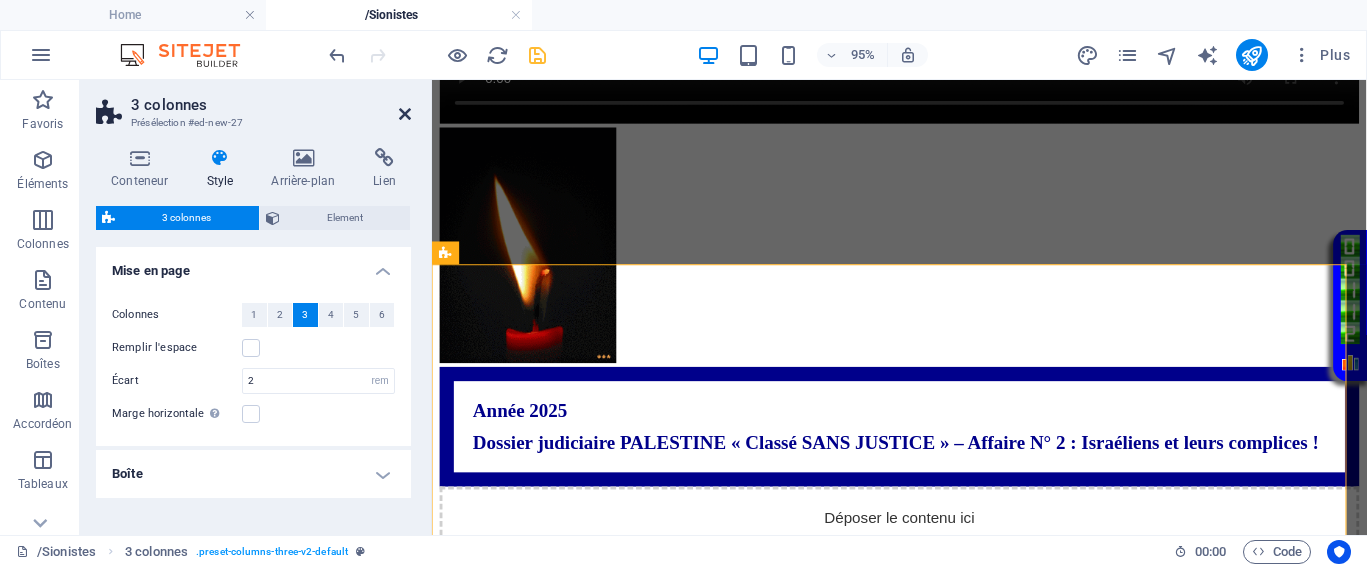 click at bounding box center (405, 114) 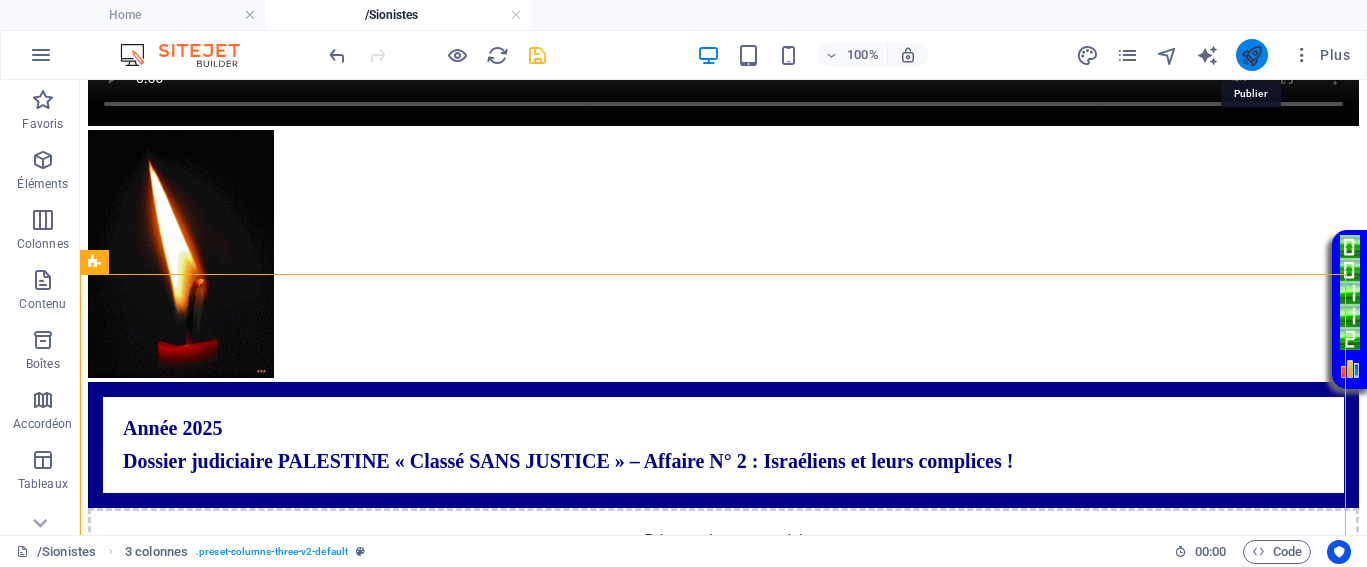 click at bounding box center [1251, 55] 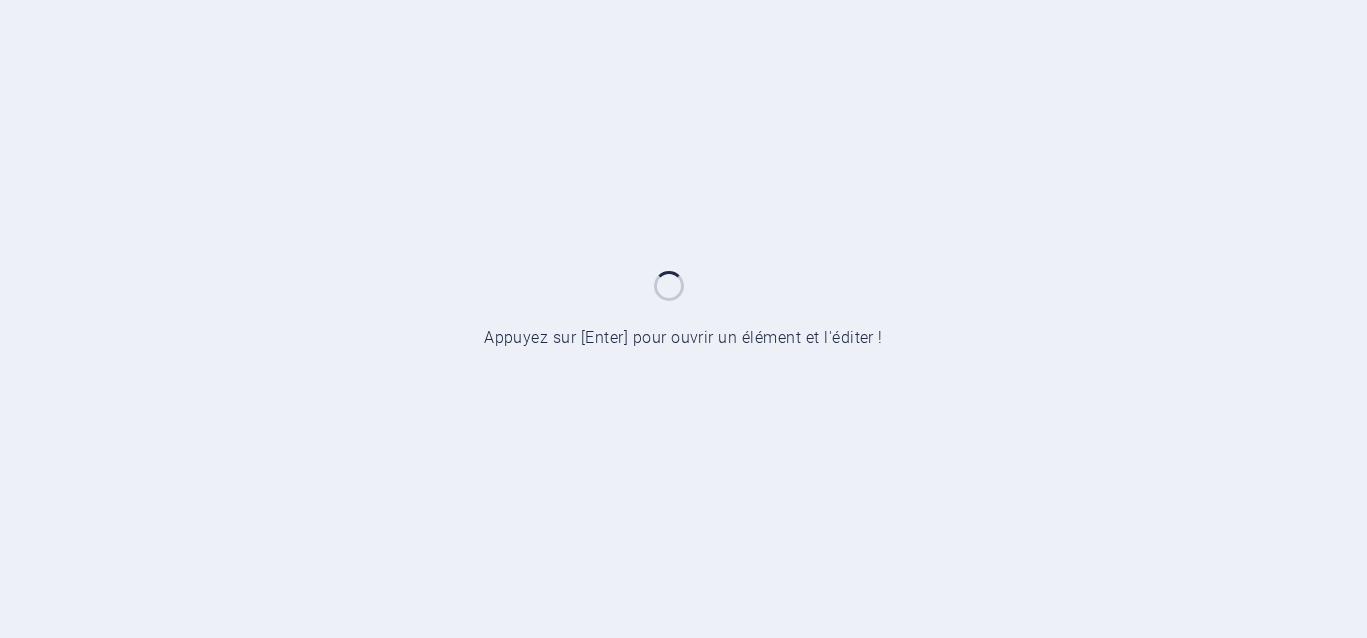 scroll, scrollTop: 0, scrollLeft: 0, axis: both 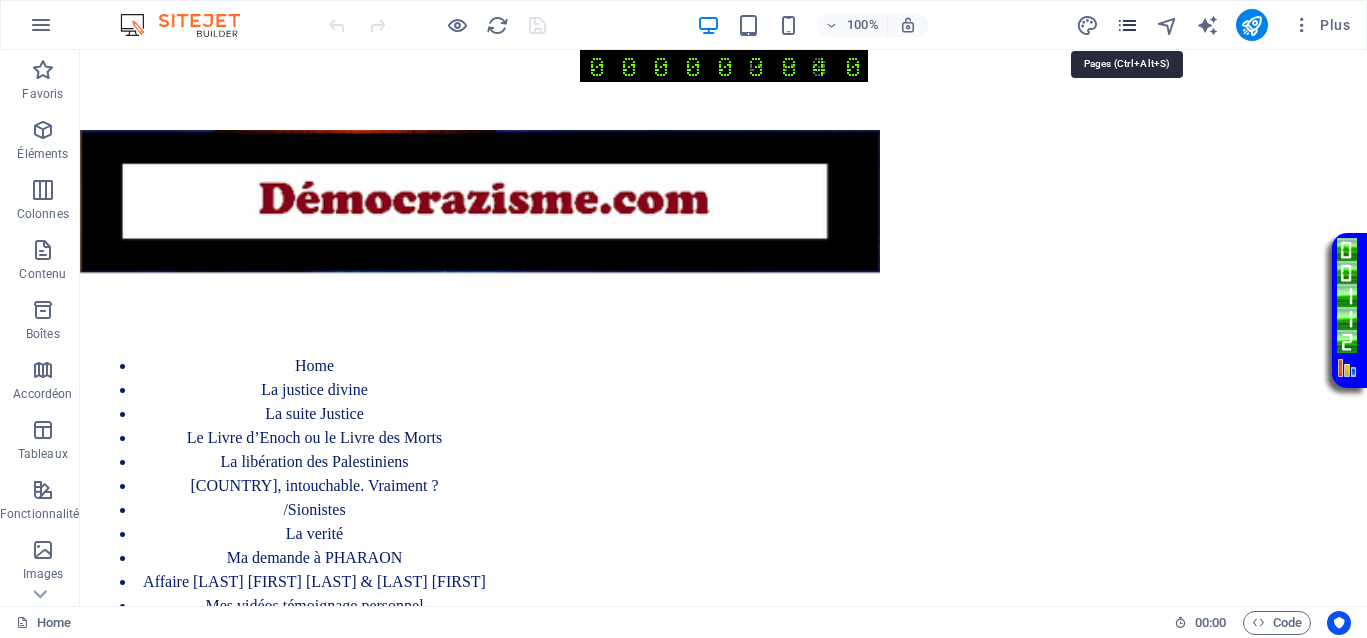 click at bounding box center [1127, 25] 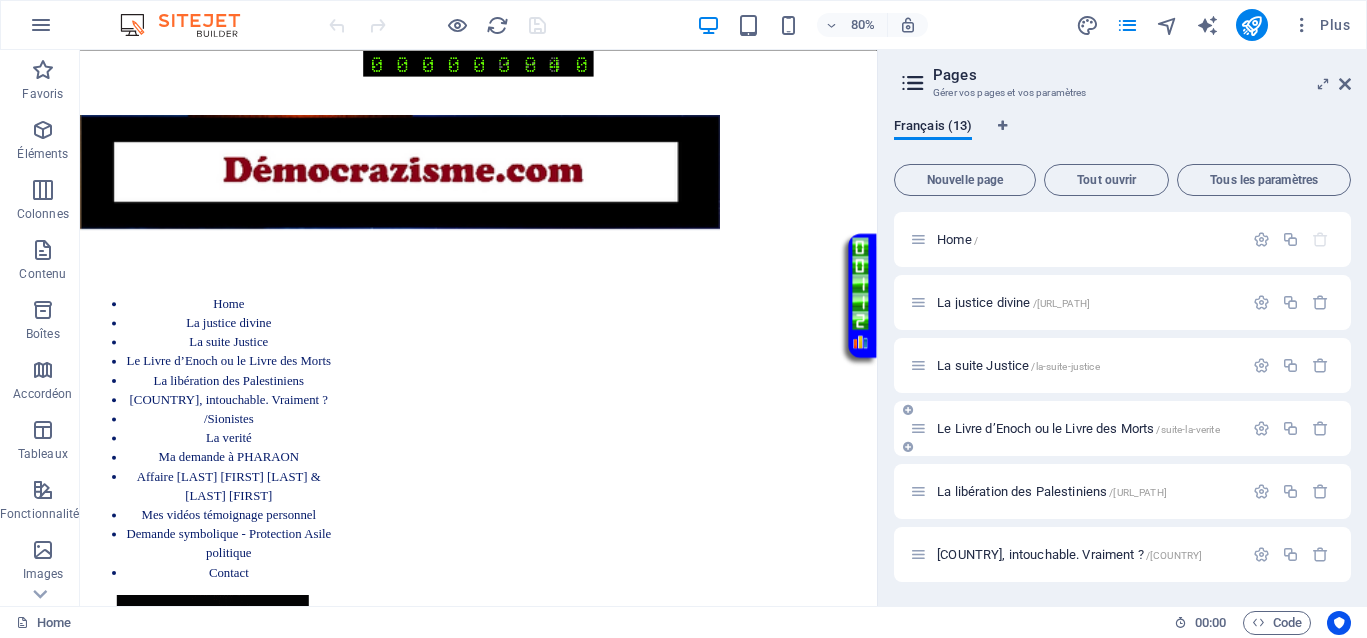 scroll, scrollTop: 250, scrollLeft: 0, axis: vertical 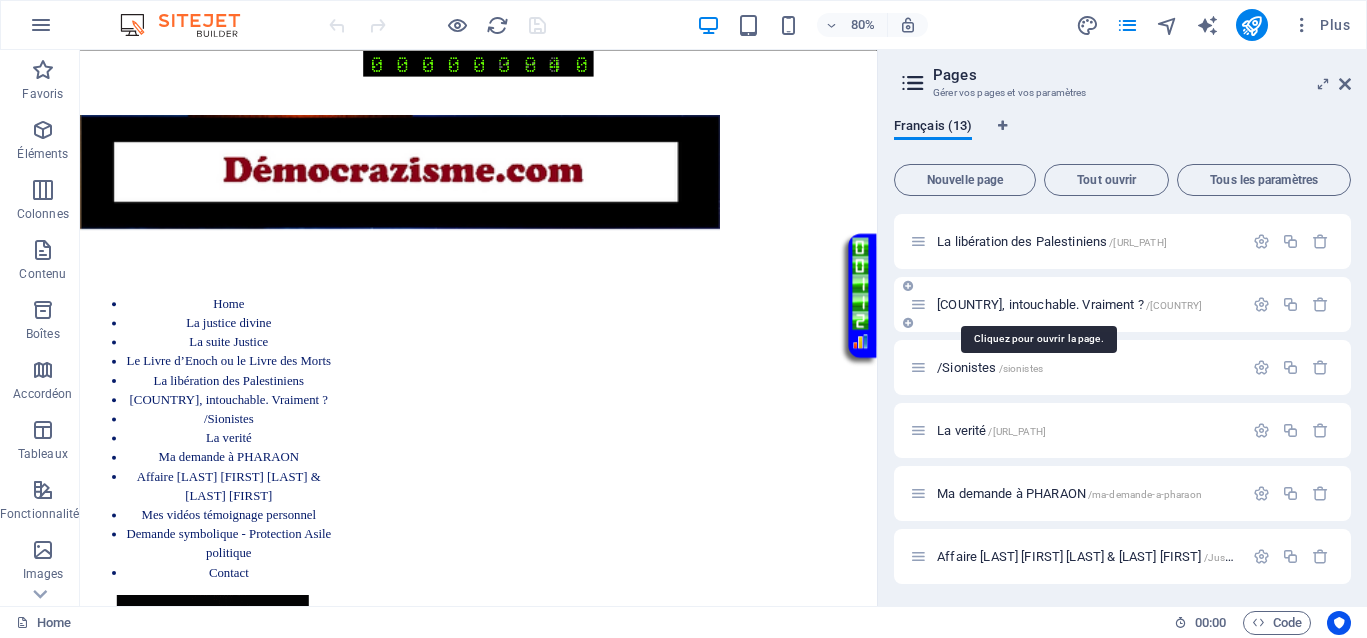 click on "Israël, intouchable. Vraiment ? /Israel" at bounding box center [1069, 304] 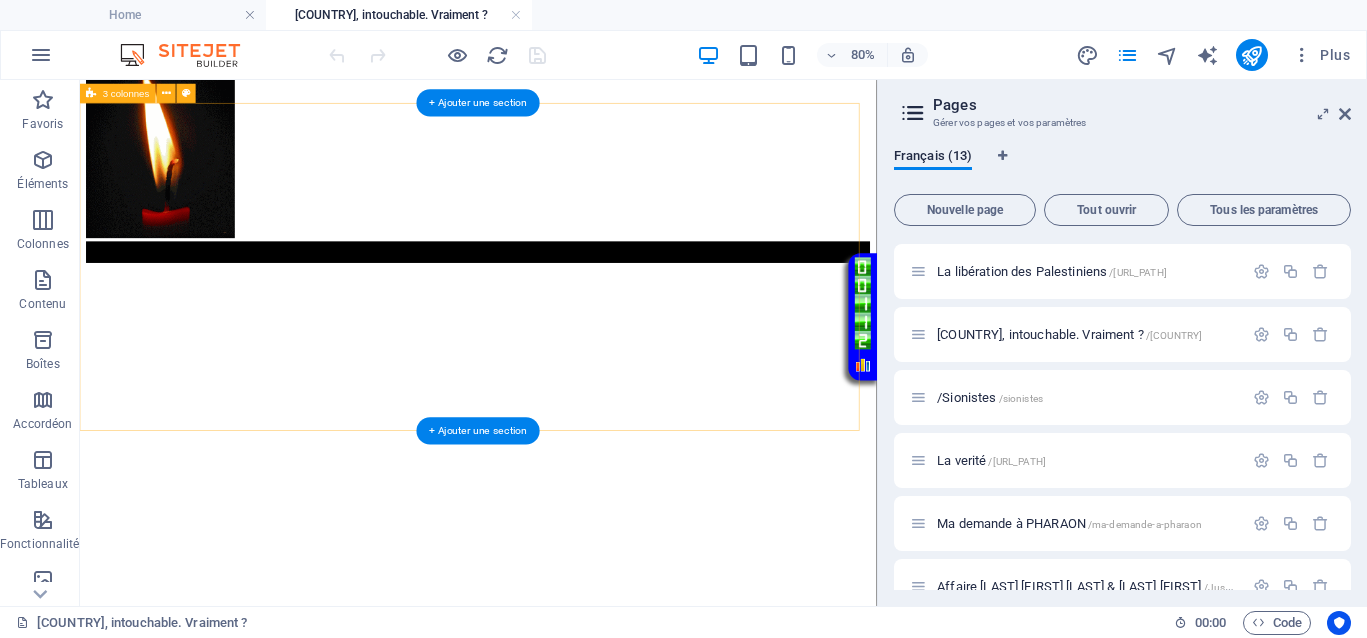 scroll, scrollTop: 625, scrollLeft: 0, axis: vertical 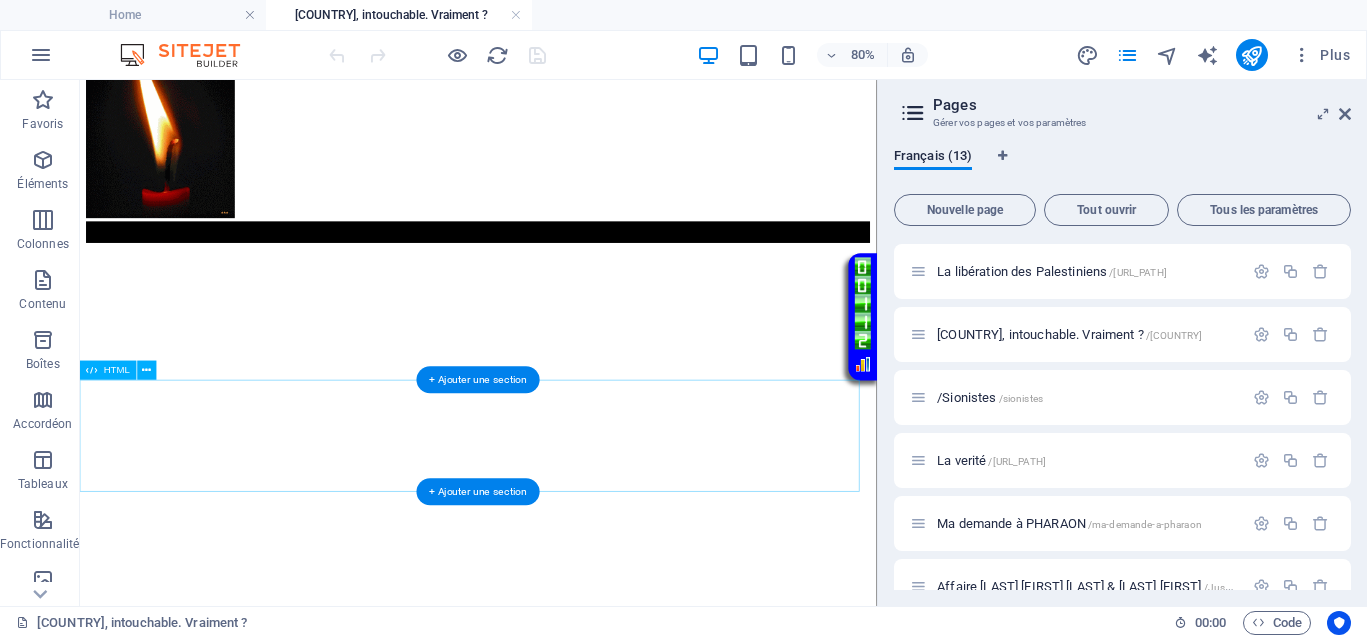 click on "Année 2025
Dossier judiciaire PALESTINE « Classé SANS JUSTICE » – Affaire N° 2 : Israéliens et leurs complices !" at bounding box center (578, 1109) 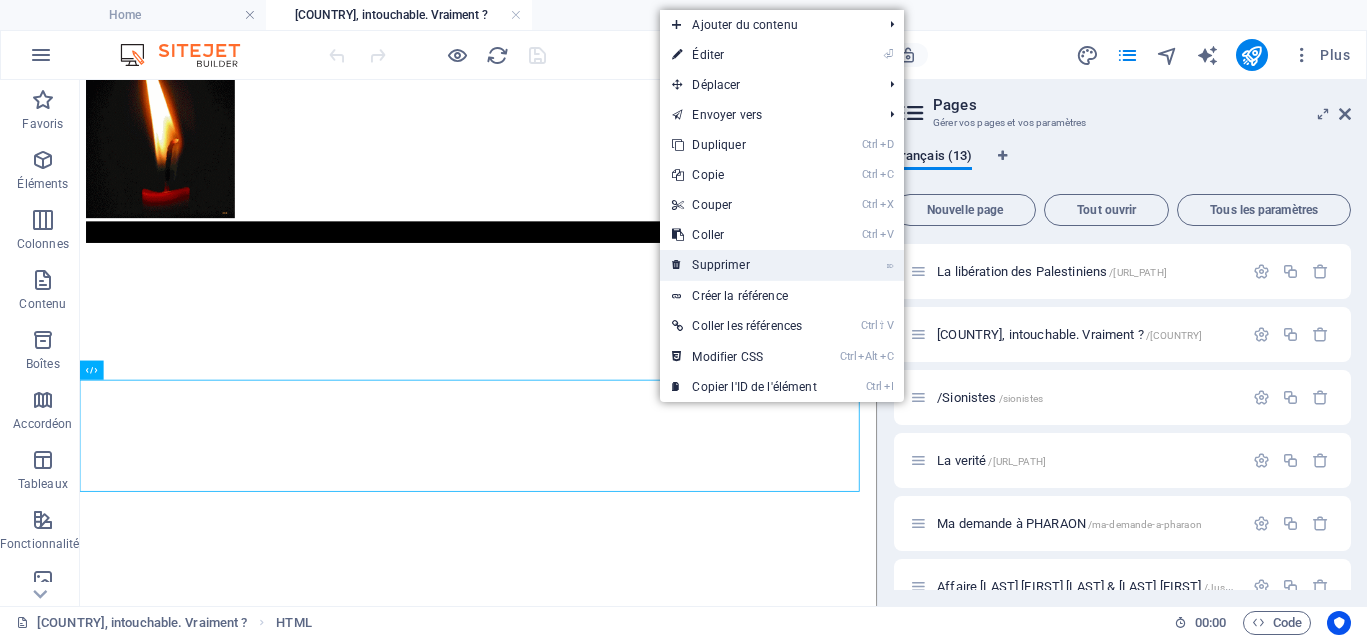 drag, startPoint x: 729, startPoint y: 258, endPoint x: 811, endPoint y: 234, distance: 85.44004 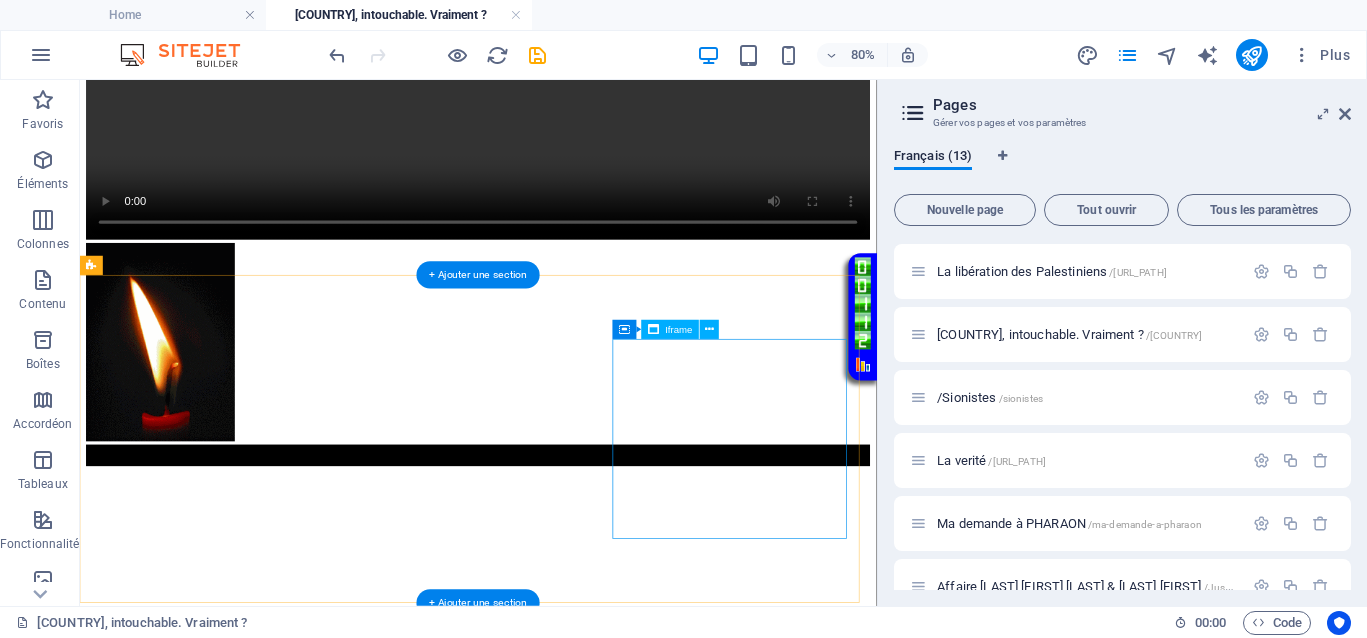 scroll, scrollTop: 250, scrollLeft: 0, axis: vertical 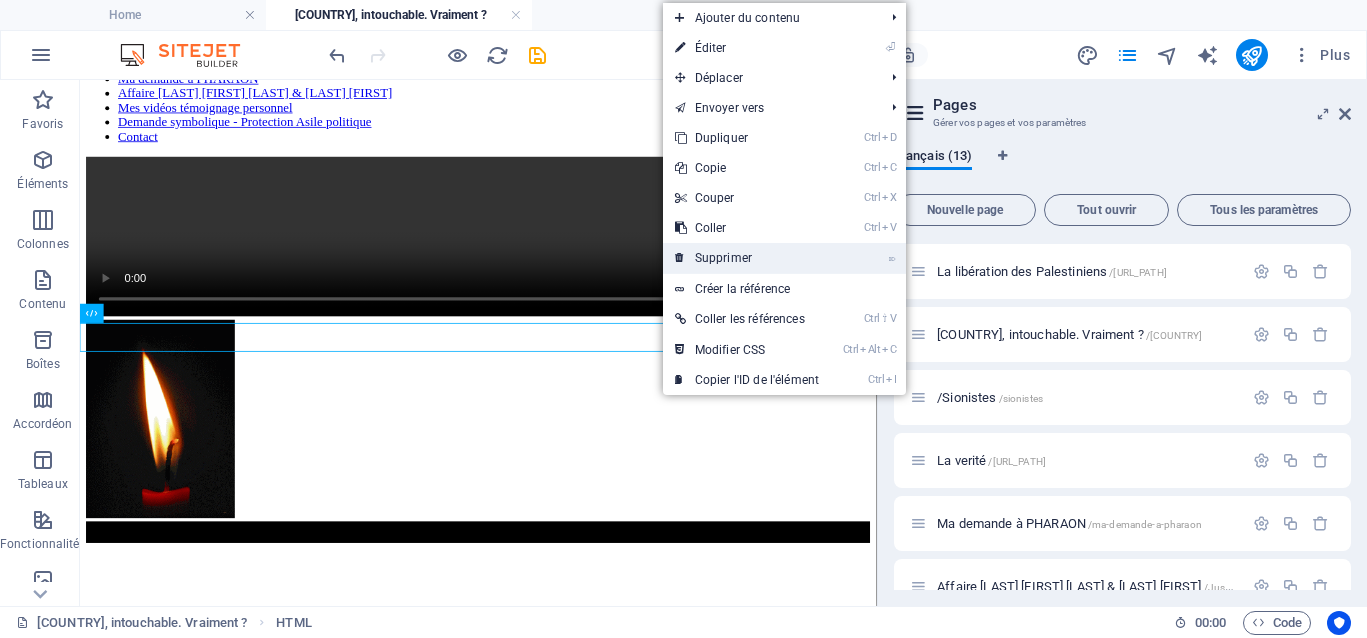 click on "⌦  Supprimer" at bounding box center [747, 258] 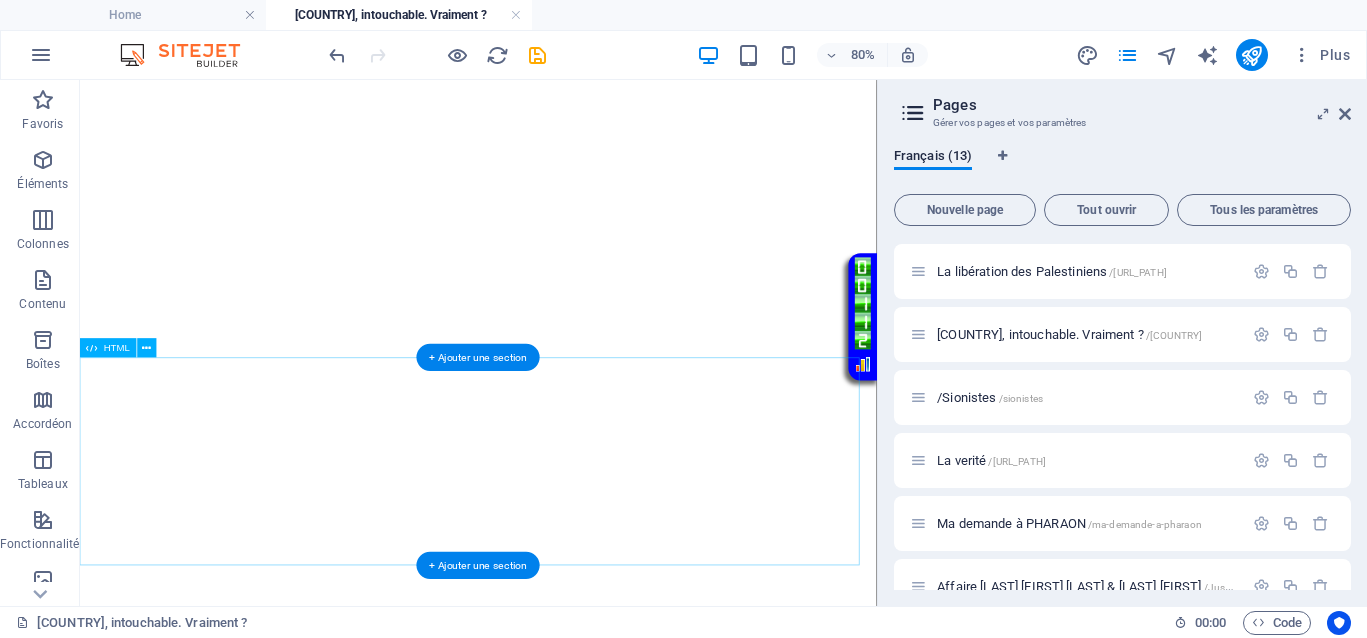 scroll, scrollTop: 625, scrollLeft: 0, axis: vertical 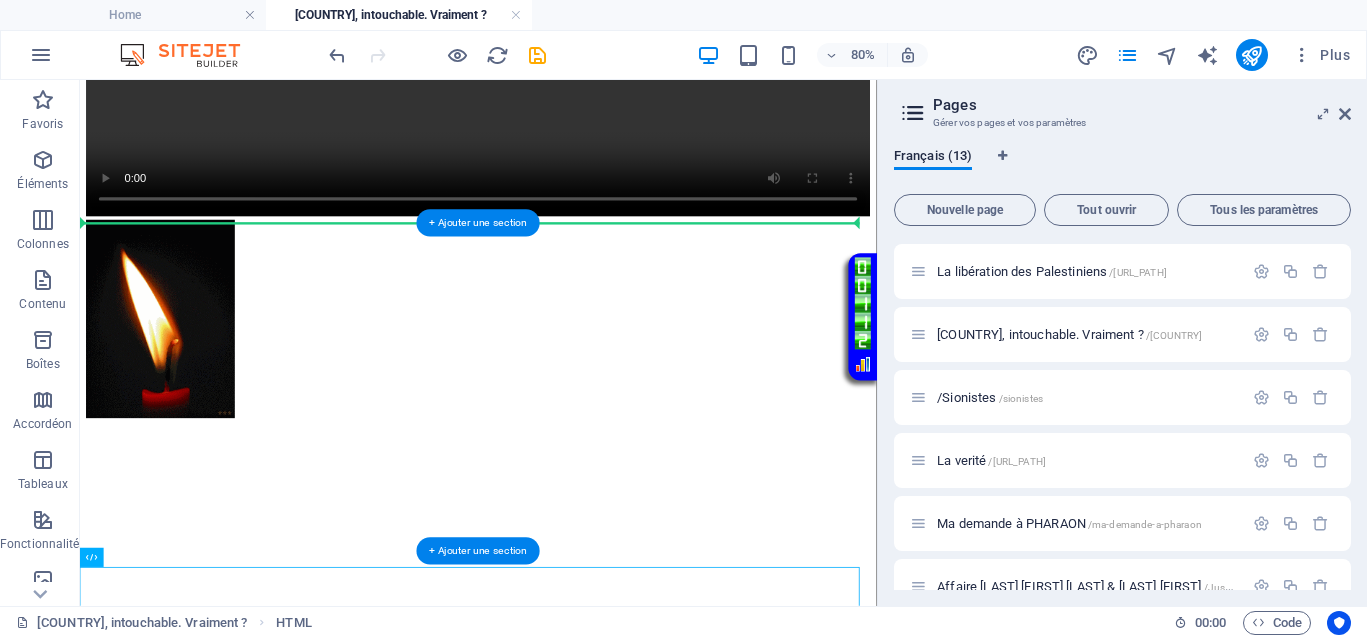 drag, startPoint x: 776, startPoint y: 498, endPoint x: 815, endPoint y: 314, distance: 188.08774 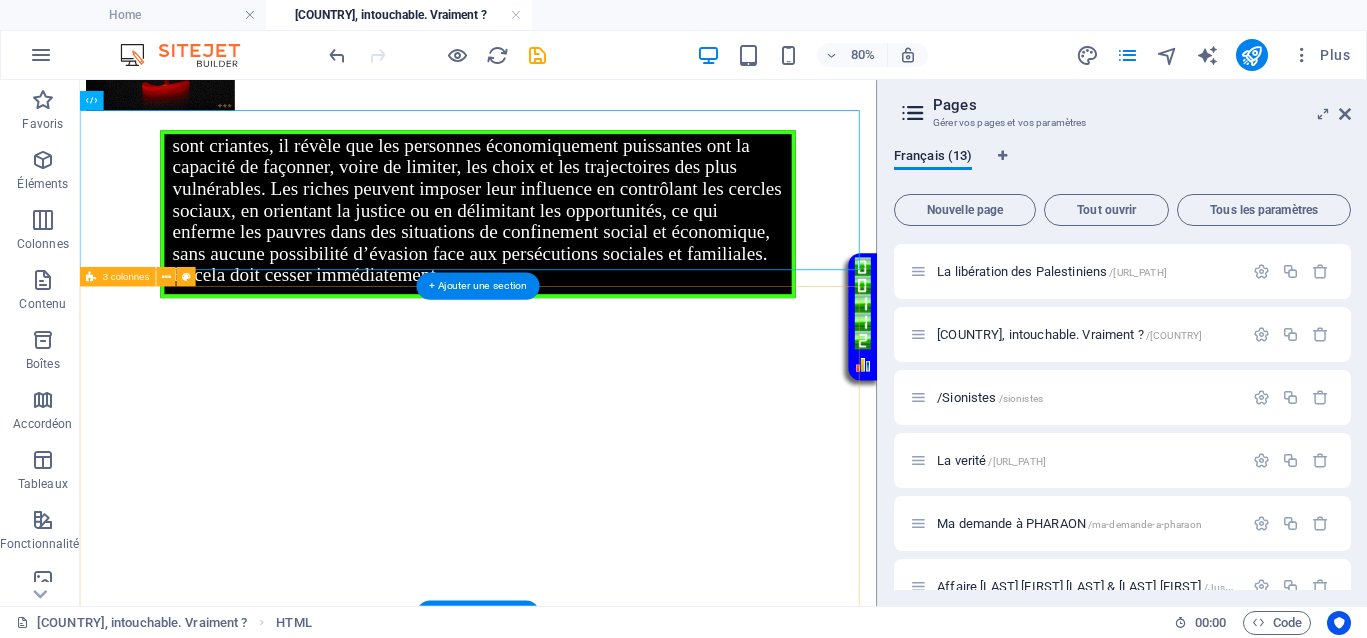 scroll, scrollTop: 875, scrollLeft: 0, axis: vertical 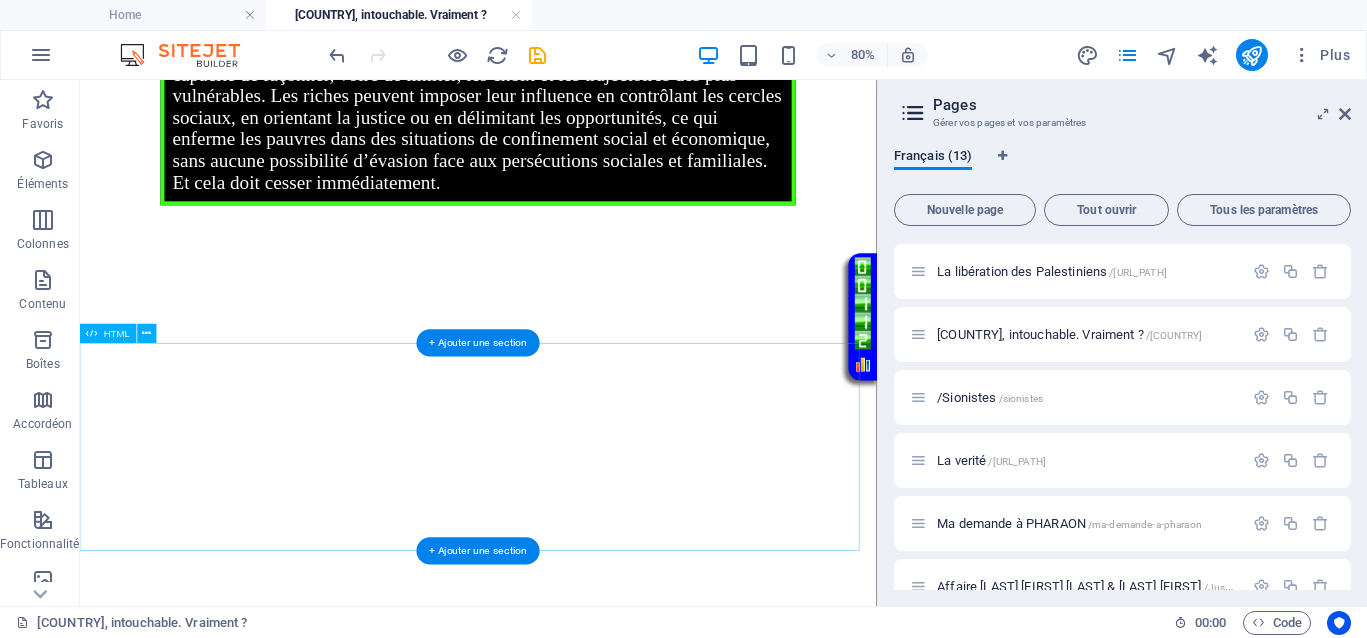 click on "j’ai mis la main sur une série de courriels extraits d’une boîte email privée appartenant au patriarche d’une famille sioniste, au sein de laquelle j’ai été immergé pendant près de vingt ans. Cette période a été marquée par des années de persécutions, d’accusations de diffamation, de rejet et de déshumanisation.  Un jour, j’ai décidé d’approcher cet homme pour comprendre les raisons de cette pression incessante à mon encontre. Quelle ne fut pas ma surprise en découvrant l’étendue des échanges écrits qu’il entretenait, depuis des années, avec ses connaissances, dont beaucoup résident à Bruxelles et dans ses environs." at bounding box center (578, 1128) 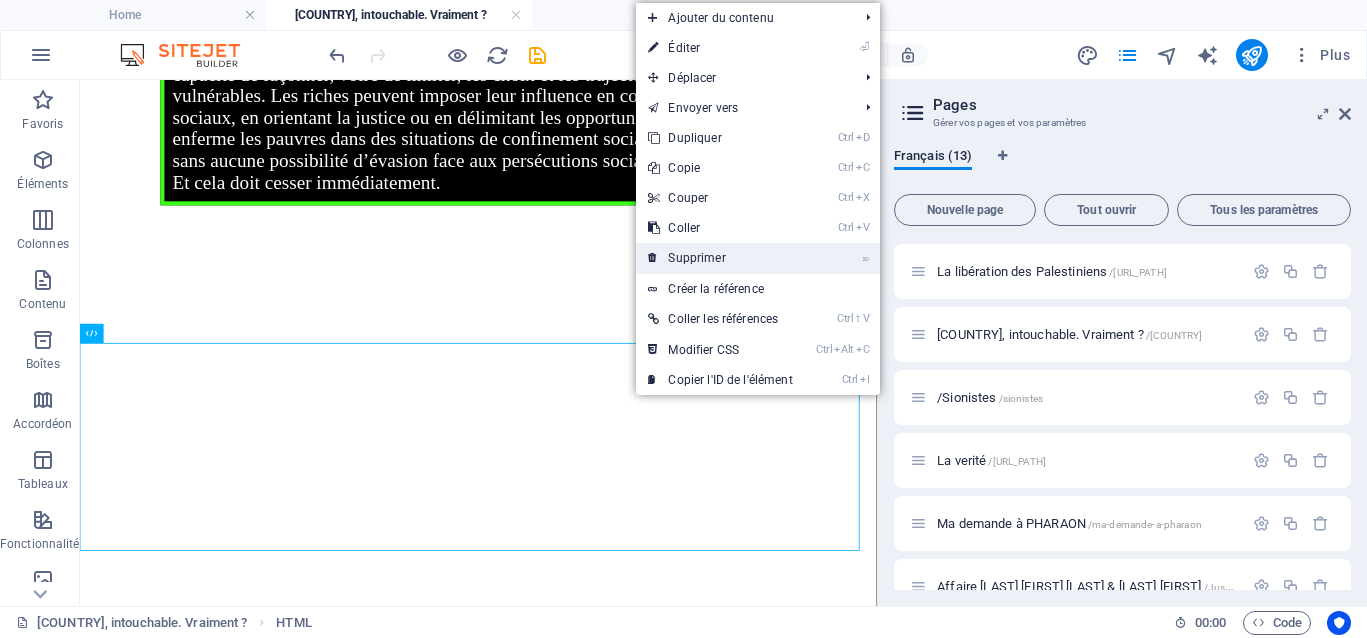 click on "⌦  Supprimer" at bounding box center (720, 258) 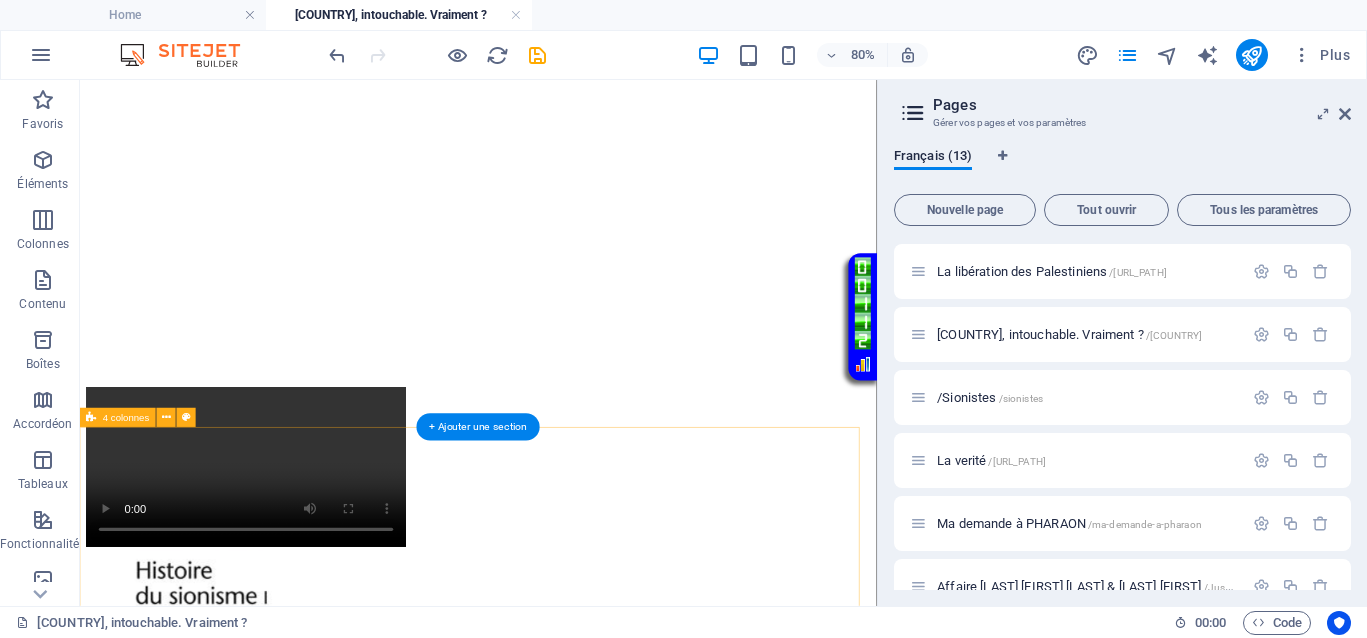 scroll, scrollTop: 1500, scrollLeft: 0, axis: vertical 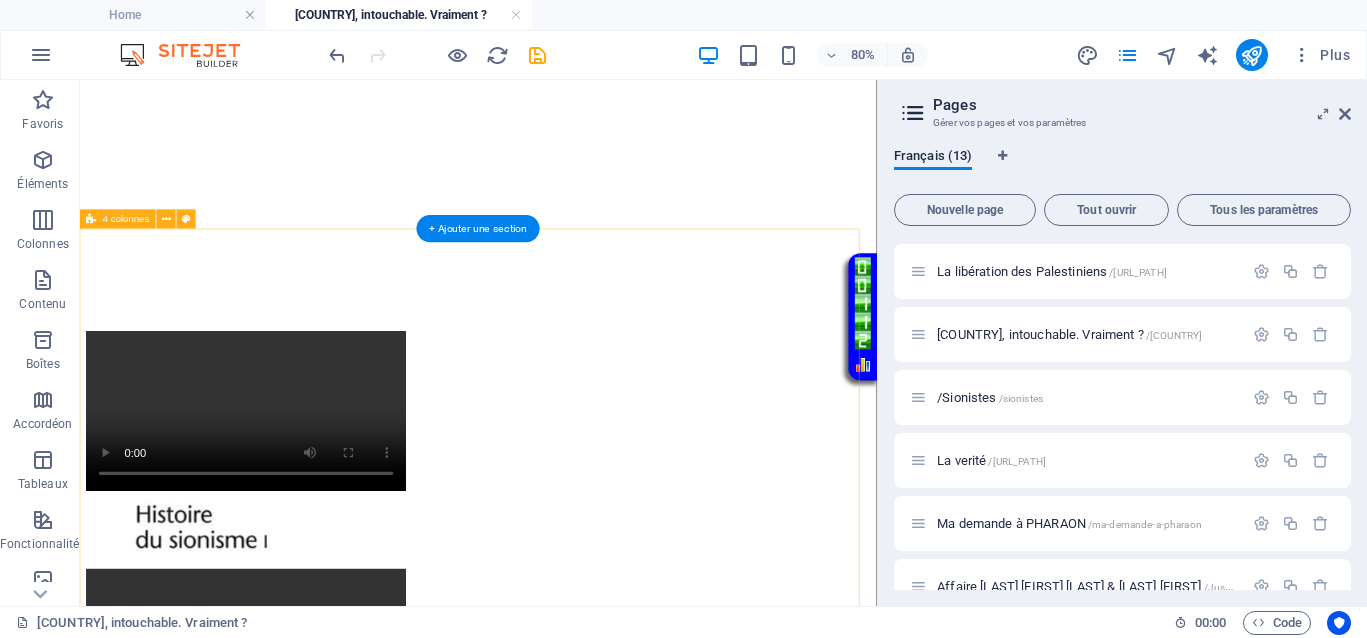click on "From:   adolf.rappe@telenet.be   Sent:   Friday, December 15, 2017 10:12 AMCc:  BostynAndré  ;  annie rappe   ;  Jean-Pierre  Ardisson  ;  Coudron  ;  Claudine Van der Eecken  ;  alinecolwaert  ;  Vander GeynstDédée   ;  AlbéricMertens  ;  Robert  Alcaud  ;  Jacqueline  de boeck  ;  Bourdon Betty  ;  Bovy  Monique  ;  Bubu Francine  ;  Betzelt  Marion  ;  Bernadette Depannemaeker  ;  Nicole  Boen  ;  GenevièveHelsen-Van Bael  ;  Beryl  Joachimowicz  ;  Bol  ;  Colbach  ;  Heynderickx-Tritsch Claude & Elisabeth  ;  Flamand  ;  colette lintermans  ;  Christiane  Gaasch  ;  Paulette Cyngiser  ;  Daniel  Doumont  ;  marcel demeus-melis  ;  francoise delen  ;  Danielle Van  de Velde  ;  De Gomme  ;  De Grave  Yvan  ;  Defauw (Delpierre)  ;  Denise  Van Onsem  ;  Dinah Varda  ;  De  Vos  ;  De Kesel  ;  Danielle Minkowski  ;  Edelstein  ;  Edith  Ratinckx  ;  van de weghe freddy  ;  Fache Myriam   ;  Fache  ;  thierry van gompel  ;  Georges  Delvaux  ;  AndréGeurts  ;  Nancy La  Grange  ;  Keil  Helga  ;  Lo" at bounding box center (578, 9723) 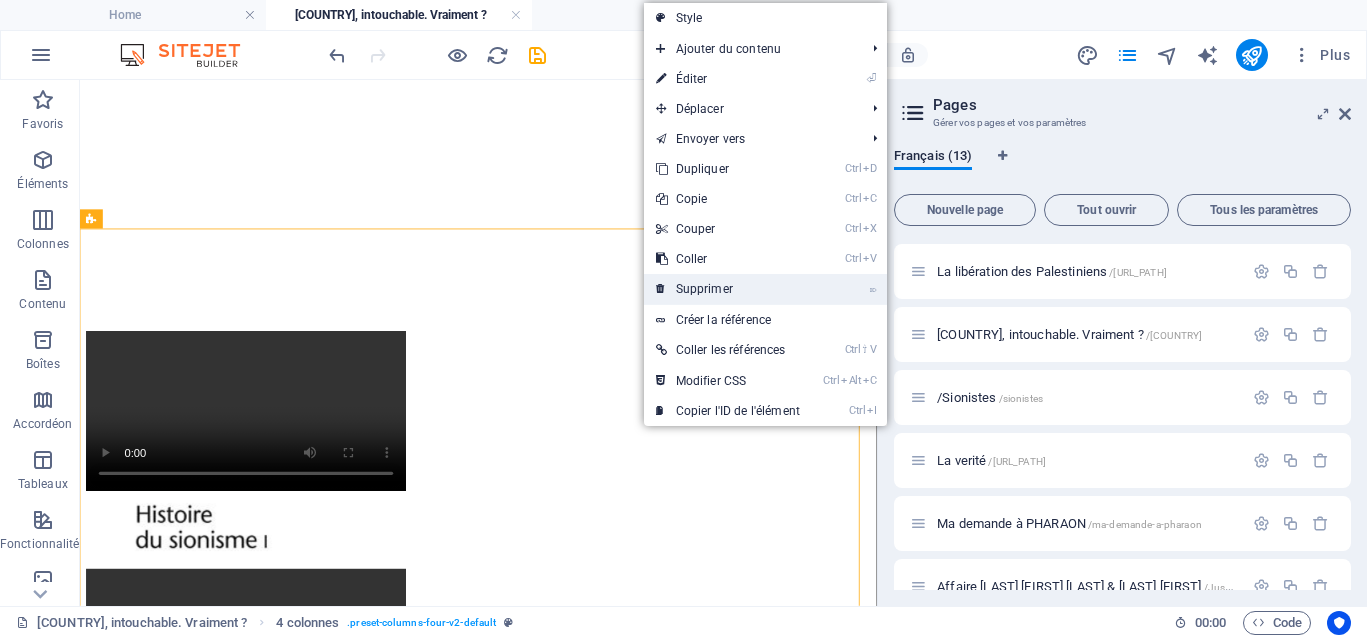 click on "⌦  Supprimer" at bounding box center (728, 289) 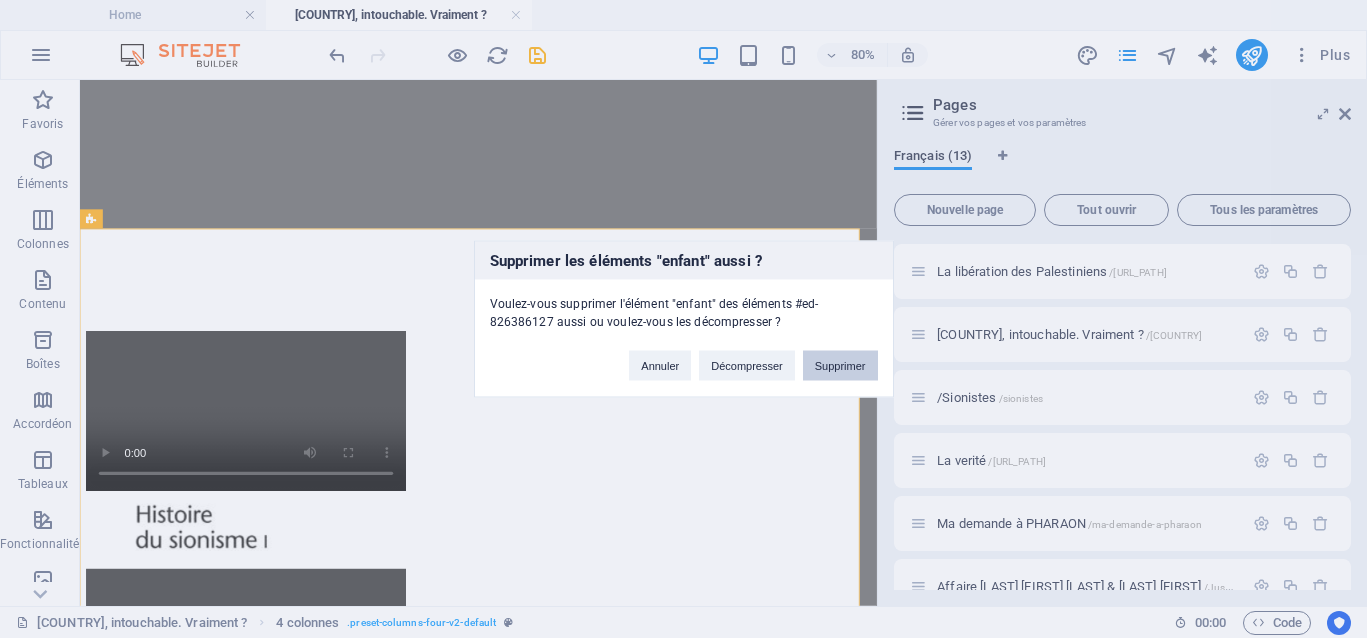 click on "Supprimer" at bounding box center [840, 366] 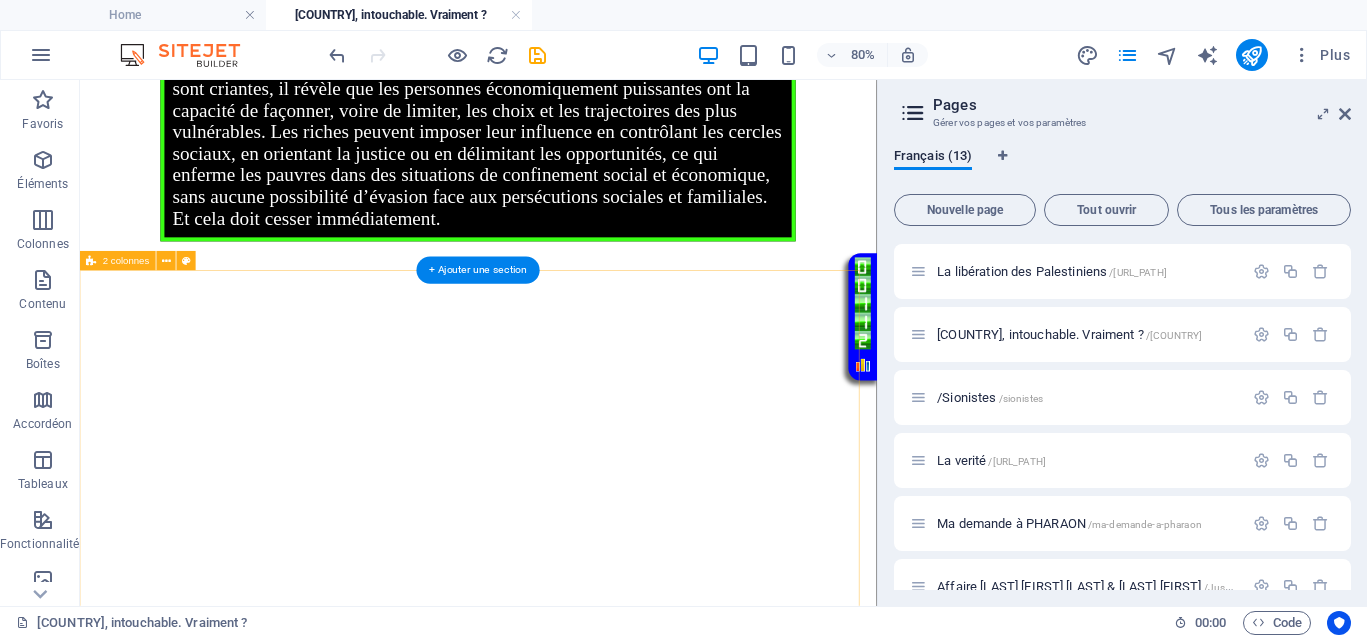 scroll, scrollTop: 749, scrollLeft: 0, axis: vertical 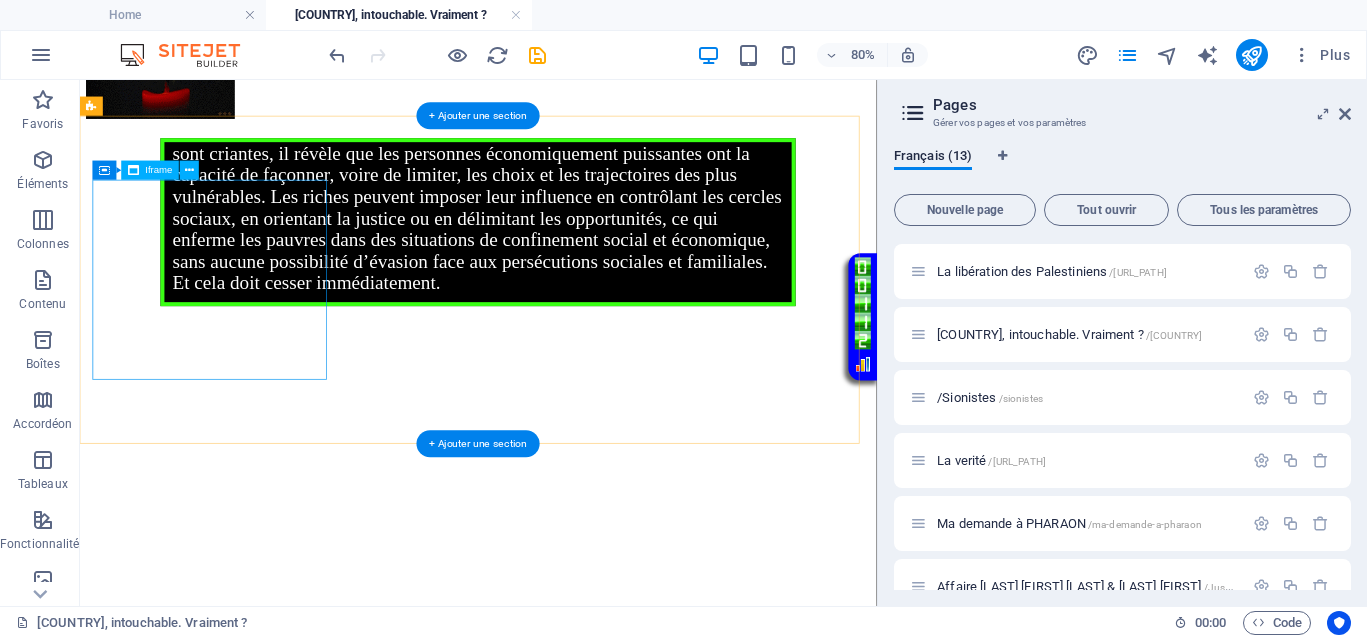 click on "</div>" at bounding box center (578, 510) 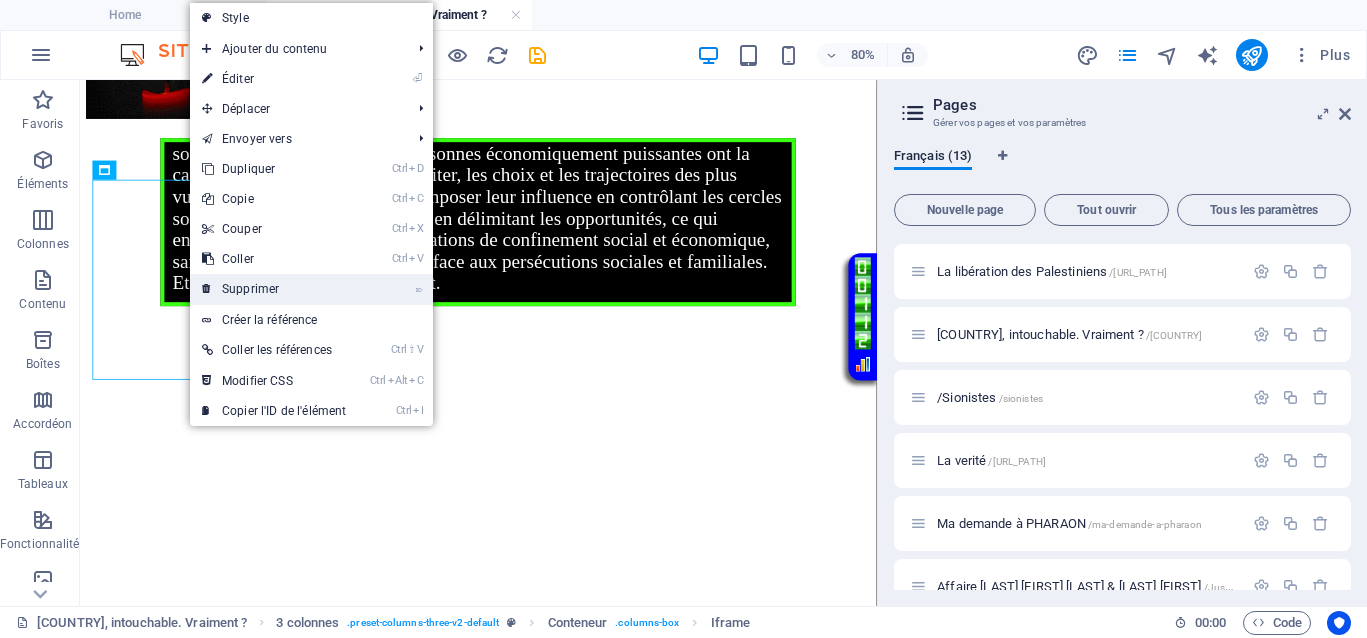 click on "⌦  Supprimer" at bounding box center (274, 289) 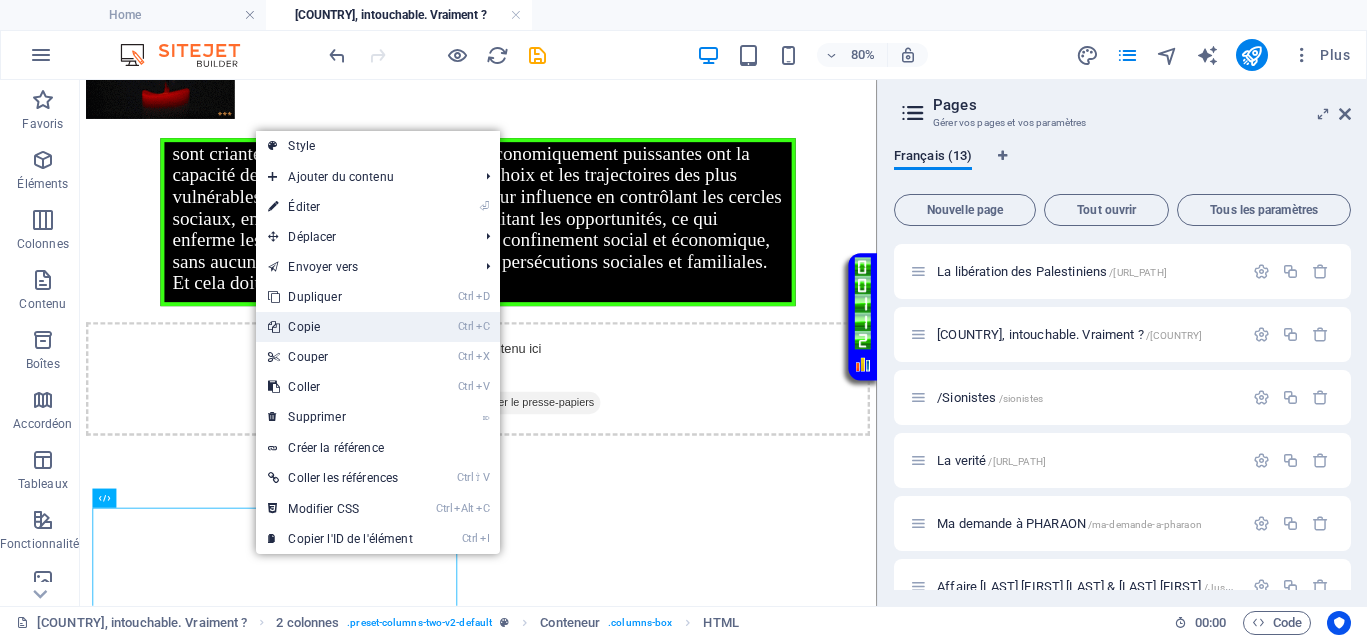 click on "Ctrl C  Copie" at bounding box center (340, 327) 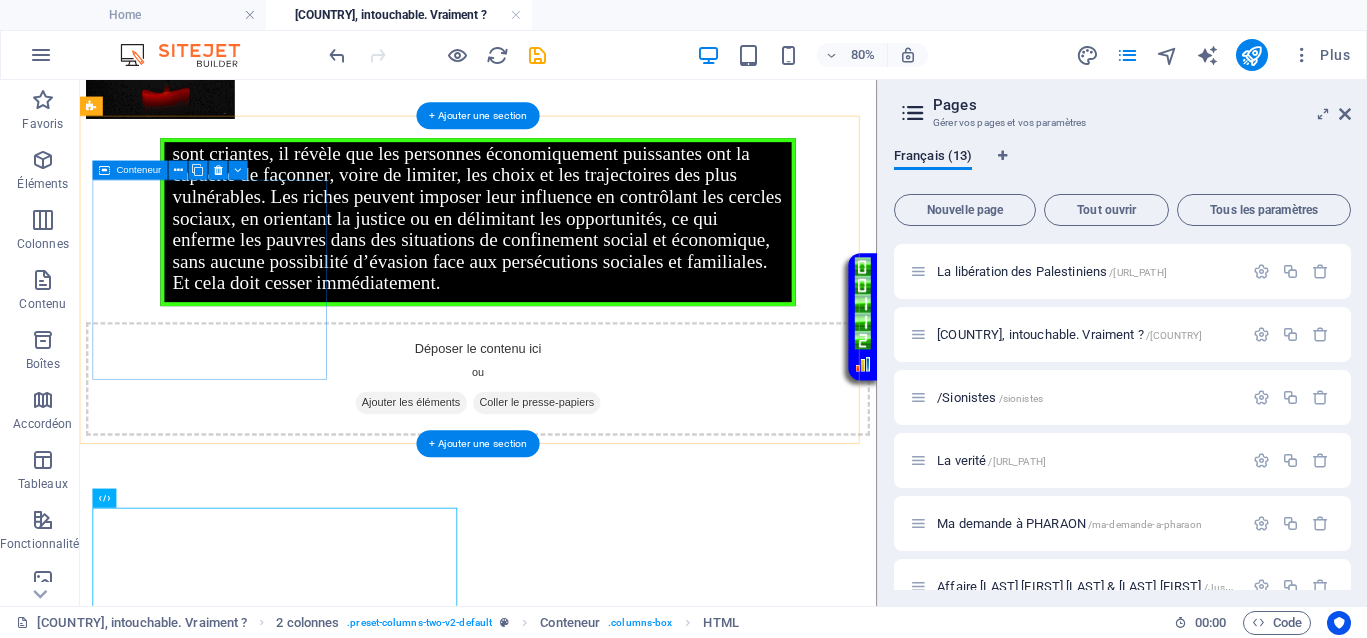 click on "Coller le presse-papiers" at bounding box center [652, 484] 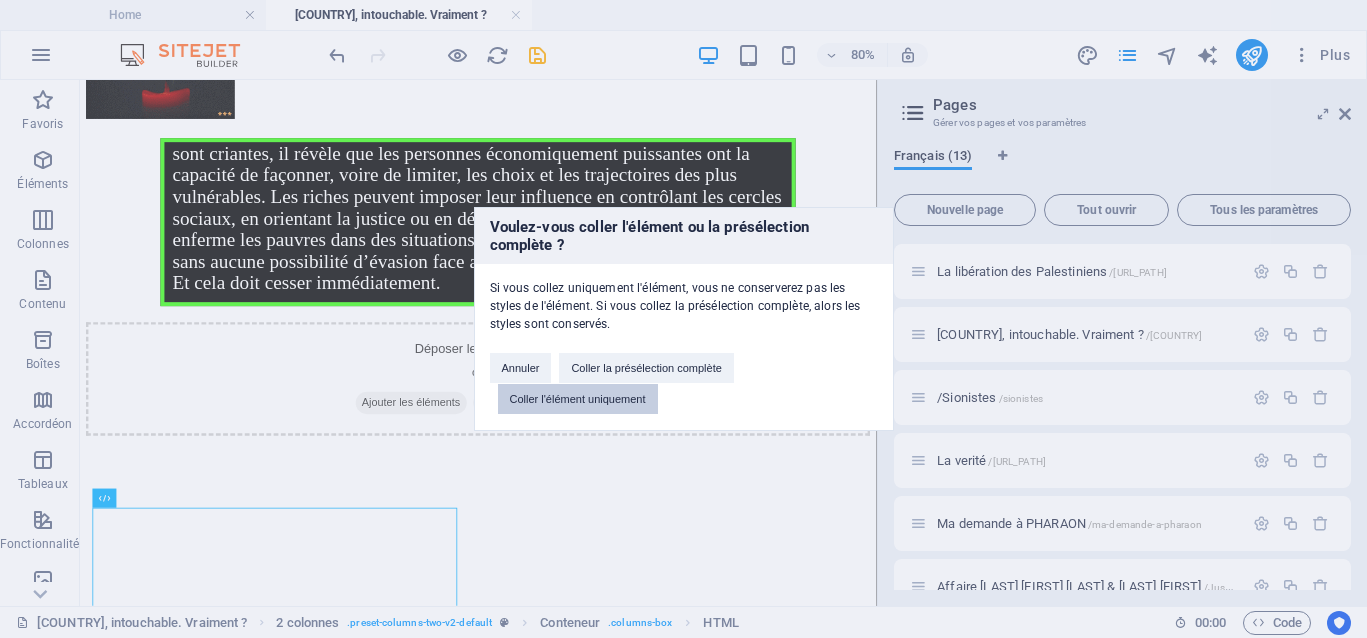 click on "Coller l'élément uniquement" at bounding box center (578, 399) 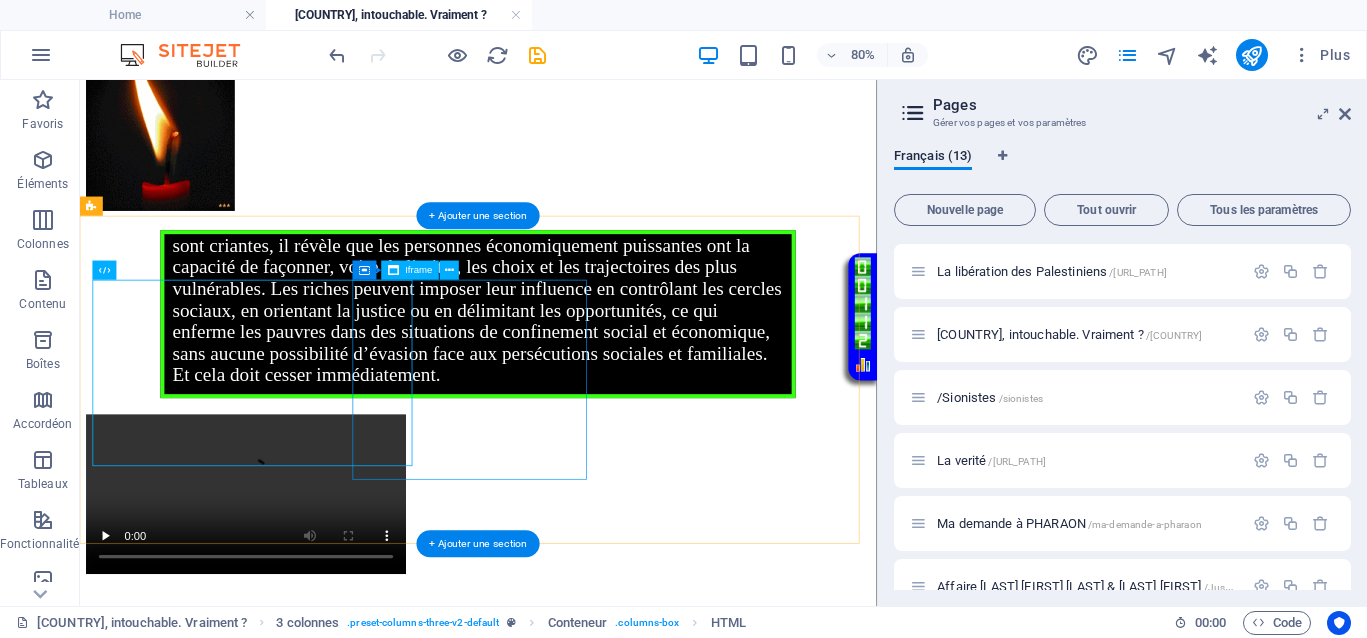 scroll, scrollTop: 624, scrollLeft: 0, axis: vertical 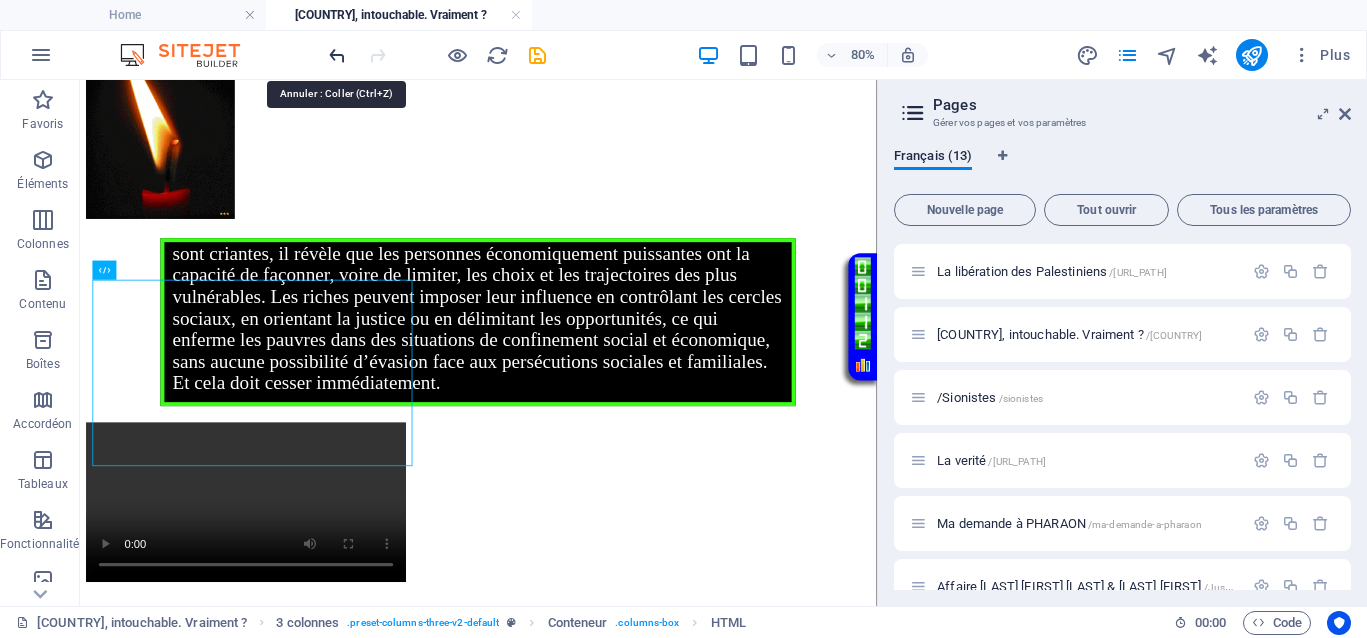 click at bounding box center [337, 55] 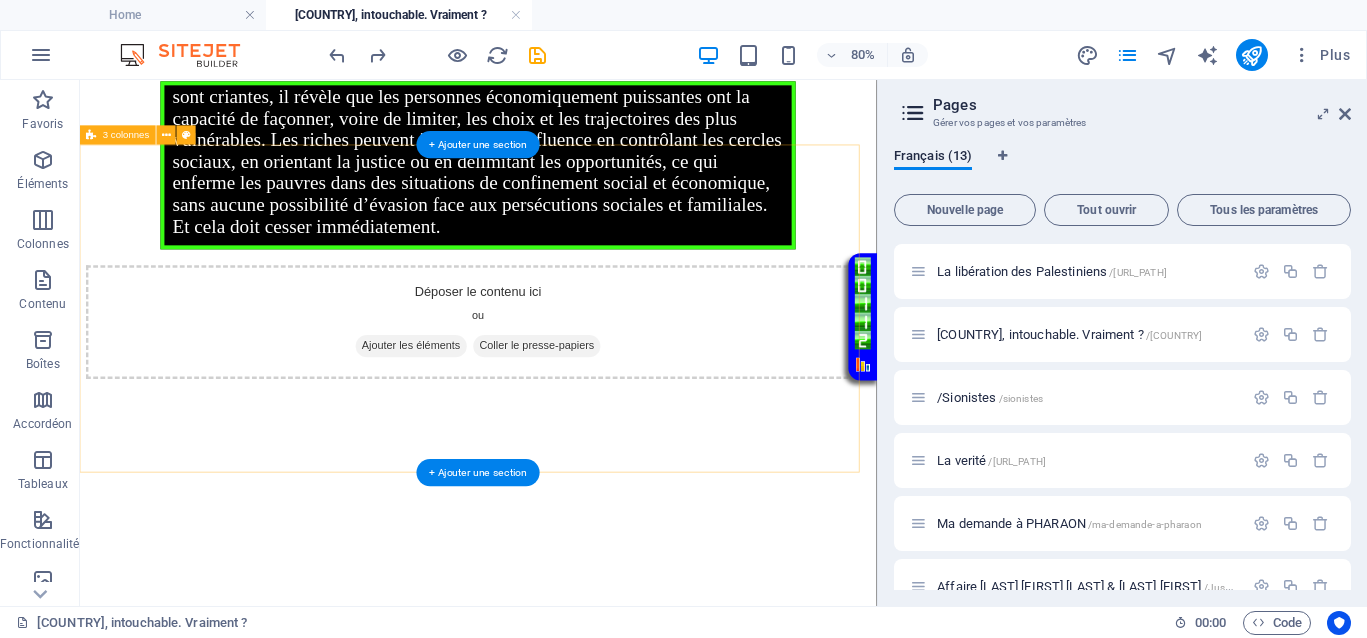 scroll, scrollTop: 999, scrollLeft: 0, axis: vertical 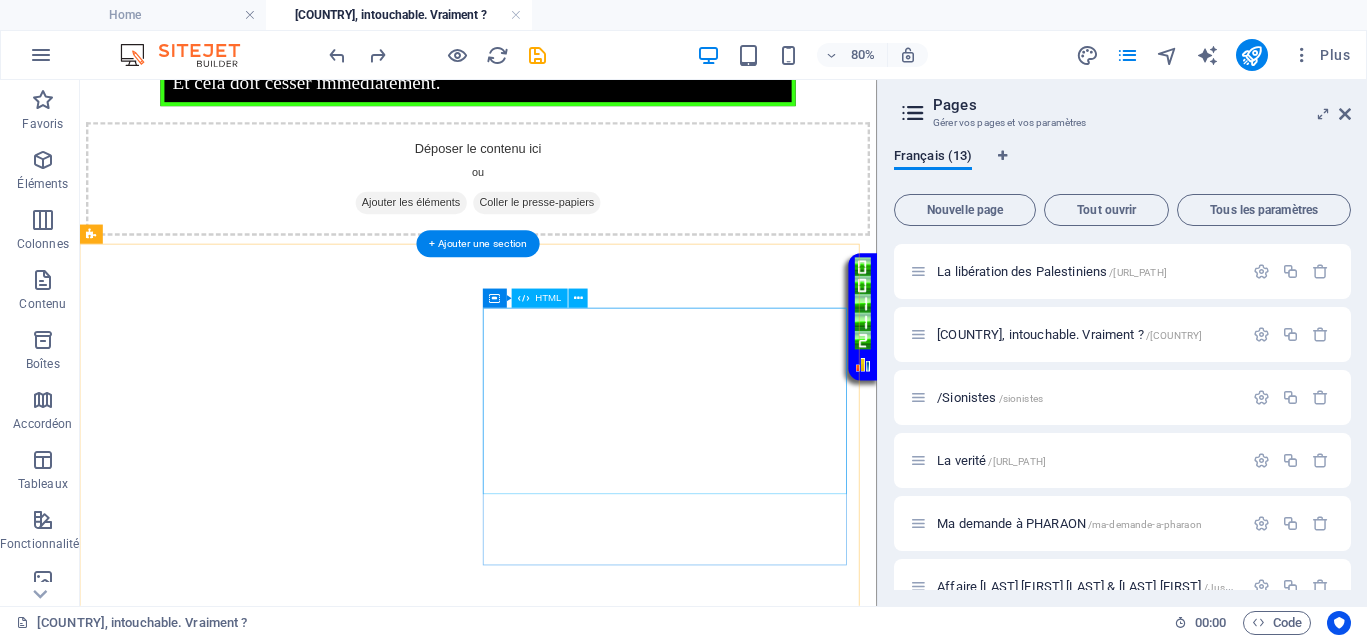 click on "Your browser does not support the video tag." at bounding box center [578, 1182] 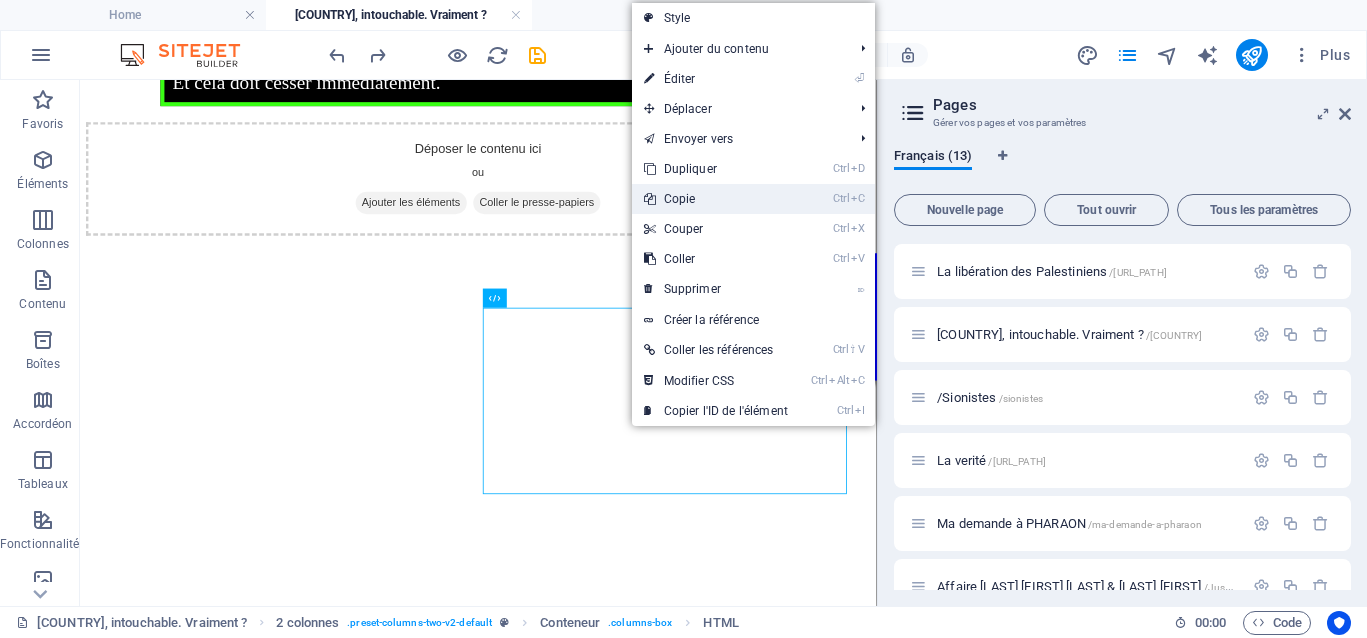 click on "Ctrl C  Copie" at bounding box center [716, 199] 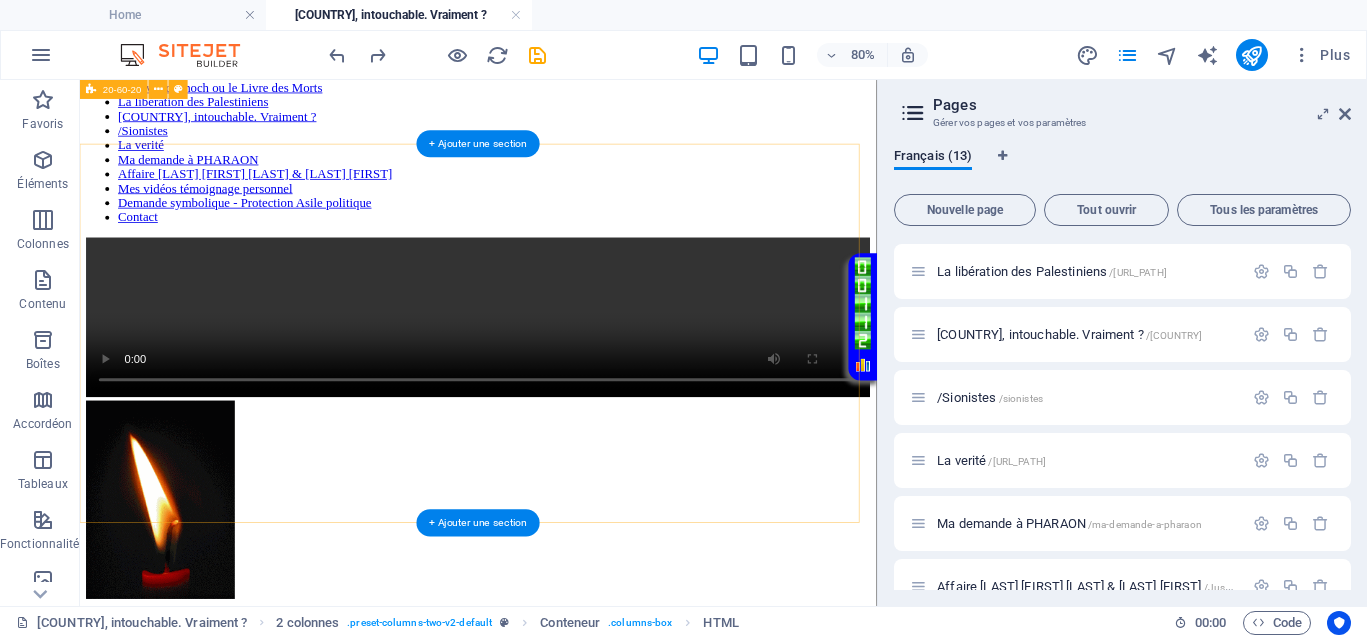 scroll, scrollTop: 0, scrollLeft: 0, axis: both 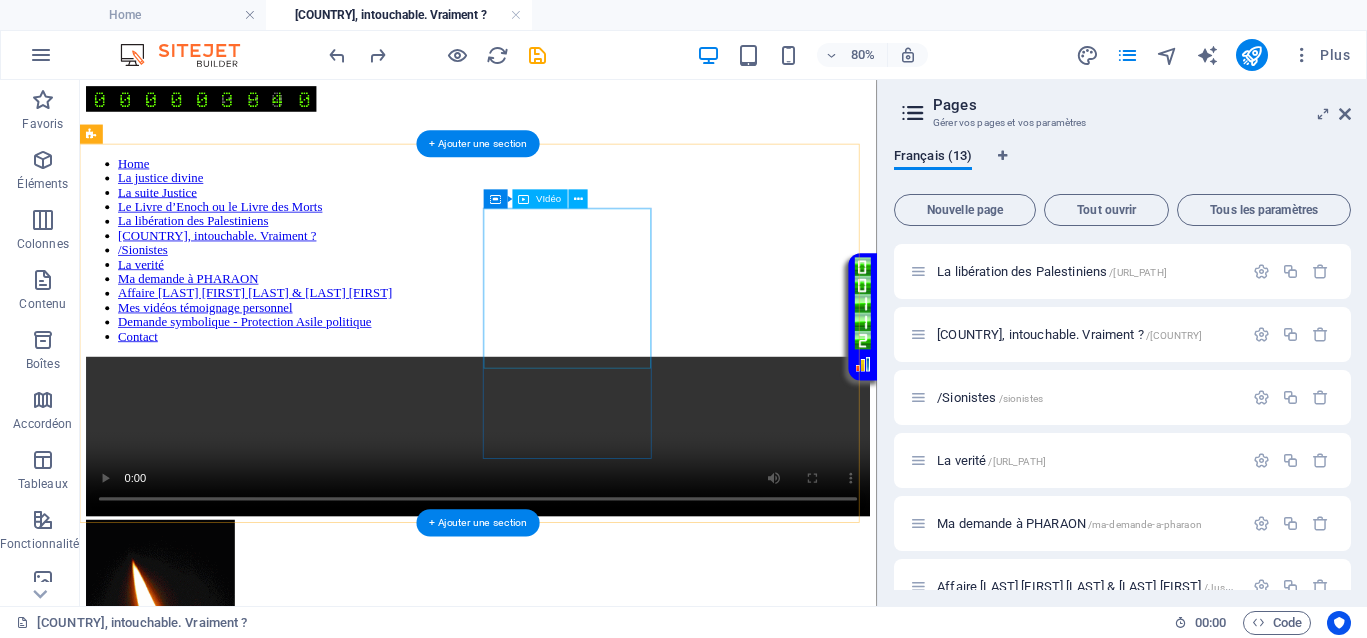 click at bounding box center (578, 528) 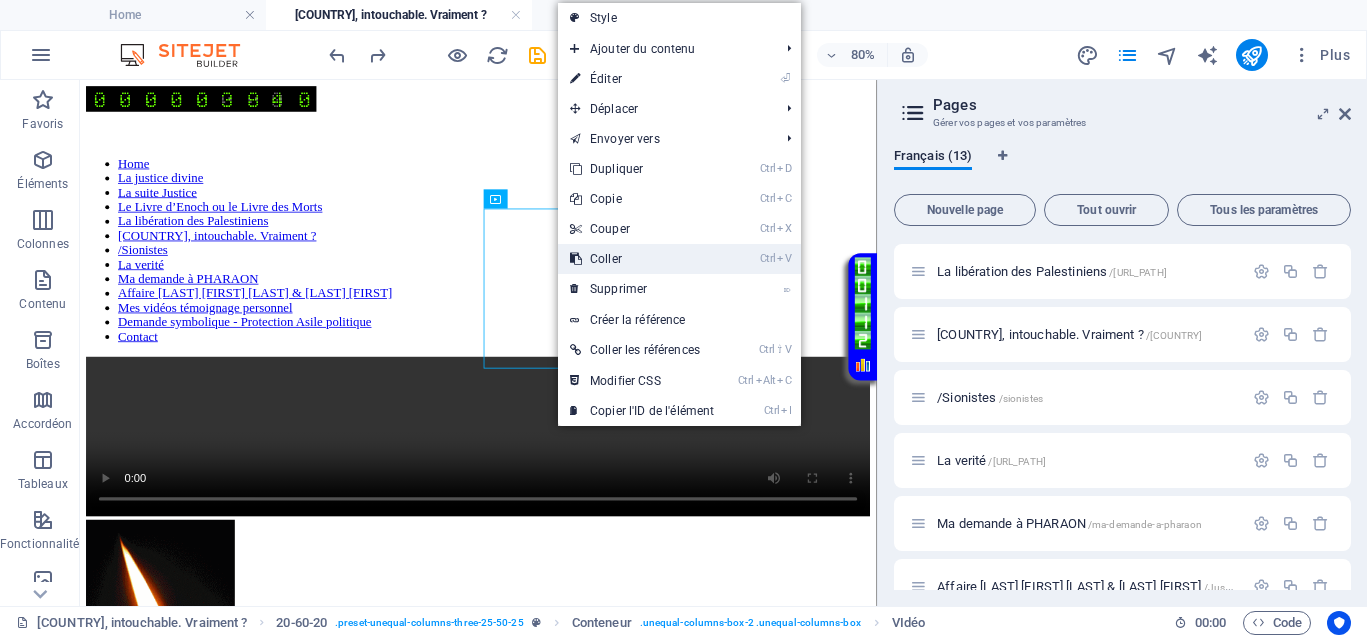 click on "Ctrl V  Coller" at bounding box center [642, 259] 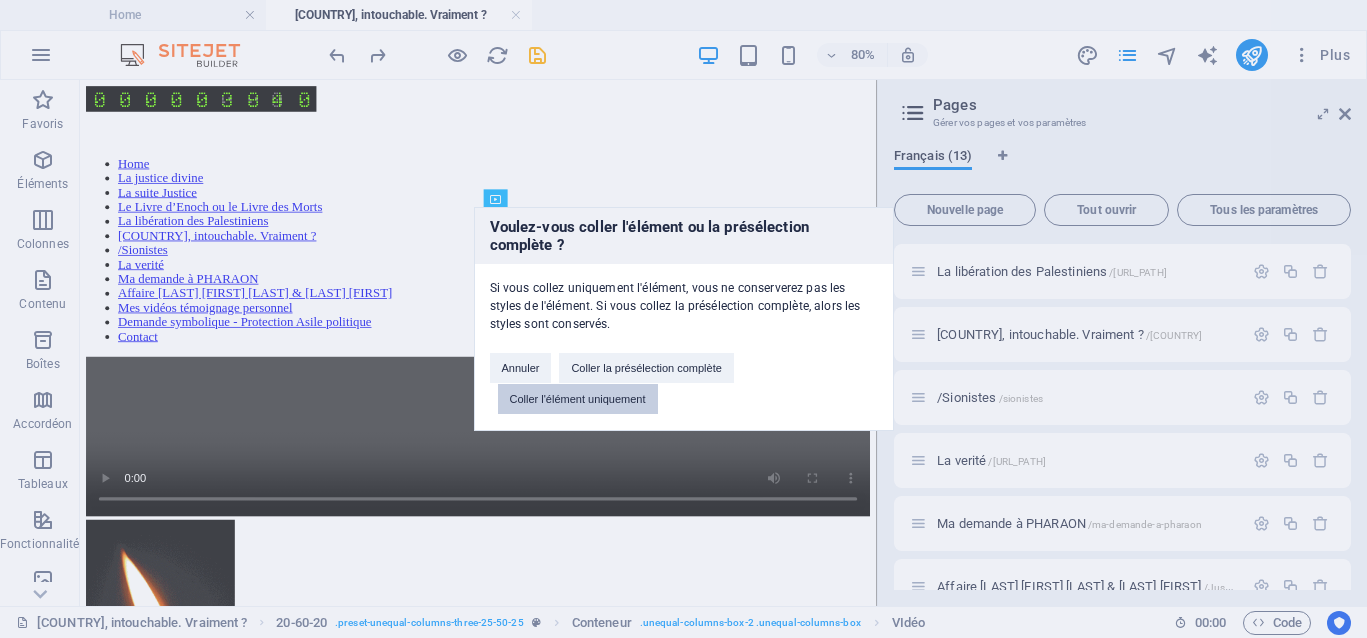 click on "Coller l'élément uniquement" at bounding box center (578, 399) 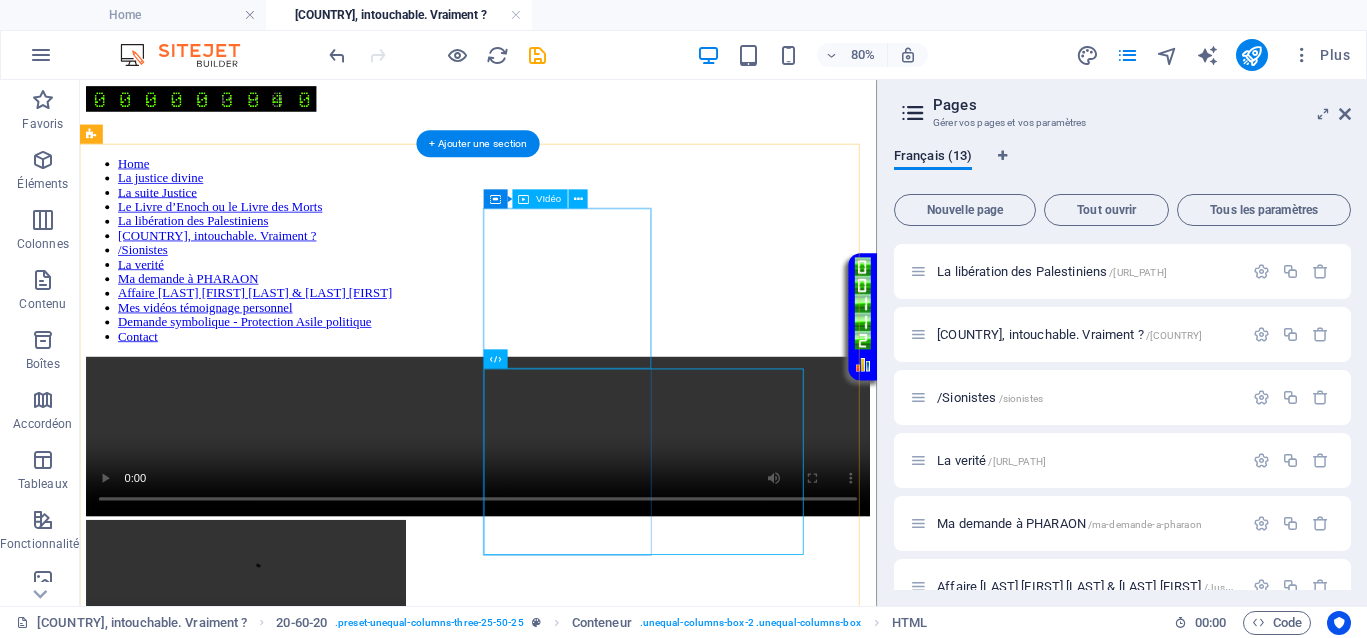 click at bounding box center (578, 528) 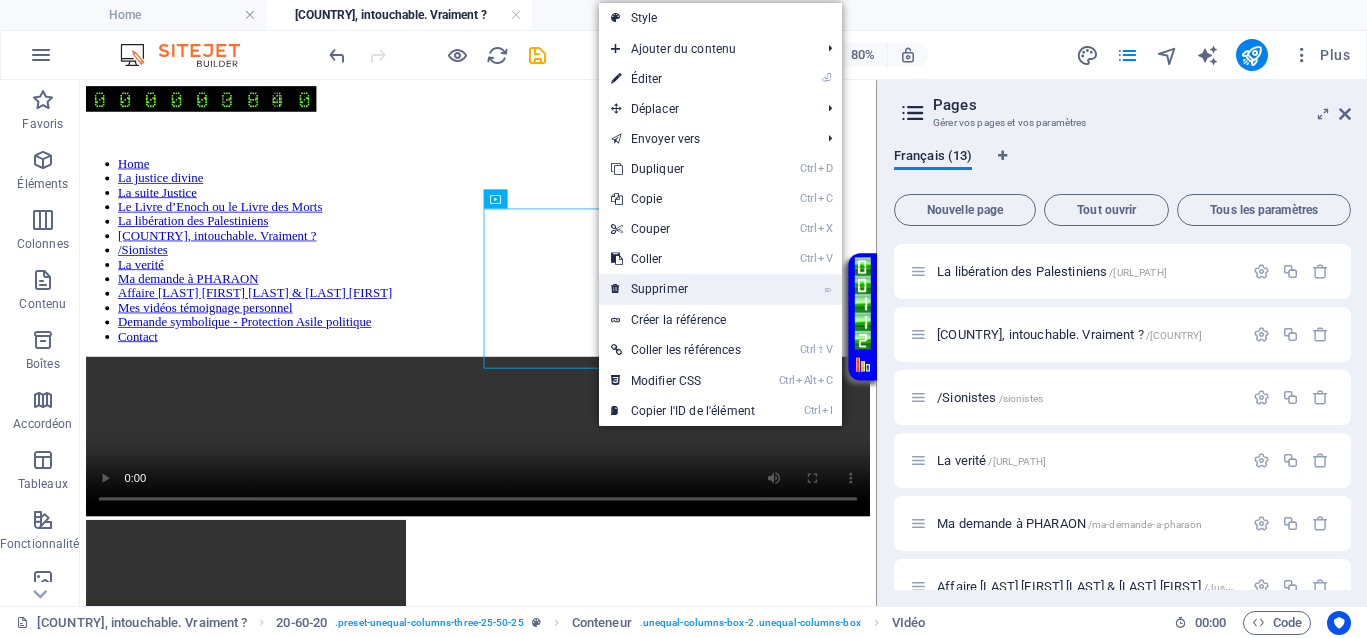 click on "⌦  Supprimer" at bounding box center [683, 289] 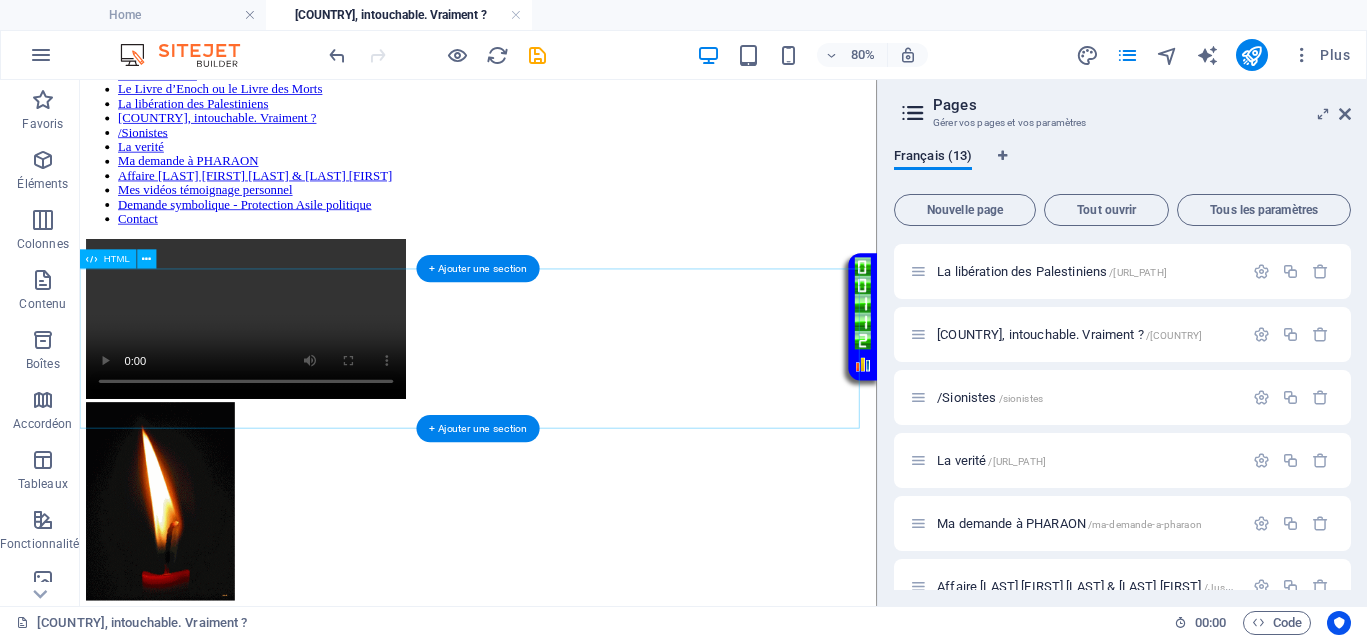 scroll, scrollTop: 125, scrollLeft: 0, axis: vertical 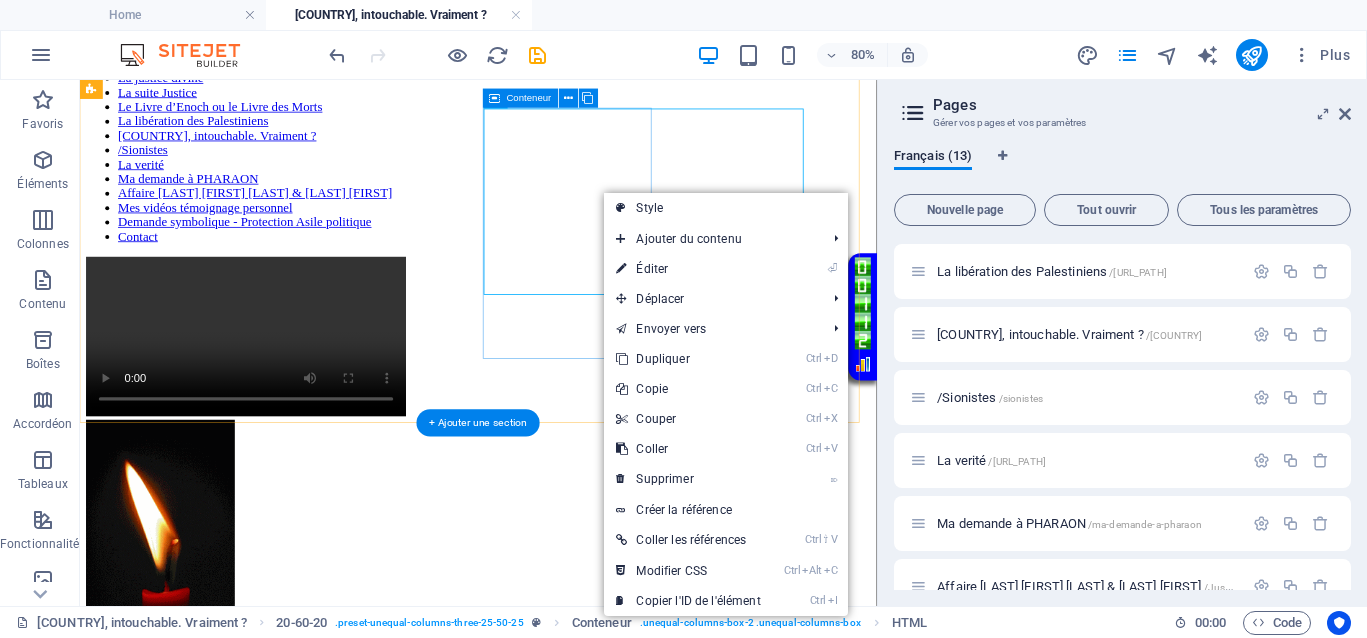 click on "Your browser does not support the video tag." at bounding box center [578, 403] 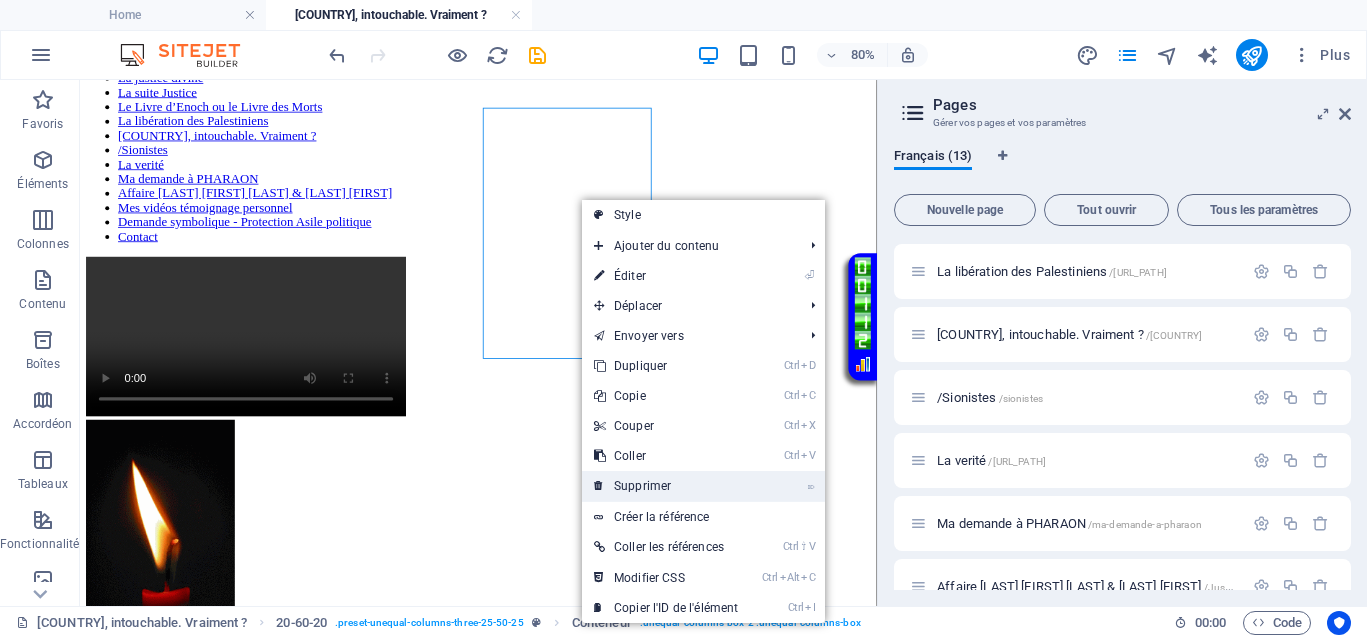 click on "⌦  Supprimer" at bounding box center [666, 486] 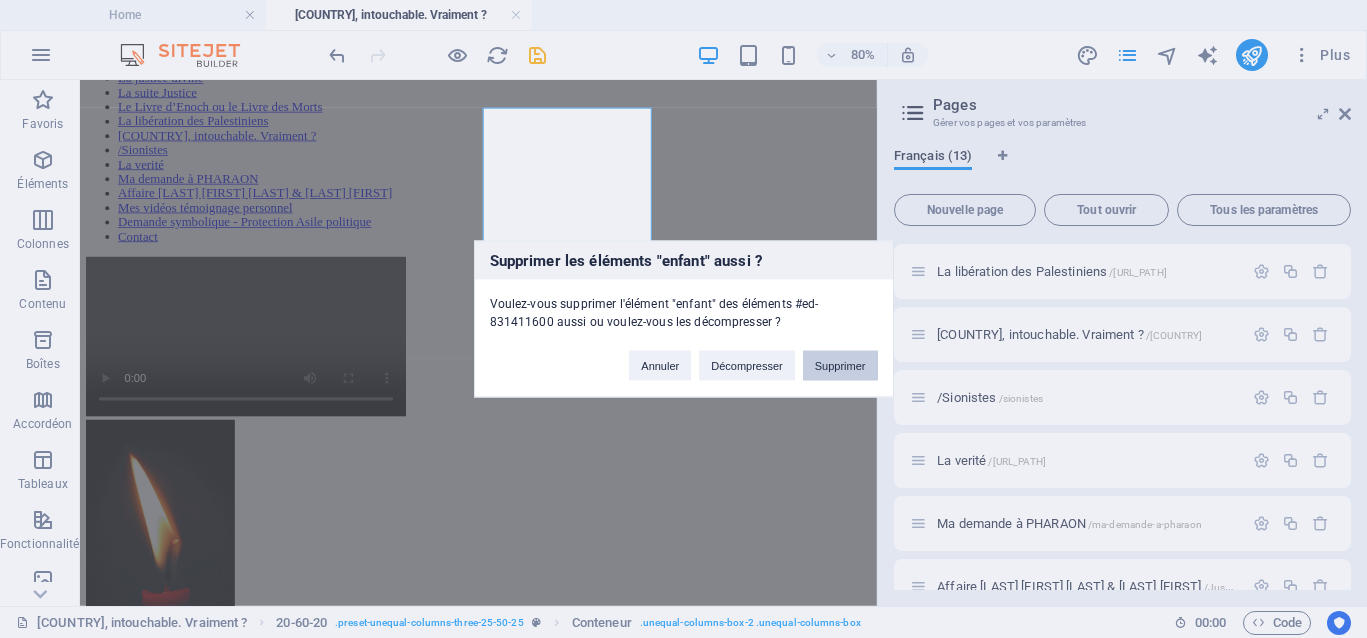 click on "Supprimer" at bounding box center [840, 366] 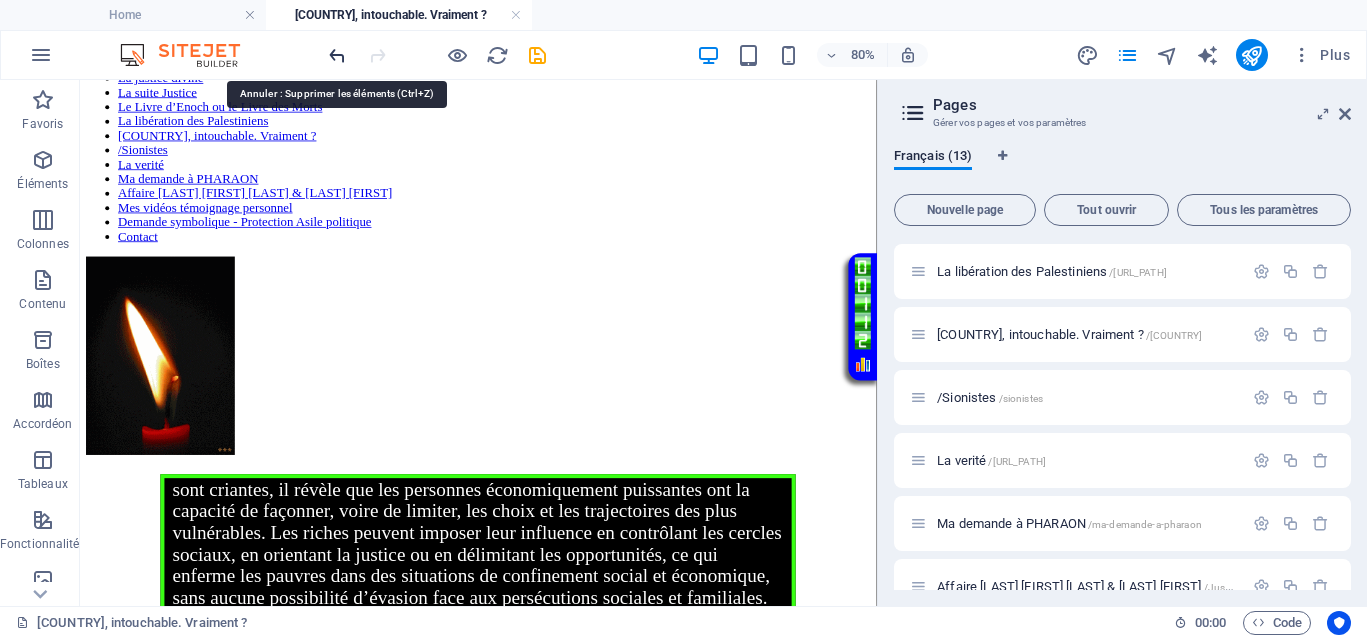 click at bounding box center [337, 55] 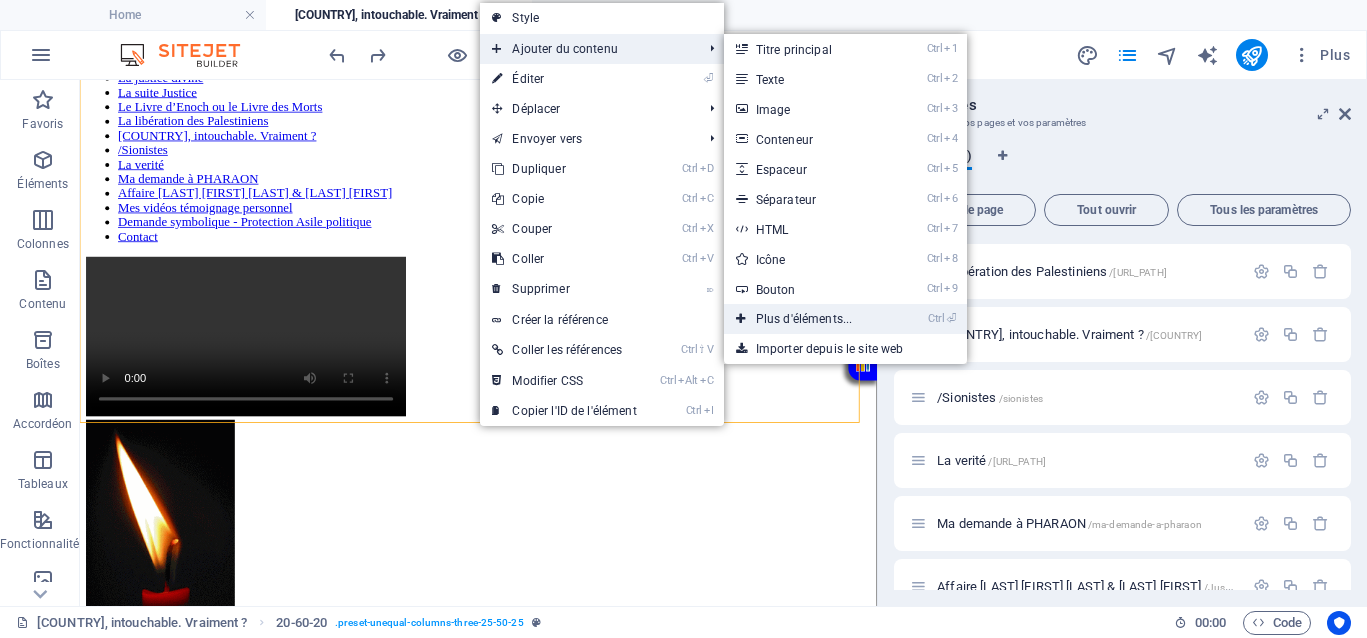 click on "Ctrl ⏎  Plus d'éléments..." at bounding box center [808, 319] 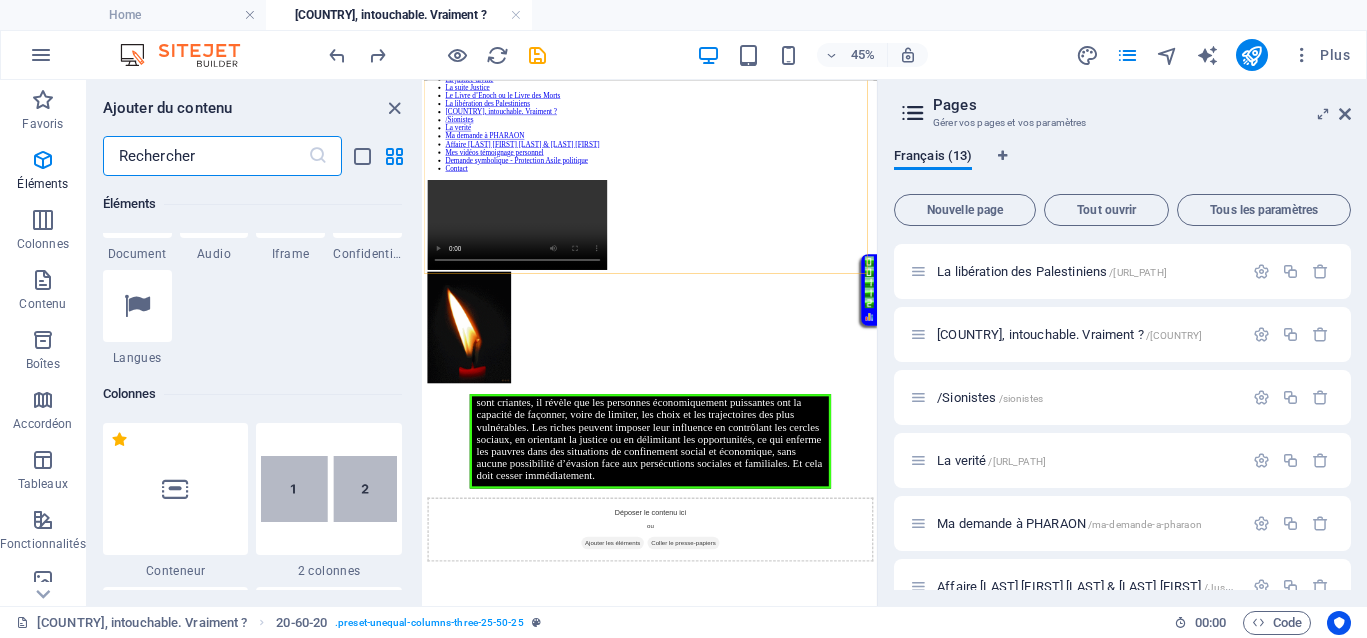scroll, scrollTop: 838, scrollLeft: 0, axis: vertical 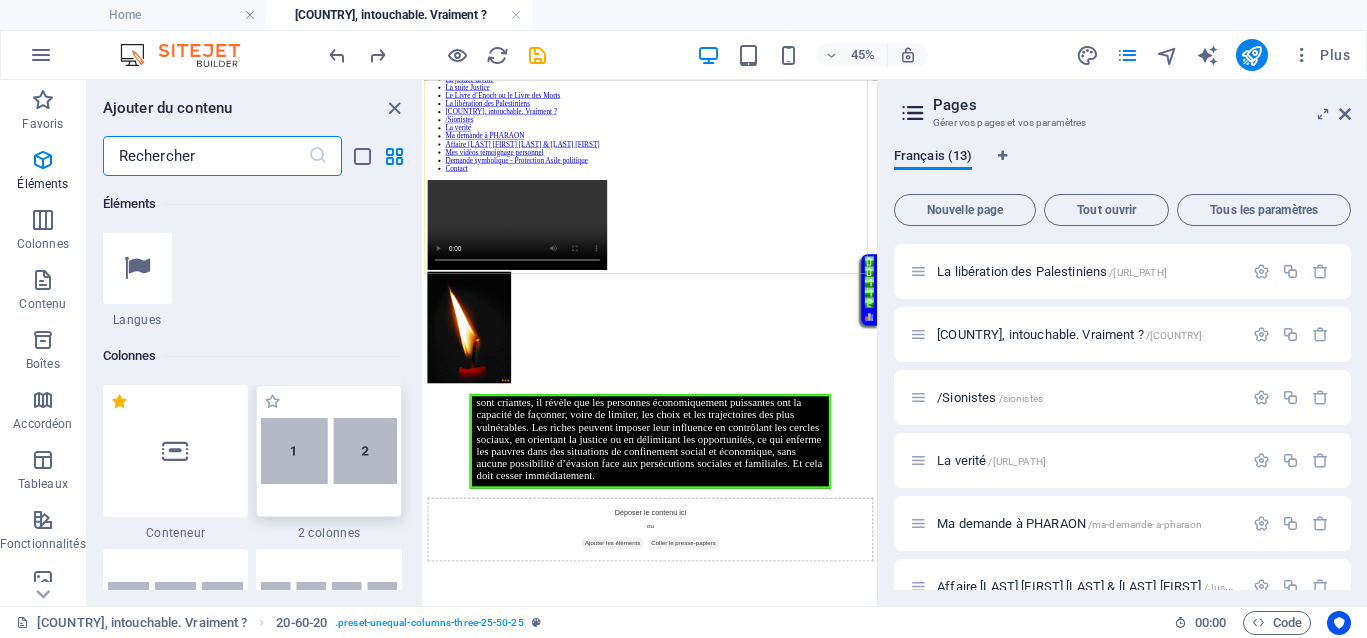 click at bounding box center [329, 451] 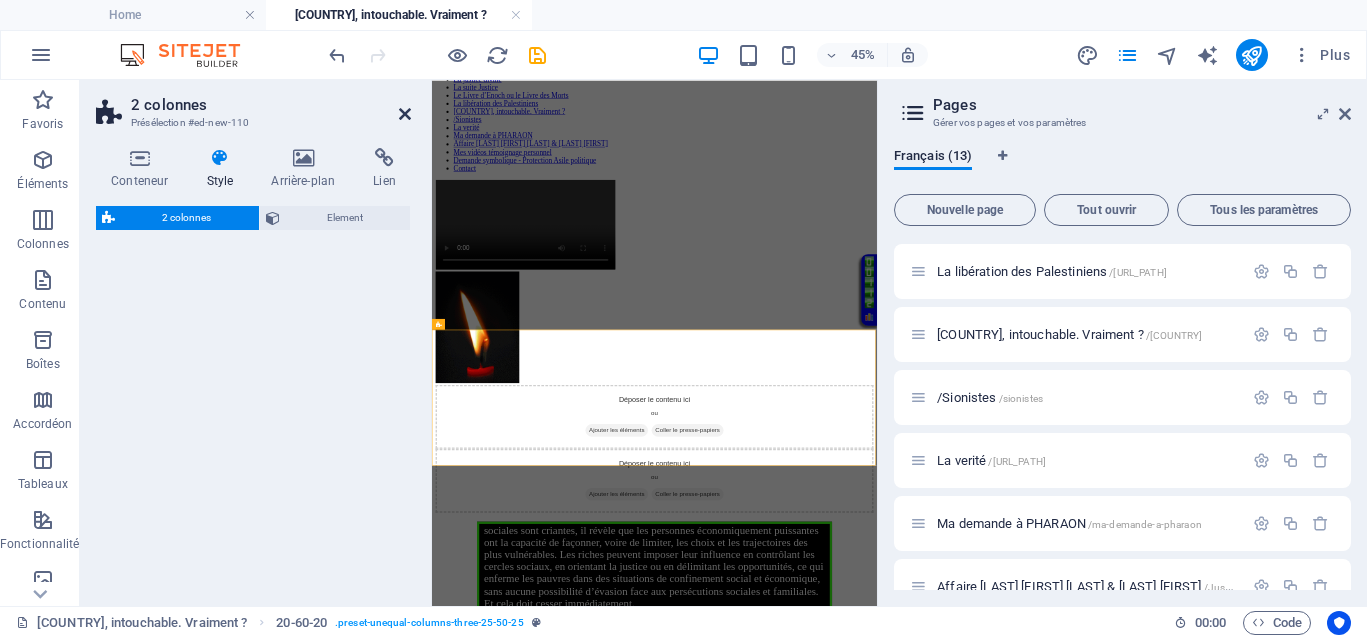 select on "rem" 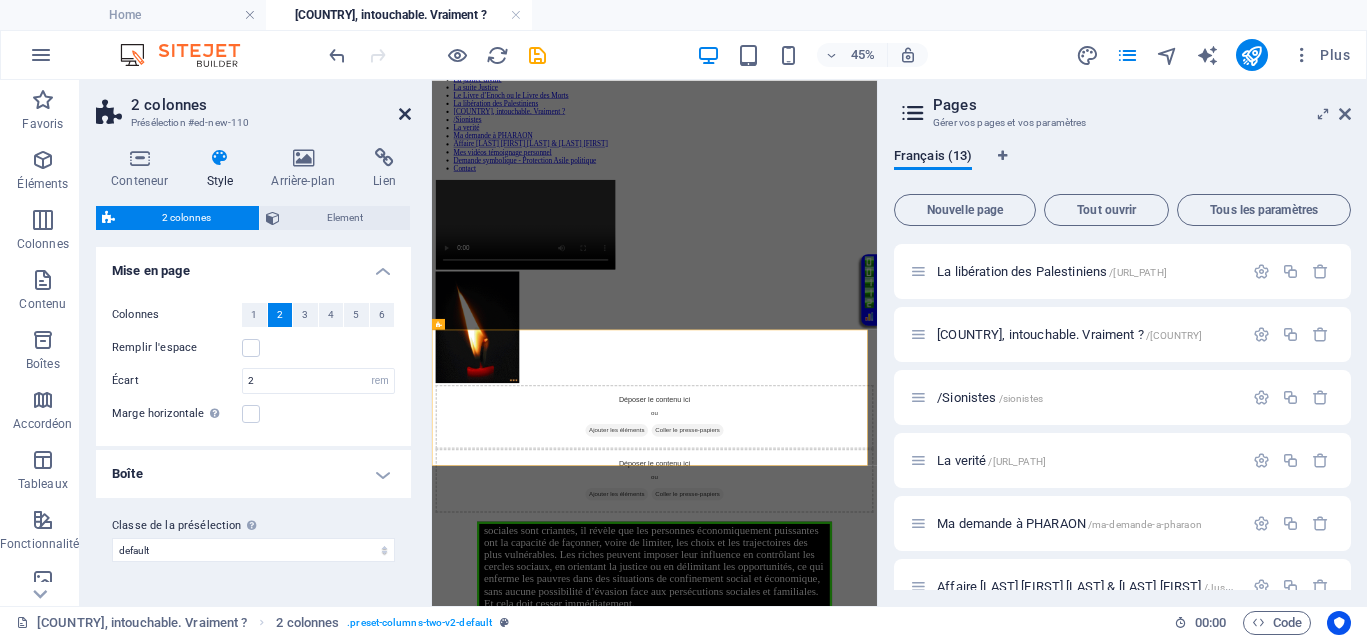 drag, startPoint x: 86, startPoint y: 112, endPoint x: 401, endPoint y: 117, distance: 315.03967 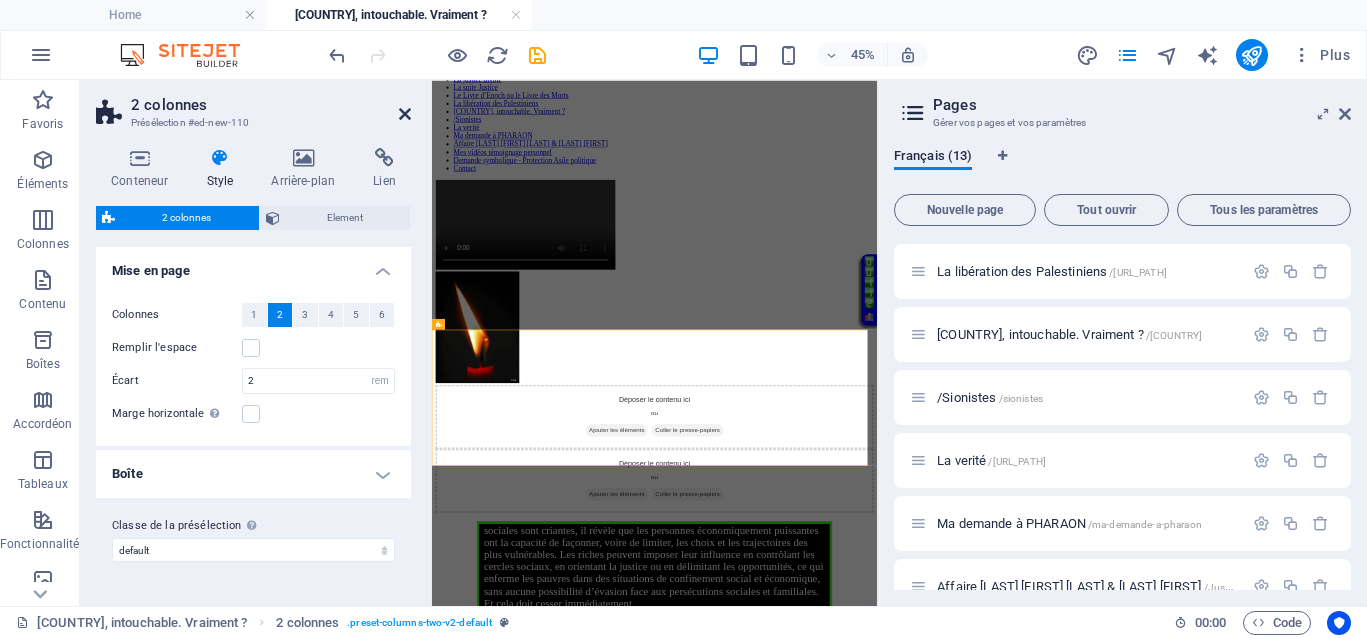 click at bounding box center (405, 114) 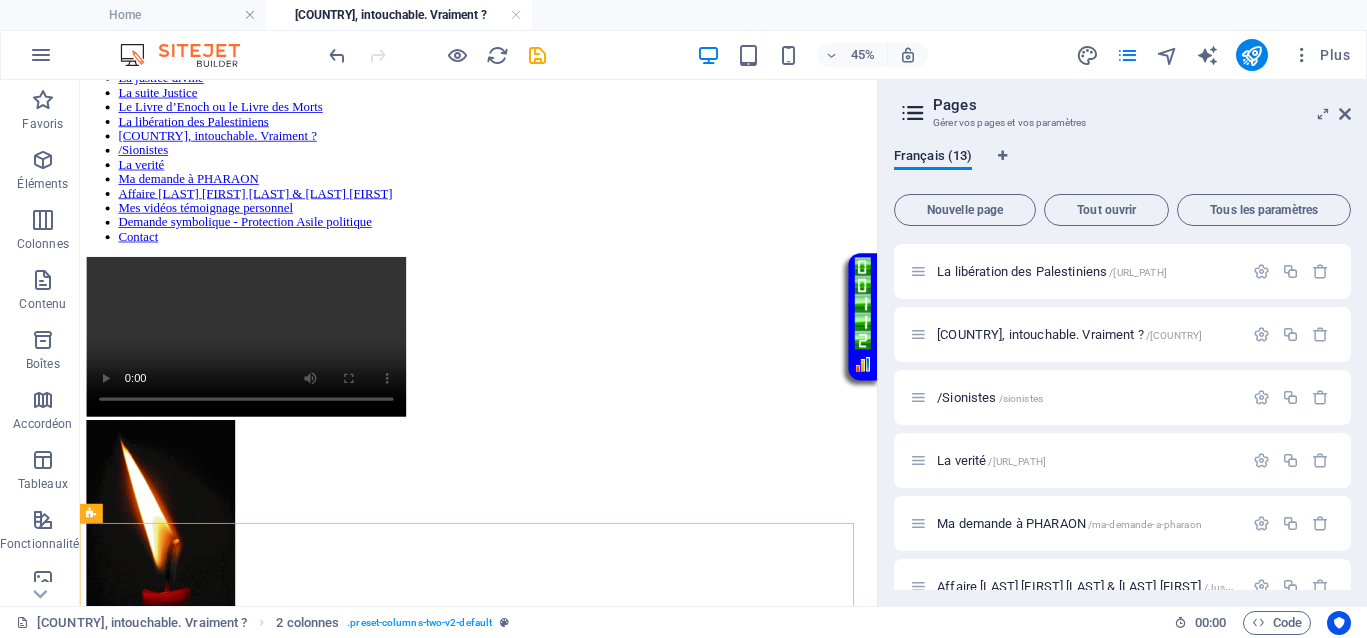 scroll, scrollTop: 0, scrollLeft: 0, axis: both 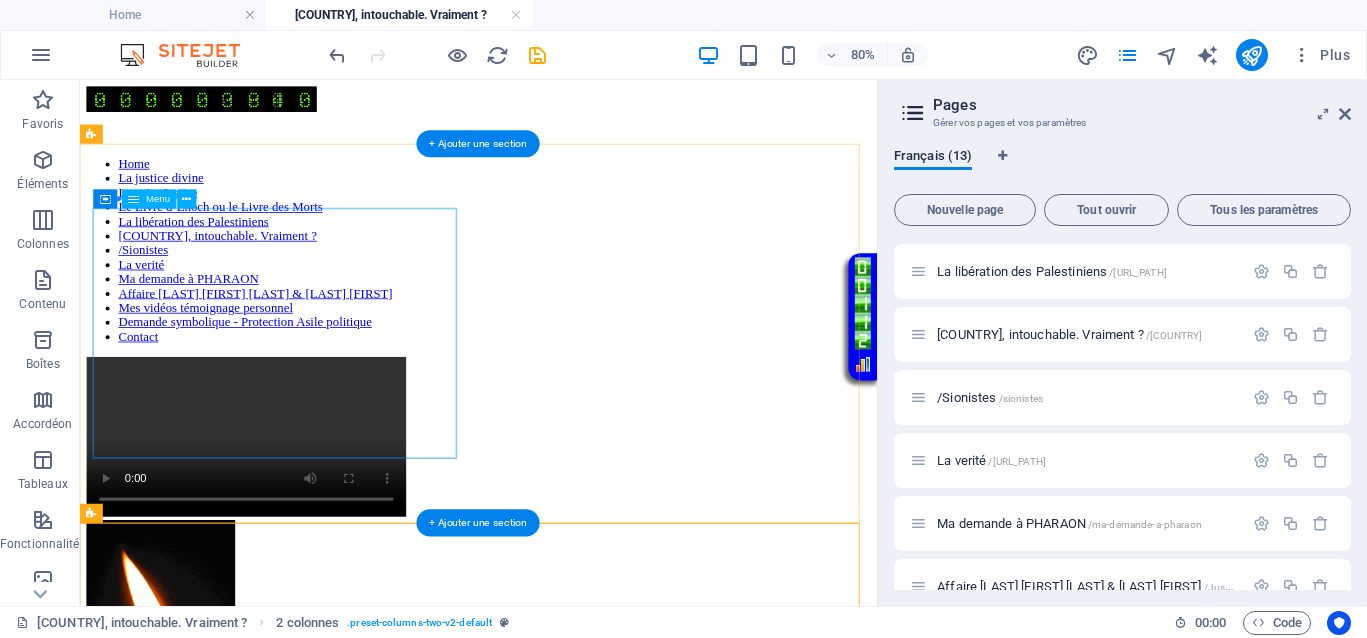 click on "Home La justice divine La suite Justice Le Livre d’Enoch ou le Livre des Morts La libération des Palestiniens Israël, intouchable. Vraiment ? /Sionistes La verité Ma demande à PHARAON Affaire Van Russelt Michel & Huveneers Paule Mes vidéos témoignage personnel Demande symbolique  - Protection Asile politique Contact" at bounding box center [578, 293] 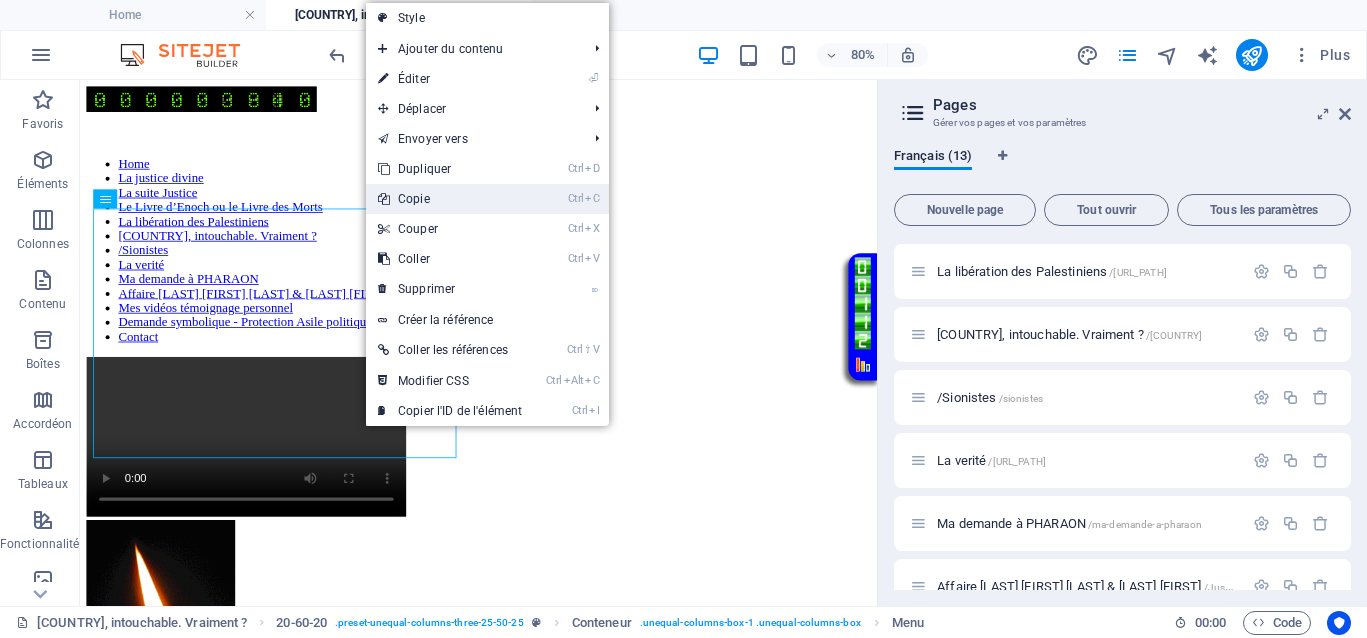 click on "Ctrl C  Copie" at bounding box center [450, 199] 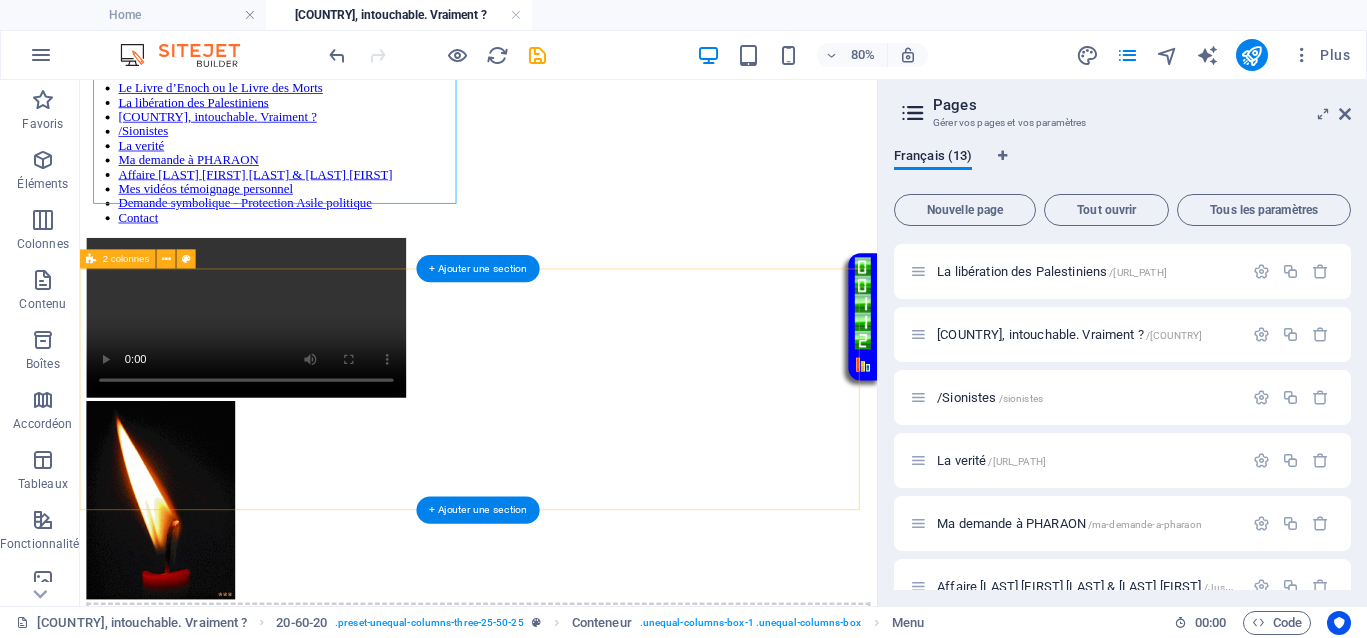 scroll, scrollTop: 375, scrollLeft: 0, axis: vertical 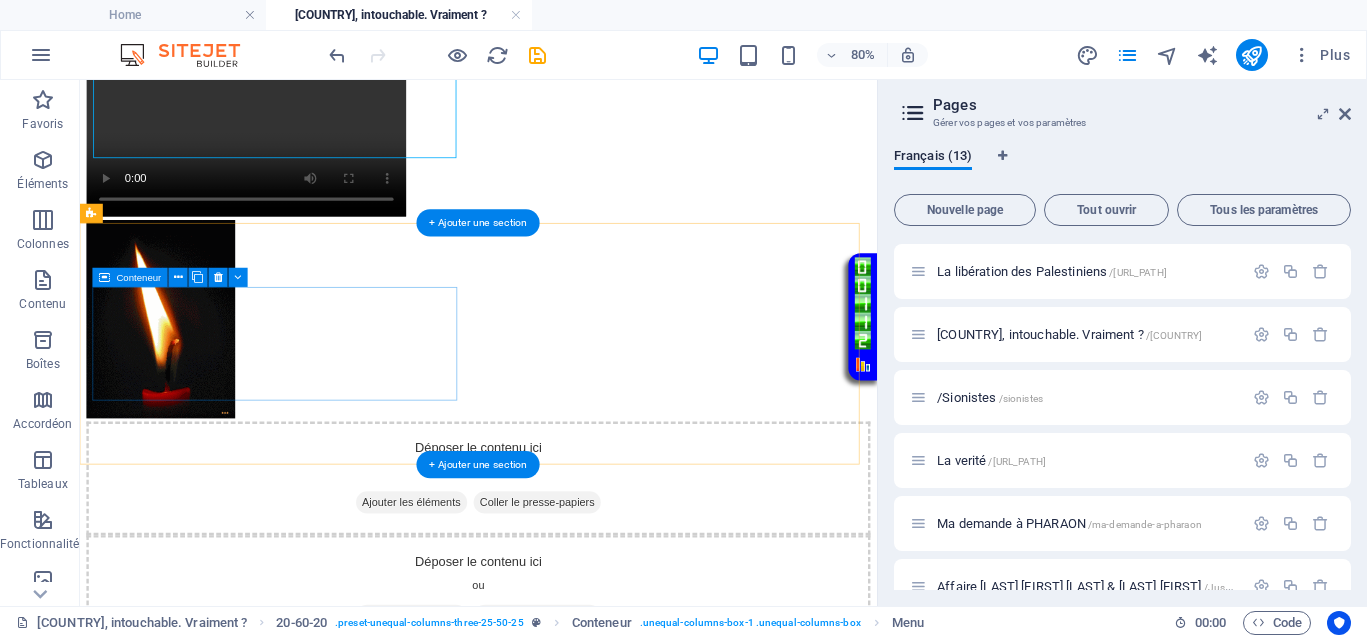 click on "Coller le presse-papiers" at bounding box center [652, 608] 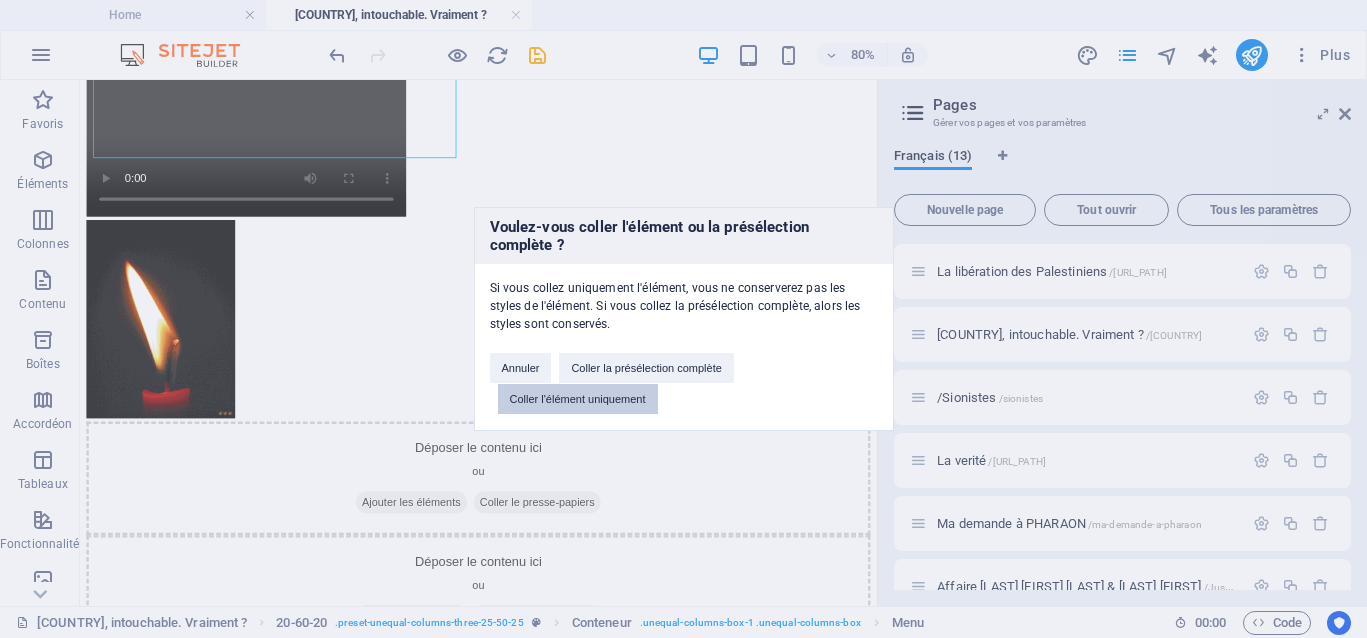 click on "Coller l'élément uniquement" at bounding box center (578, 399) 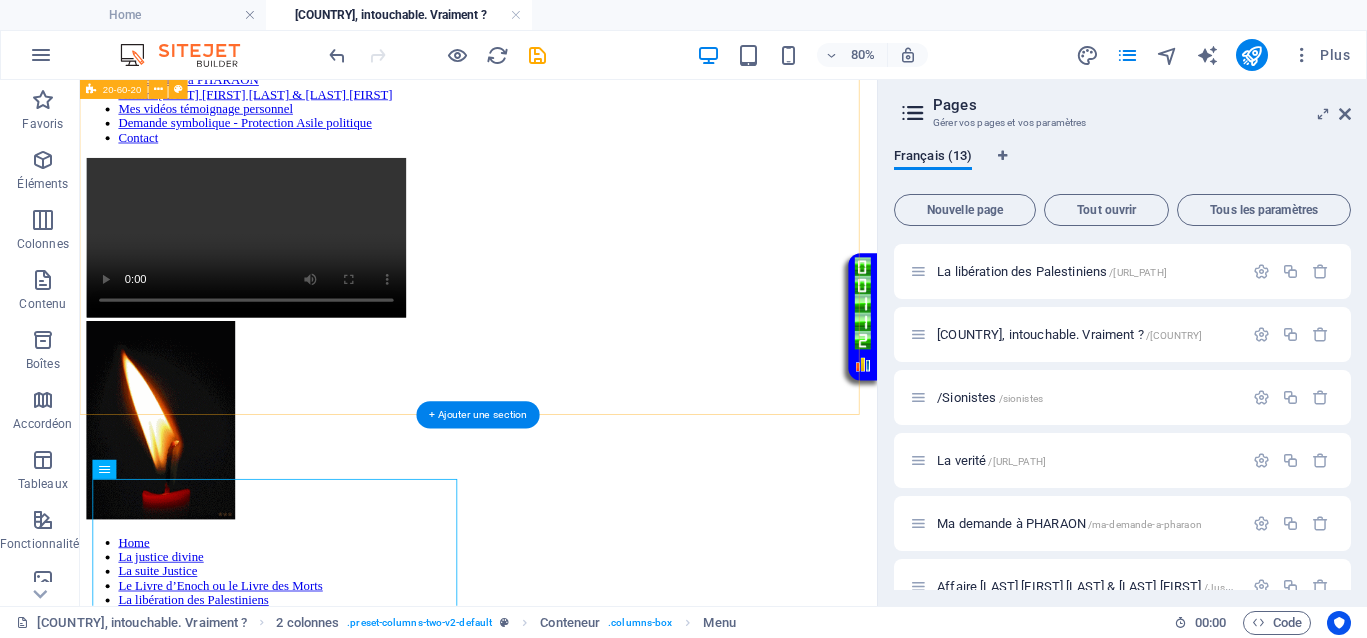 scroll, scrollTop: 125, scrollLeft: 0, axis: vertical 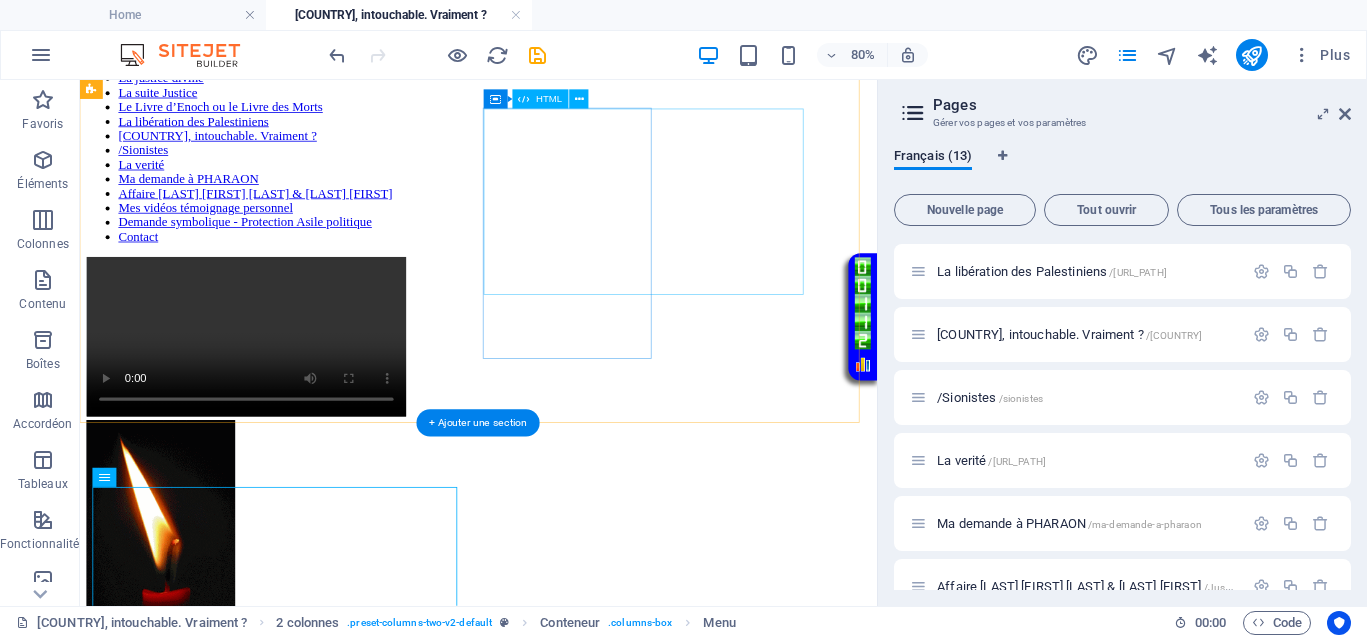 click on "Your browser does not support the video tag." at bounding box center (578, 403) 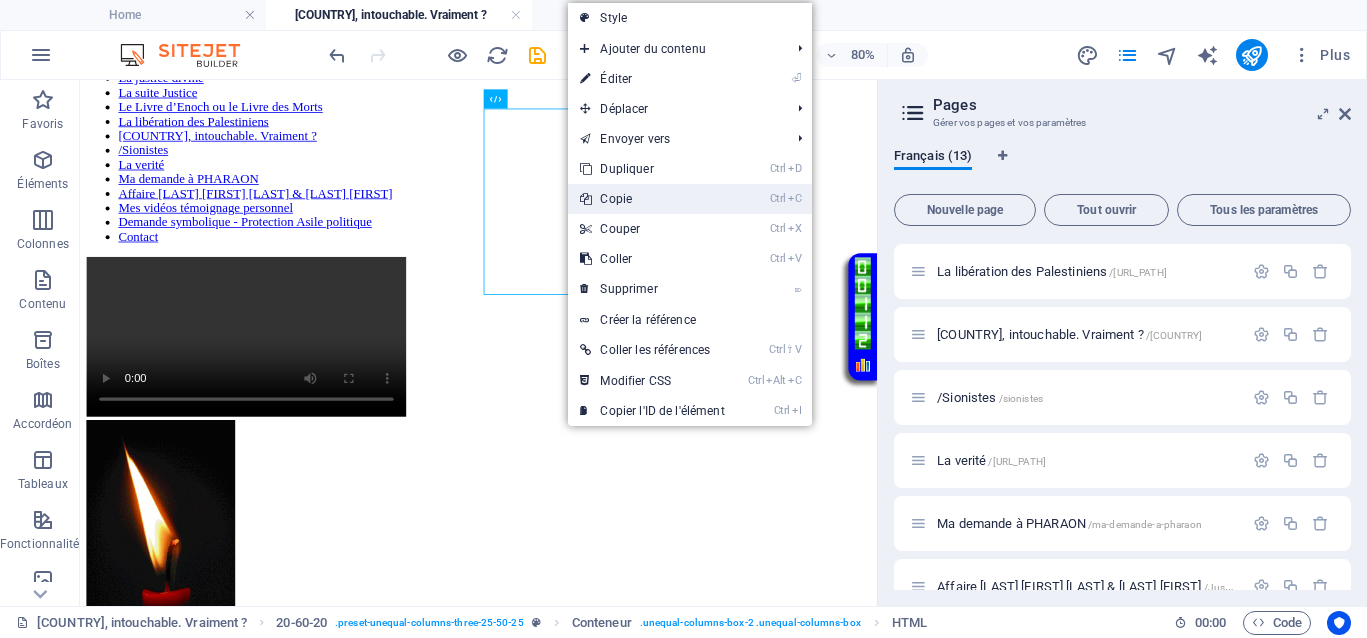 click on "Ctrl C  Copie" at bounding box center [652, 199] 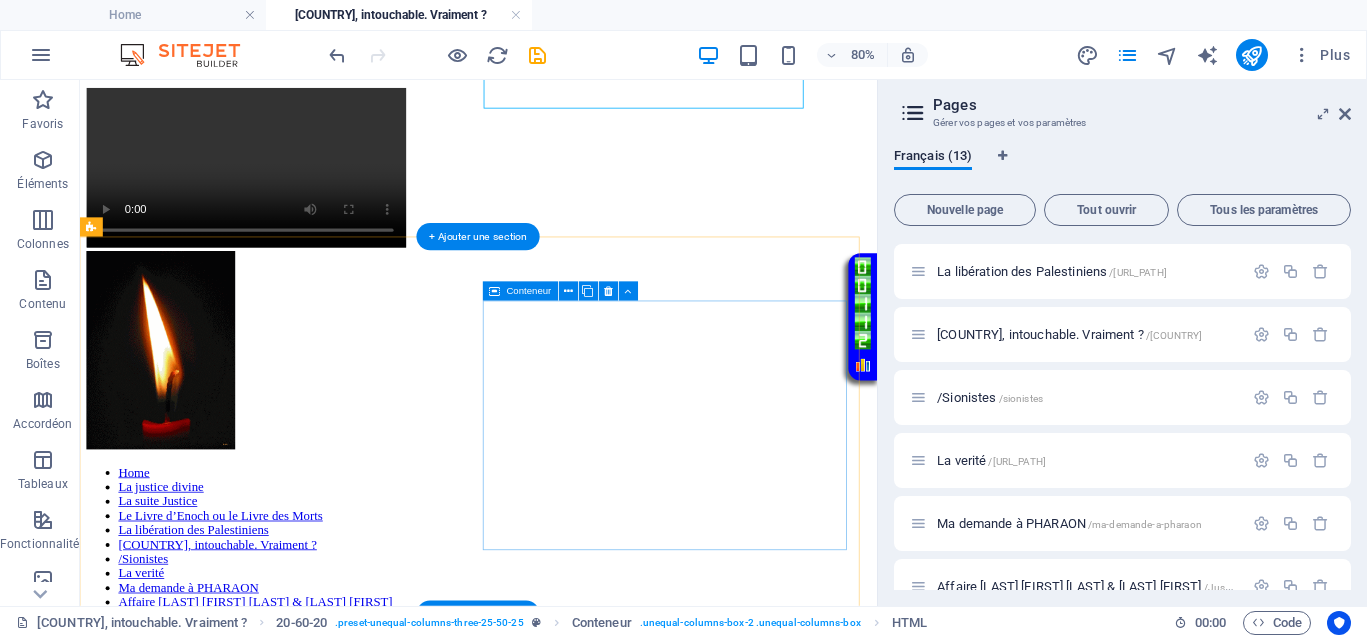 scroll, scrollTop: 375, scrollLeft: 0, axis: vertical 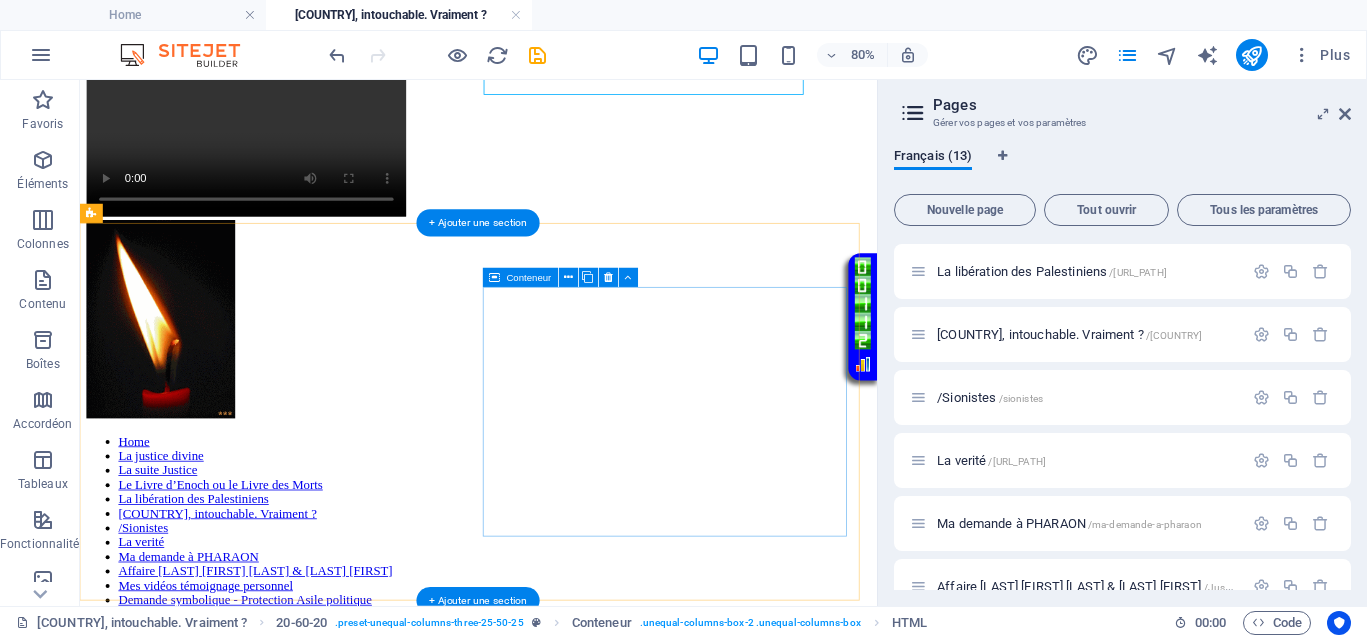 click on "Coller le presse-papiers" at bounding box center (652, 874) 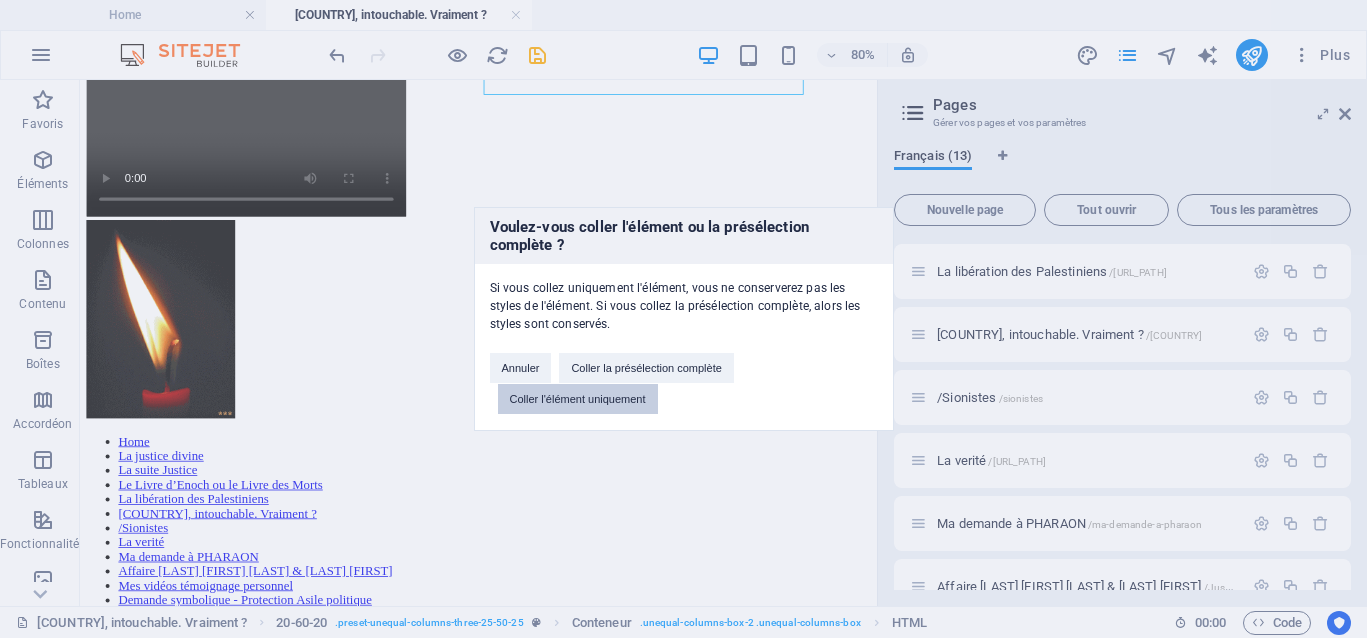 click on "Coller l'élément uniquement" at bounding box center (578, 399) 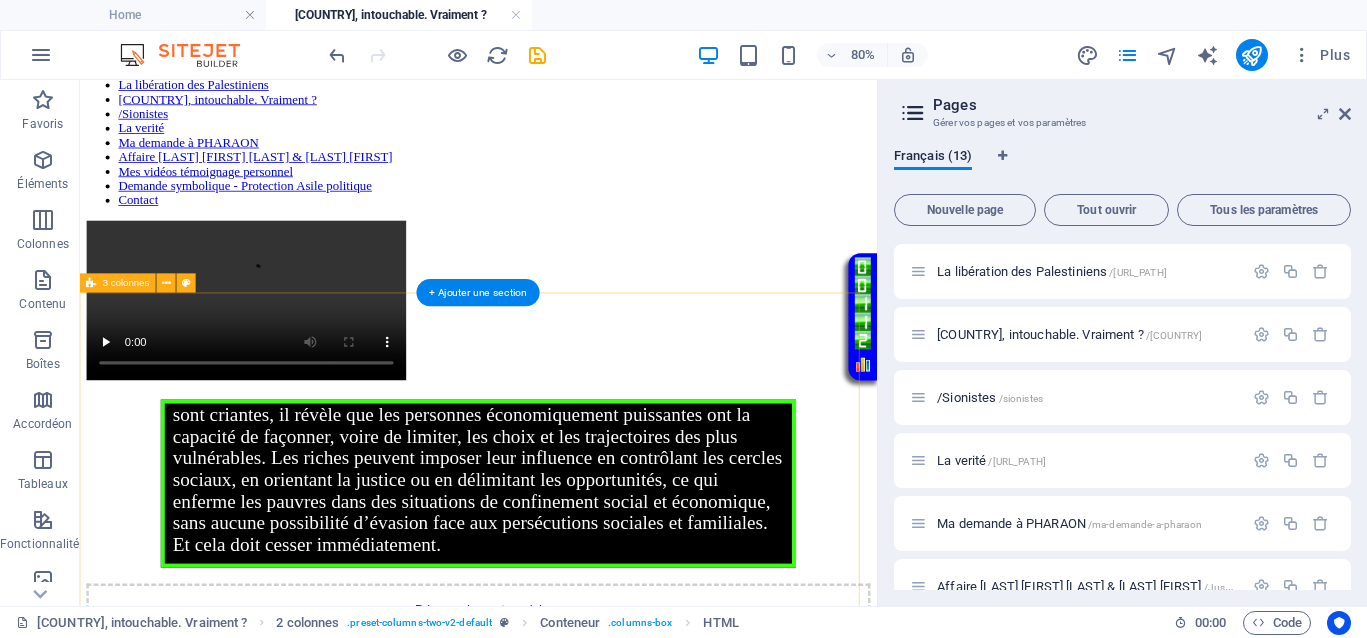 scroll, scrollTop: 1000, scrollLeft: 0, axis: vertical 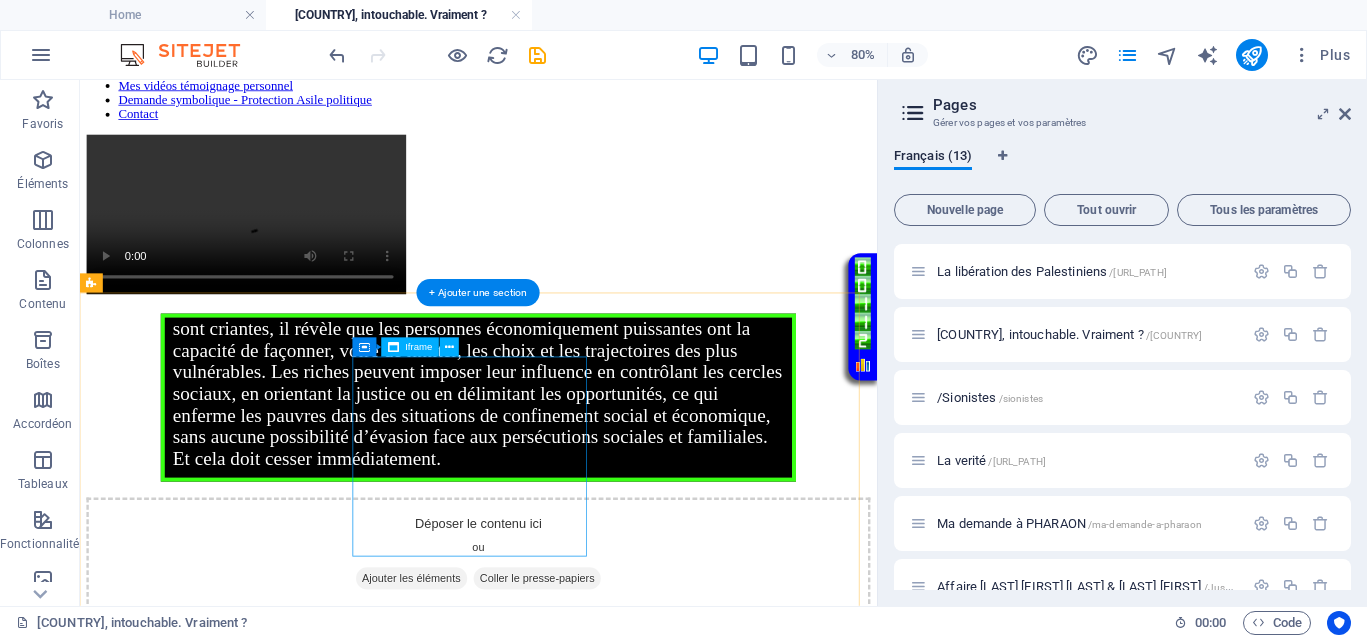 click on "</div>" at bounding box center (578, 871) 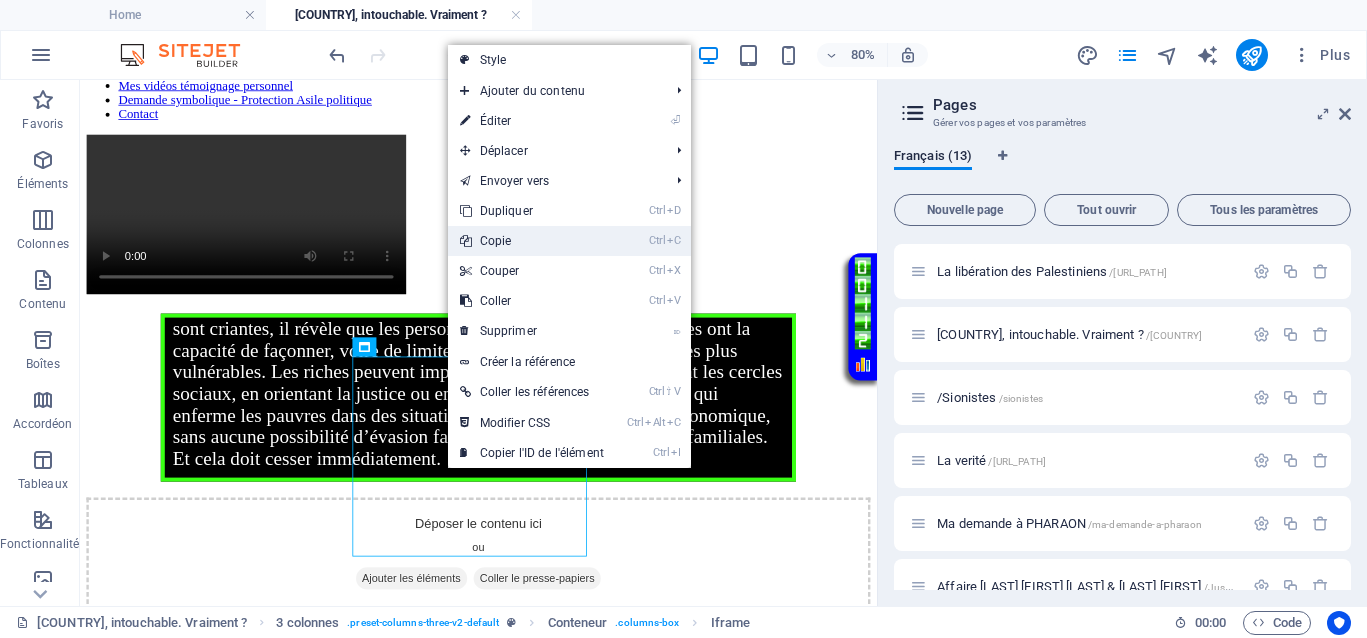 click on "Ctrl C  Copie" at bounding box center [532, 241] 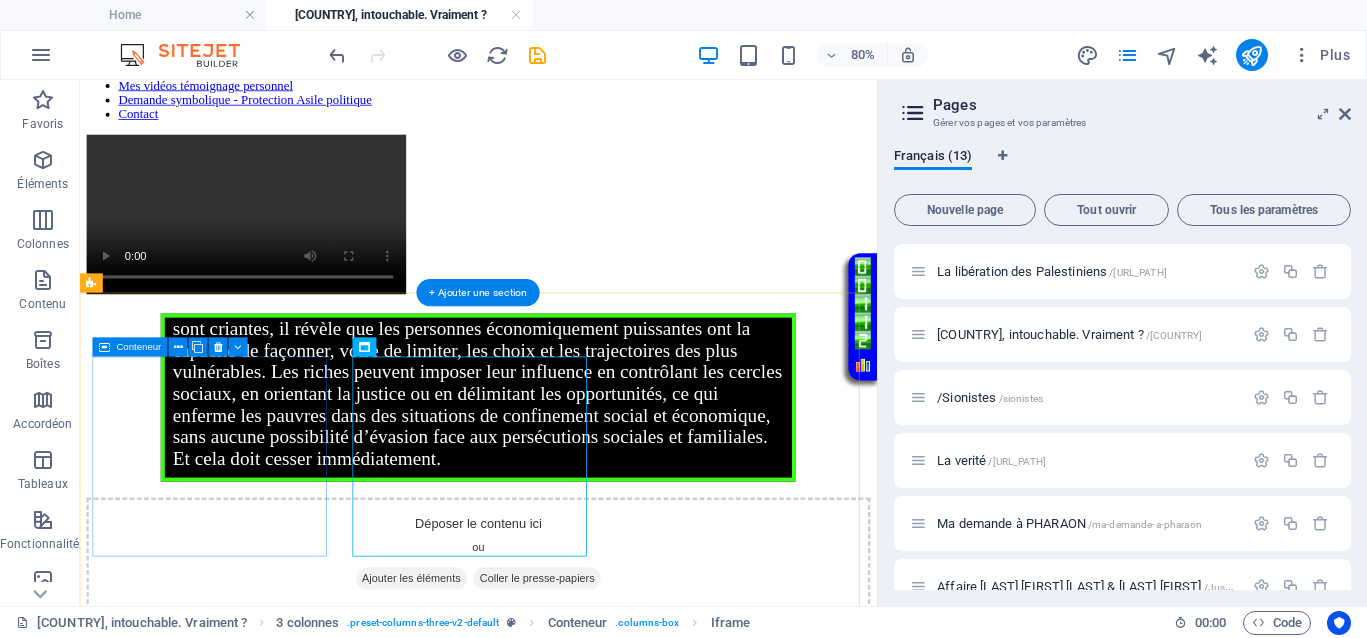 click on "Coller le presse-papiers" at bounding box center [652, 703] 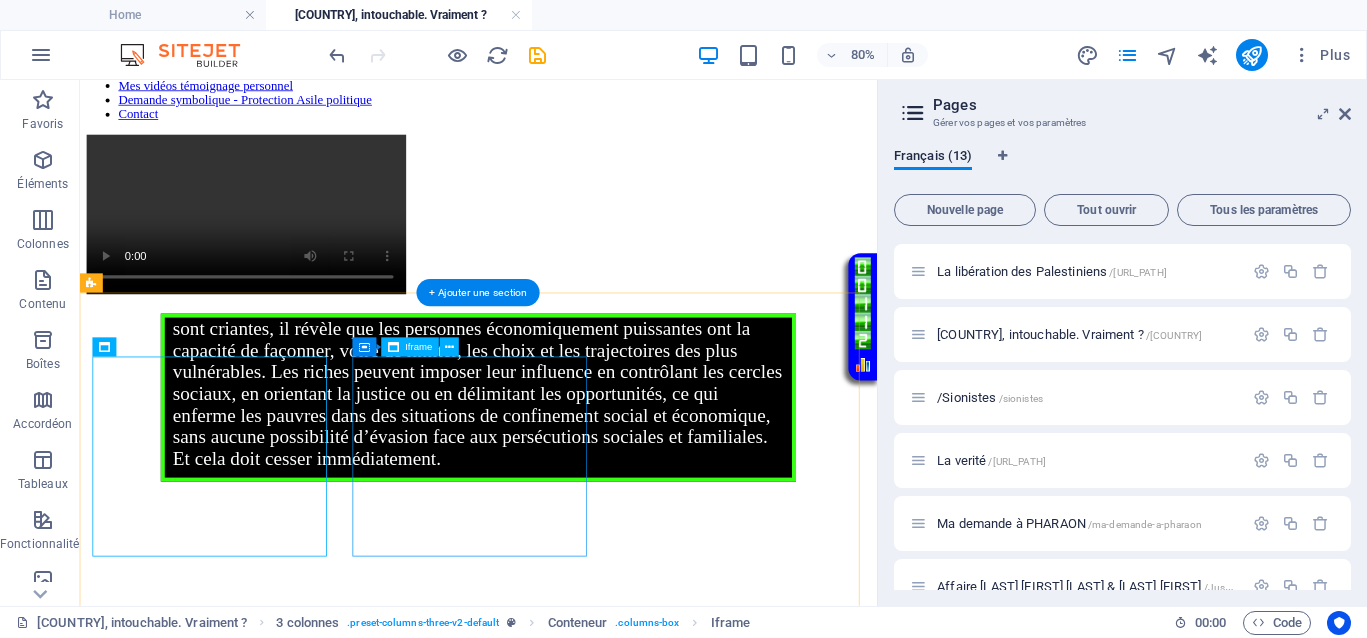 click on "</div>" at bounding box center (578, 983) 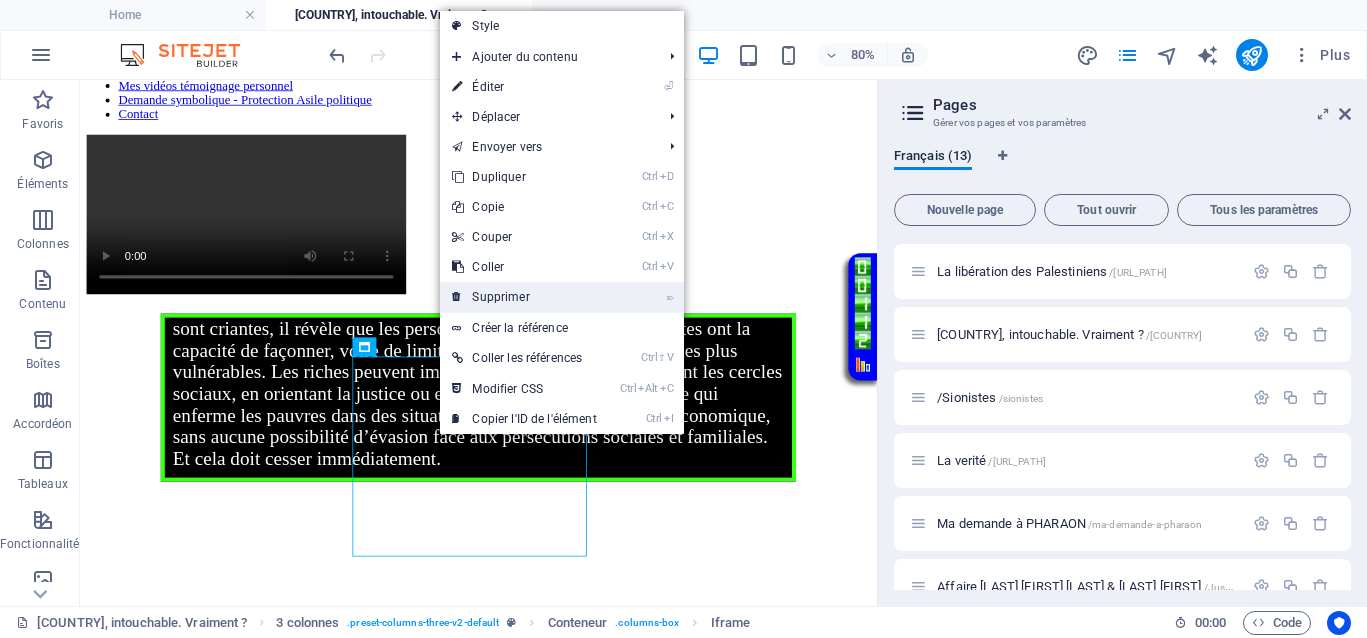 click on "⌦  Supprimer" at bounding box center (524, 297) 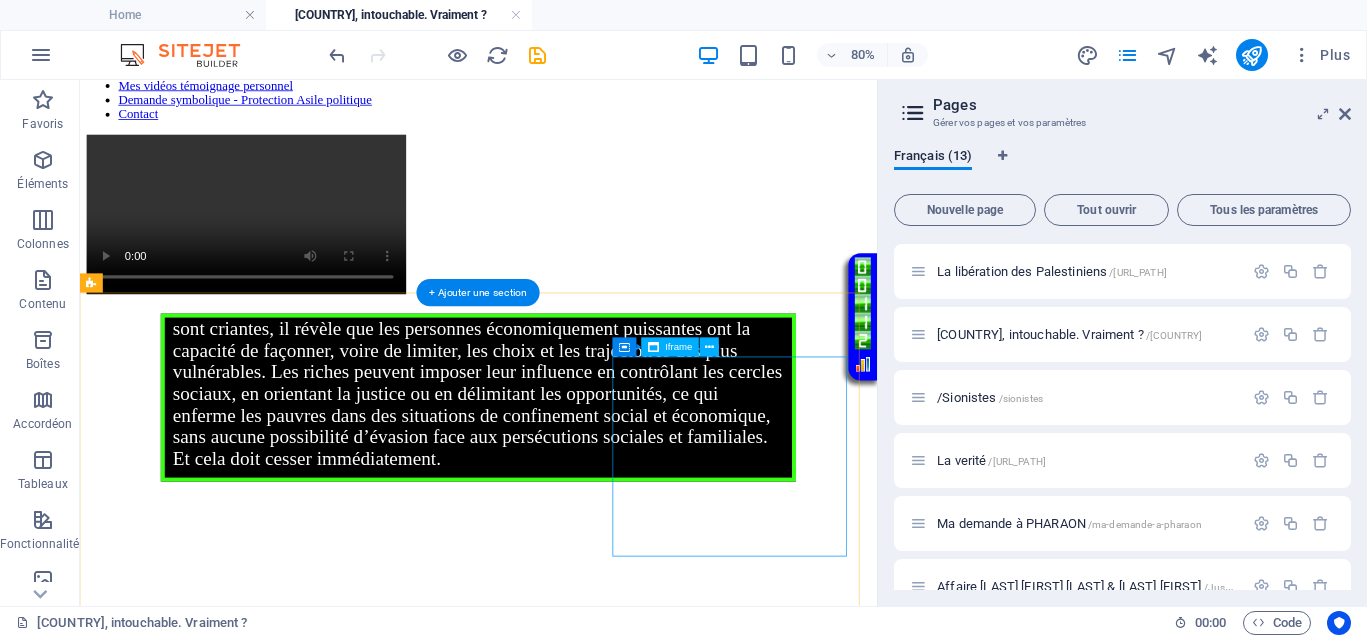 click on "</div>" at bounding box center [578, 1125] 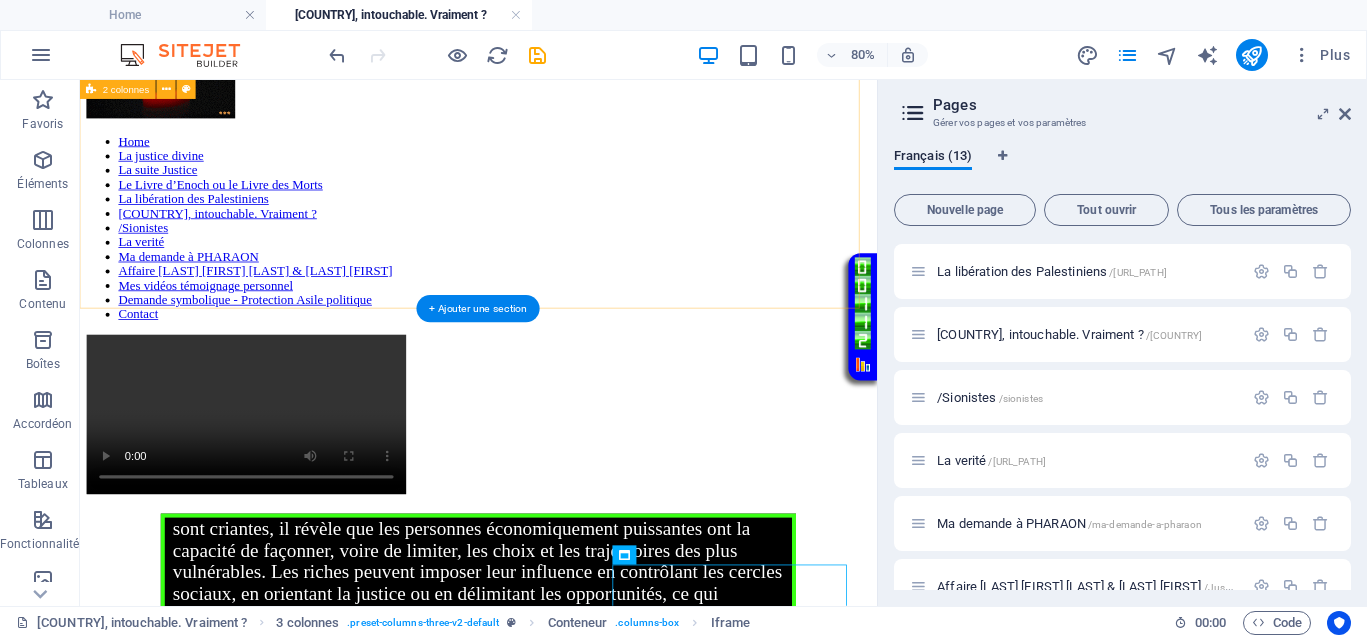 scroll, scrollTop: 250, scrollLeft: 0, axis: vertical 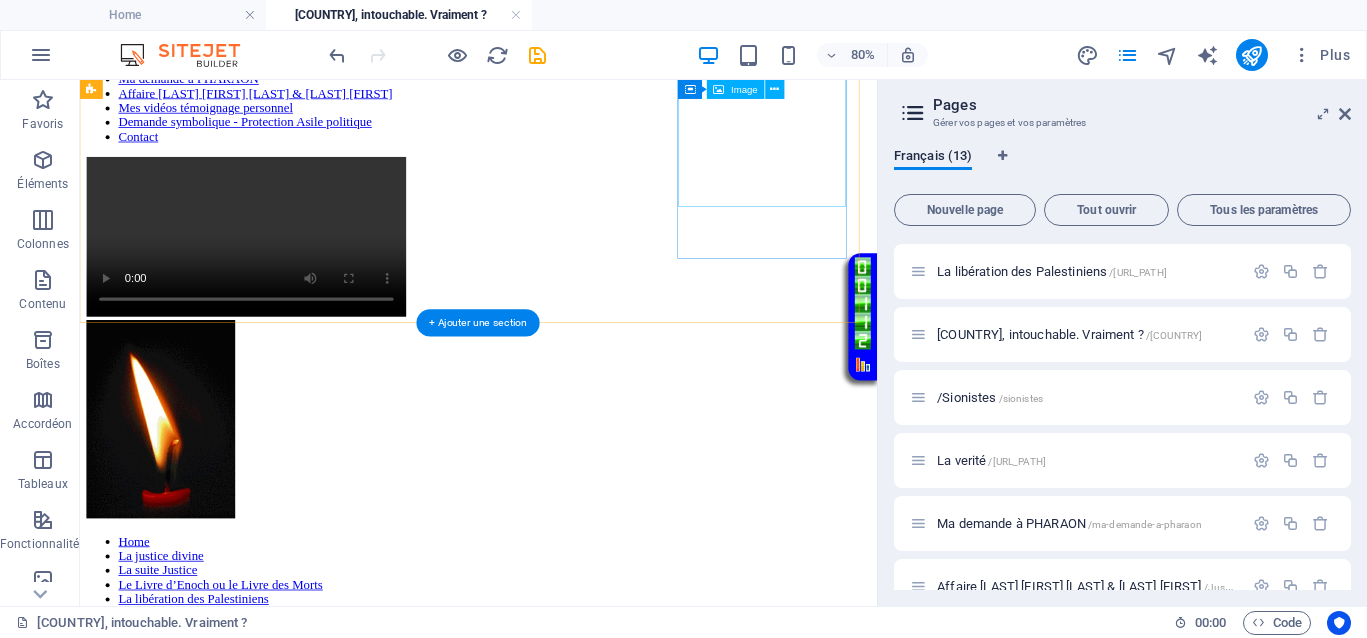 click at bounding box center [578, 506] 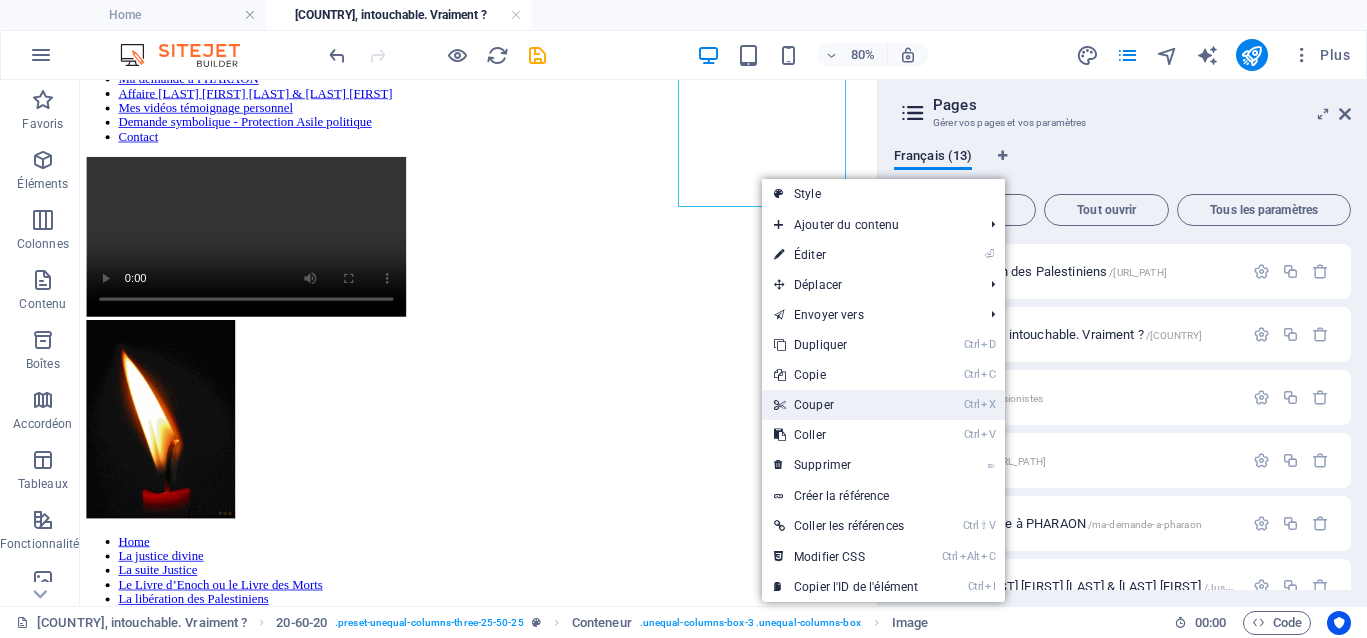 drag, startPoint x: 811, startPoint y: 398, endPoint x: 576, endPoint y: 483, distance: 249.89998 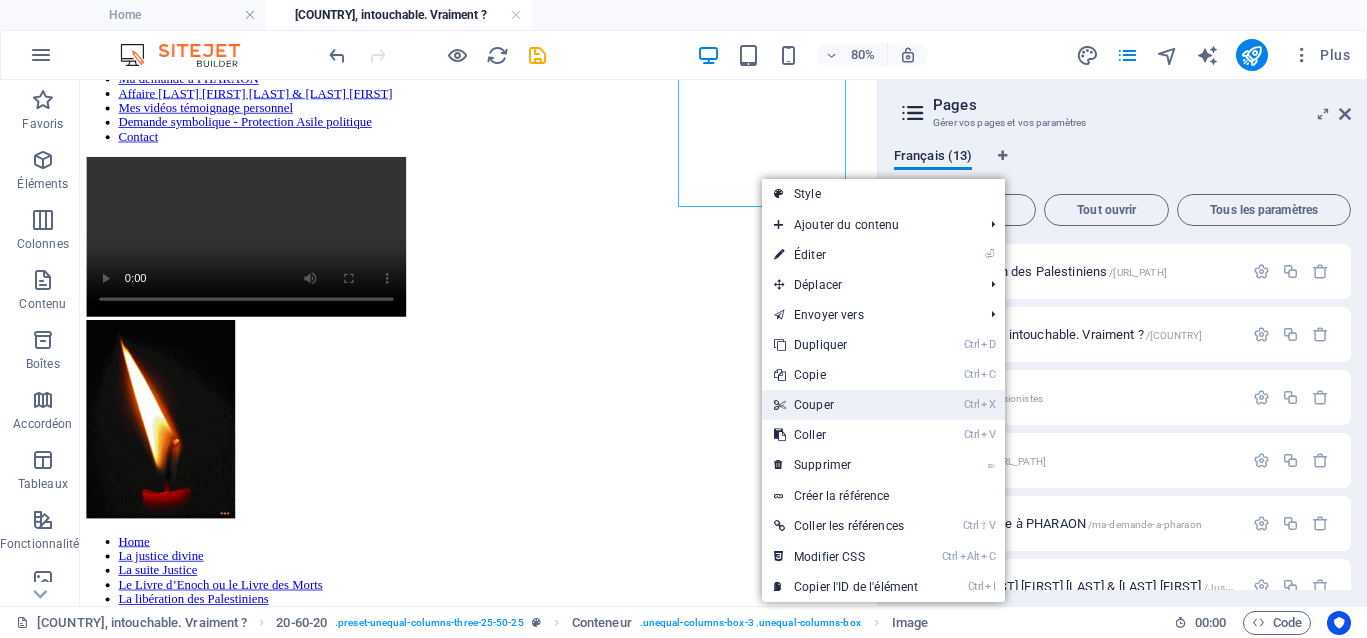 click on "Ctrl X  Couper" at bounding box center (846, 405) 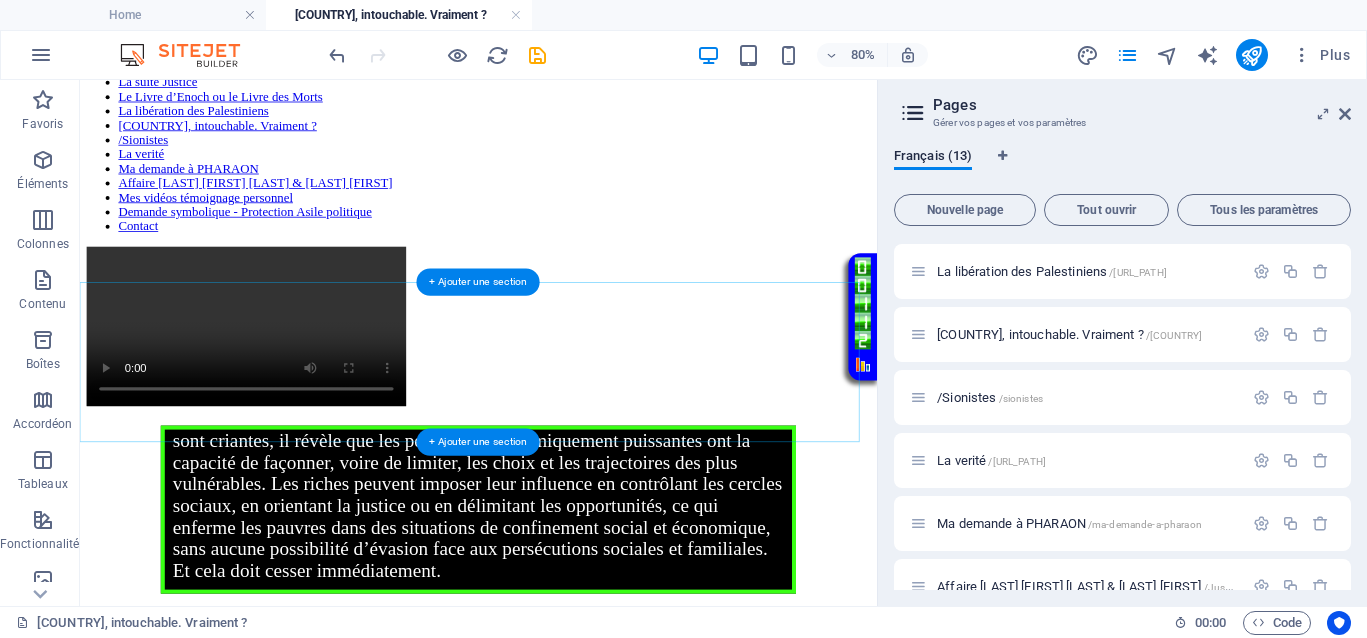 scroll, scrollTop: 1000, scrollLeft: 0, axis: vertical 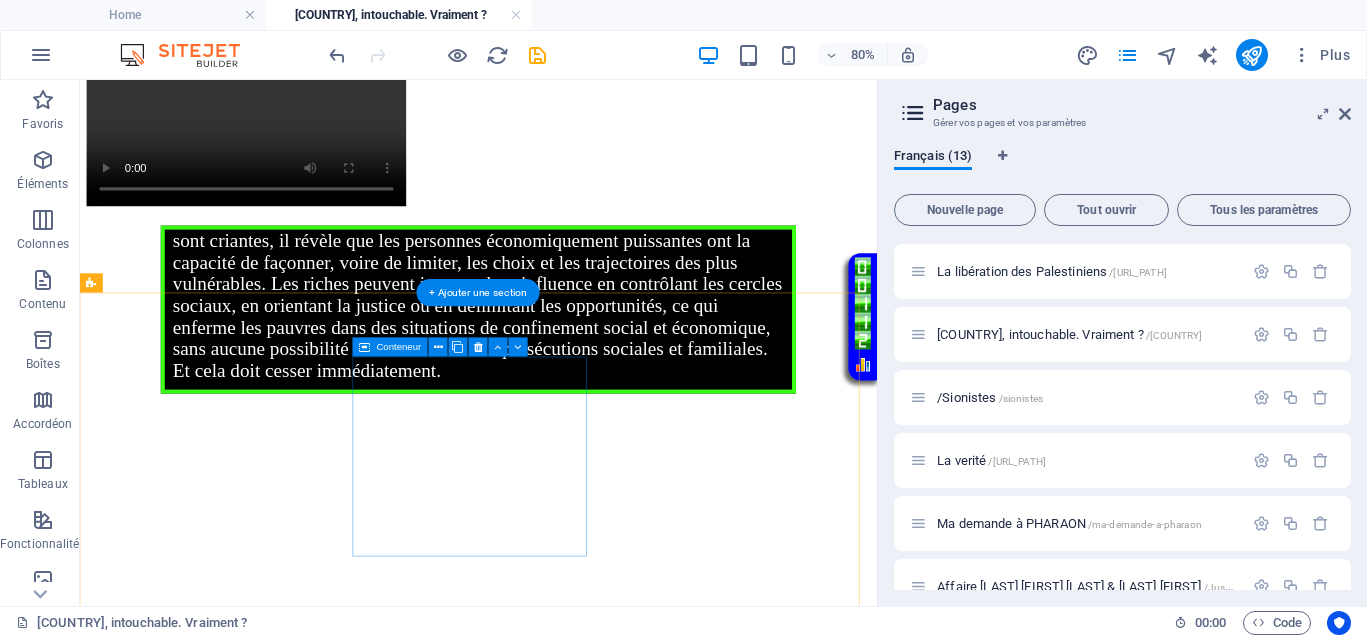click on "Coller le presse-papiers" at bounding box center (652, 847) 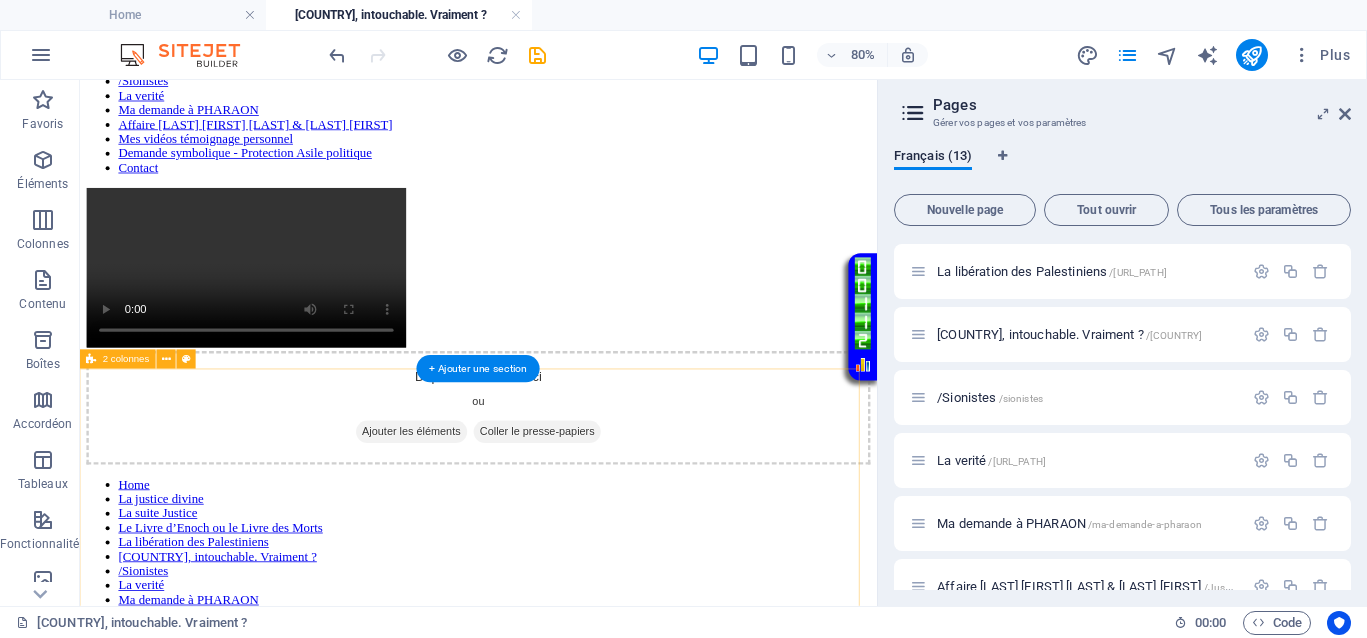 scroll, scrollTop: 250, scrollLeft: 0, axis: vertical 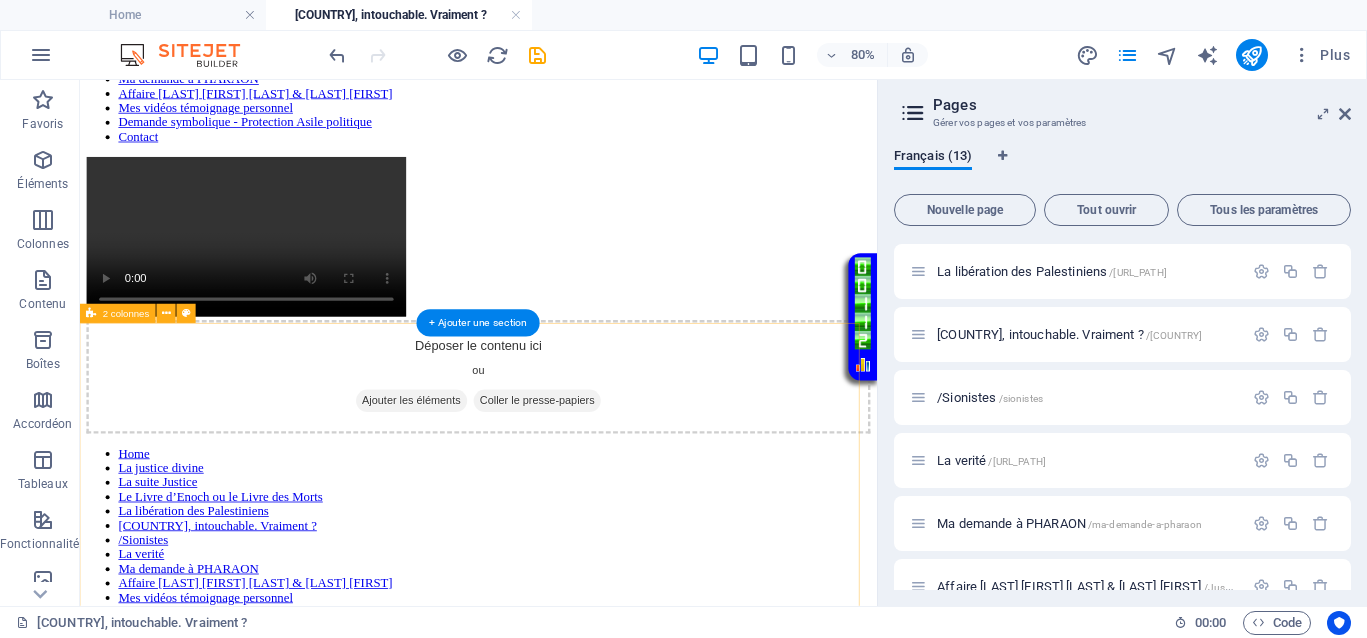 click on "Home La justice divine La suite Justice Le Livre d’Enoch ou le Livre des Morts La libération des Palestiniens Israël, intouchable. Vraiment ? /Sionistes La verité Ma demande à PHARAON Affaire Van Russelt Michel & Huveneers Paule Mes vidéos témoignage personnel Demande symbolique  - Protection Asile politique Contact
Your browser does not support the video tag." at bounding box center (578, 765) 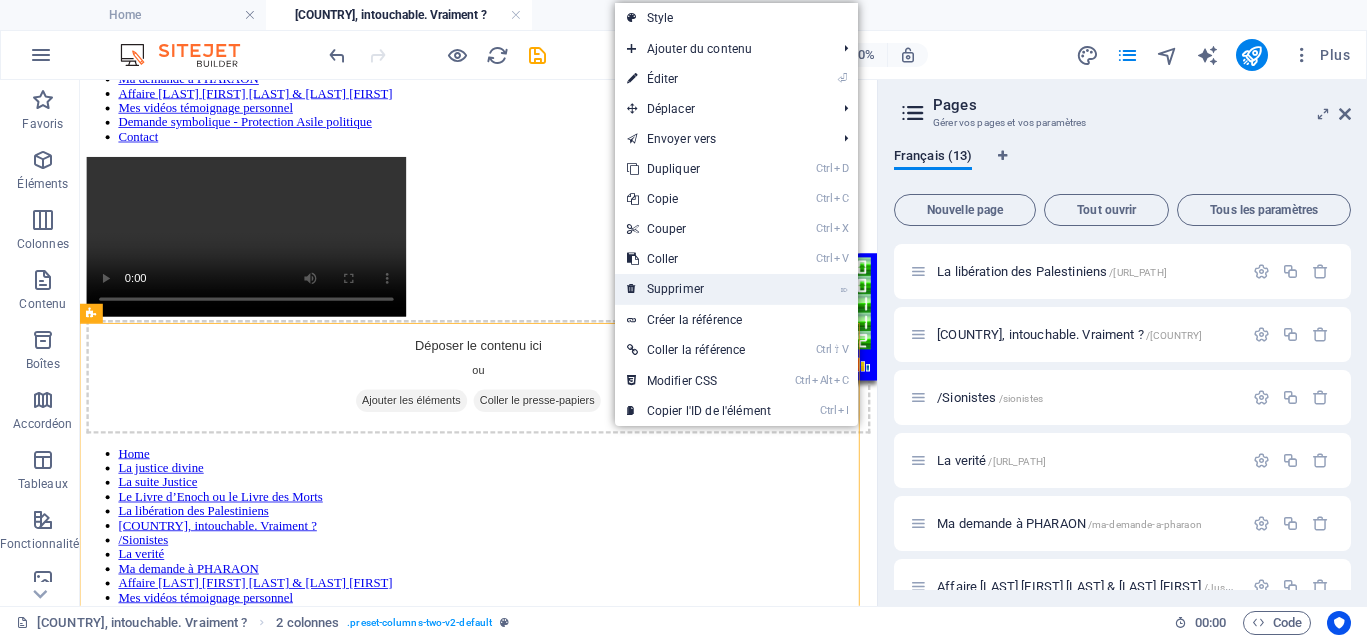 click on "⌦  Supprimer" at bounding box center [699, 289] 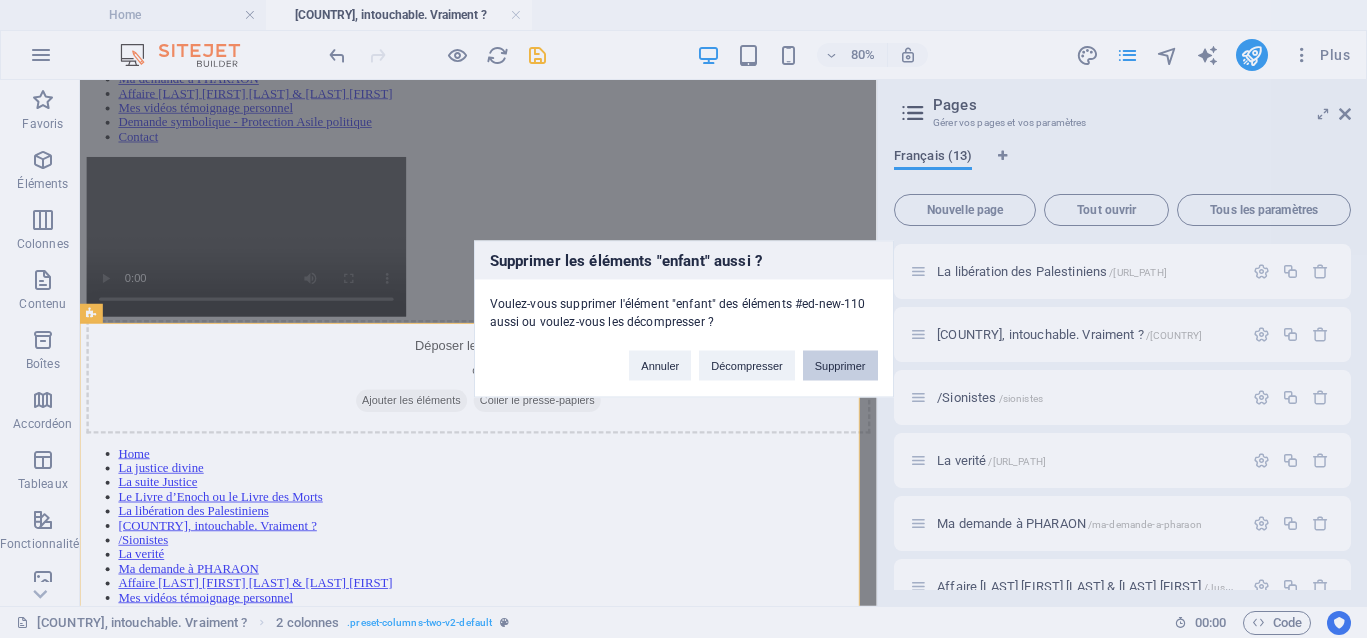 drag, startPoint x: 823, startPoint y: 363, endPoint x: 927, endPoint y: 353, distance: 104.47966 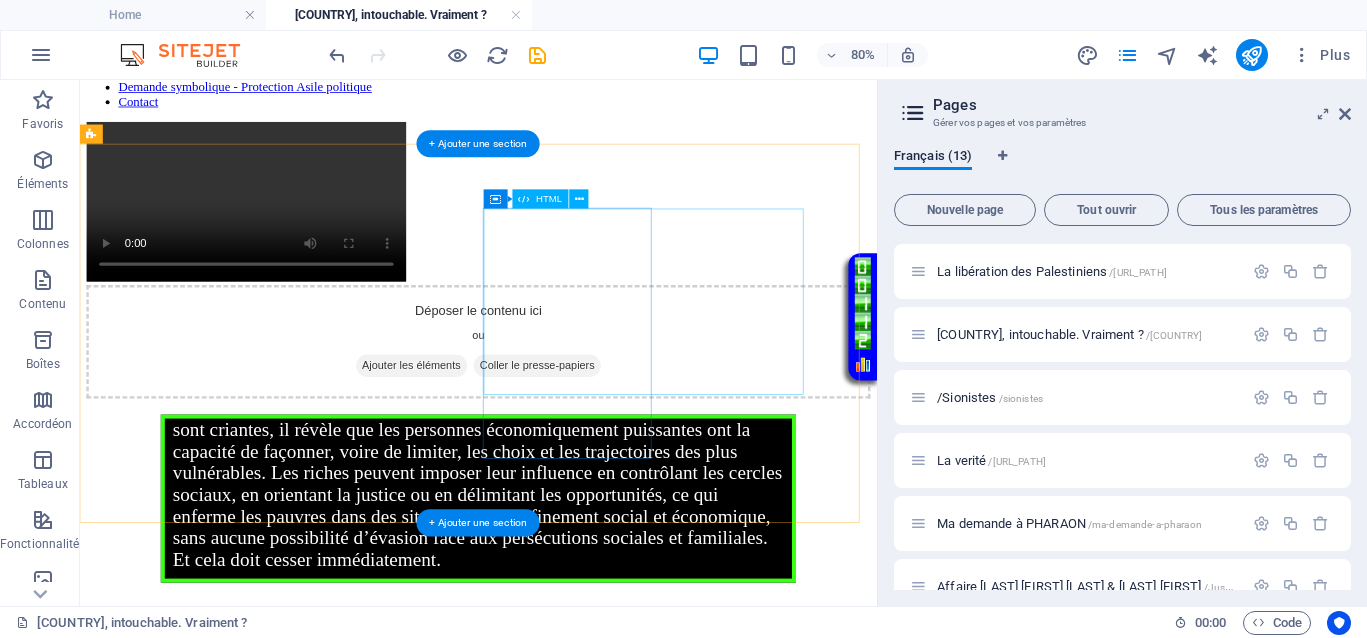 scroll, scrollTop: 0, scrollLeft: 0, axis: both 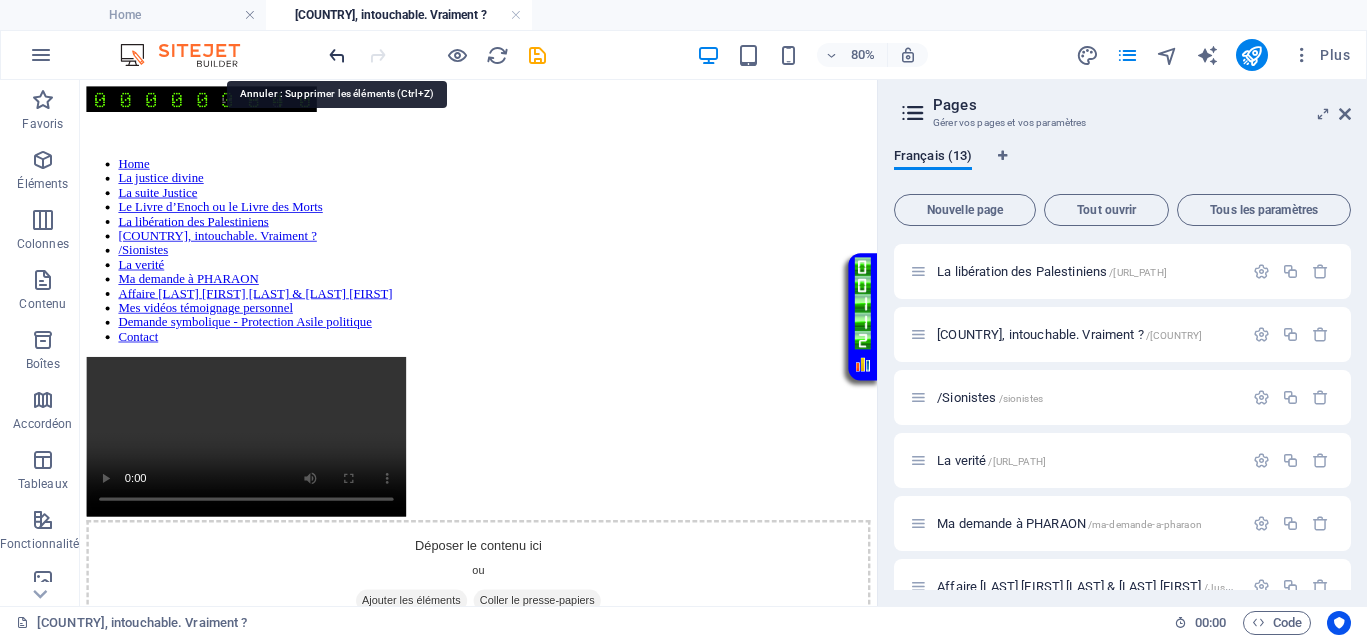 click at bounding box center [337, 55] 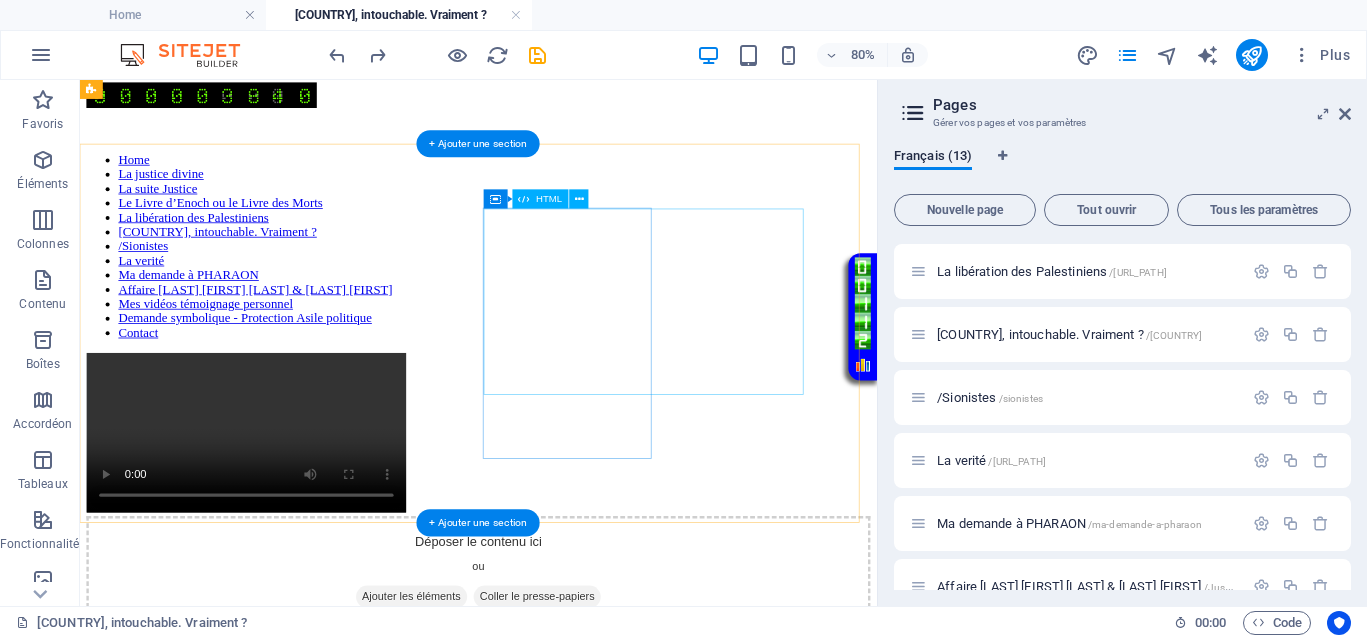 scroll, scrollTop: 0, scrollLeft: 0, axis: both 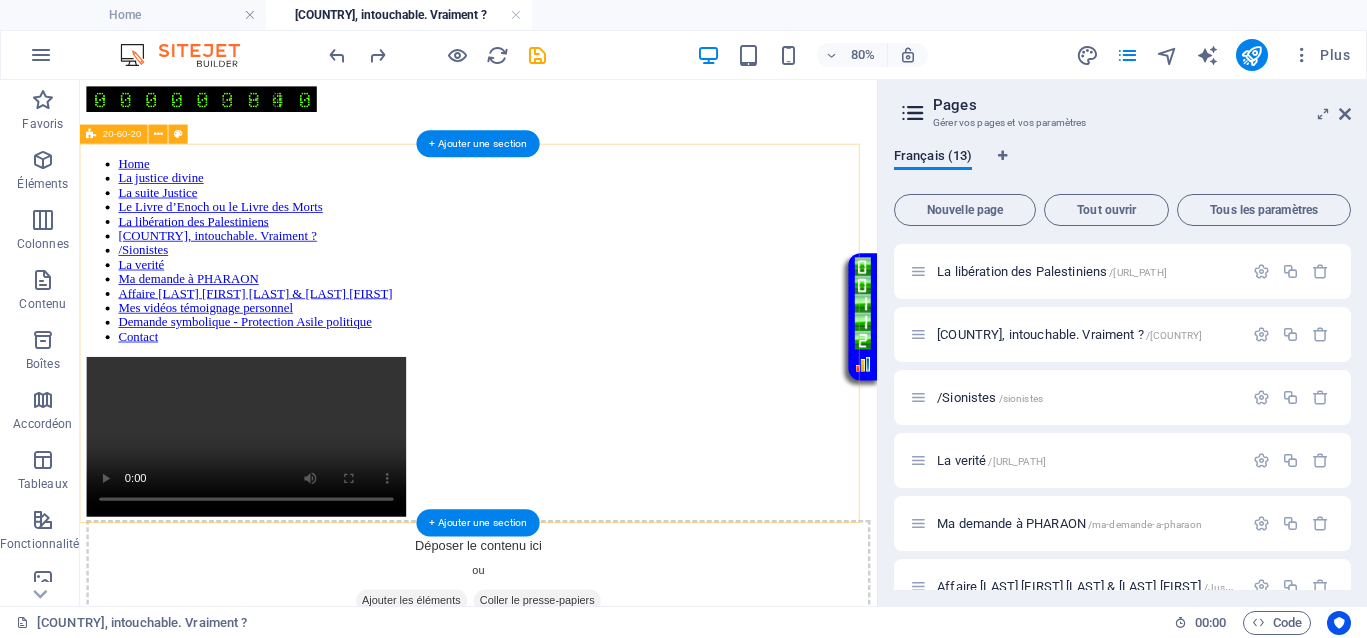 click on "Home La justice divine La suite Justice Le Livre d’Enoch ou le Livre des Morts La libération des Palestiniens Israël, intouchable. Vraiment ? /Sionistes La verité Ma demande à PHARAON Affaire Van Russelt Michel & Huveneers Paule Mes vidéos témoignage personnel Demande symbolique  - Protection Asile politique Contact
Your browser does not support the video tag.
Déposer le contenu ici ou  Ajouter les éléments  Coller le presse-papiers" at bounding box center (578, 474) 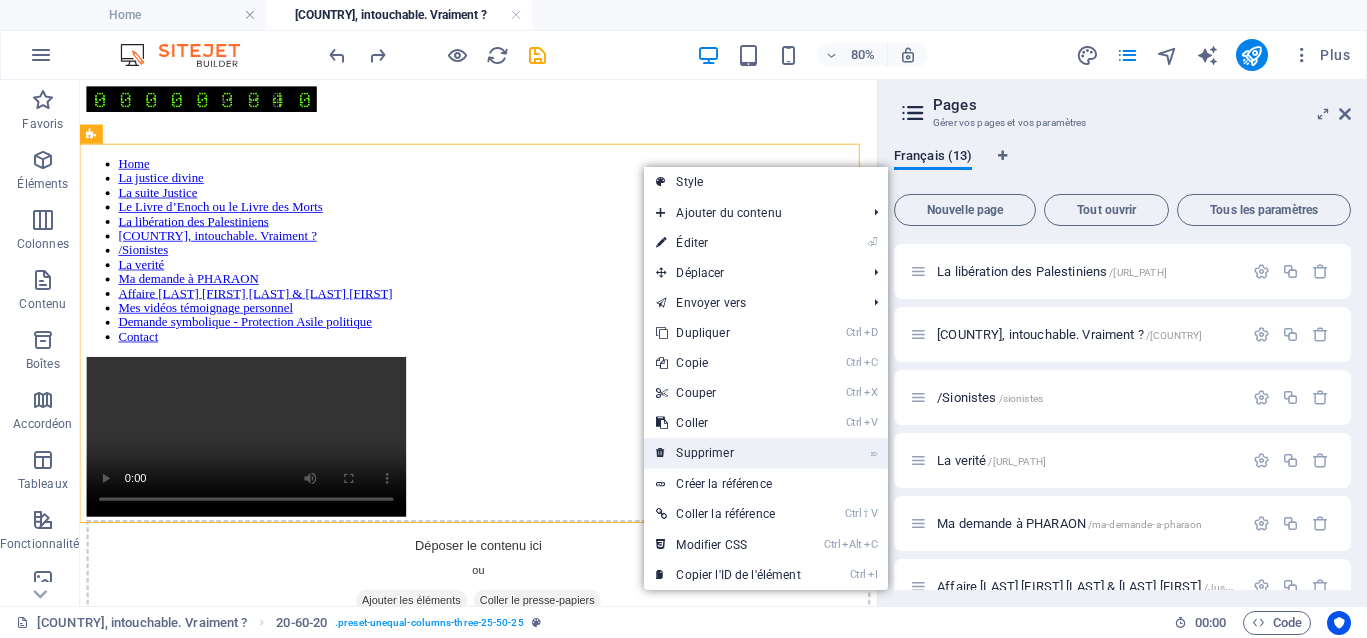 click on "⌦  Supprimer" at bounding box center [728, 453] 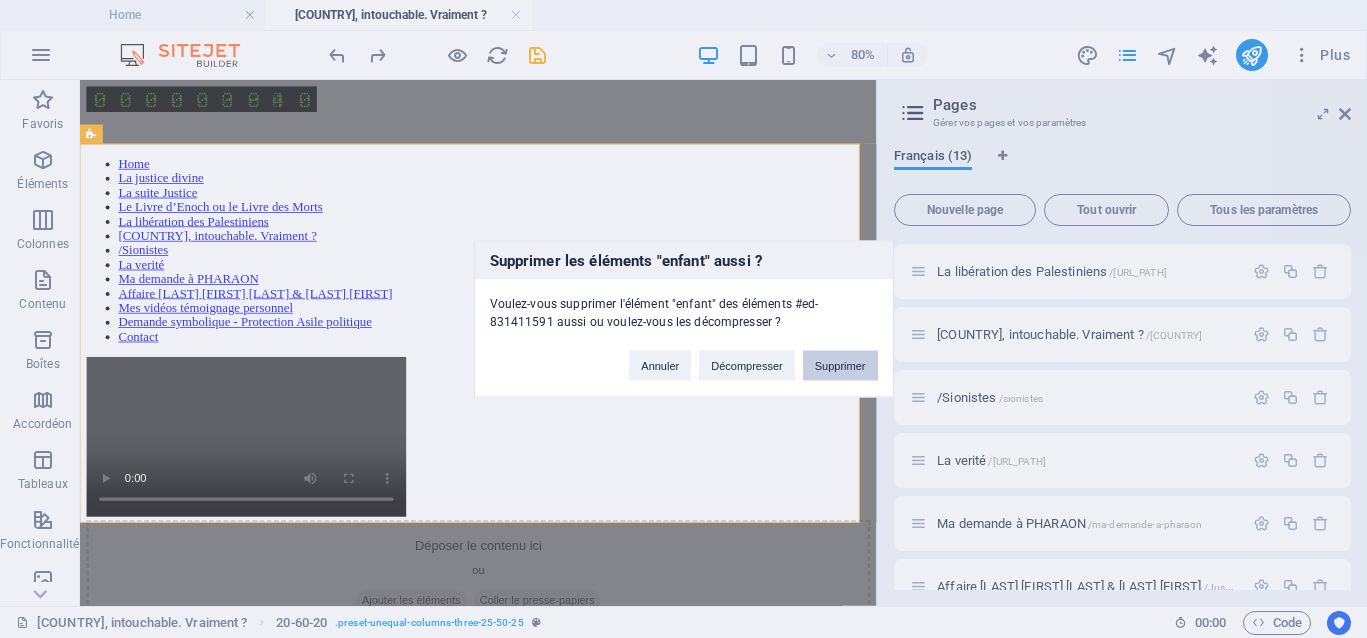 click on "Supprimer" at bounding box center (840, 366) 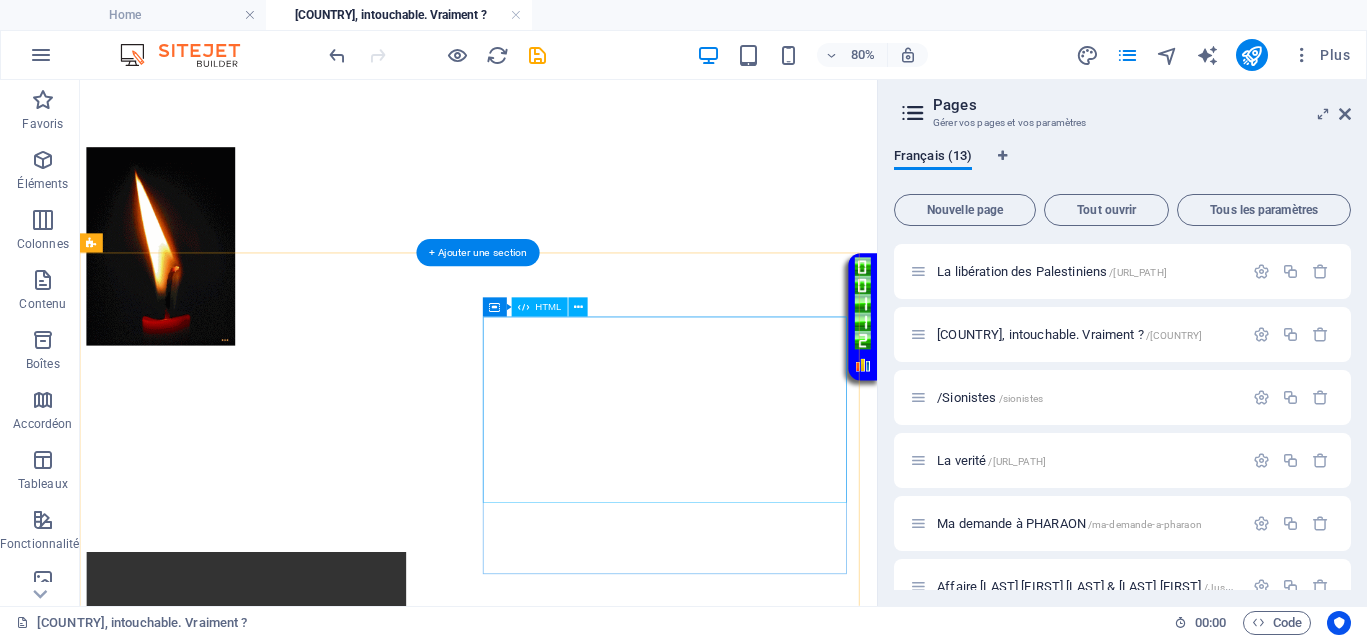 scroll, scrollTop: 1000, scrollLeft: 0, axis: vertical 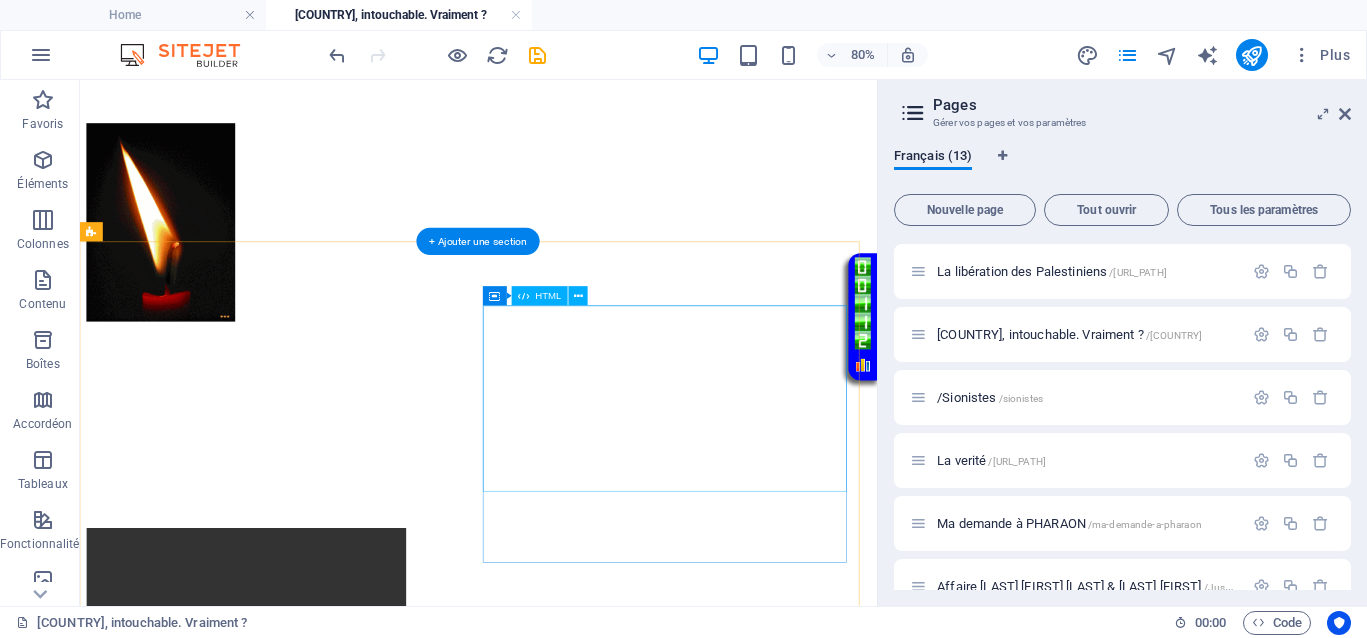 click on "Your browser does not support the video tag." at bounding box center (578, 1039) 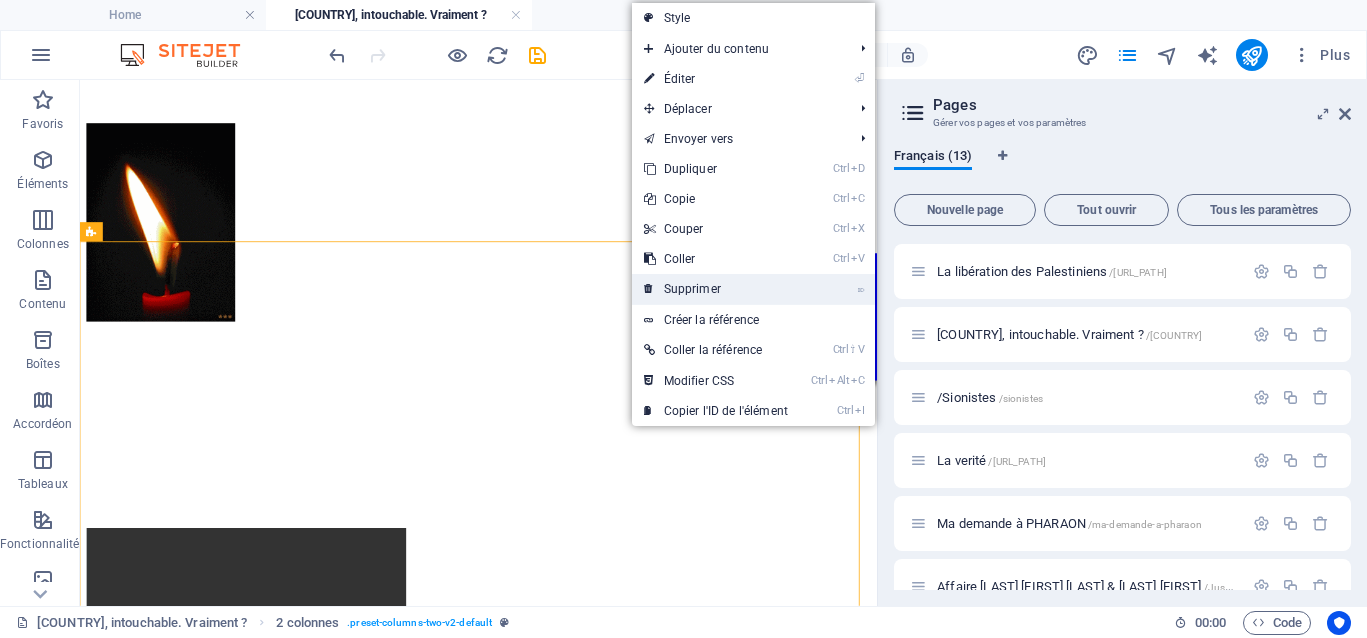 click on "⌦  Supprimer" at bounding box center (716, 289) 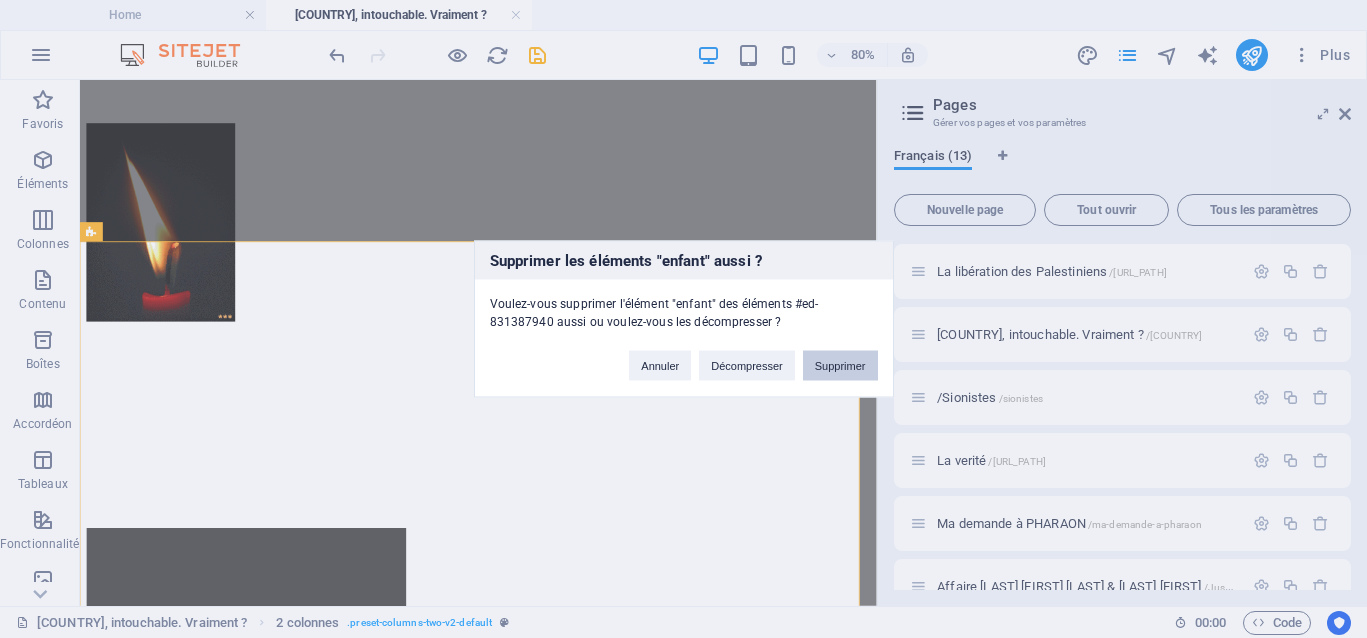 click on "Supprimer" at bounding box center (840, 366) 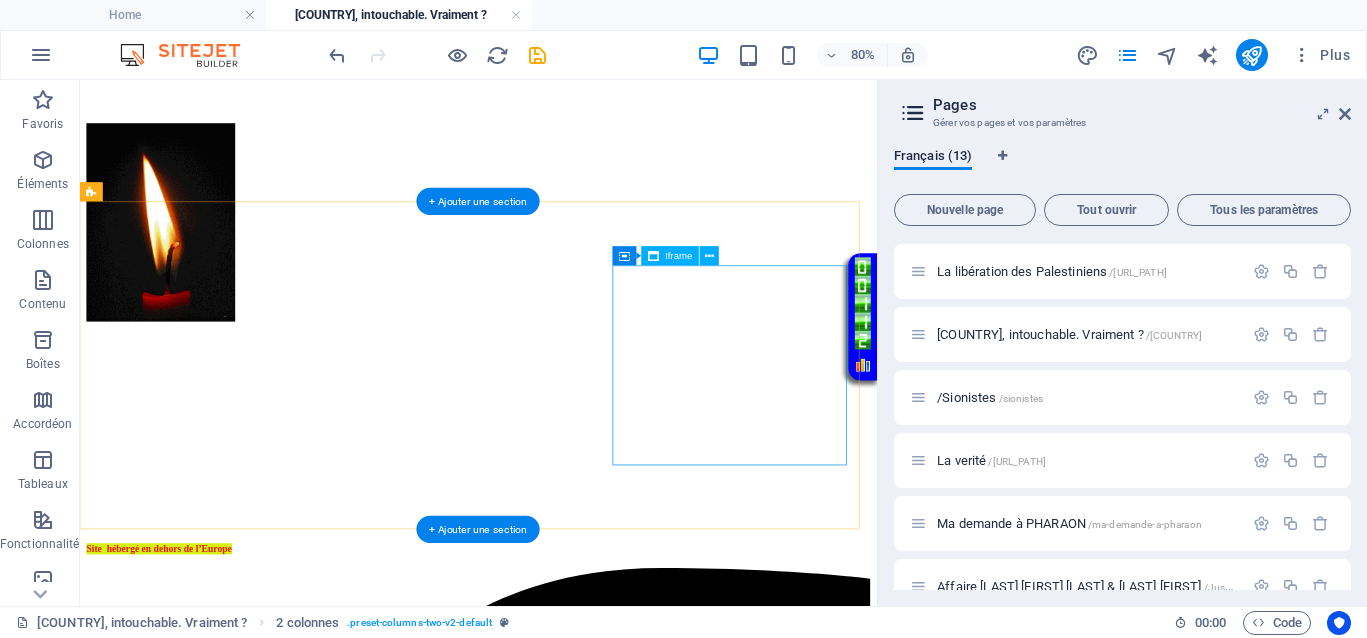 scroll, scrollTop: 640, scrollLeft: 0, axis: vertical 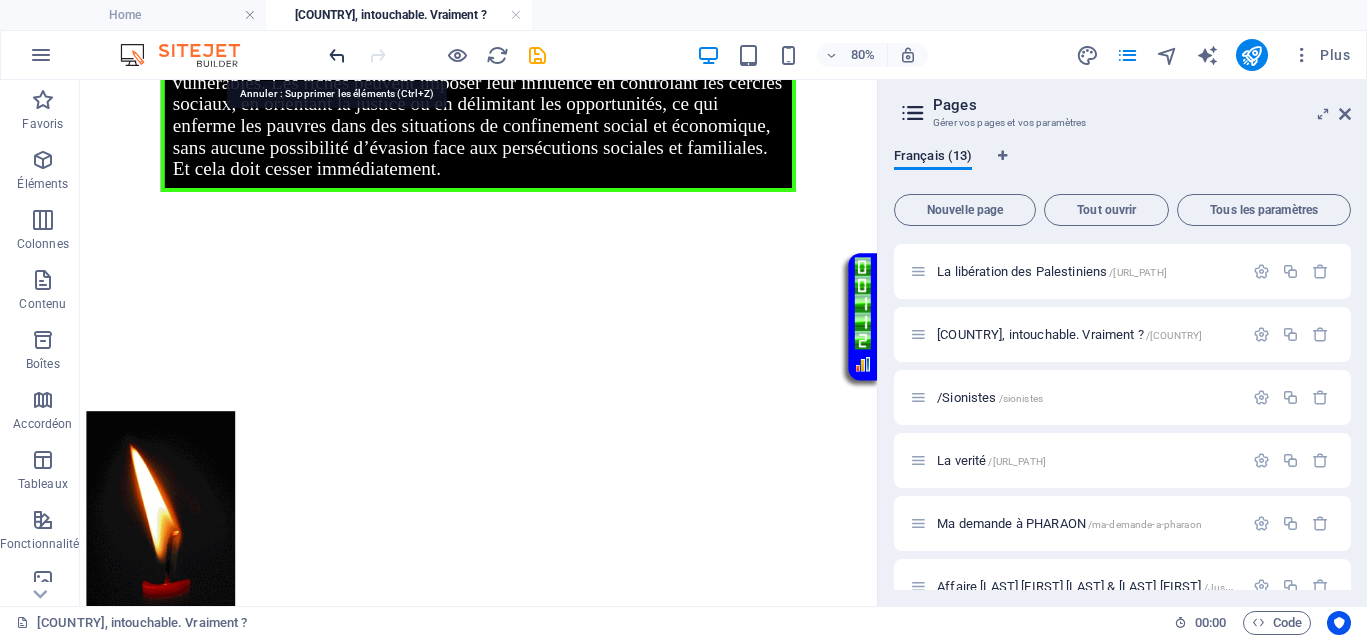 click at bounding box center (337, 55) 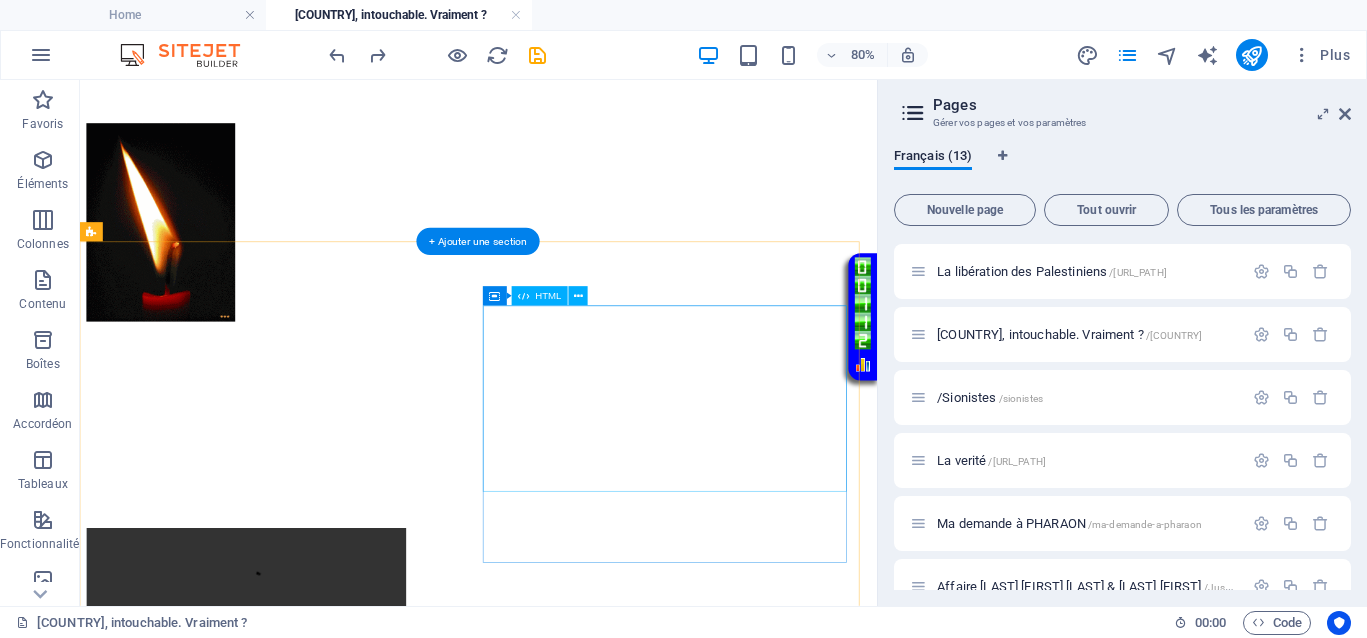 scroll, scrollTop: 1122, scrollLeft: 0, axis: vertical 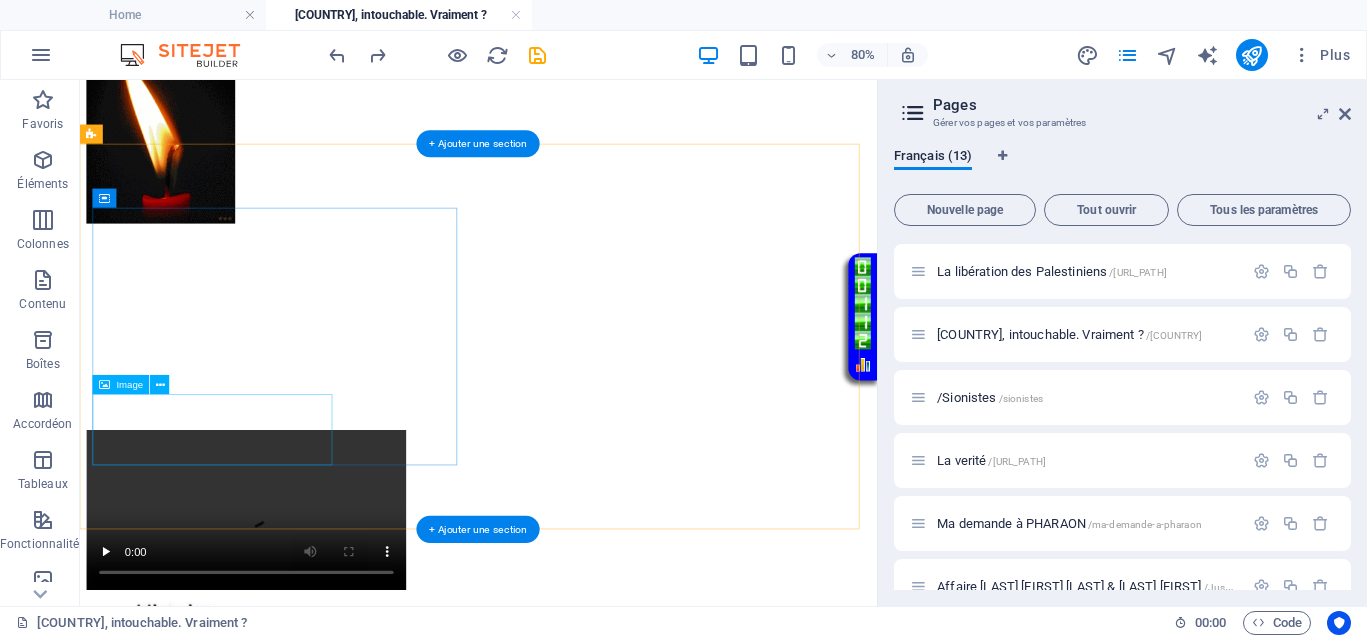 click at bounding box center (578, 768) 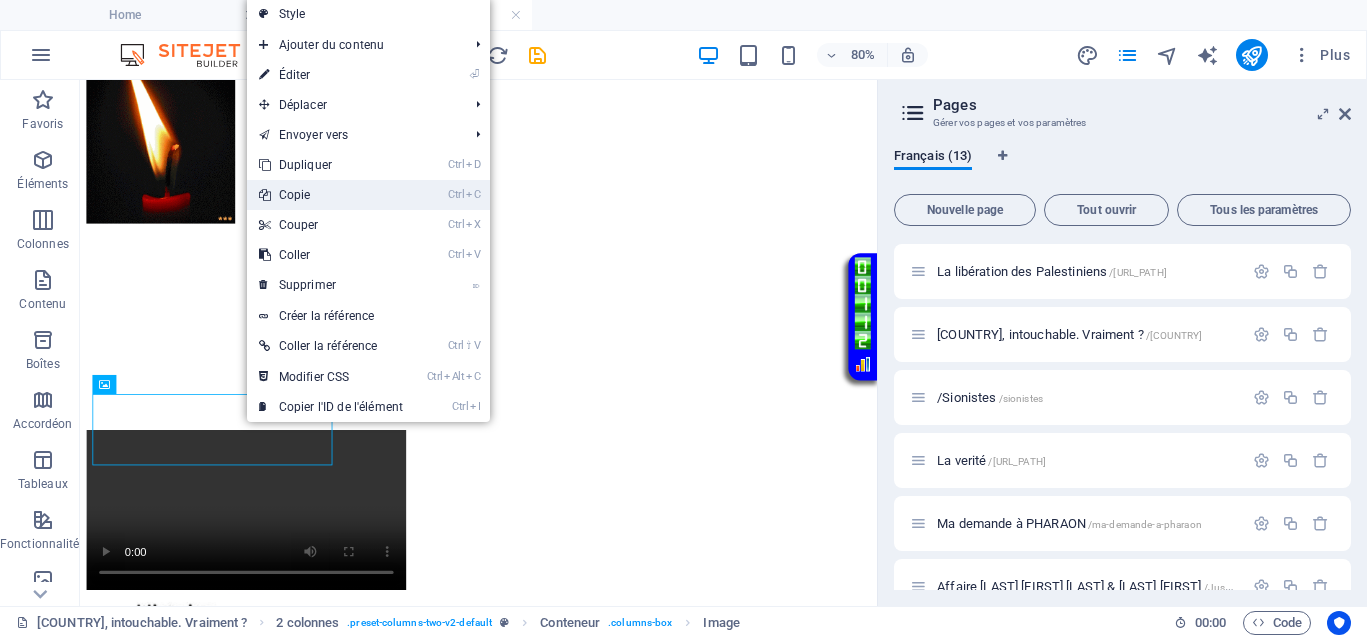click on "Ctrl C  Copie" at bounding box center [331, 195] 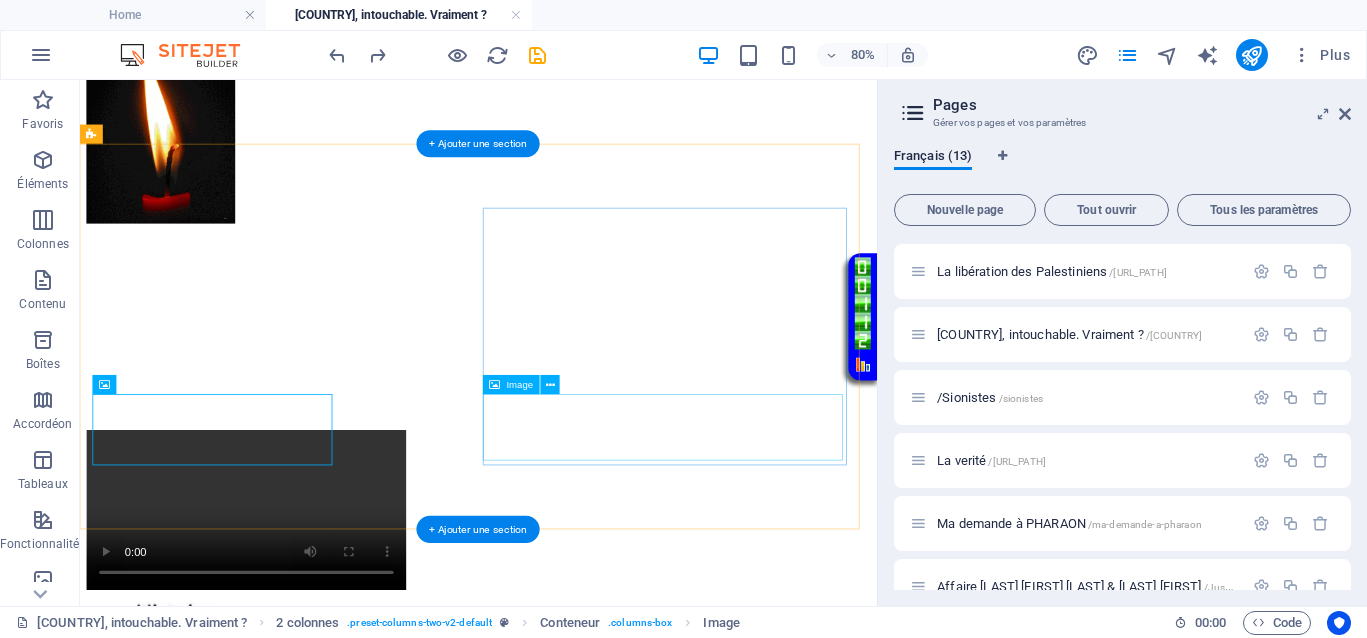 click at bounding box center [578, 1113] 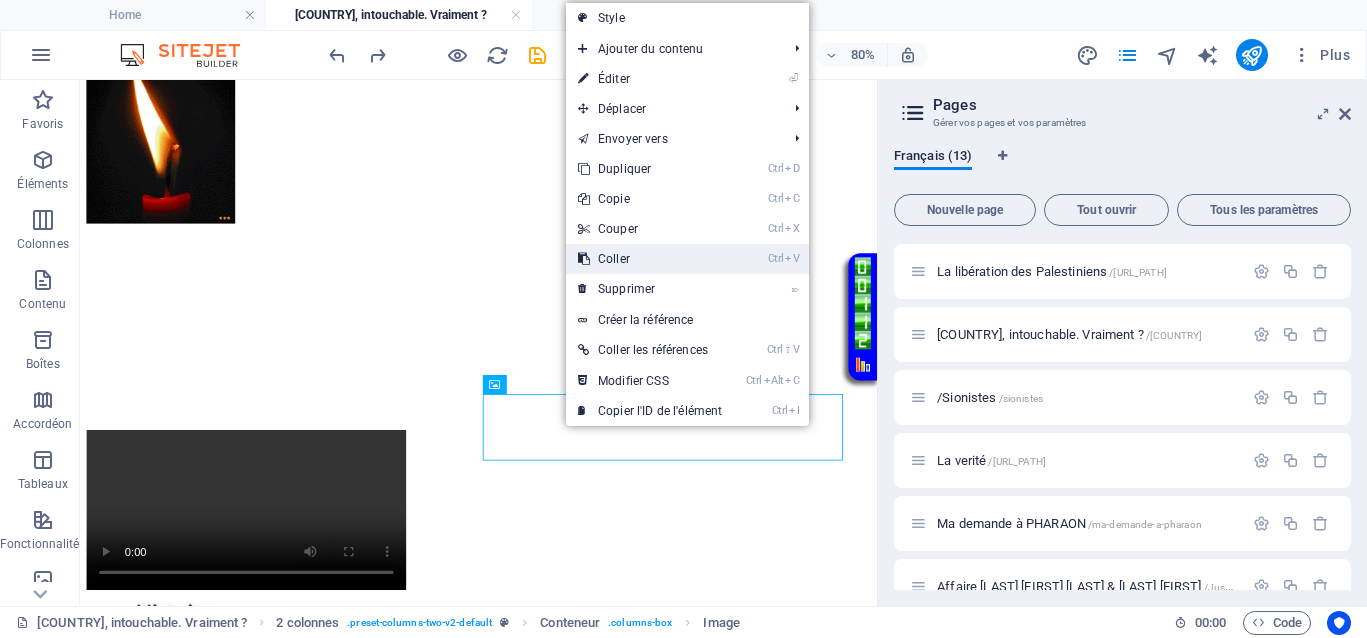 click on "Ctrl V  Coller" at bounding box center [650, 259] 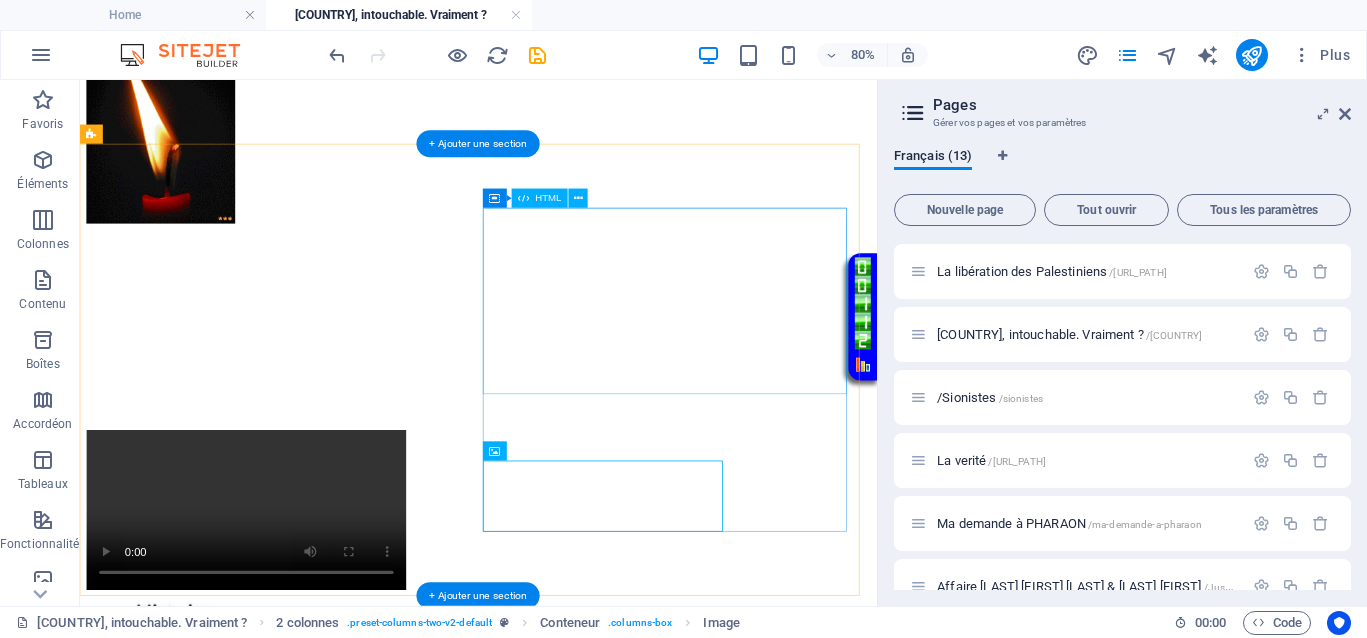 click on "Your browser does not support the video tag." at bounding box center (578, 917) 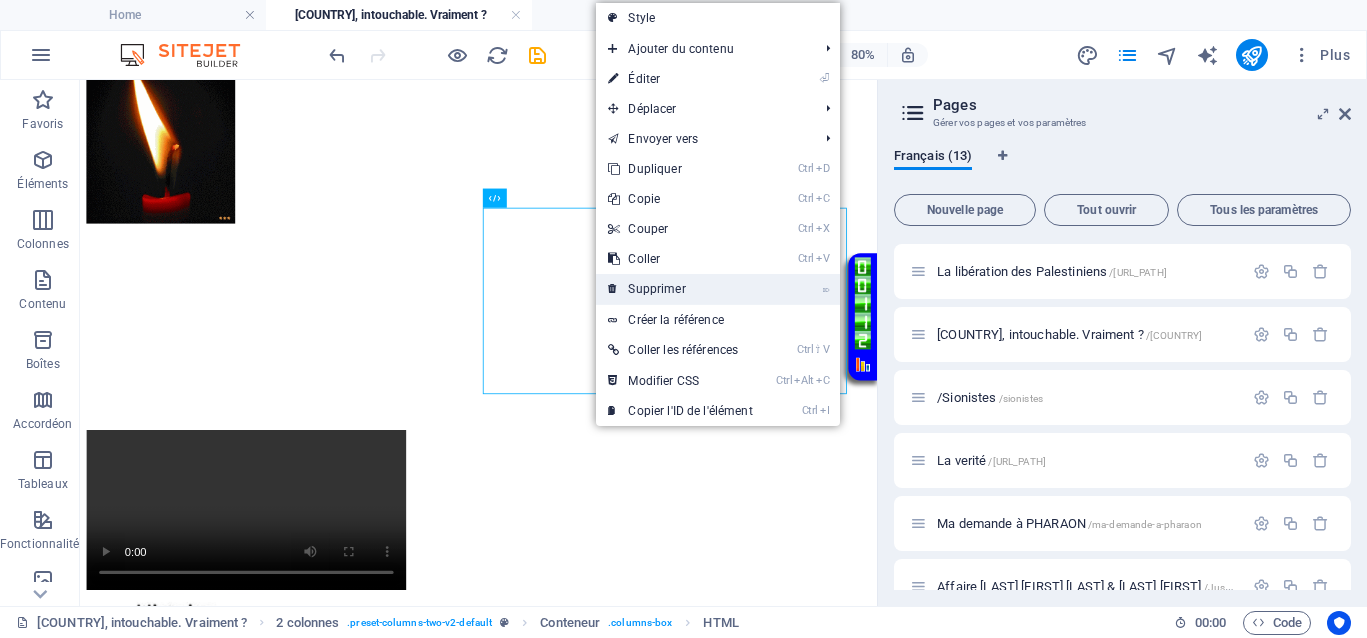 click on "⌦  Supprimer" at bounding box center [680, 289] 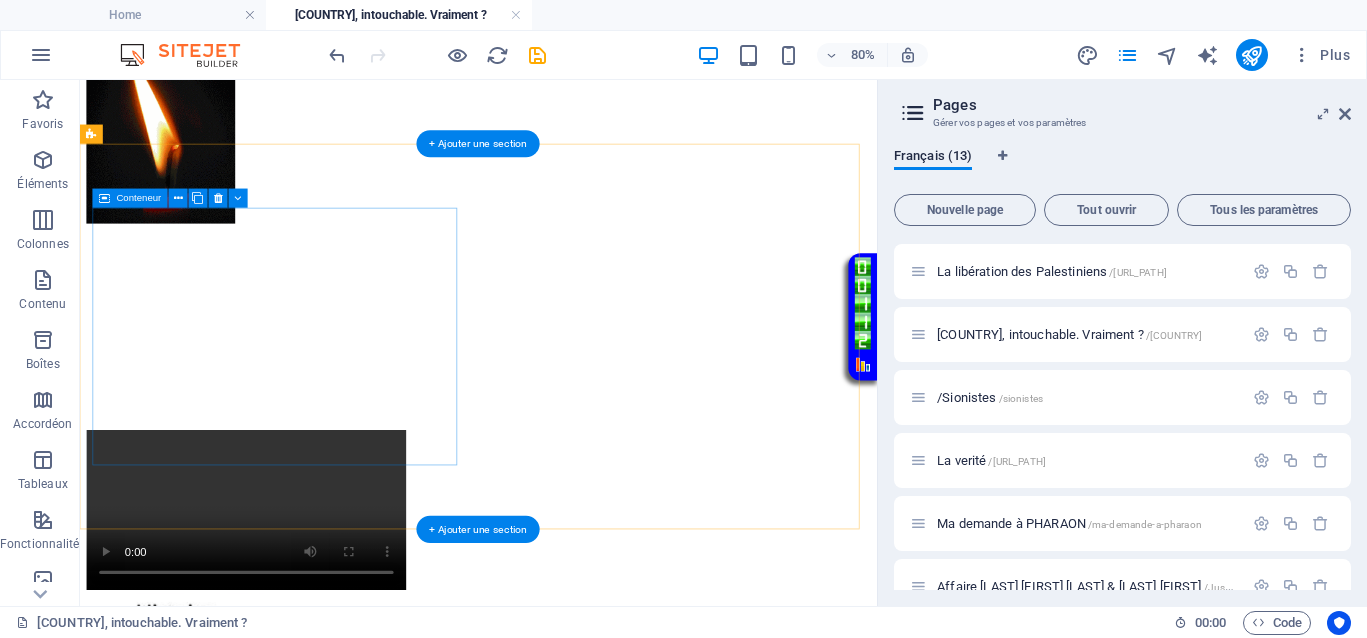 click on "Your browser does not support the video tag." at bounding box center (578, 666) 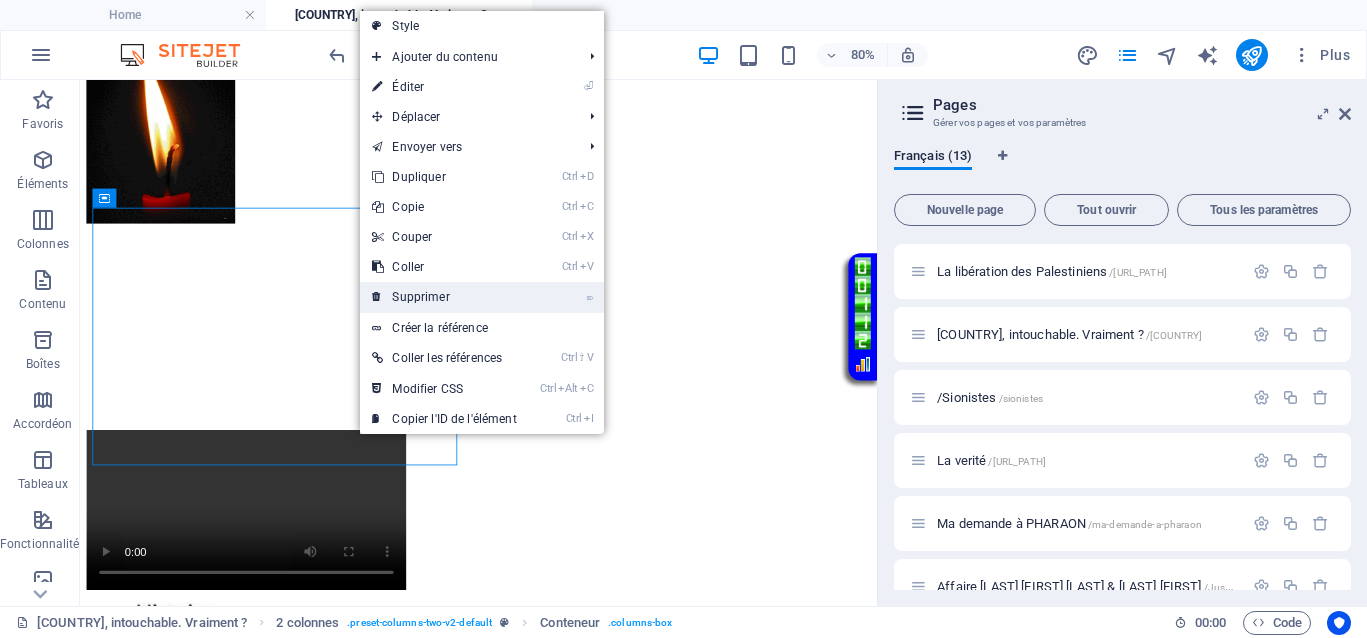 click on "⌦  Supprimer" at bounding box center (444, 297) 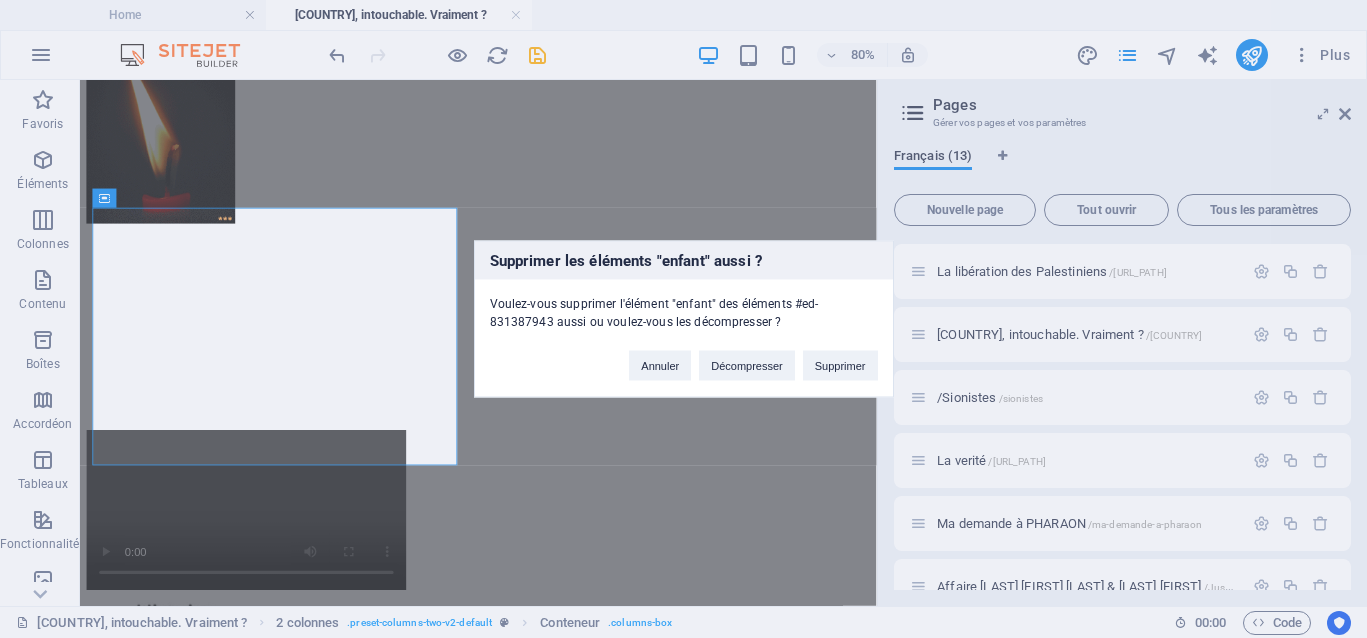 click on "Supprimer les éléments "enfant" aussi ? Voulez-vous supprimer l'élément "enfant" des éléments #ed-831387943 aussi ou voulez-vous les décompresser ? Annuler Décompresser Supprimer" at bounding box center (683, 319) 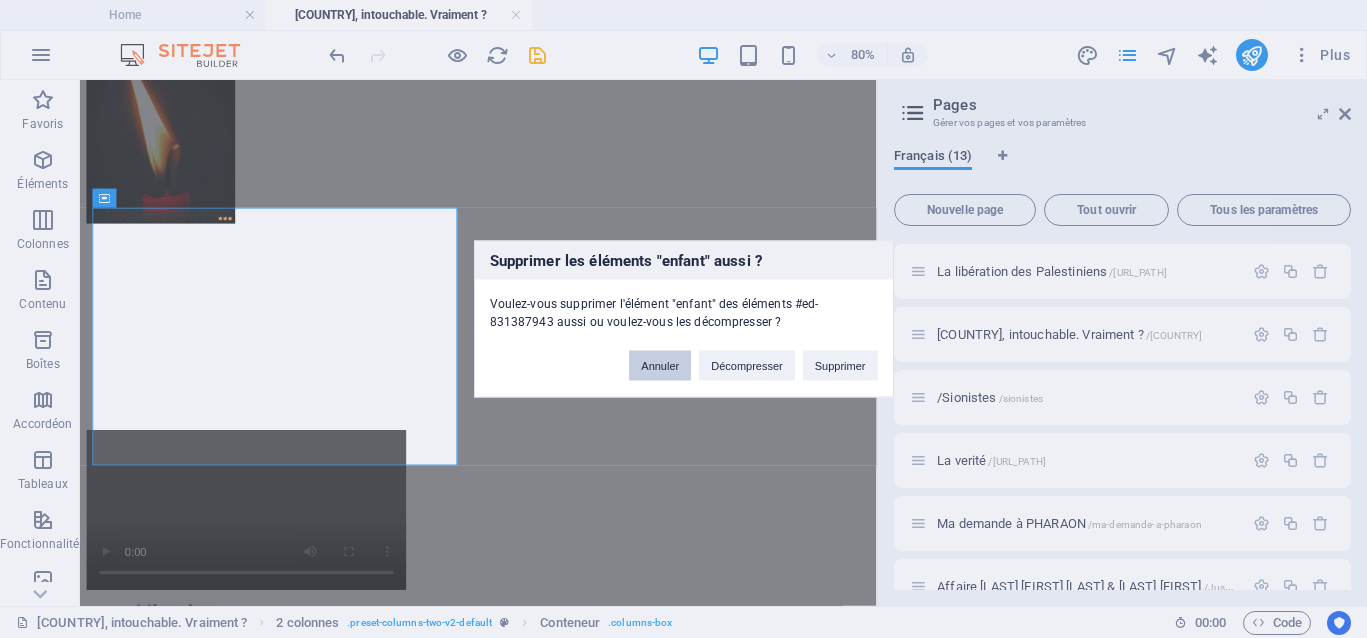 drag, startPoint x: 670, startPoint y: 361, endPoint x: 580, endPoint y: 375, distance: 91.08238 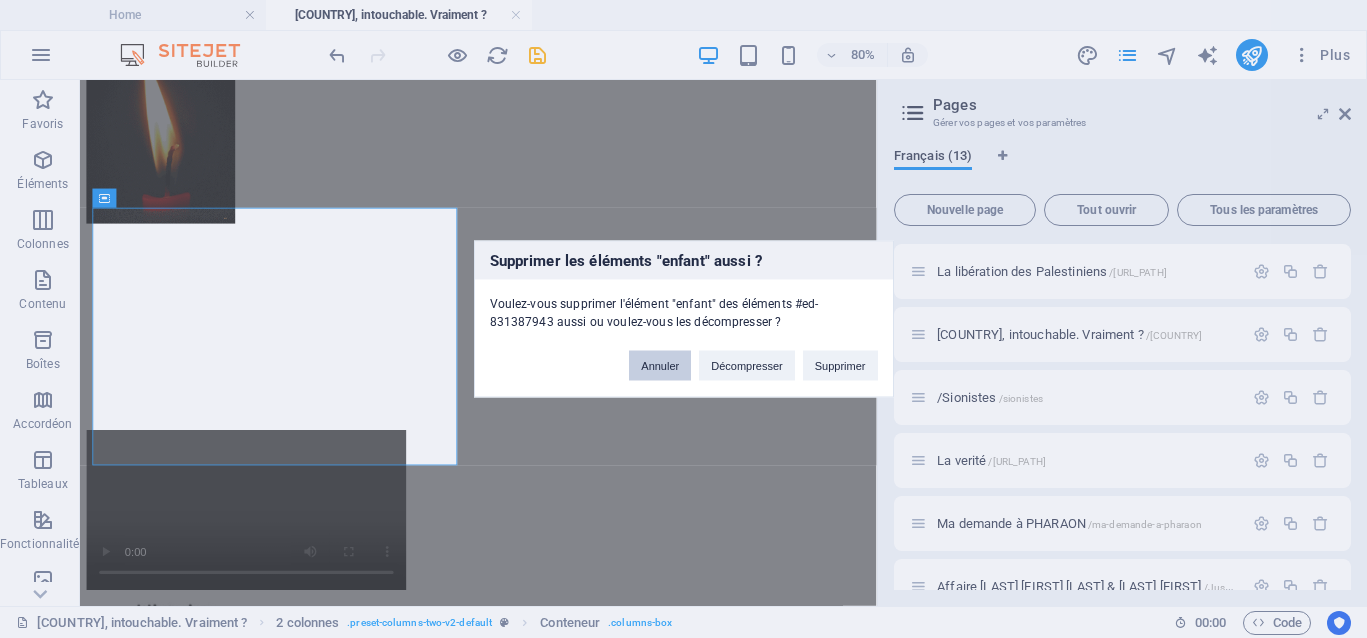 click on "Annuler" at bounding box center [660, 366] 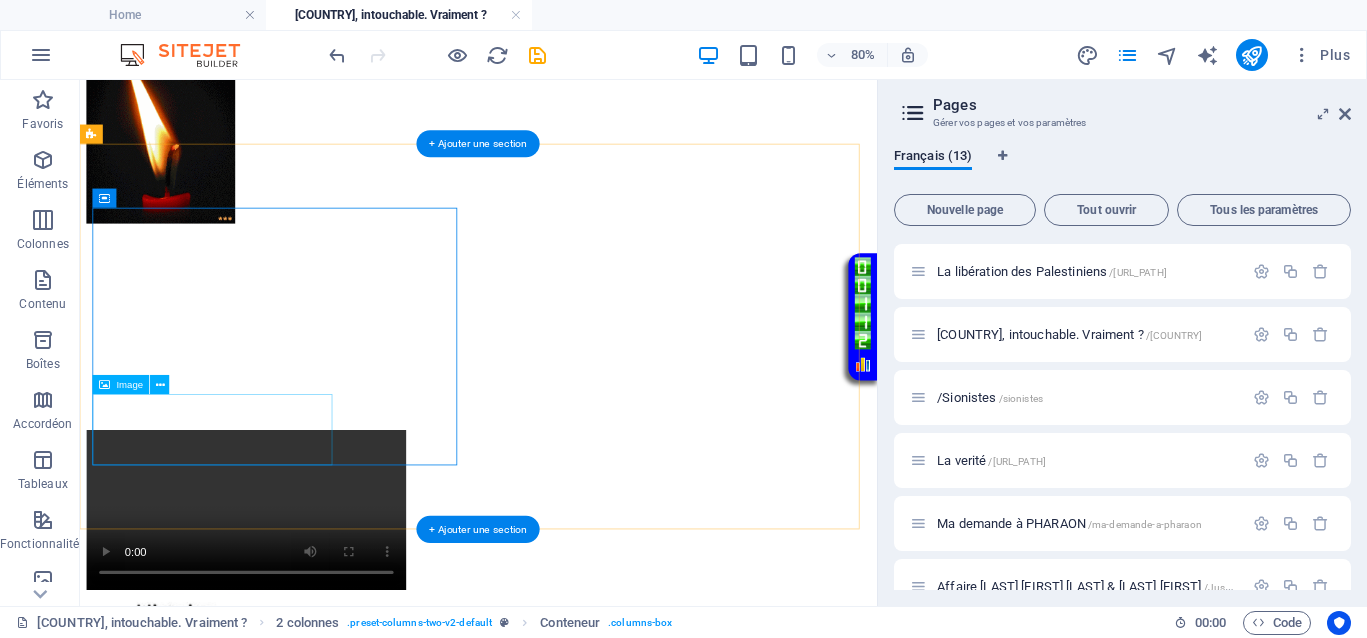 click at bounding box center (578, 768) 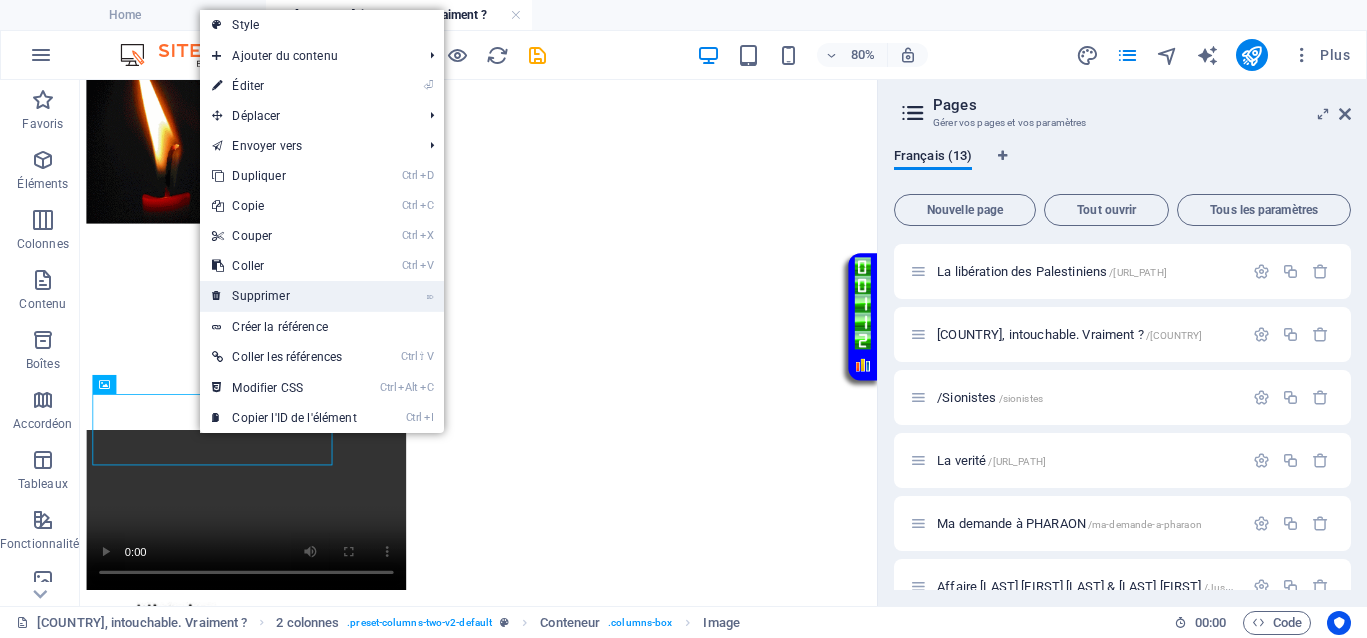 click on "⌦  Supprimer" at bounding box center (284, 296) 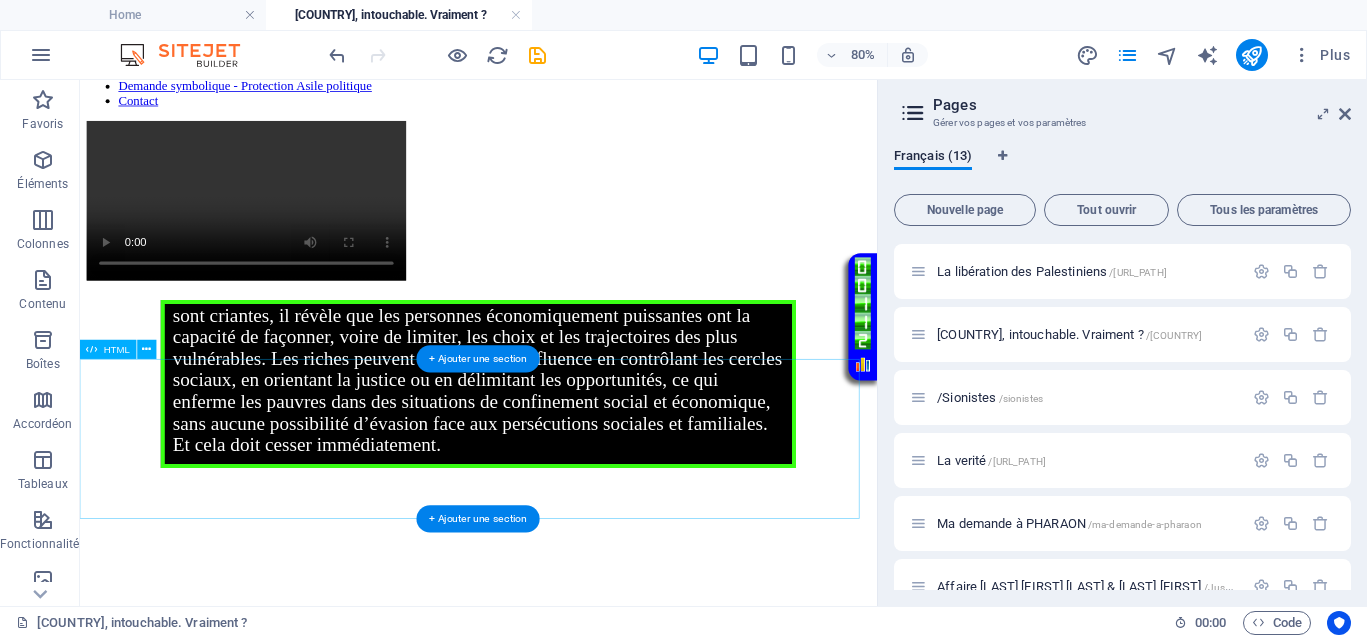 scroll, scrollTop: 408, scrollLeft: 0, axis: vertical 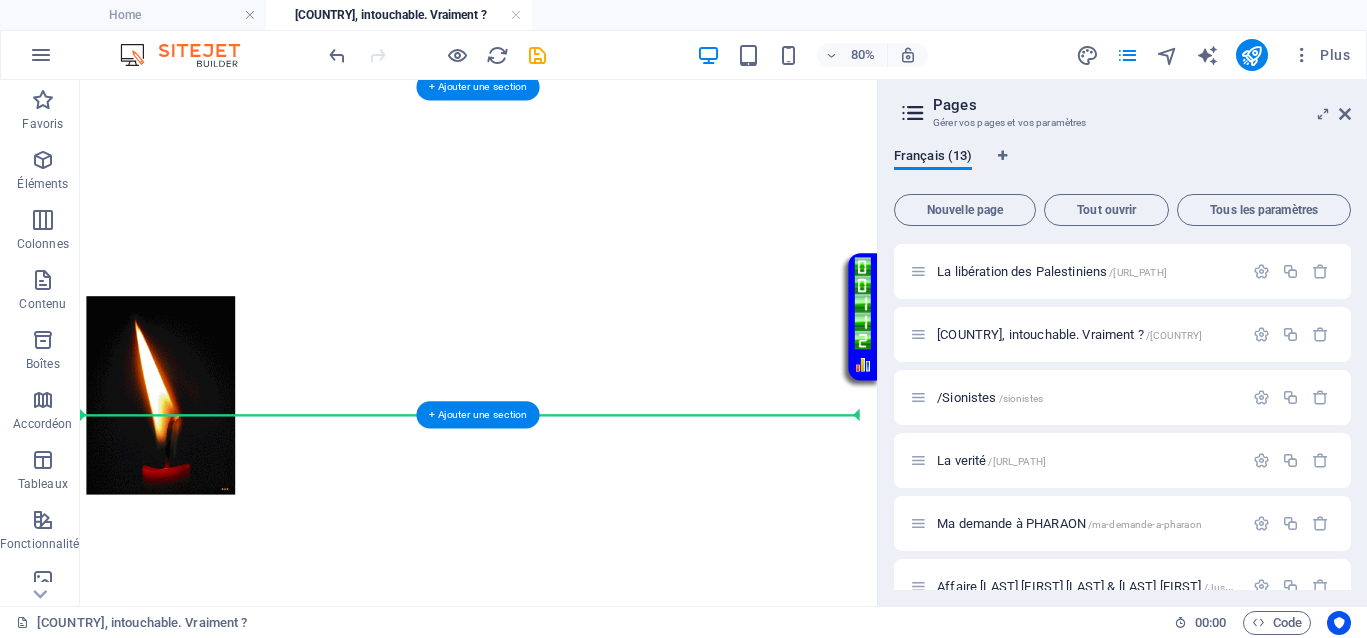 drag, startPoint x: 737, startPoint y: 280, endPoint x: 698, endPoint y: 478, distance: 201.80437 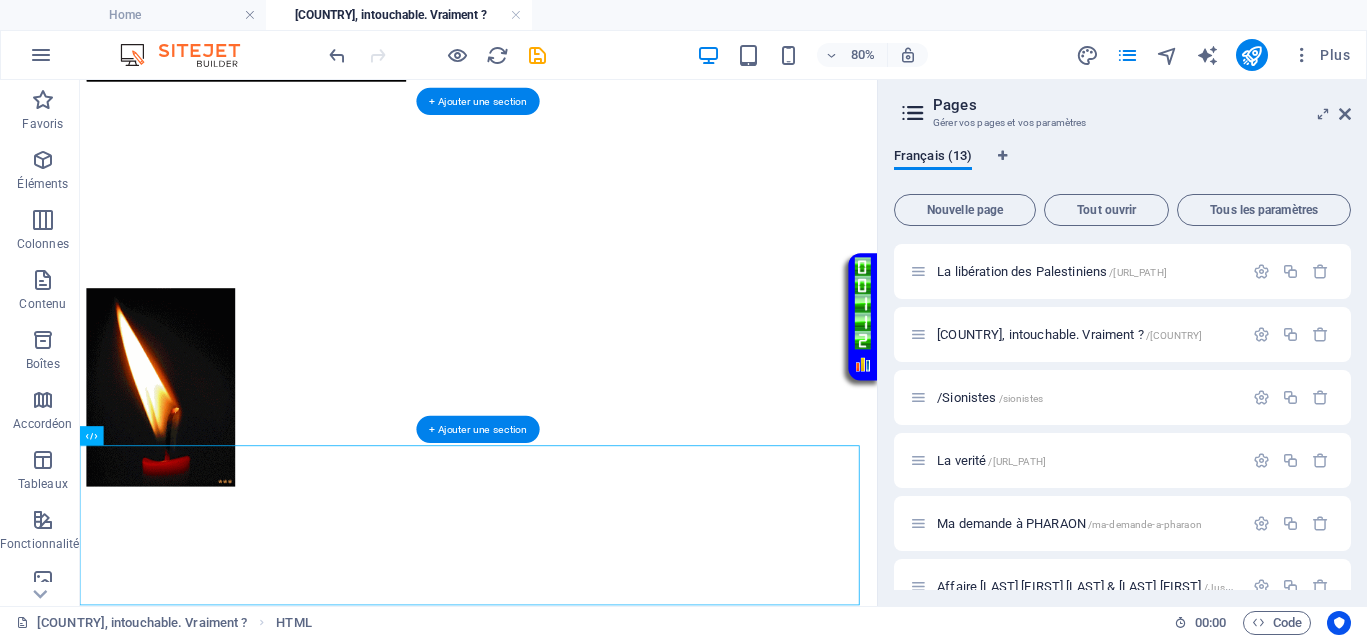 scroll, scrollTop: 168, scrollLeft: 0, axis: vertical 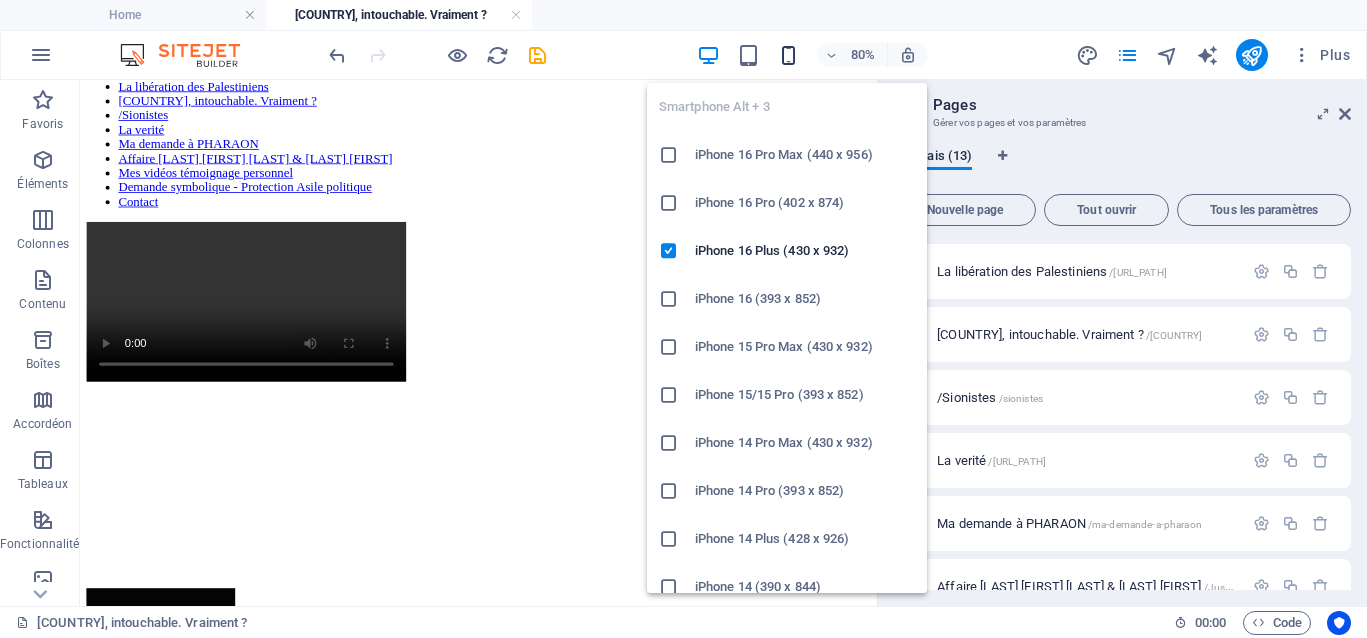 click at bounding box center (788, 55) 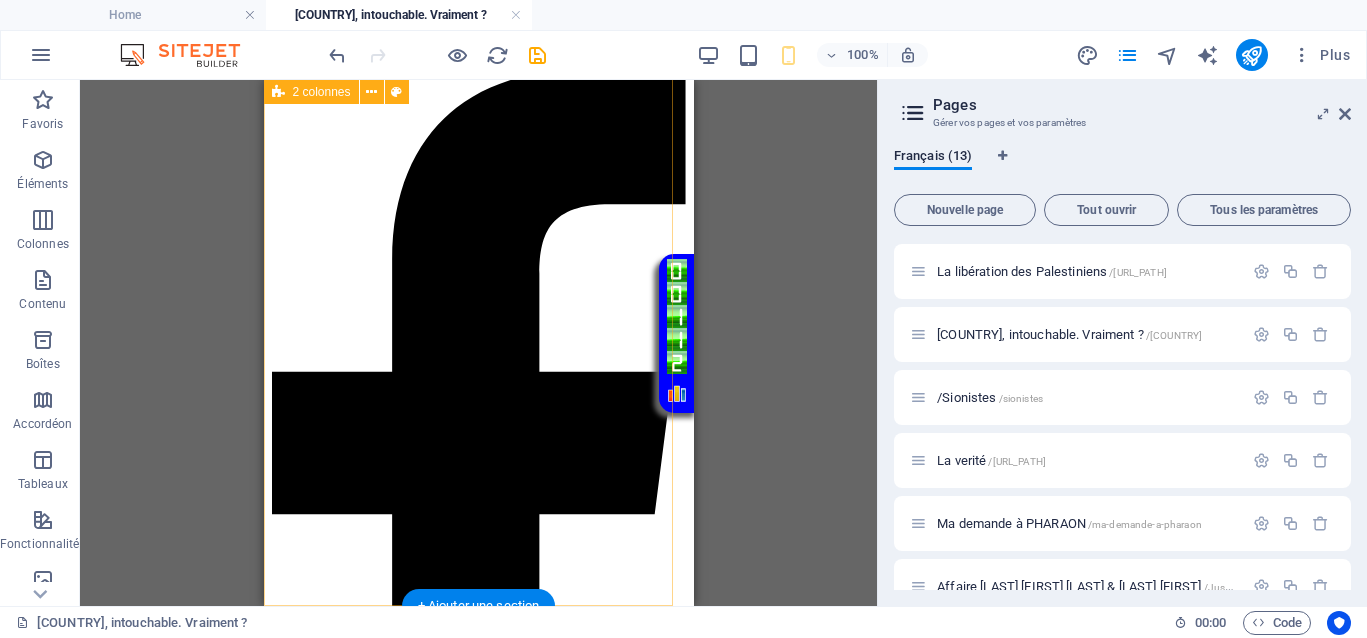 scroll, scrollTop: 2097, scrollLeft: 0, axis: vertical 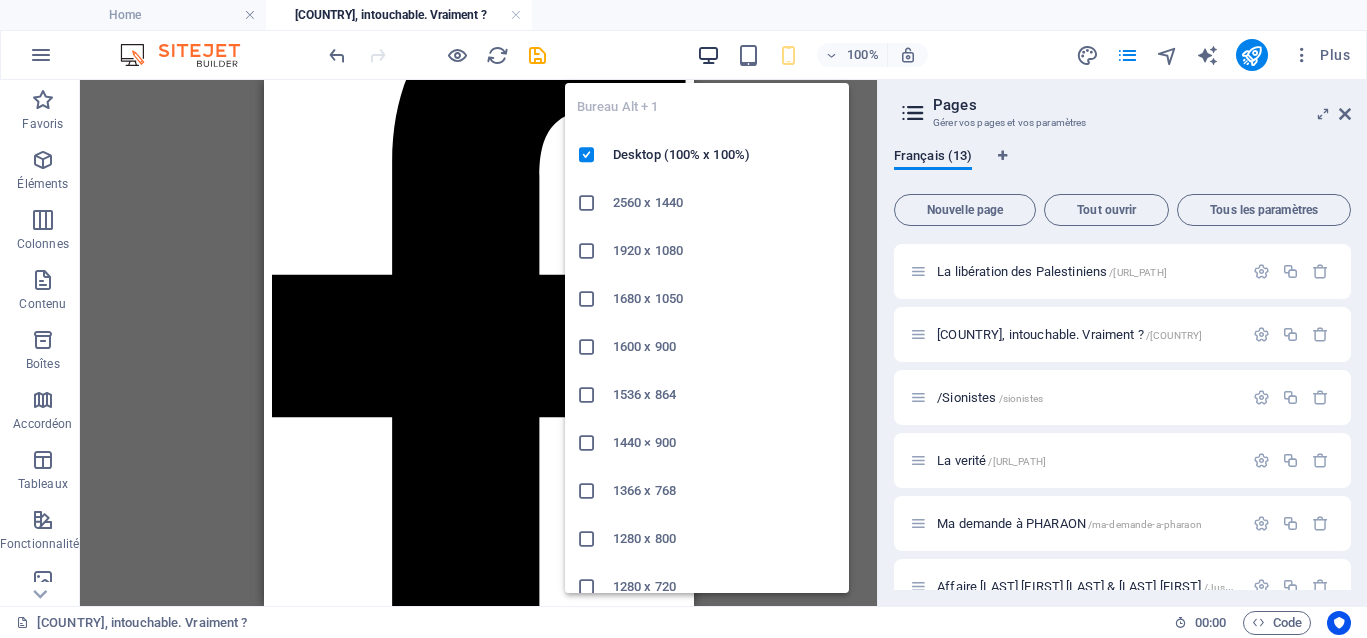click at bounding box center [708, 55] 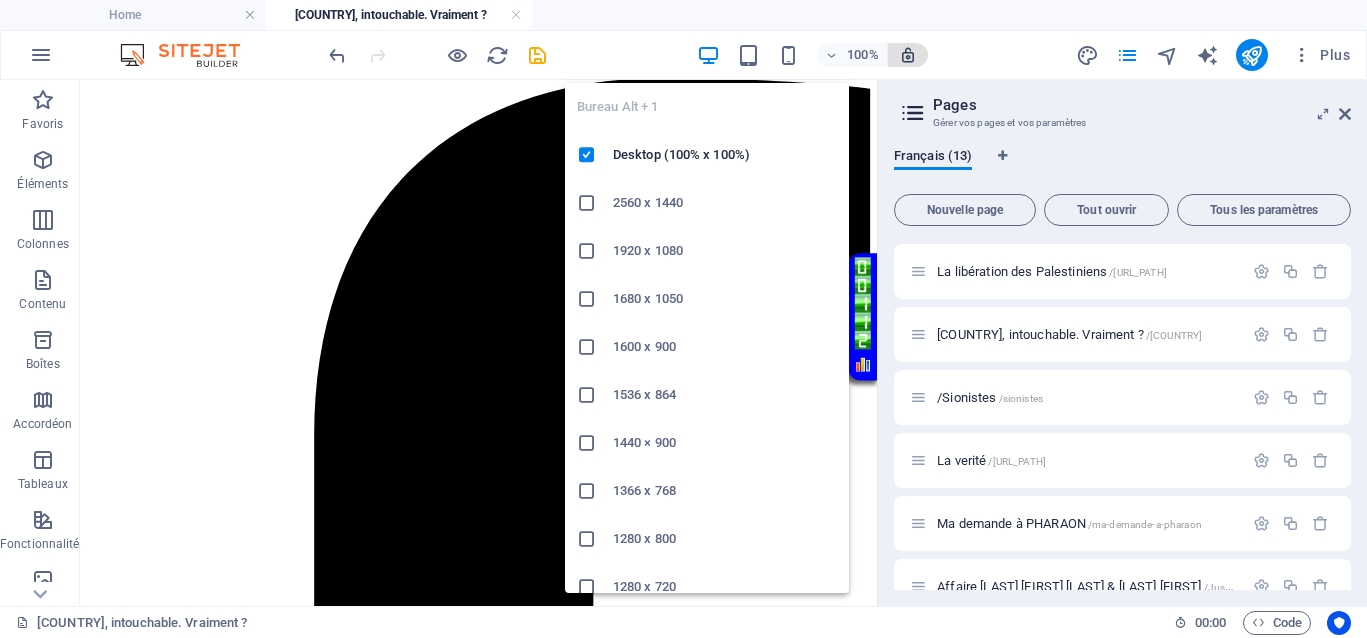 scroll, scrollTop: 1033, scrollLeft: 0, axis: vertical 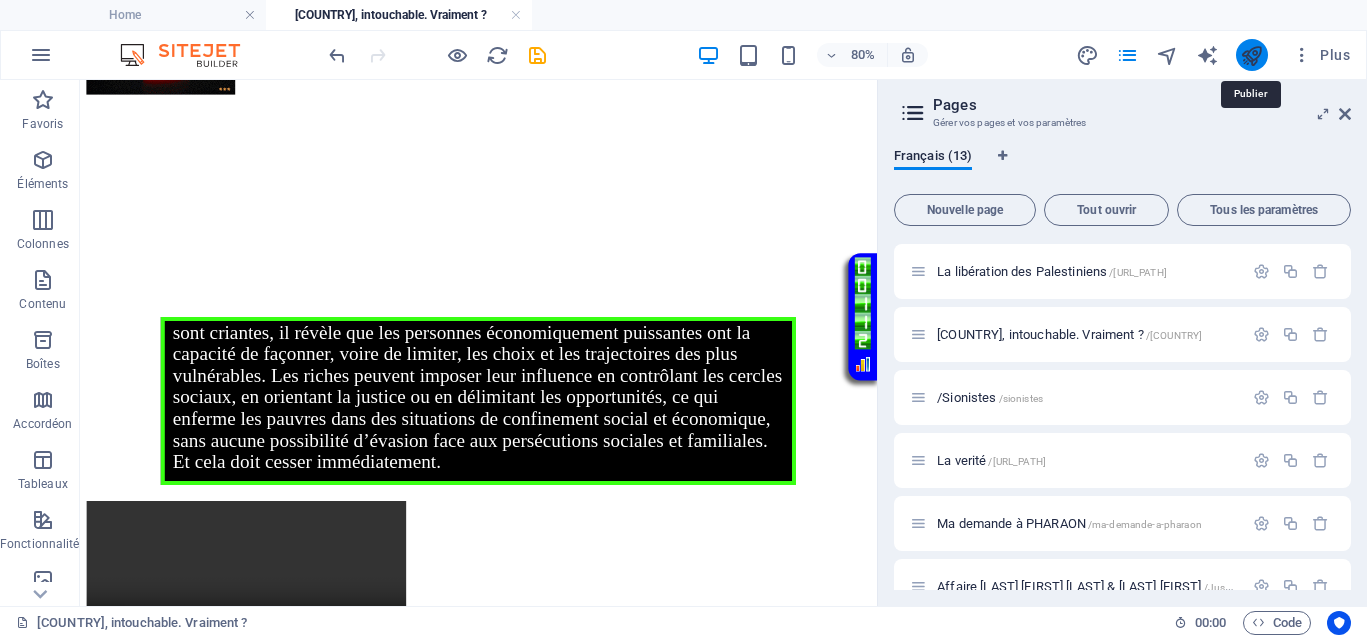 click at bounding box center [1251, 55] 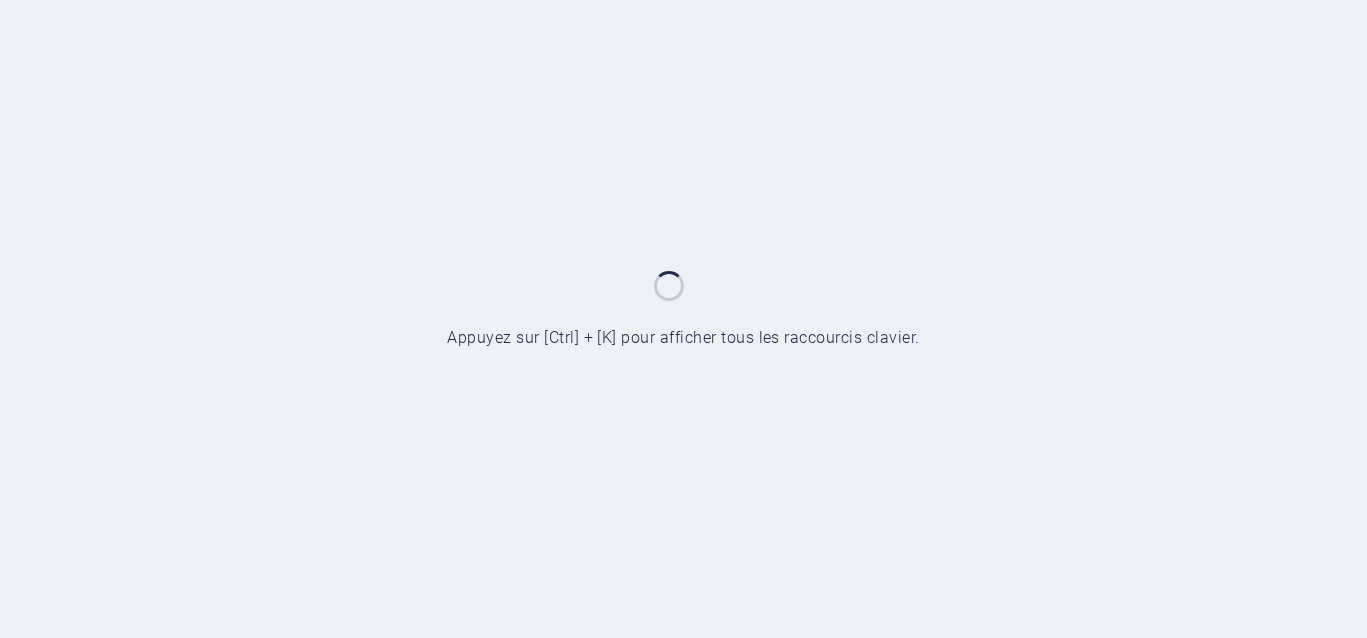 scroll, scrollTop: 0, scrollLeft: 0, axis: both 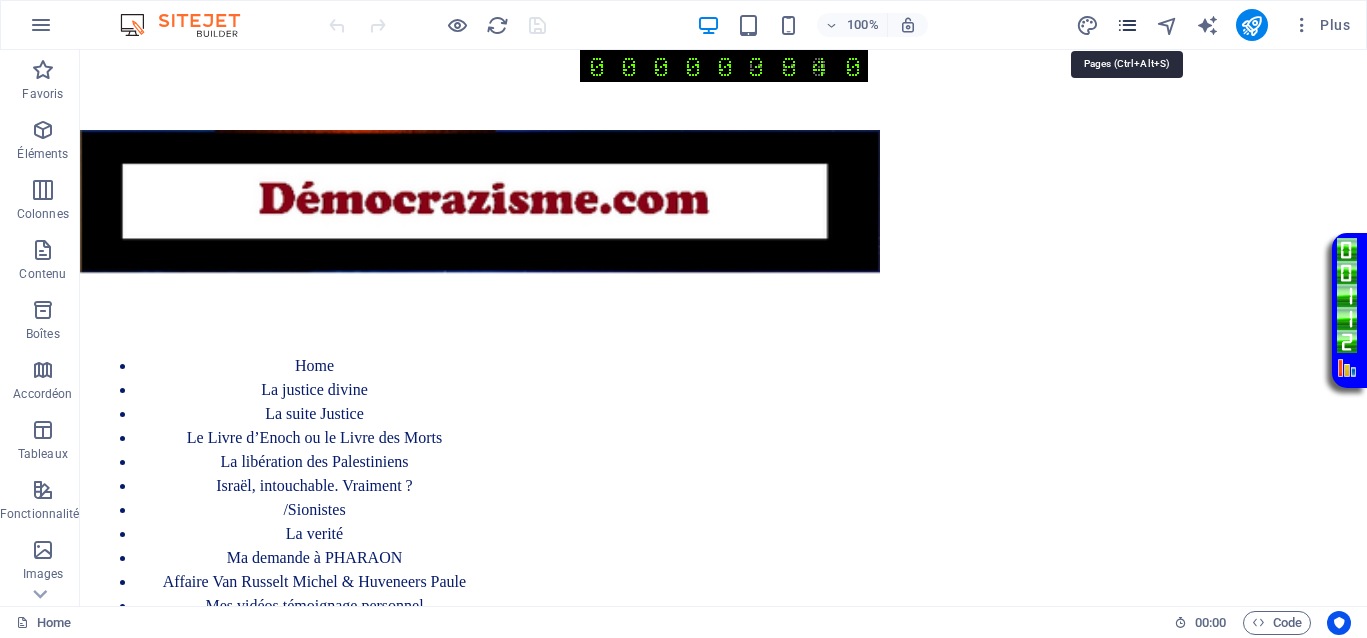 click at bounding box center (1127, 25) 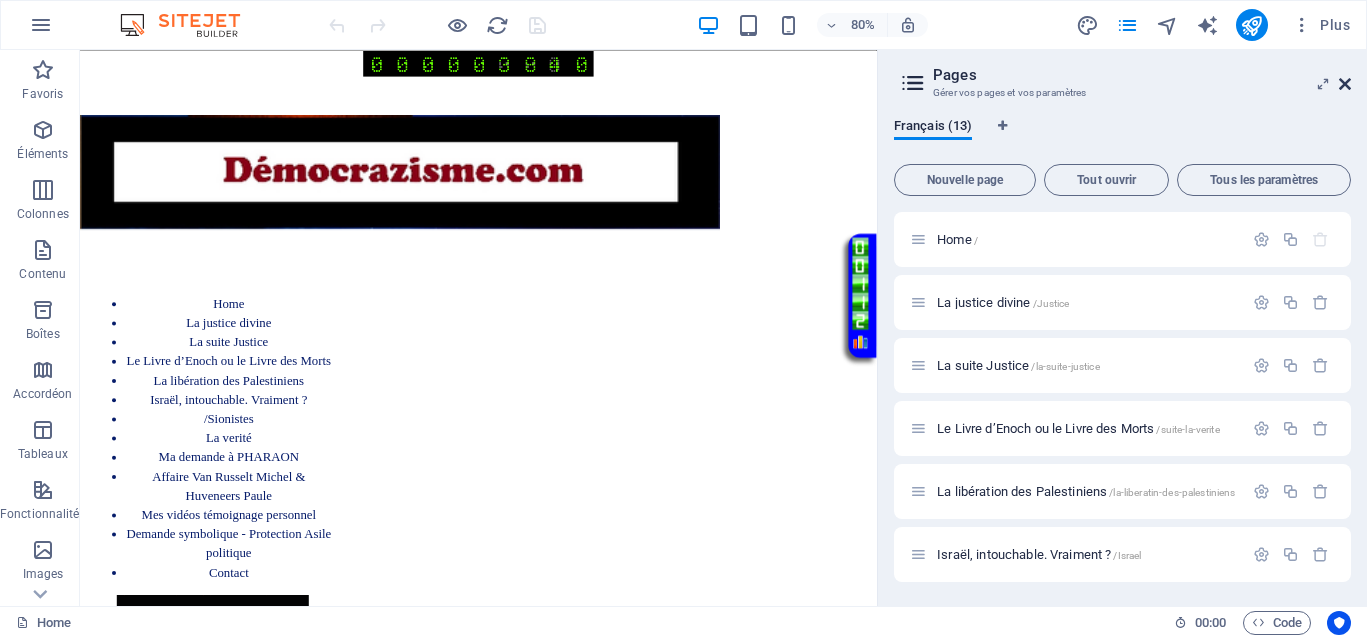 click at bounding box center [1345, 84] 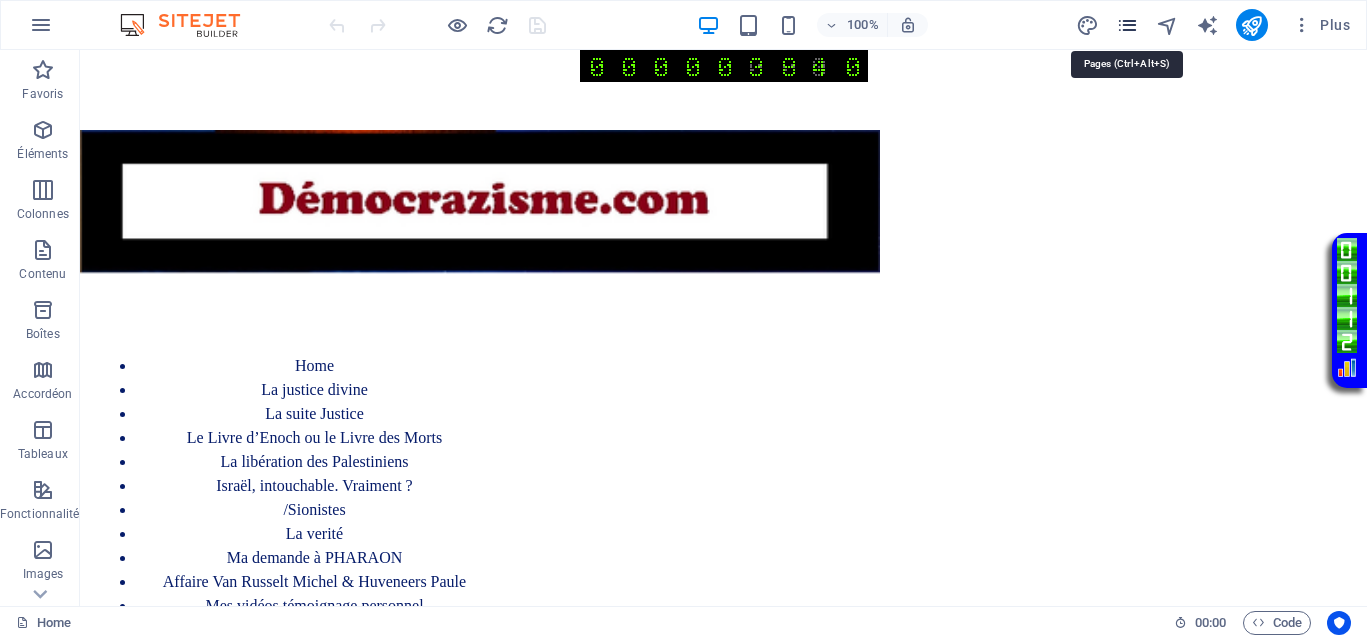 click at bounding box center (1127, 25) 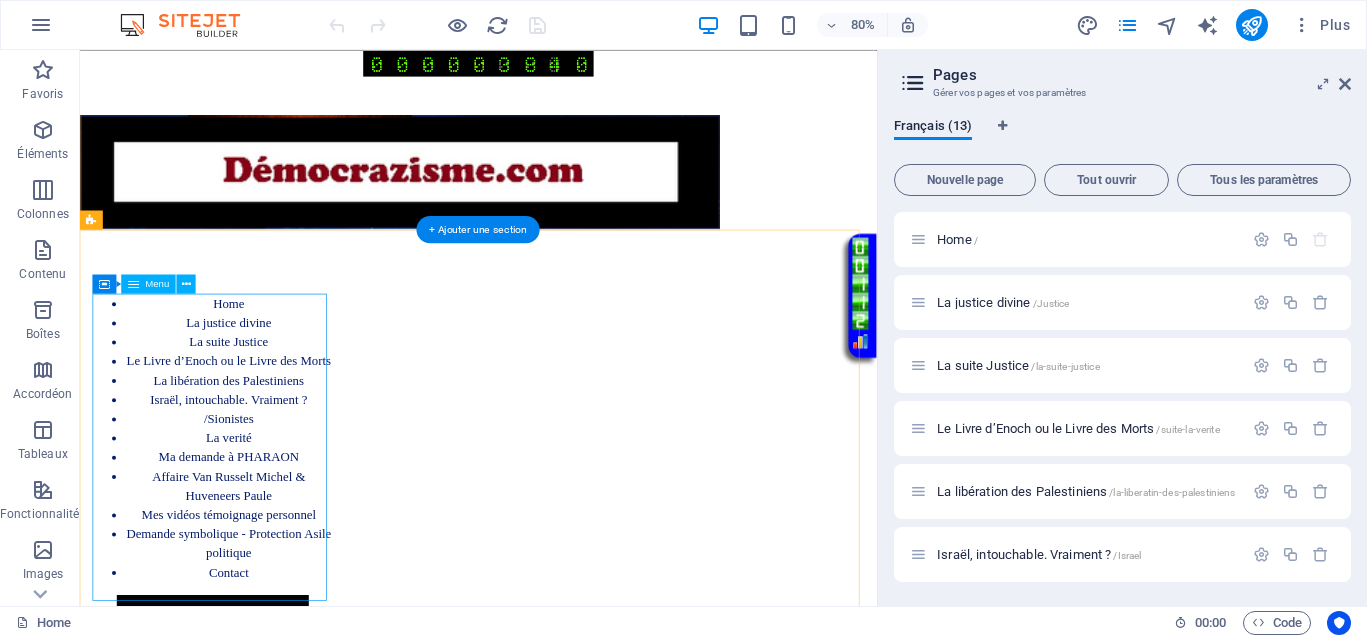 click on "Home La justice divine La suite Justice Le Livre d’Enoch ou le Livre des Morts La libération des Palestiniens Israël, intouchable. Vraiment ? /Sionistes La verité Ma demande à PHARAON Affaire Van Russelt Michel & Huveneers Paule Mes vidéos témoignage personnel Demande symbolique - Protection Asile politique Contact" at bounding box center (246, 534) 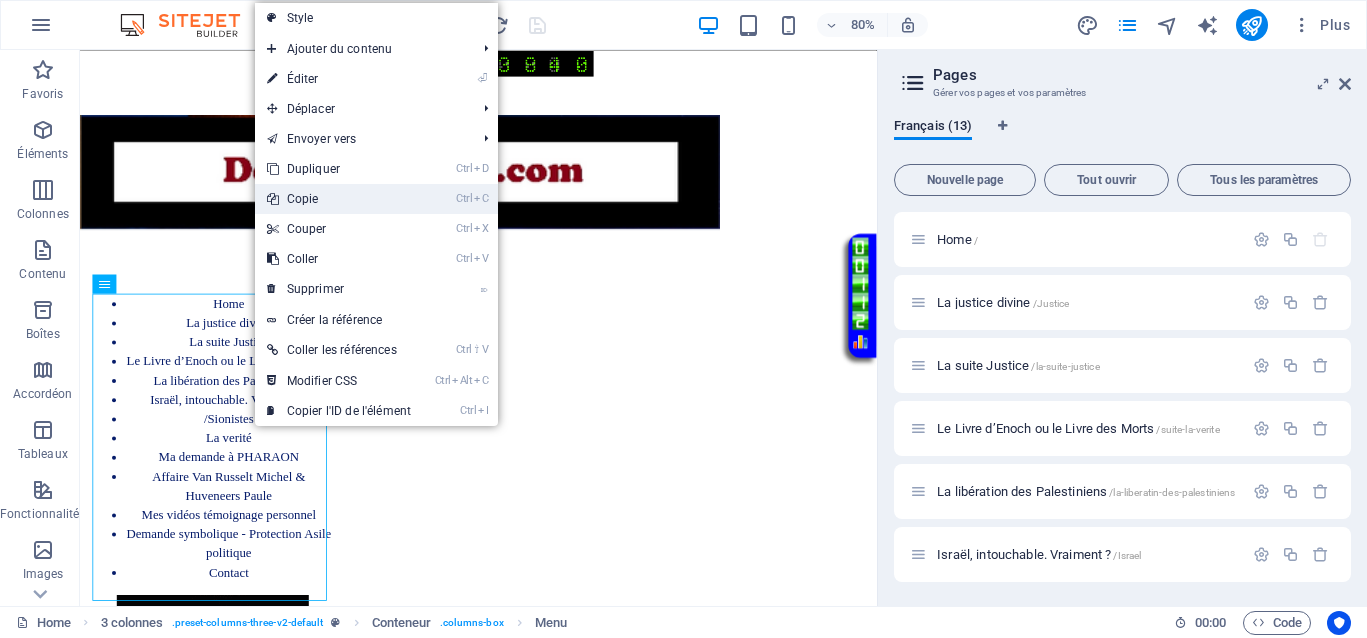 click on "Ctrl C  Copie" at bounding box center (339, 199) 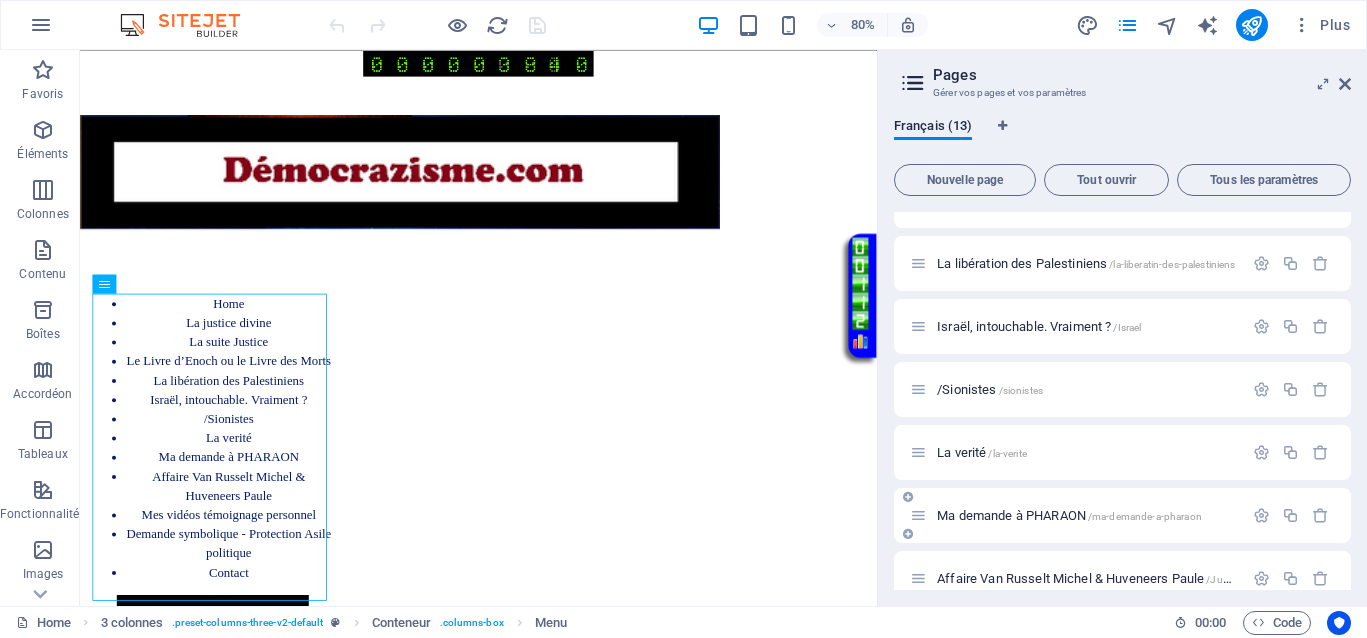 scroll, scrollTop: 250, scrollLeft: 0, axis: vertical 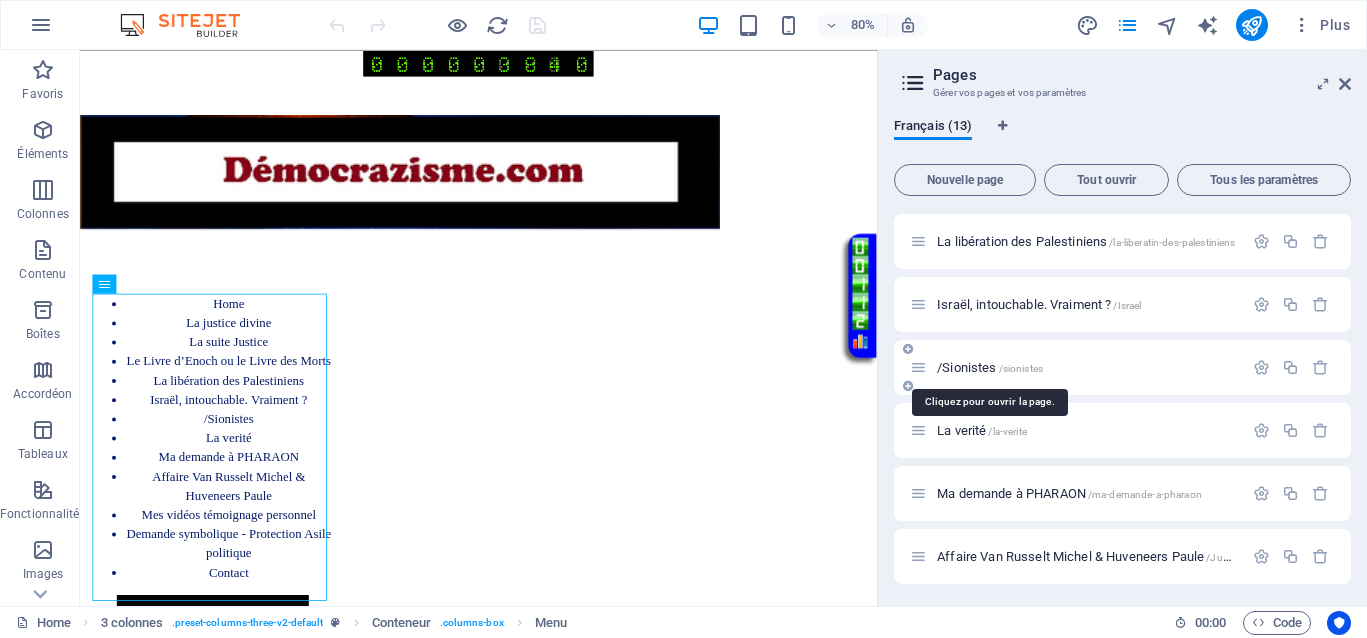 click on "/Sionistes /sionistes" at bounding box center (990, 367) 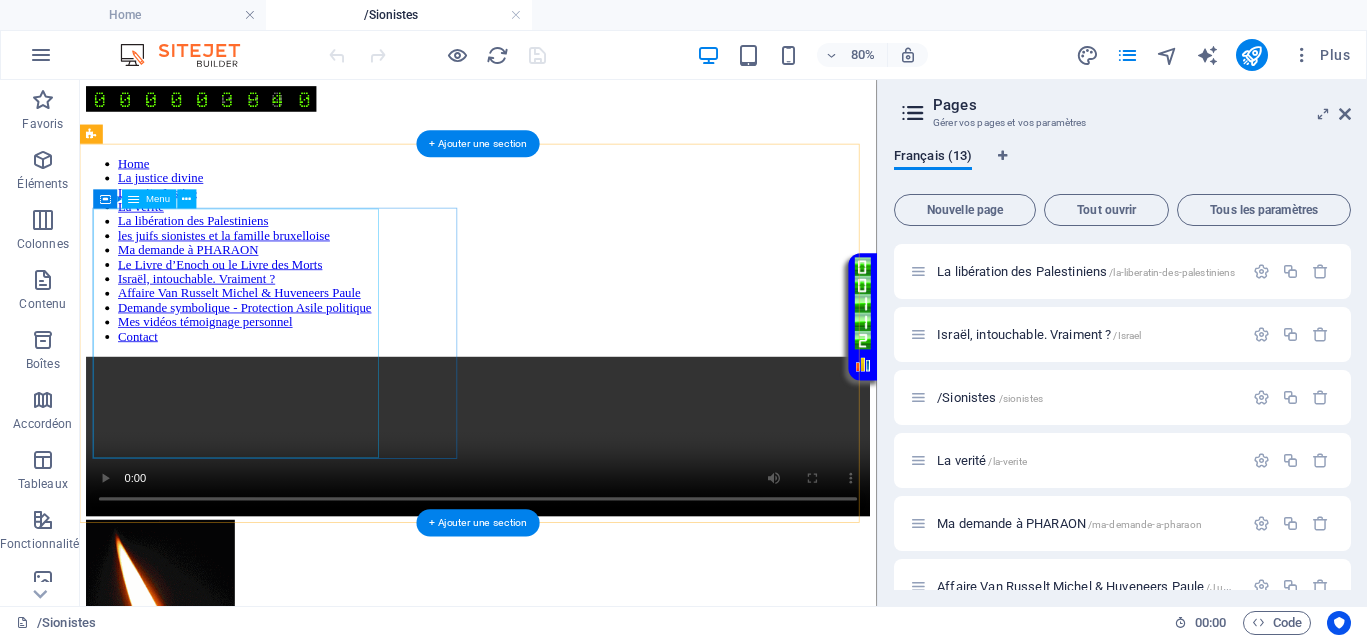 scroll, scrollTop: 0, scrollLeft: 0, axis: both 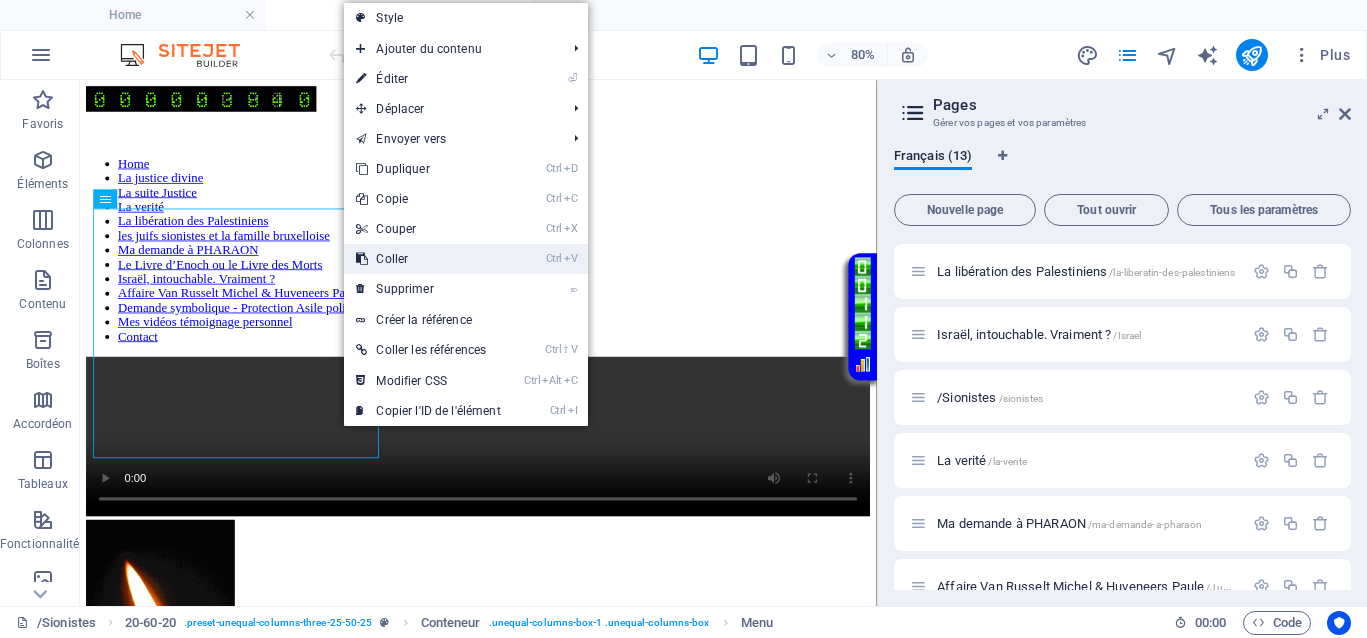 click on "Ctrl V  Coller" at bounding box center [428, 259] 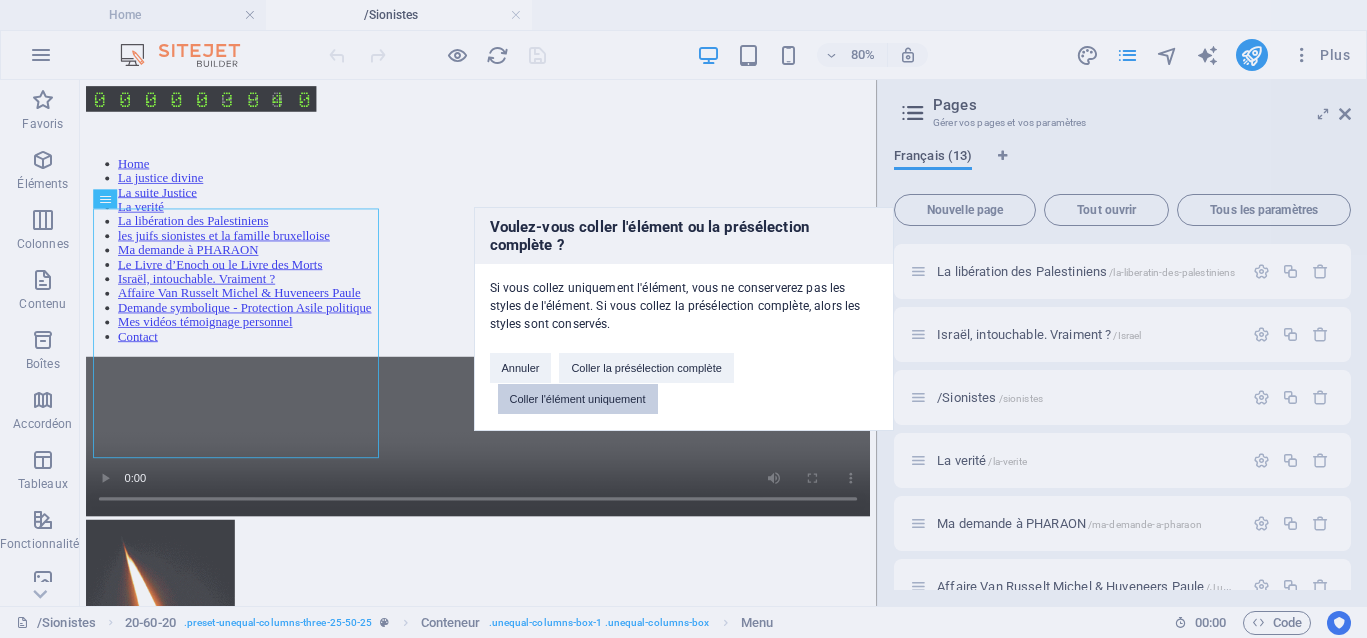 click on "Coller l'élément uniquement" at bounding box center (578, 399) 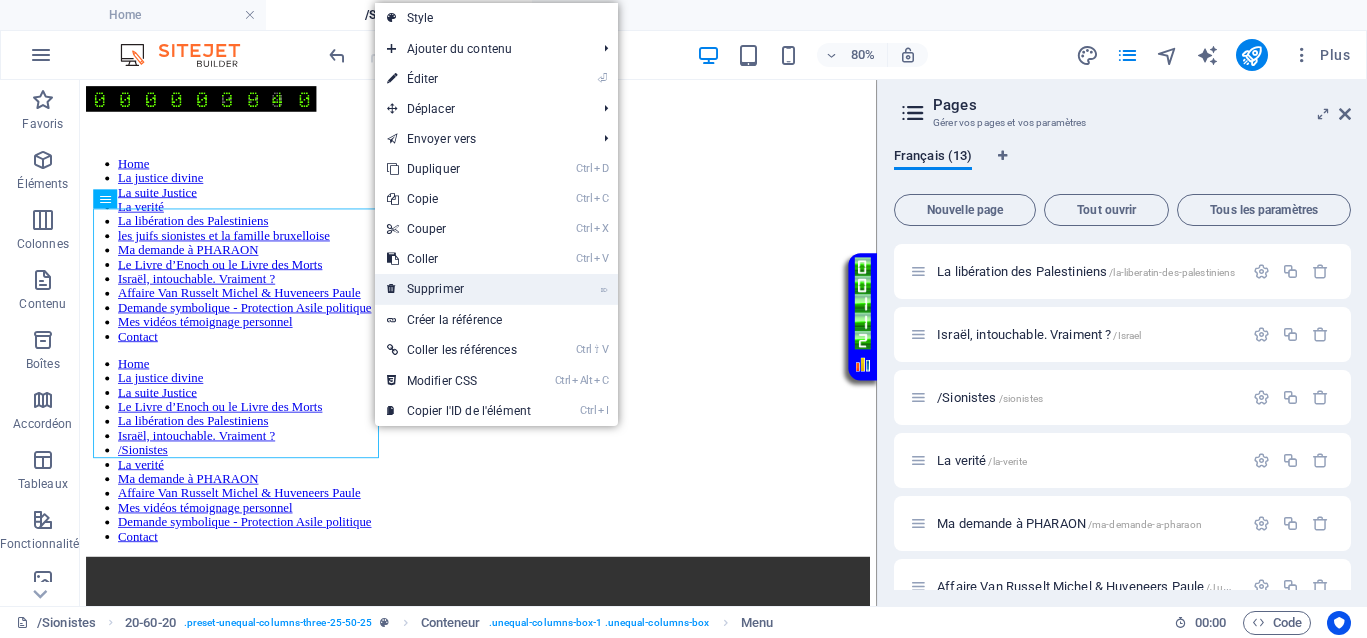 click on "⌦  Supprimer" at bounding box center (459, 289) 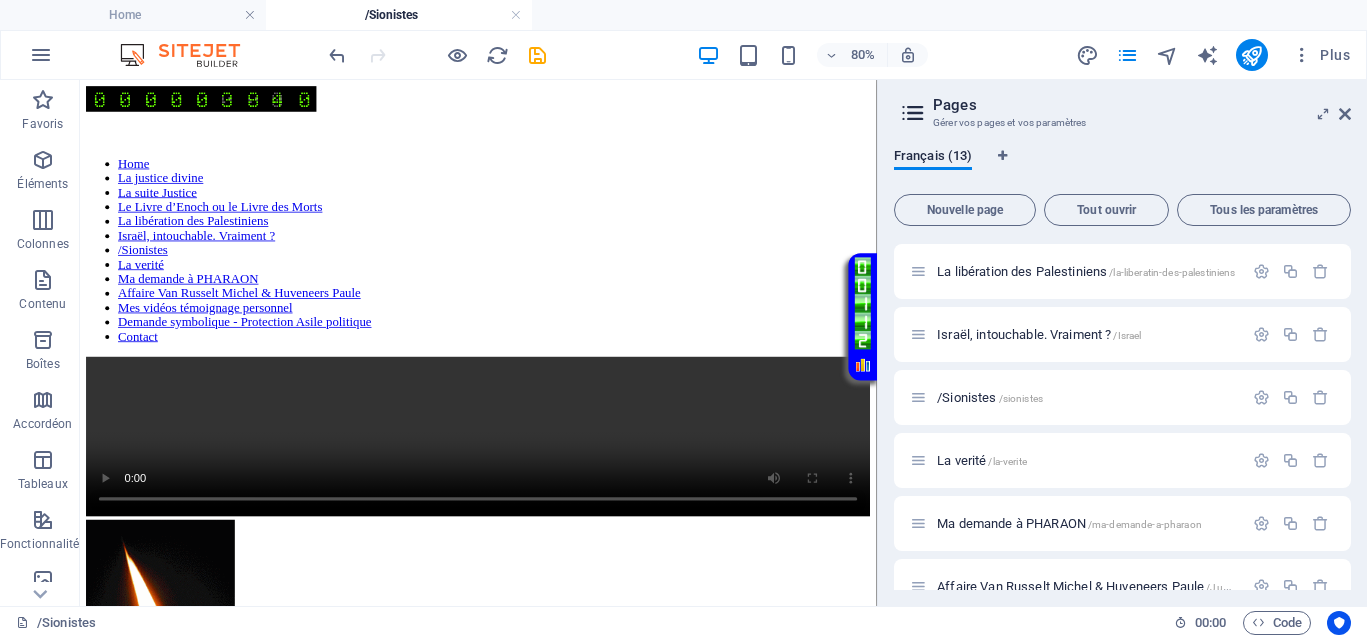 drag, startPoint x: 1243, startPoint y: 43, endPoint x: 1234, endPoint y: 52, distance: 12.727922 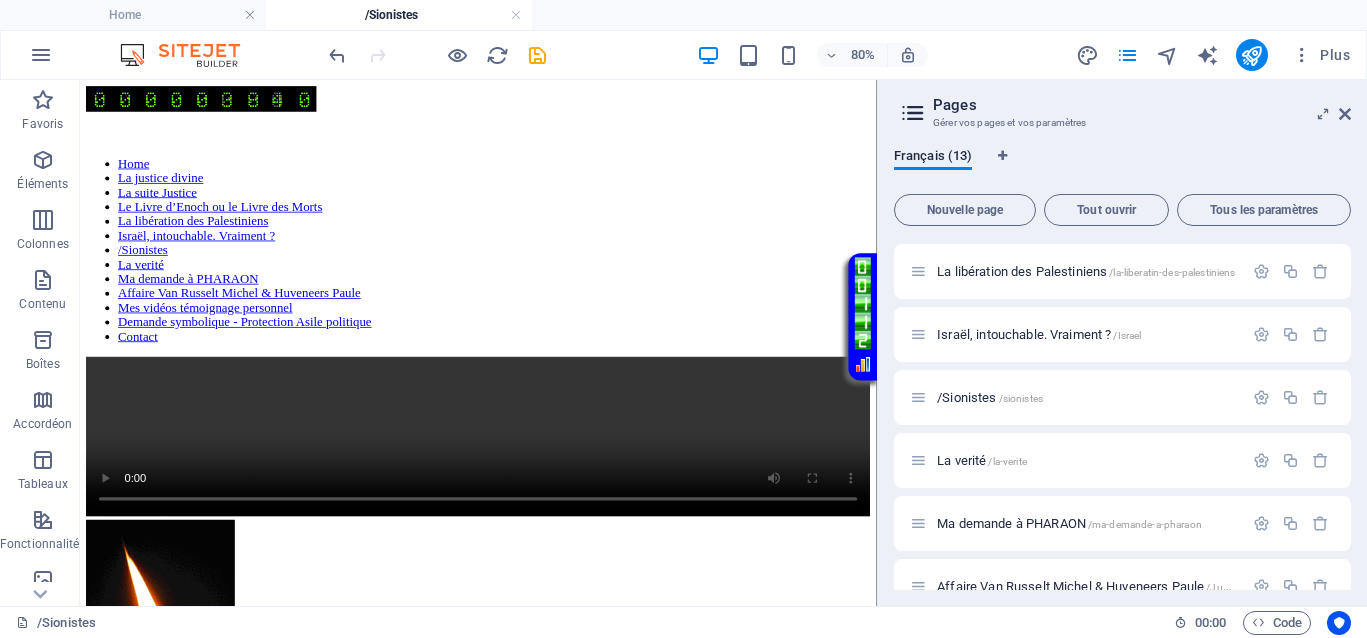 click at bounding box center (1251, 55) 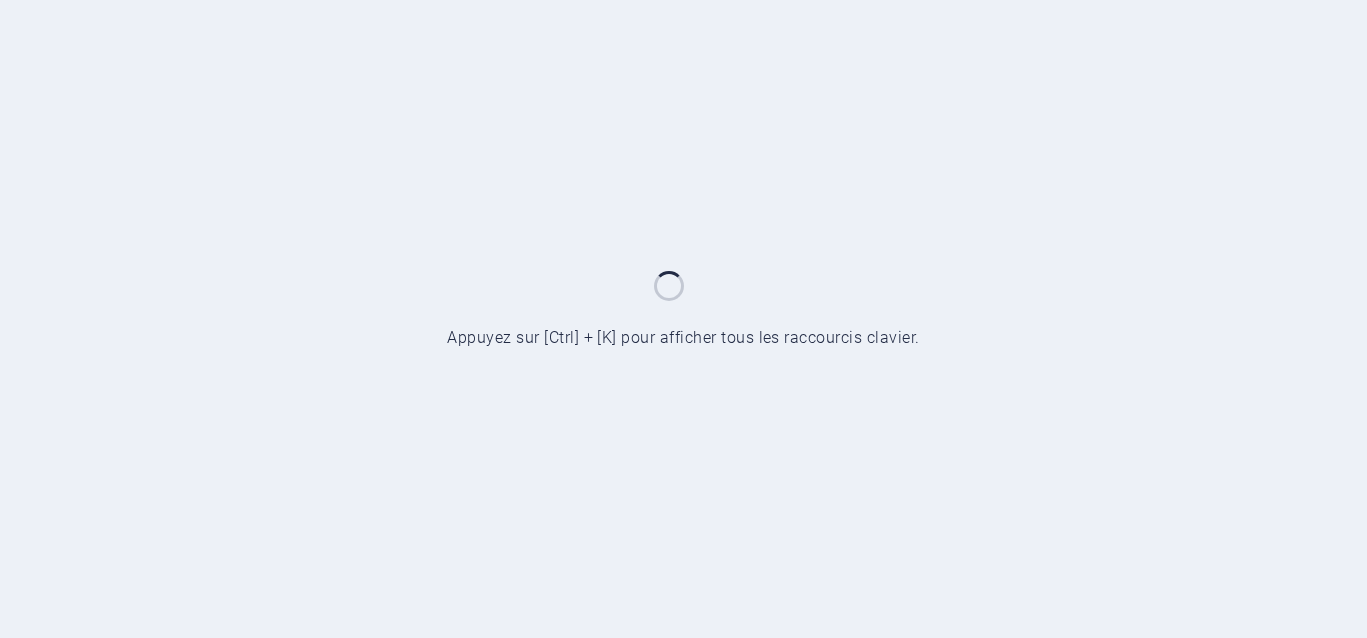 scroll, scrollTop: 0, scrollLeft: 0, axis: both 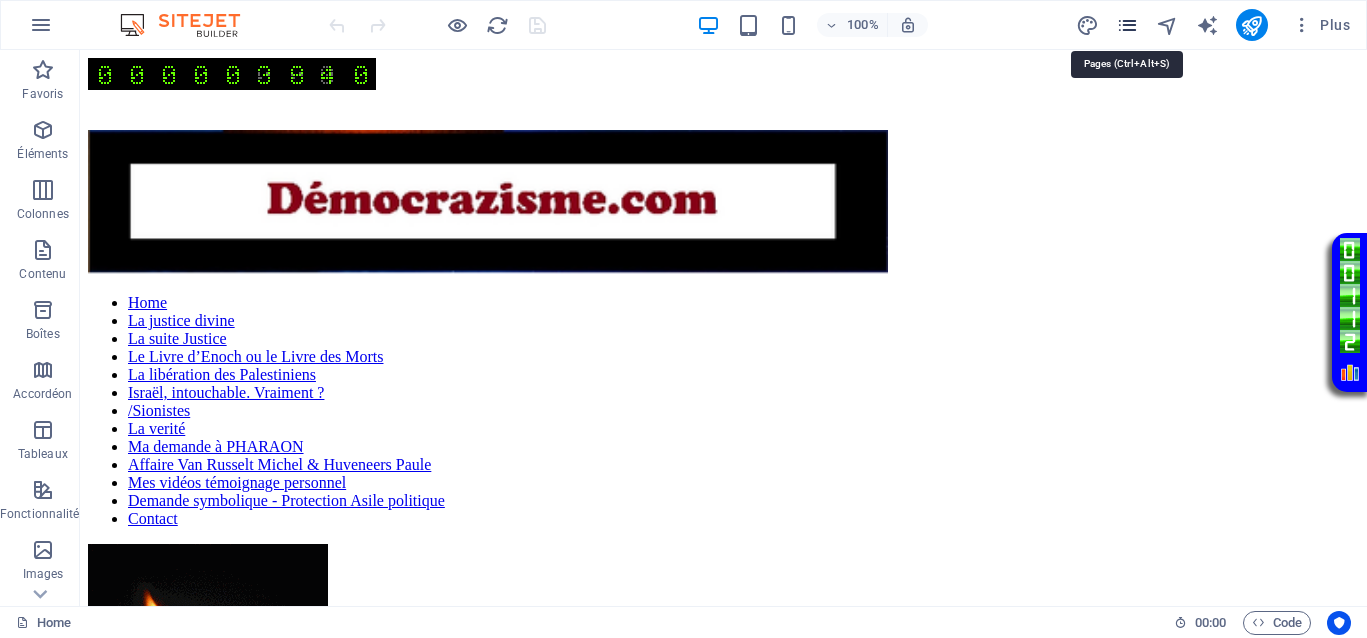 click at bounding box center (1127, 25) 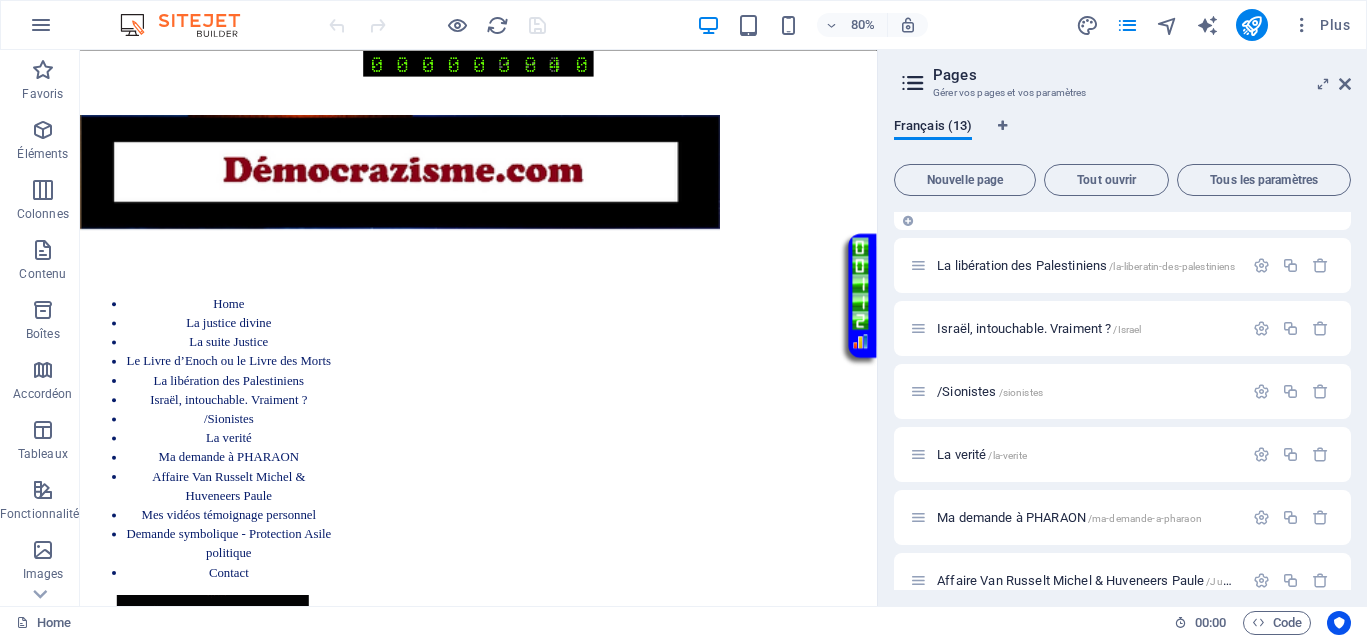 scroll, scrollTop: 250, scrollLeft: 0, axis: vertical 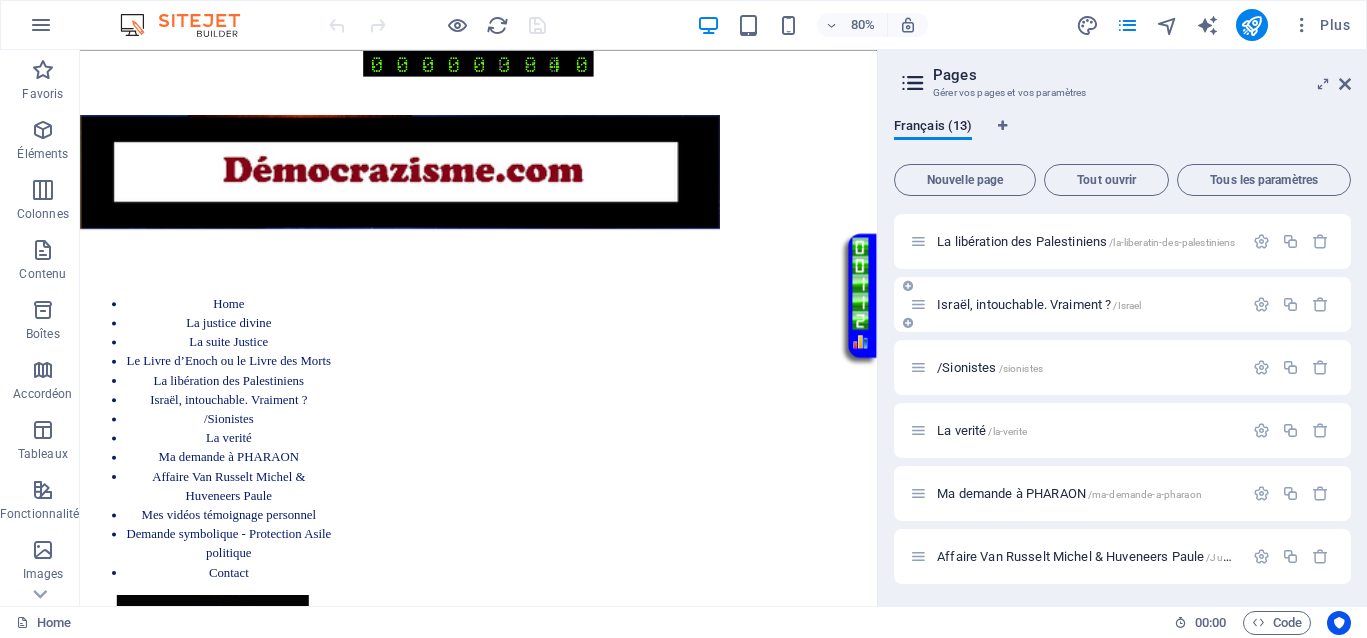 click on "Israël, intouchable. Vraiment ? /Israel" at bounding box center (1039, 304) 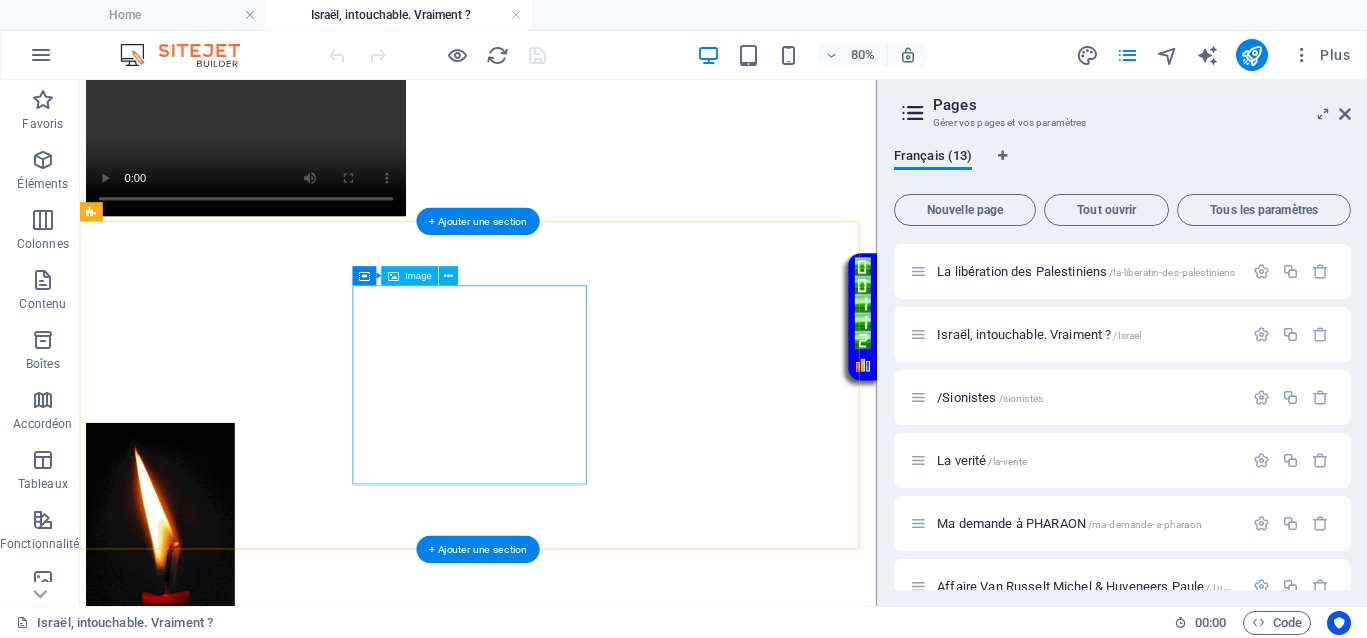 scroll, scrollTop: 125, scrollLeft: 0, axis: vertical 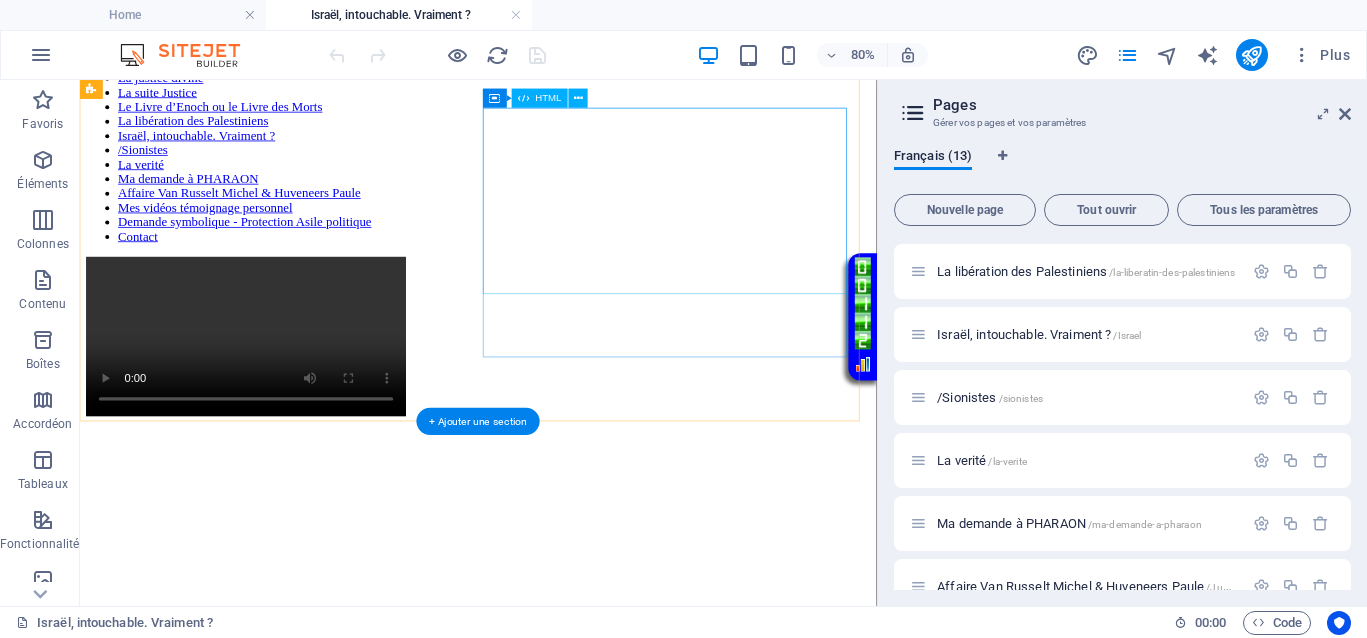 click on "Your browser does not support the video tag." at bounding box center [578, 403] 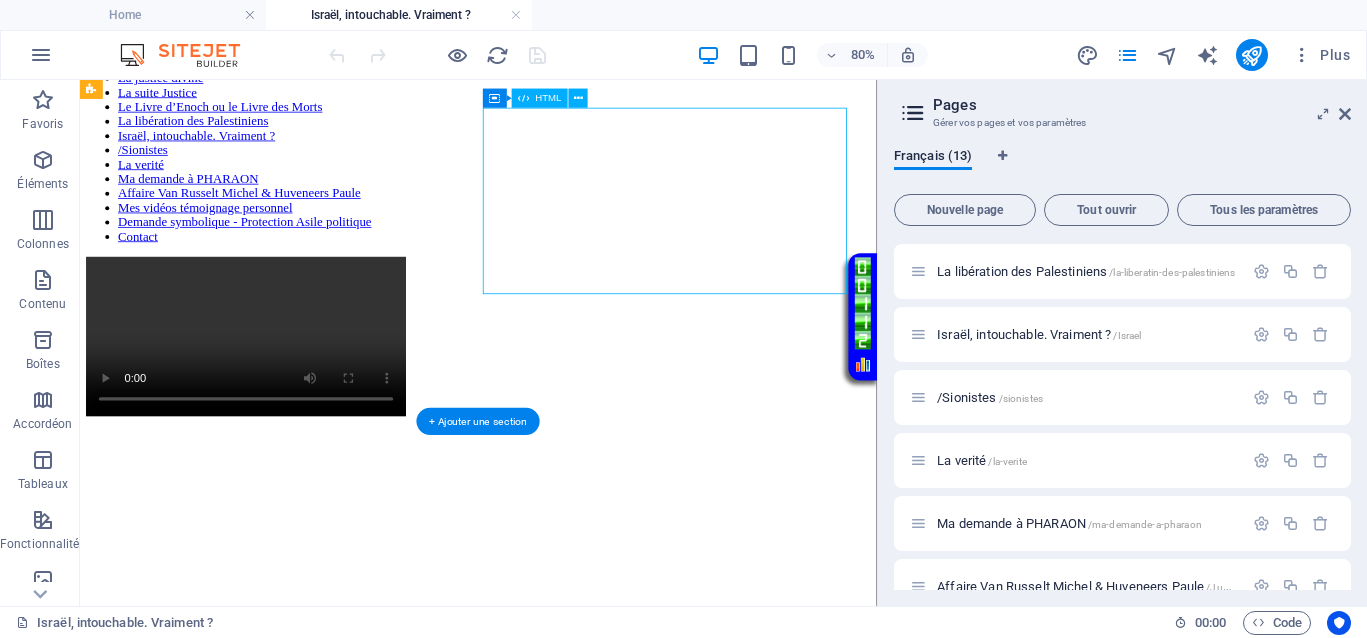 click on "Your browser does not support the video tag." at bounding box center [578, 403] 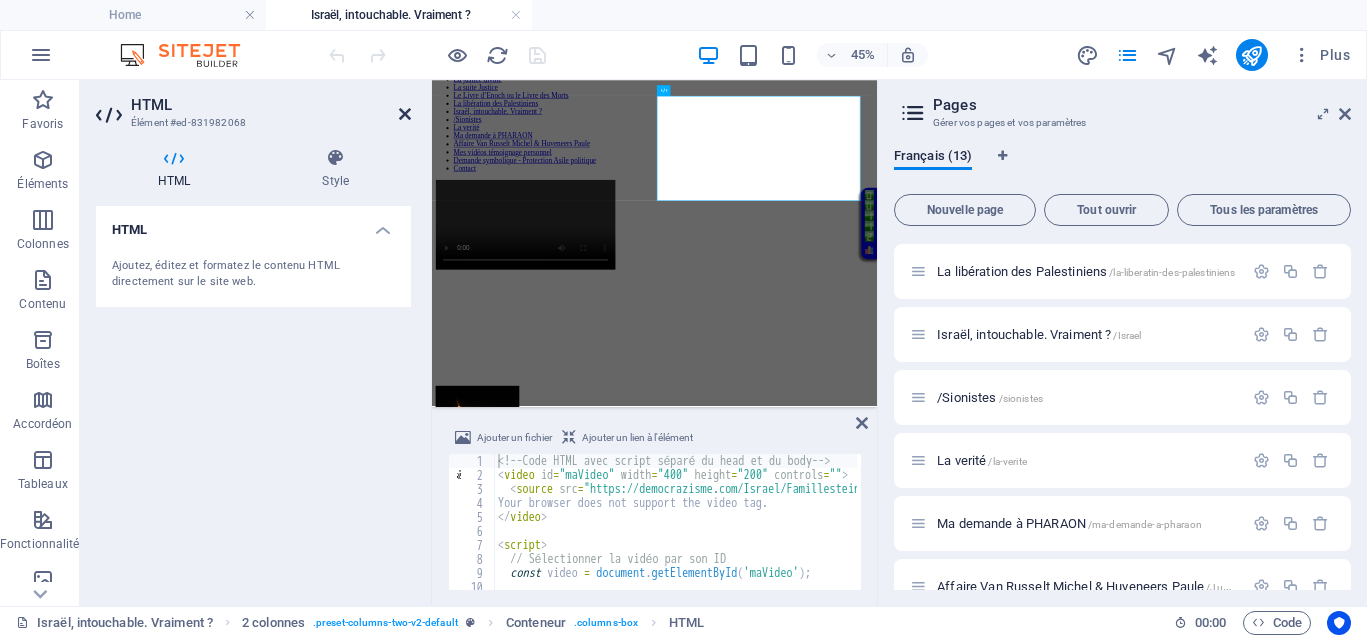 click at bounding box center (405, 114) 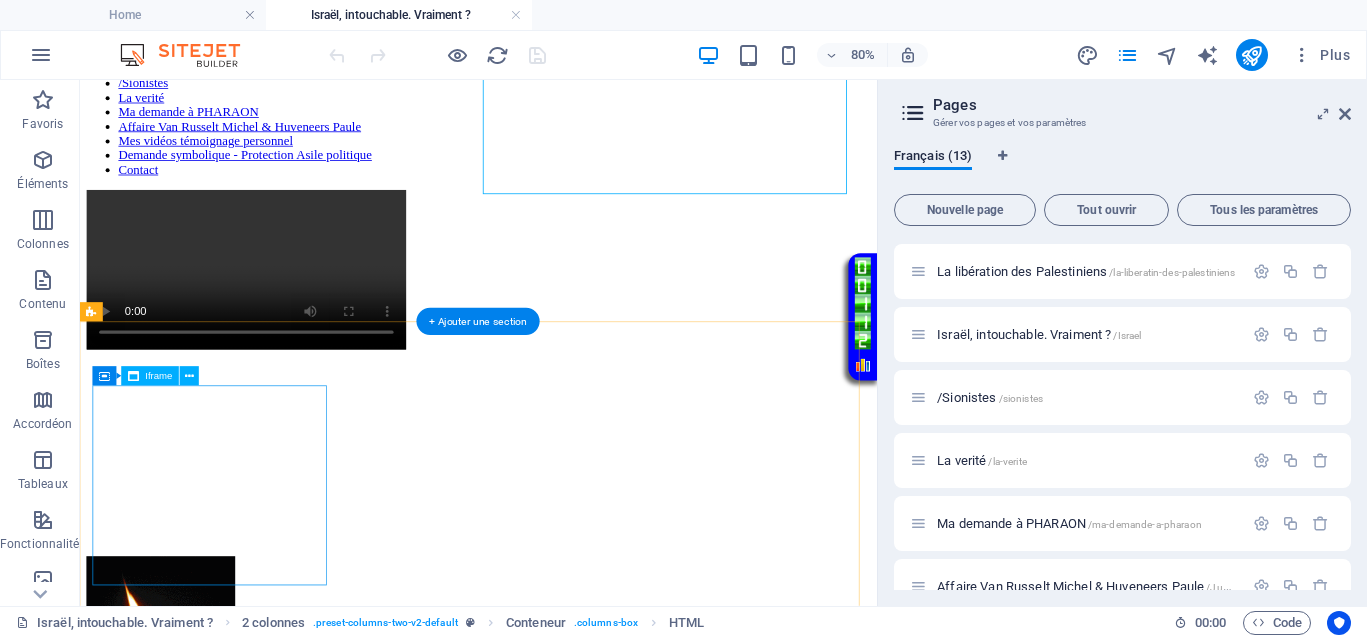 scroll, scrollTop: 250, scrollLeft: 0, axis: vertical 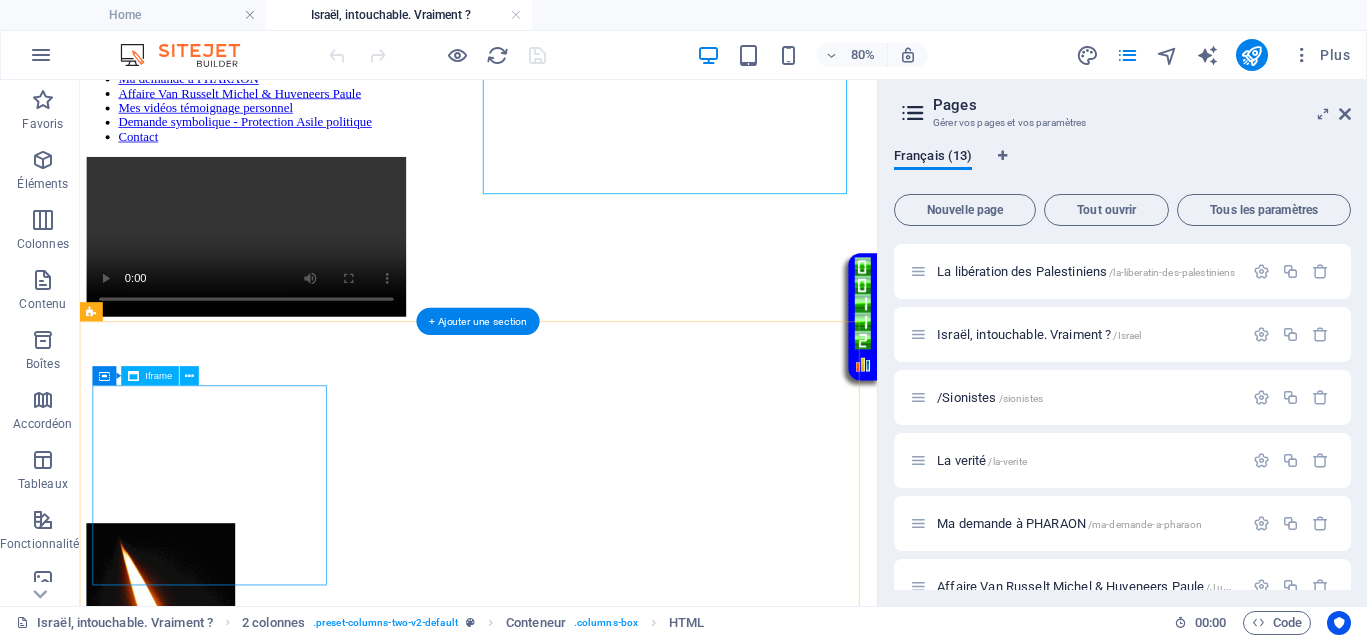 click on "</div>" at bounding box center [578, 507] 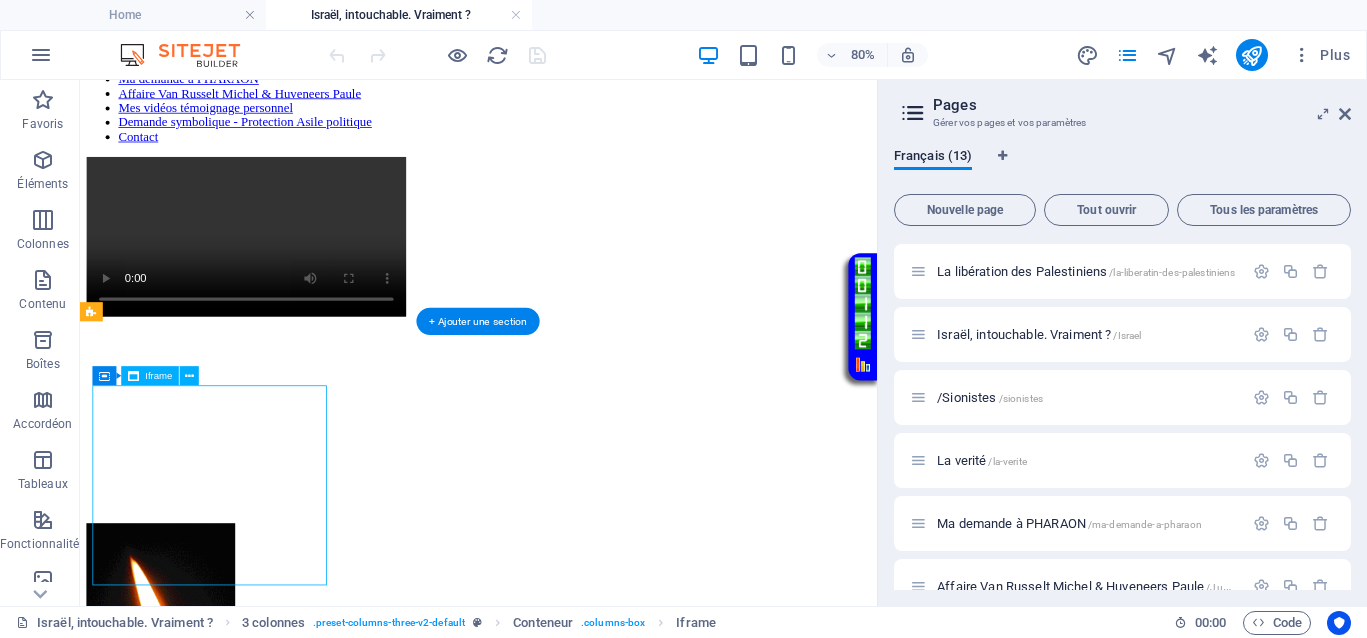 click on "</div>" at bounding box center [578, 507] 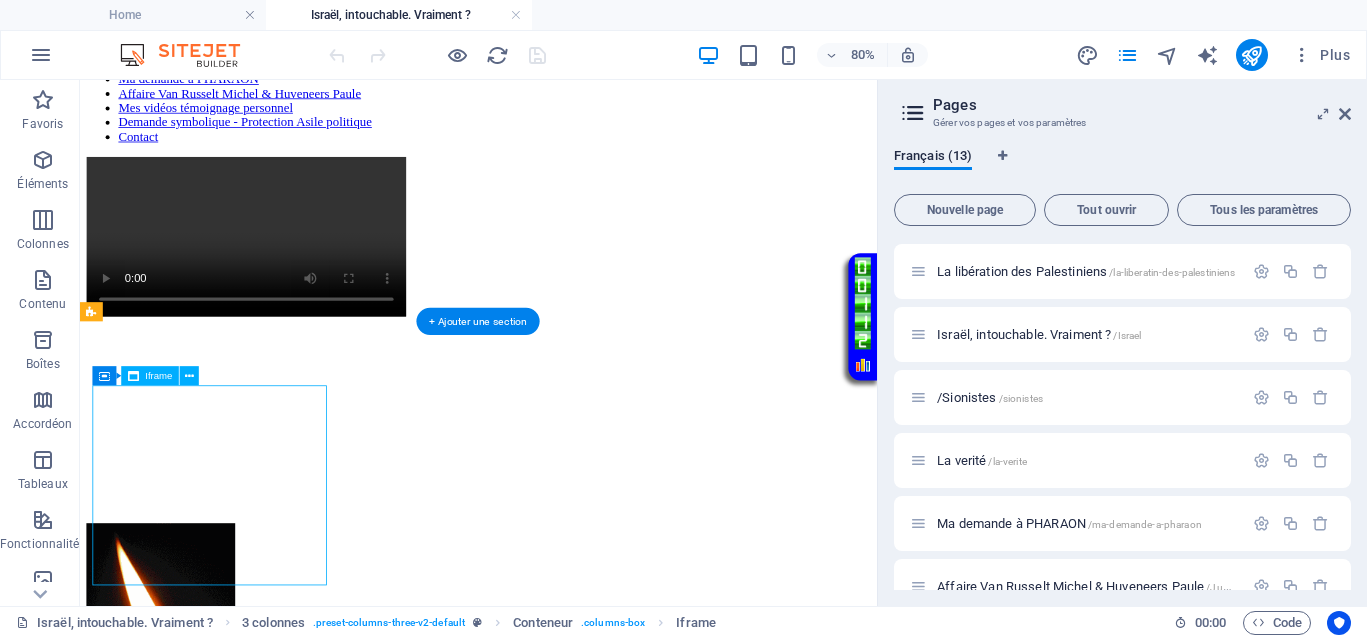 select on "%" 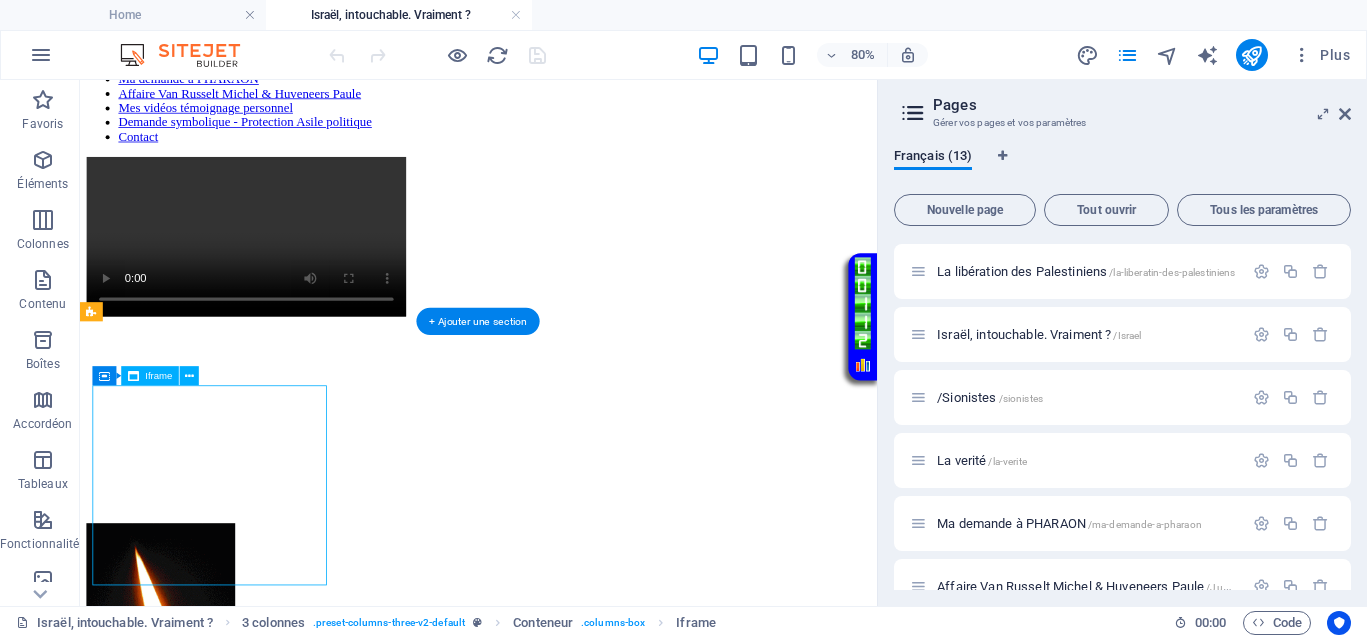 select on "px" 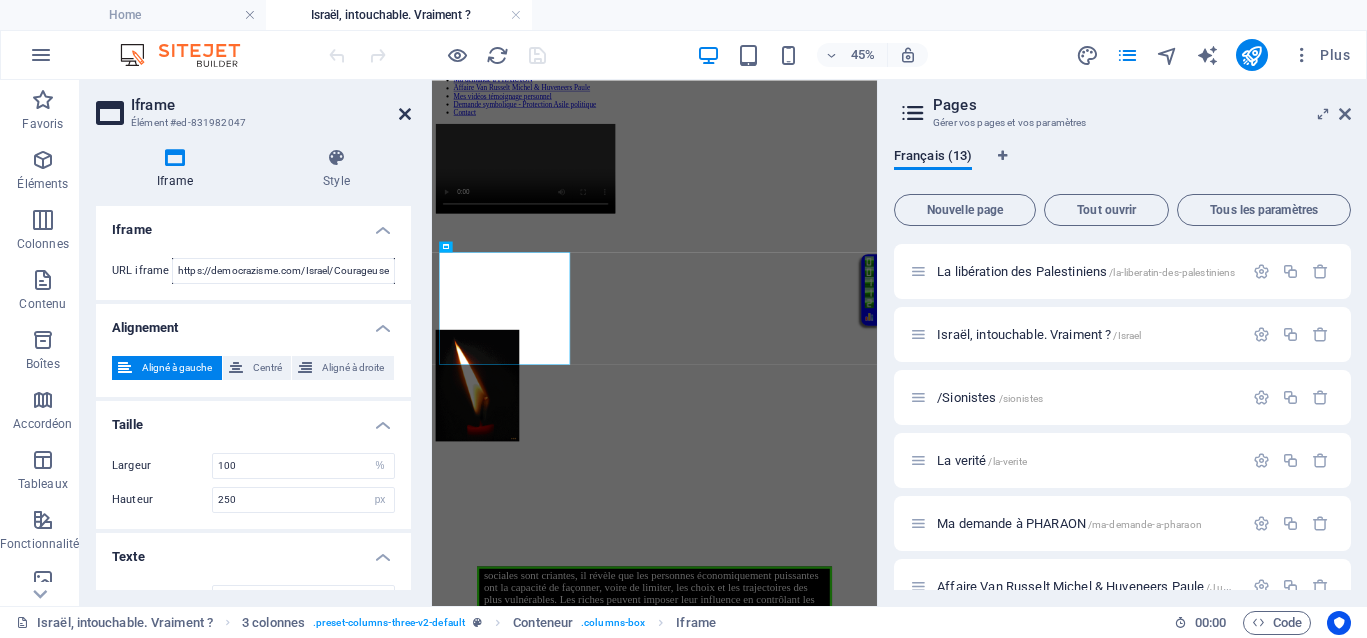click at bounding box center (405, 114) 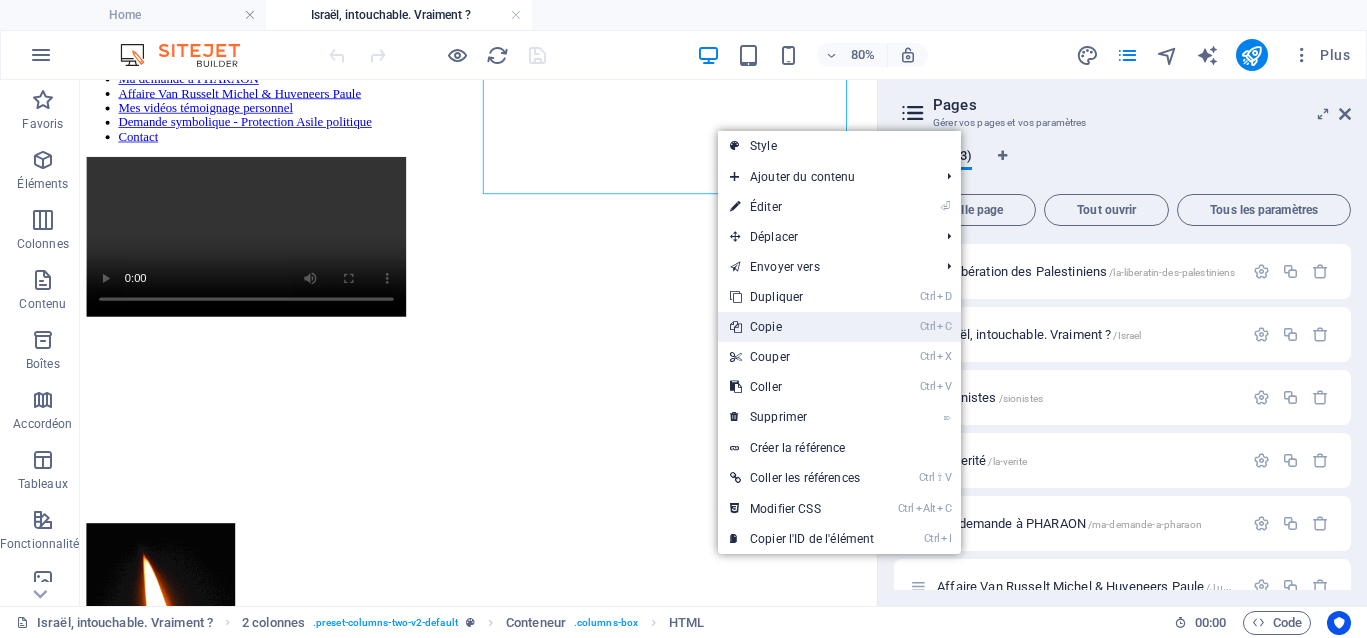 click on "Ctrl C  Copie" at bounding box center [802, 327] 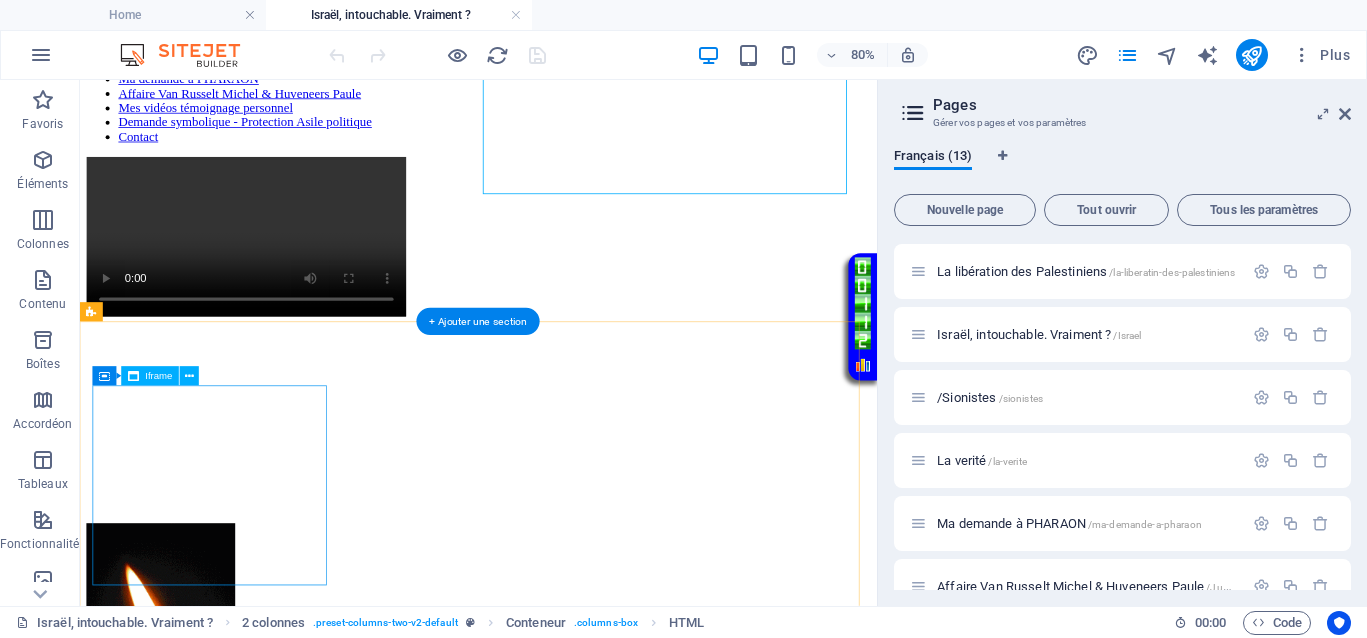 click on "</div>" at bounding box center (578, 507) 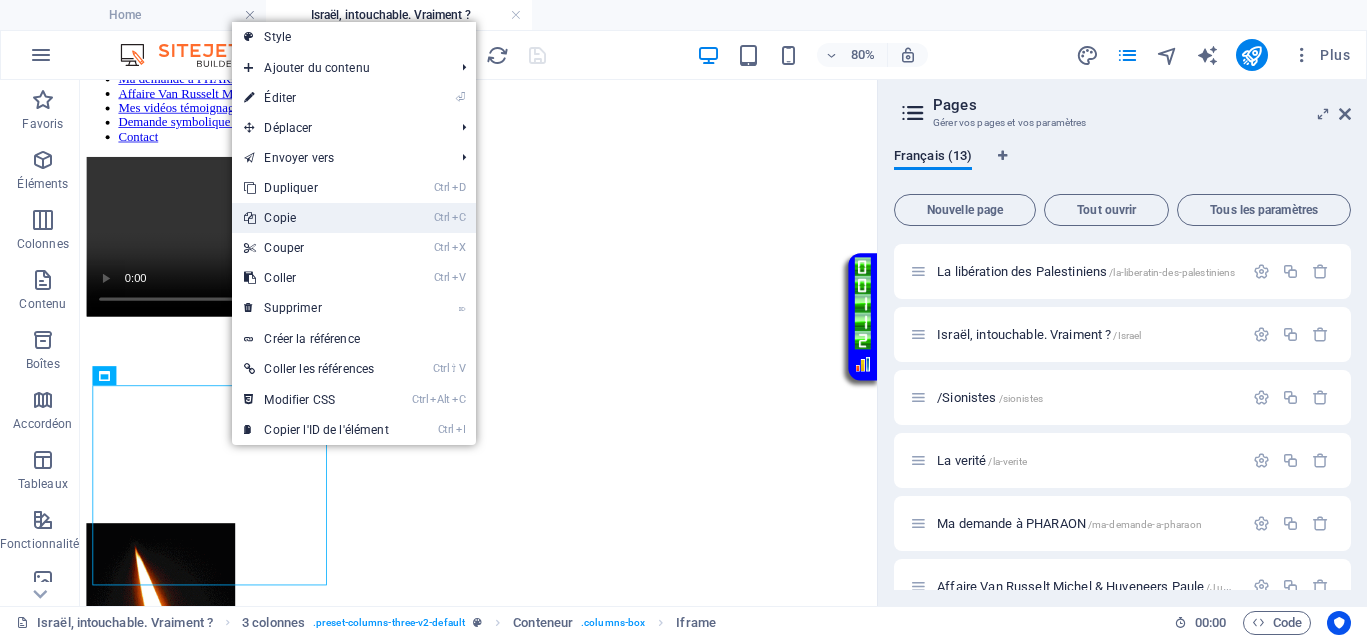 drag, startPoint x: 287, startPoint y: 208, endPoint x: 272, endPoint y: 155, distance: 55.081757 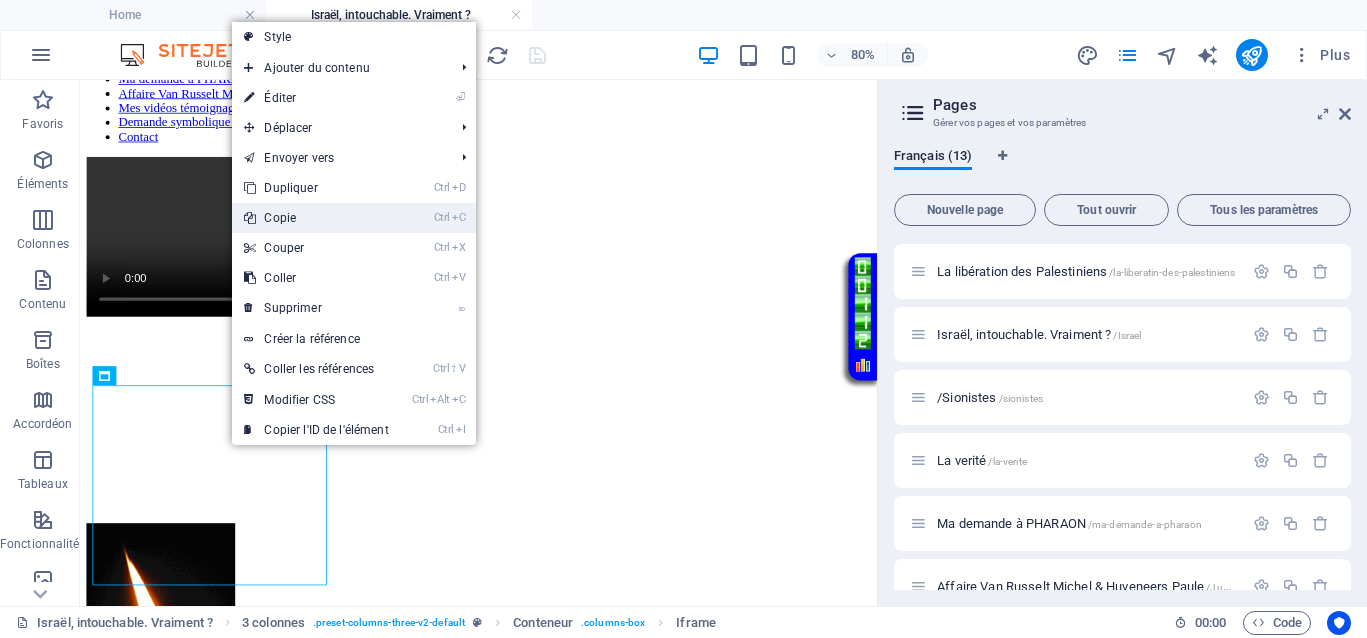 click on "Ctrl C  Copie" at bounding box center (316, 218) 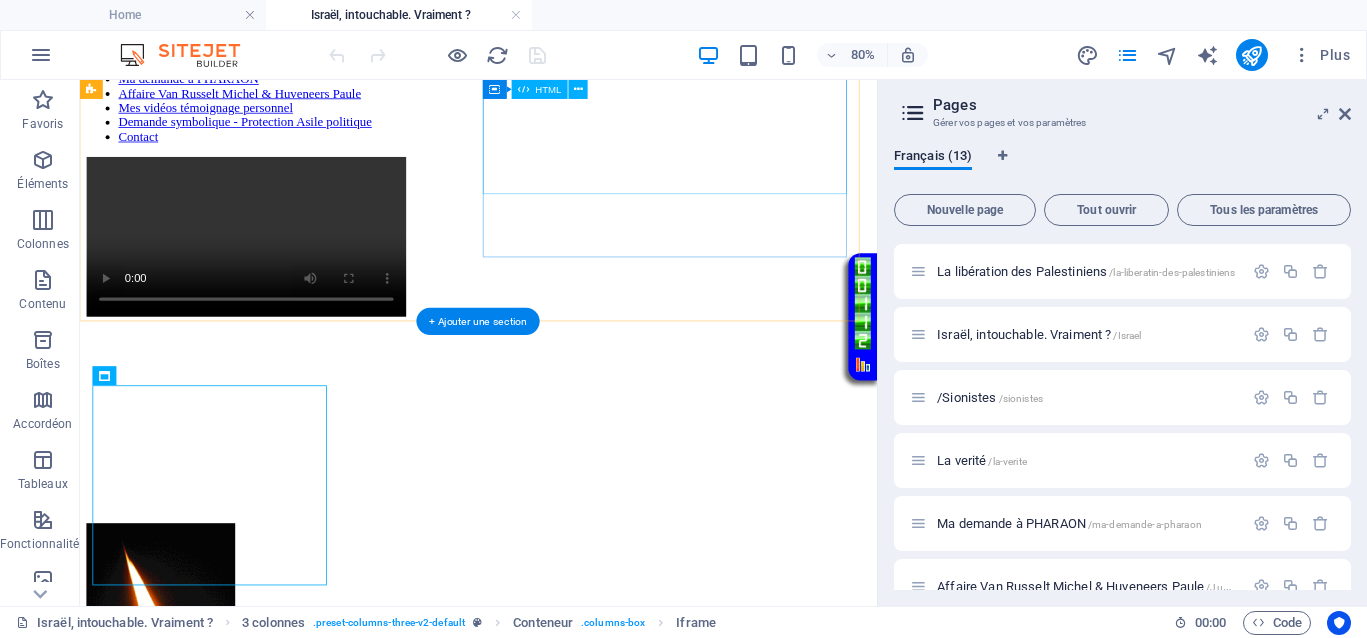 click on "Your browser does not support the video tag." at bounding box center [578, 278] 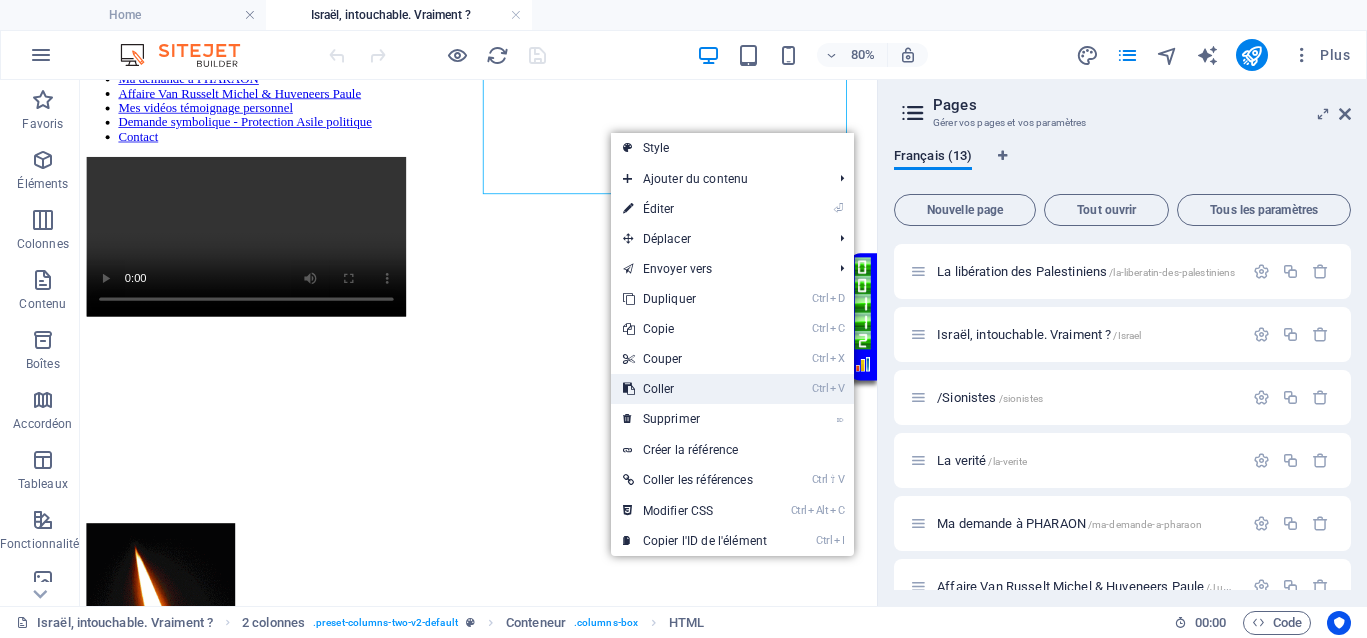 click on "Ctrl V  Coller" at bounding box center [695, 389] 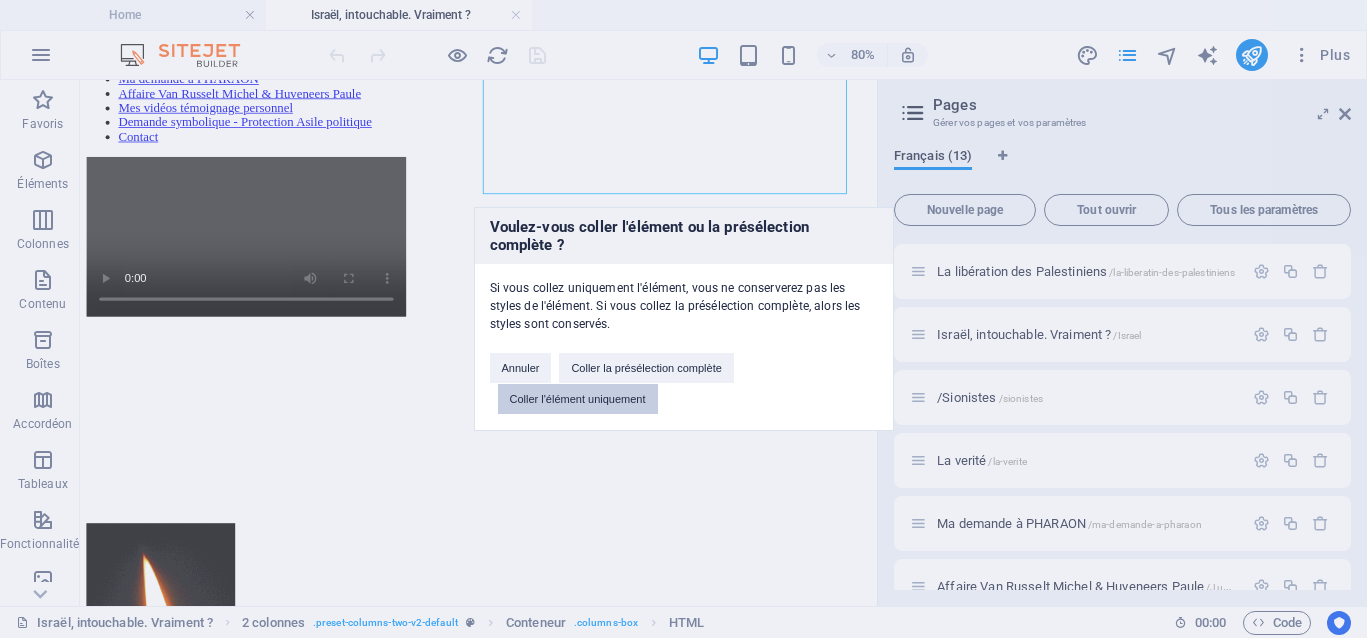 click on "Coller l'élément uniquement" at bounding box center [578, 399] 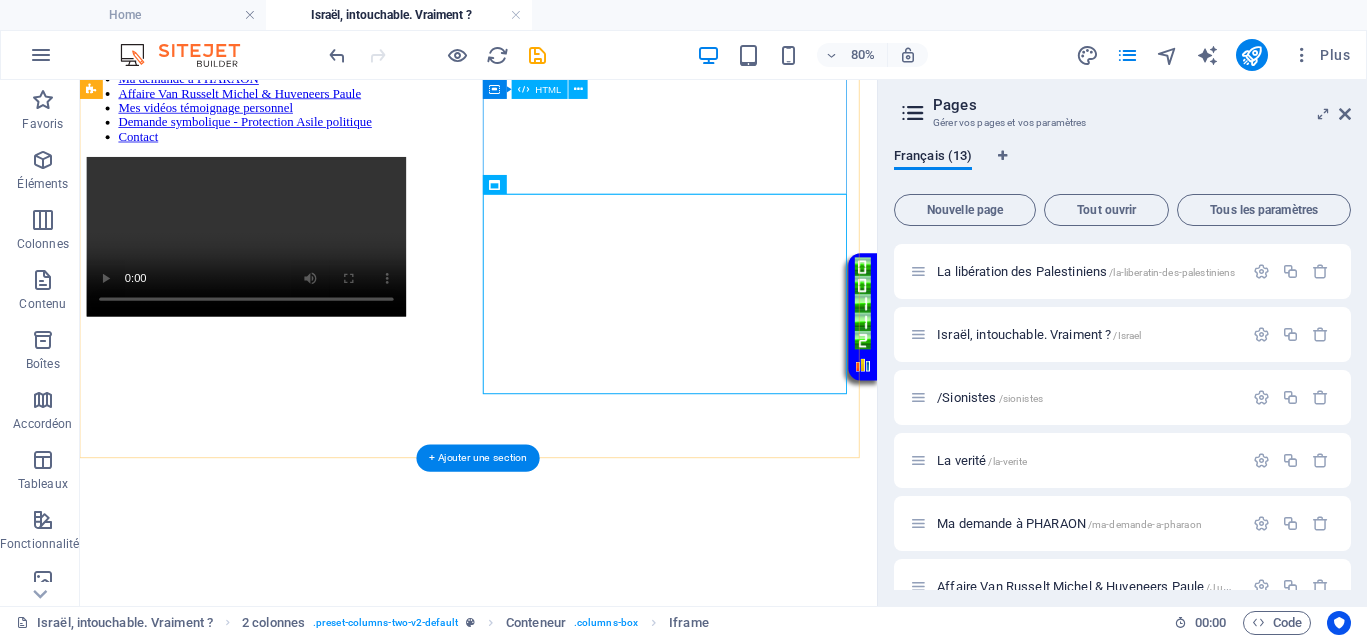 click on "Your browser does not support the video tag." at bounding box center [578, 278] 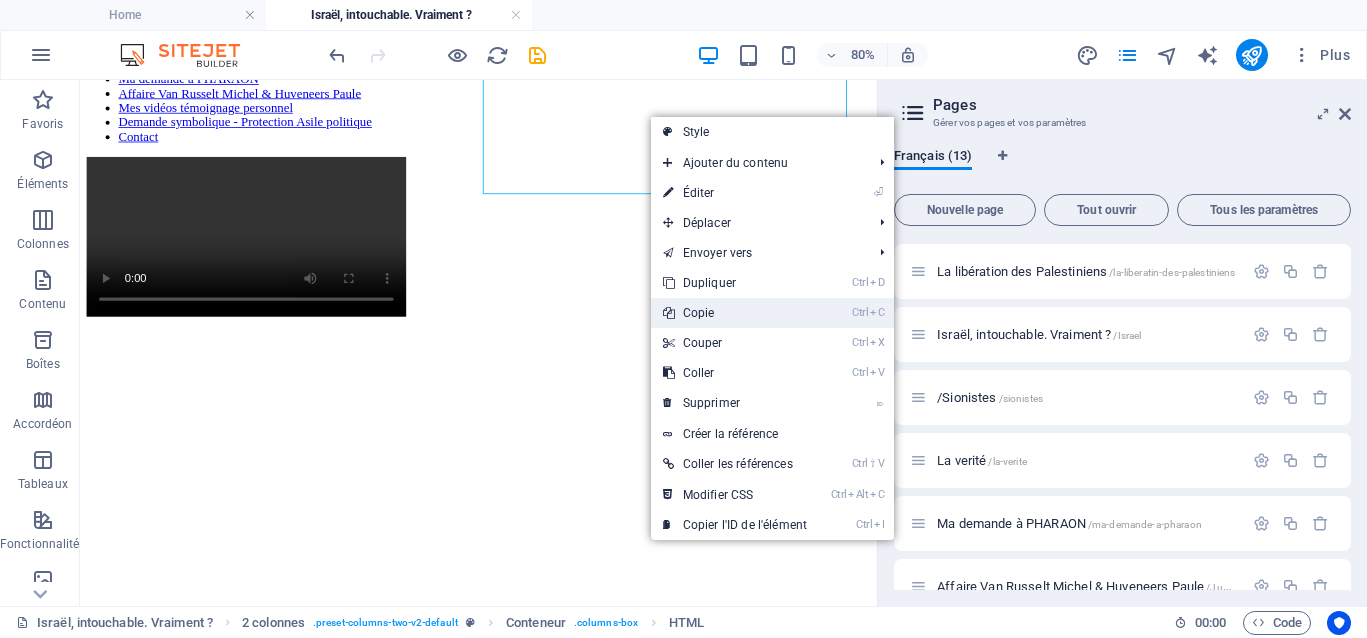 click on "Ctrl C  Copie" at bounding box center (735, 313) 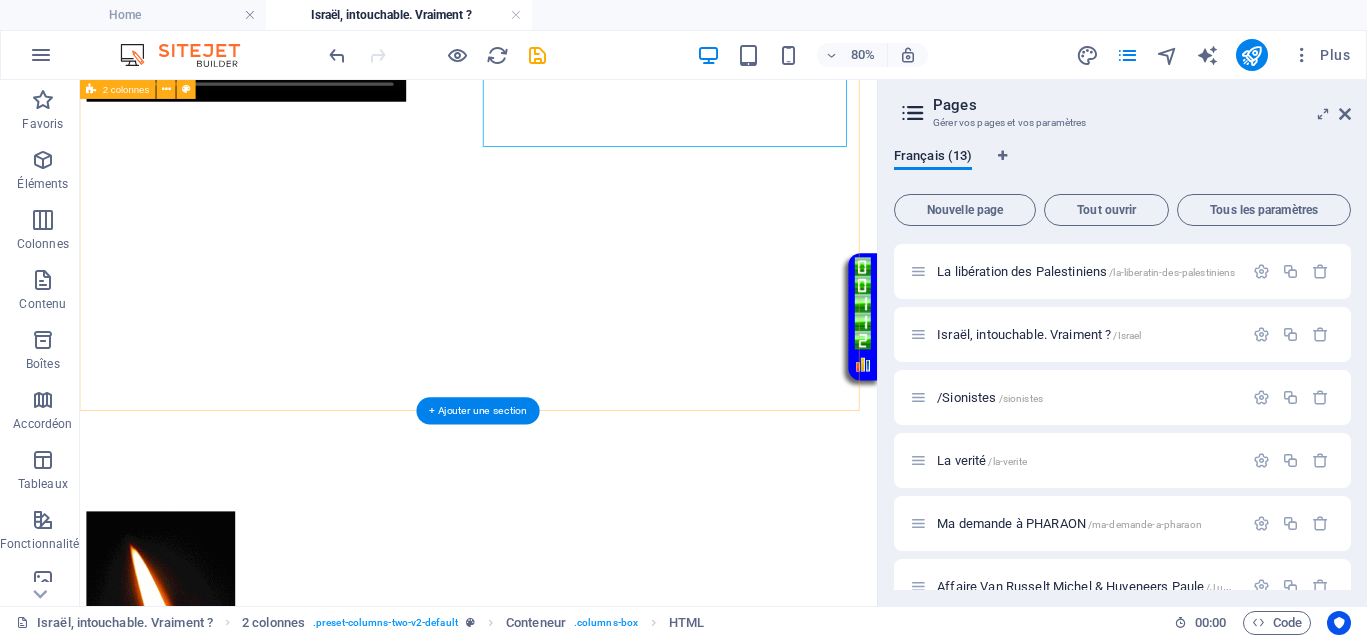 scroll, scrollTop: 750, scrollLeft: 0, axis: vertical 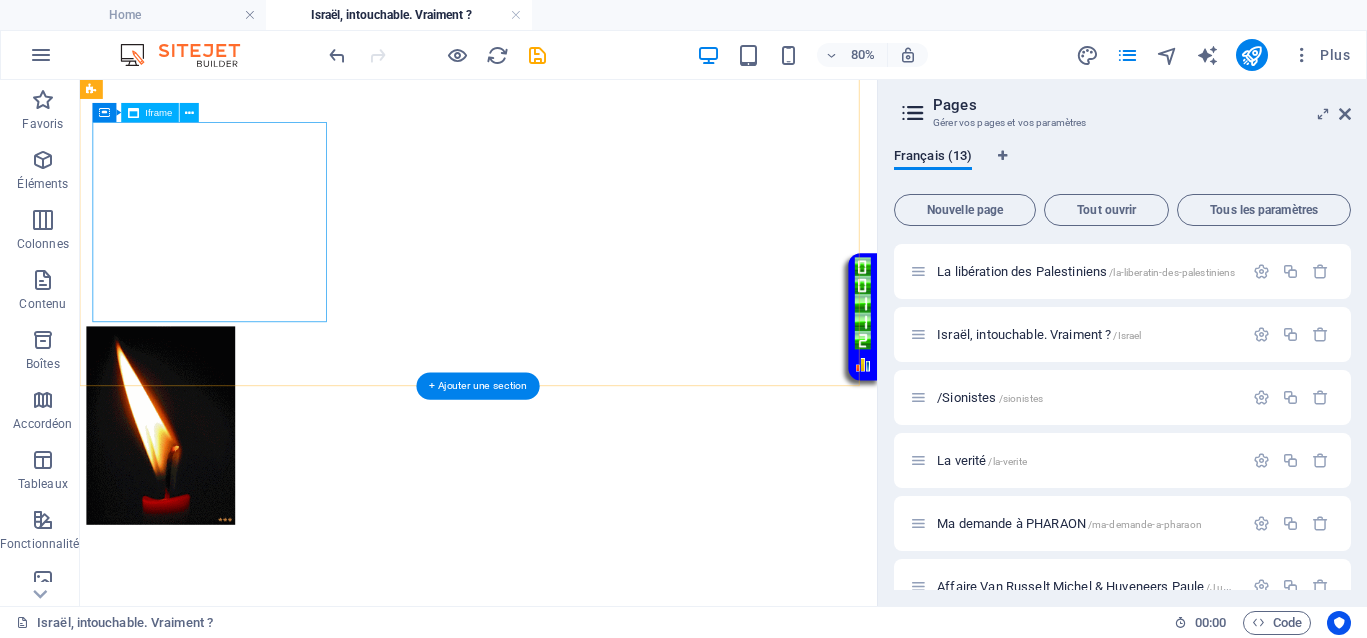 click on "</div>" at bounding box center [578, 261] 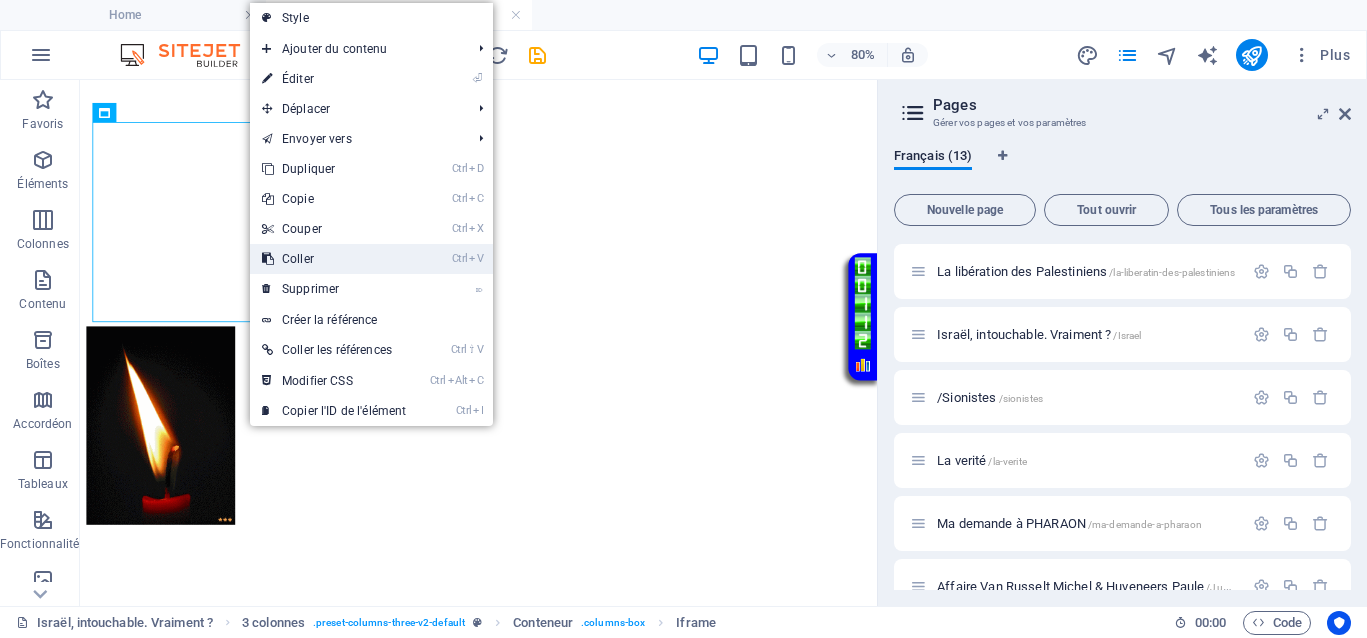 click on "Ctrl V  Coller" at bounding box center (334, 259) 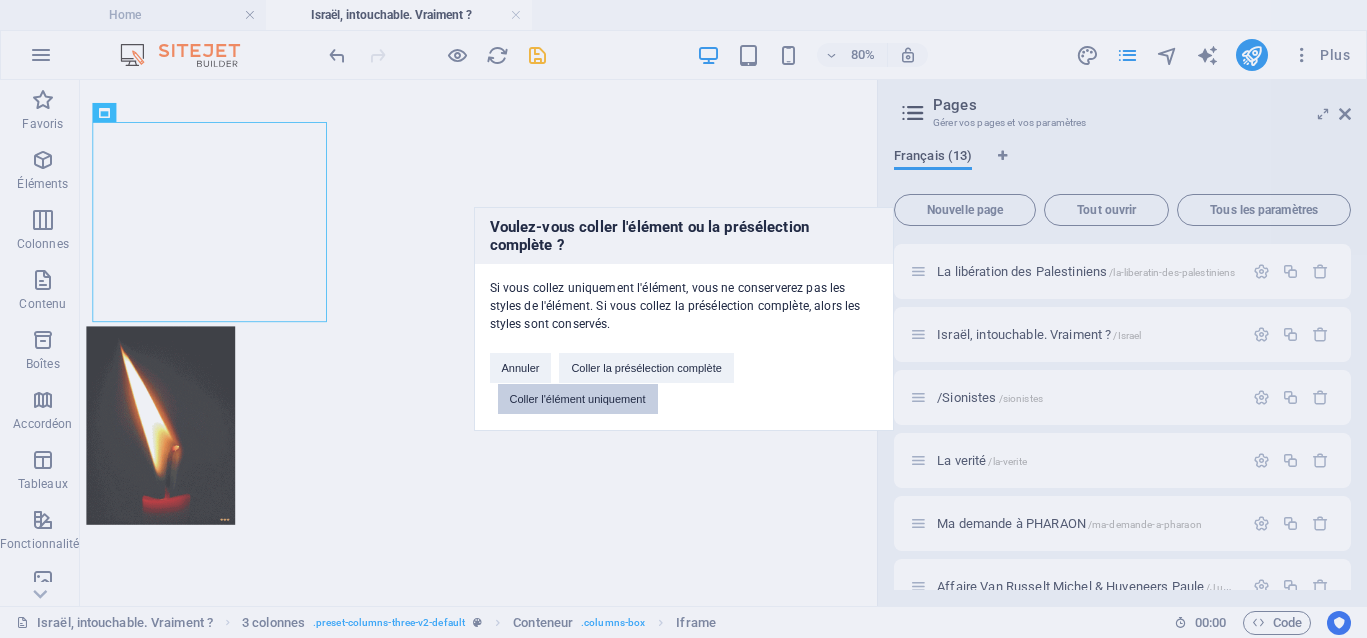 click on "Coller l'élément uniquement" at bounding box center (578, 399) 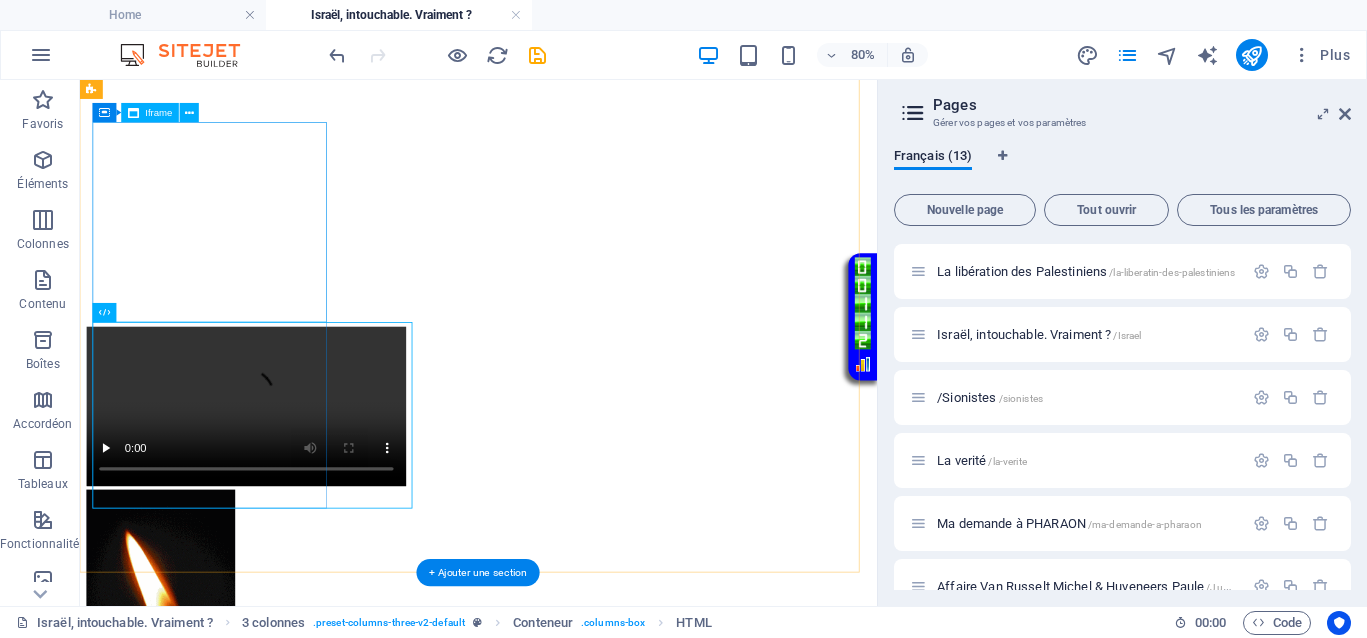 click on "</div>" at bounding box center (578, 261) 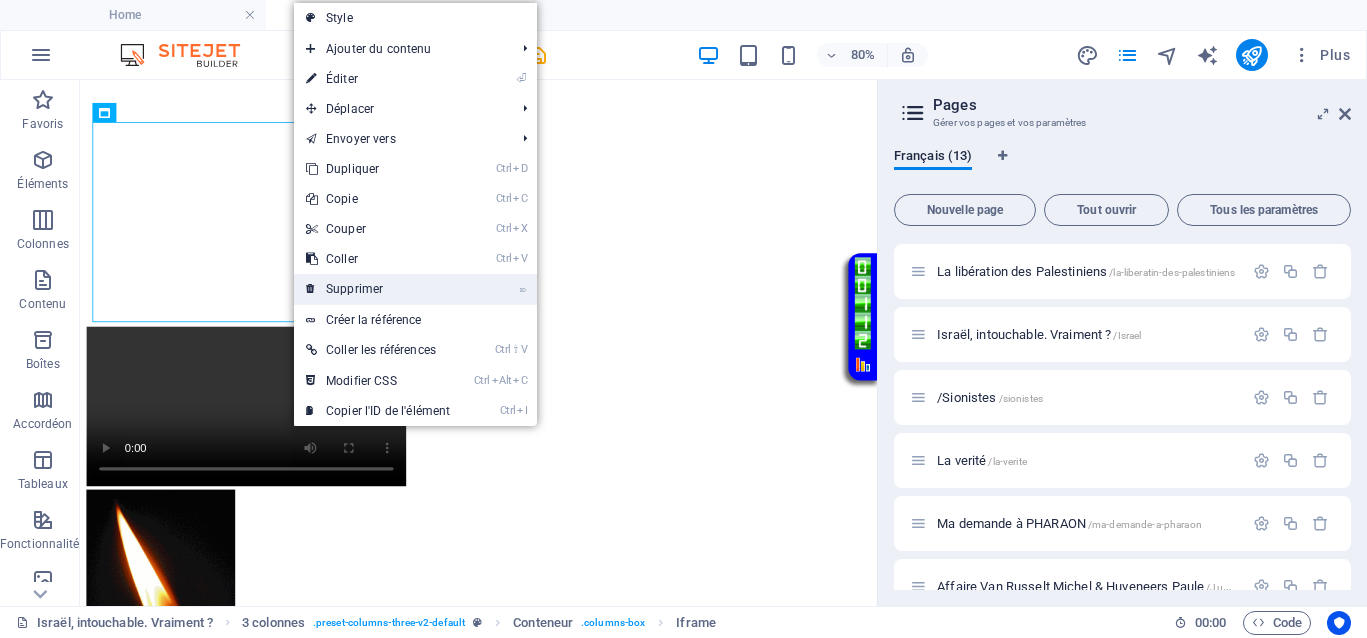 drag, startPoint x: 352, startPoint y: 292, endPoint x: 343, endPoint y: 274, distance: 20.12461 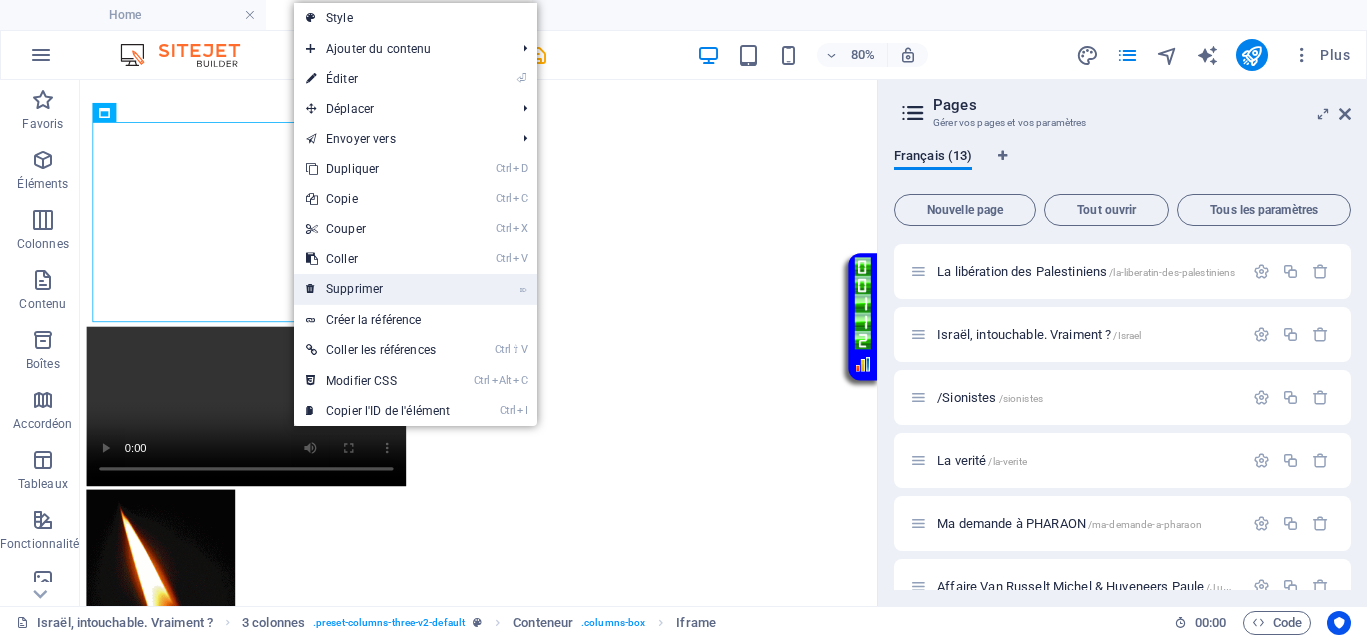 click on "⌦  Supprimer" at bounding box center (378, 289) 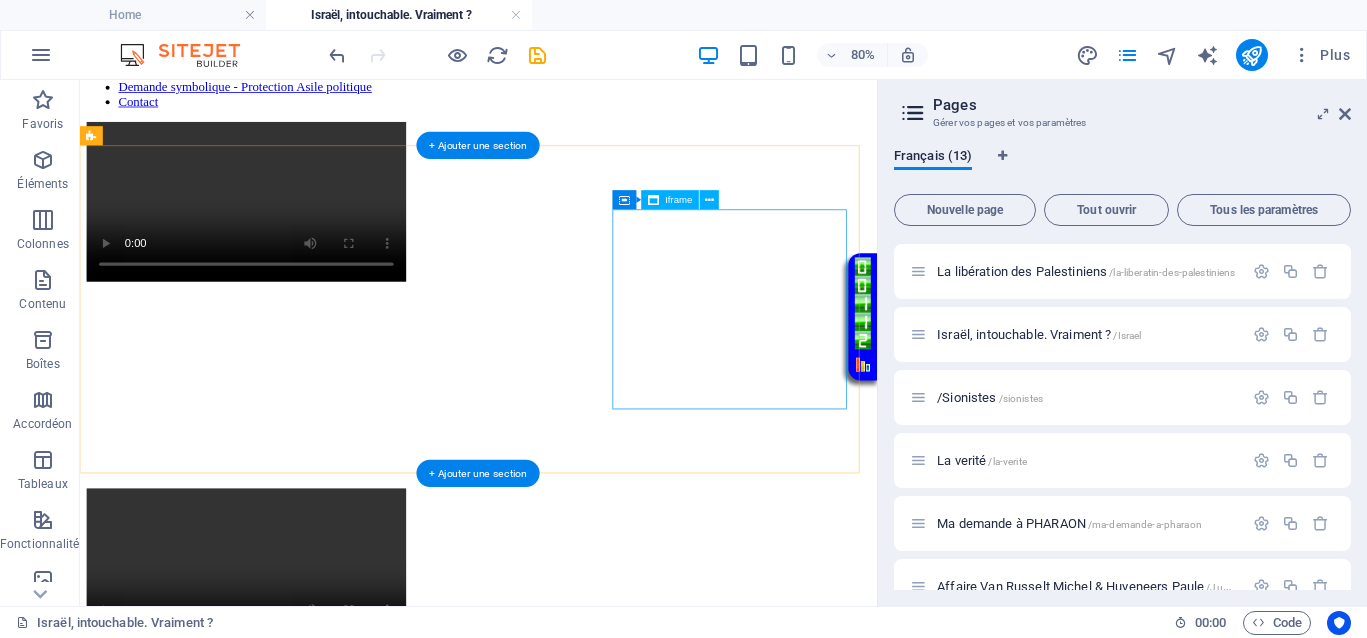 scroll, scrollTop: 250, scrollLeft: 0, axis: vertical 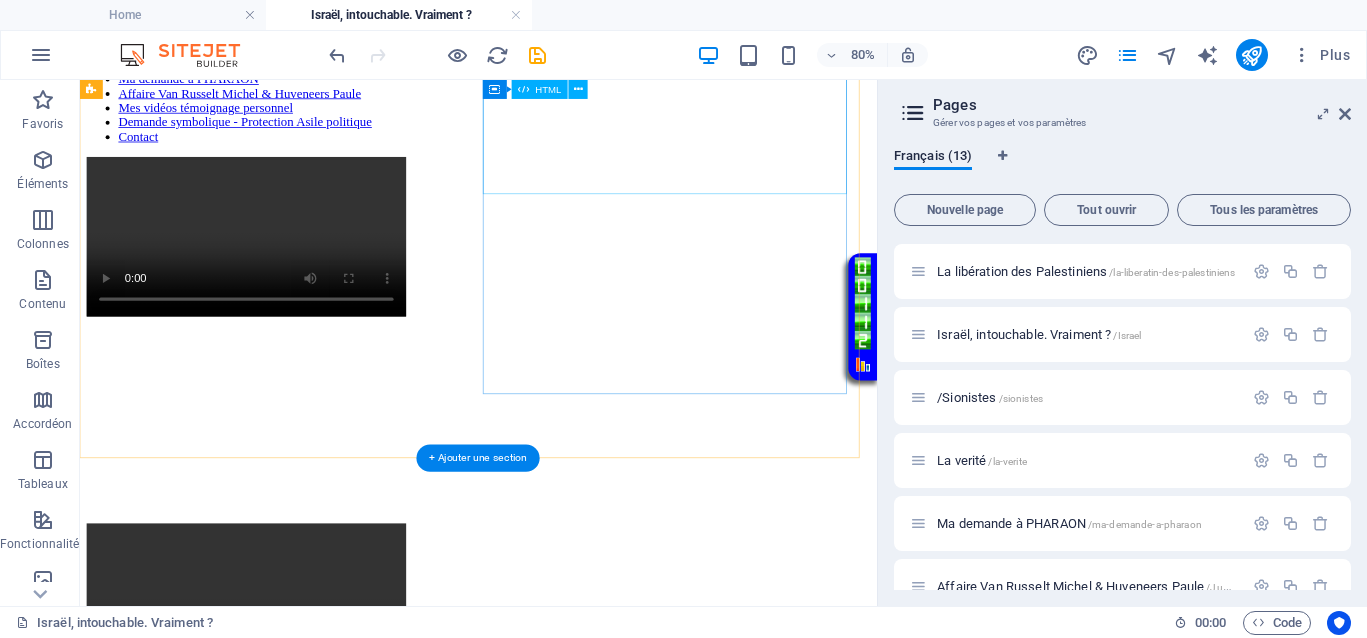 click on "Your browser does not support the video tag." at bounding box center [578, 278] 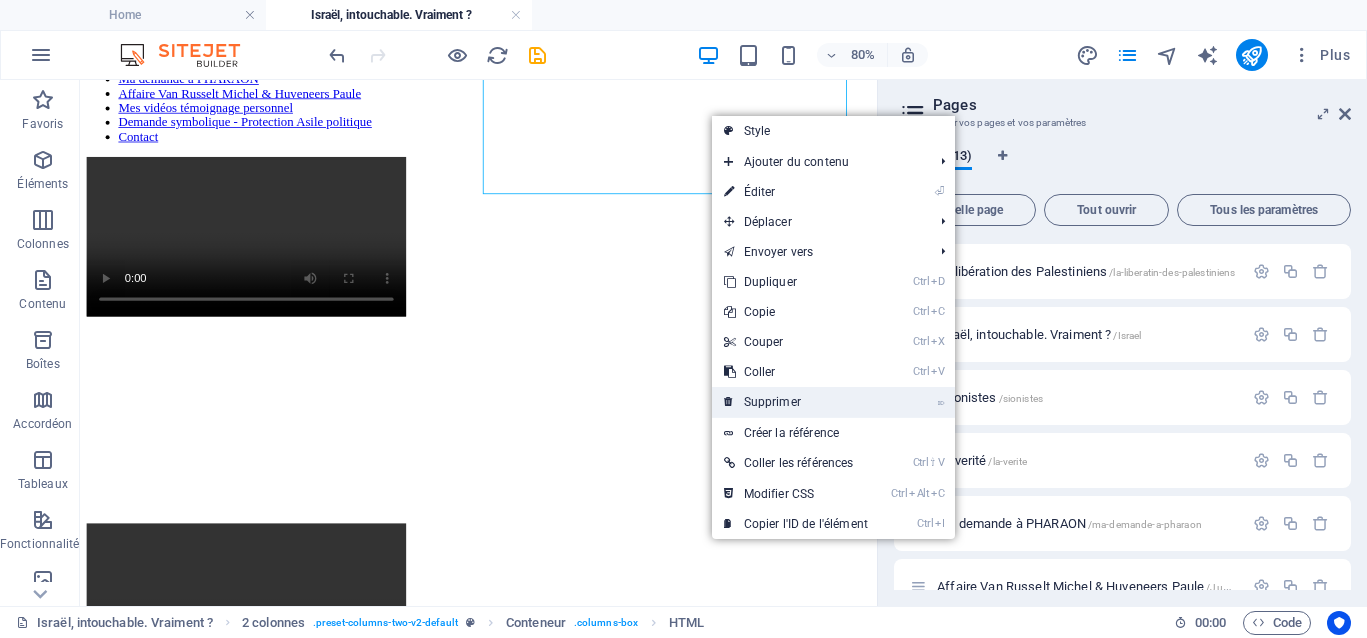 click on "⌦  Supprimer" at bounding box center [796, 402] 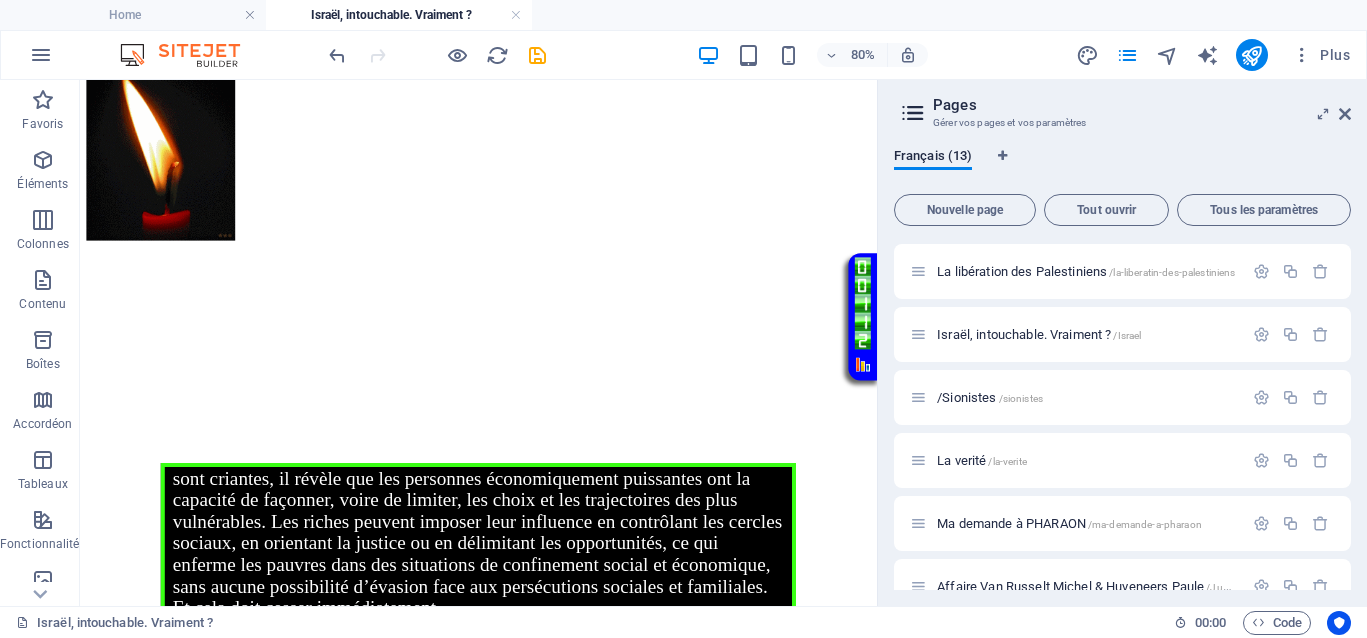 scroll, scrollTop: 875, scrollLeft: 0, axis: vertical 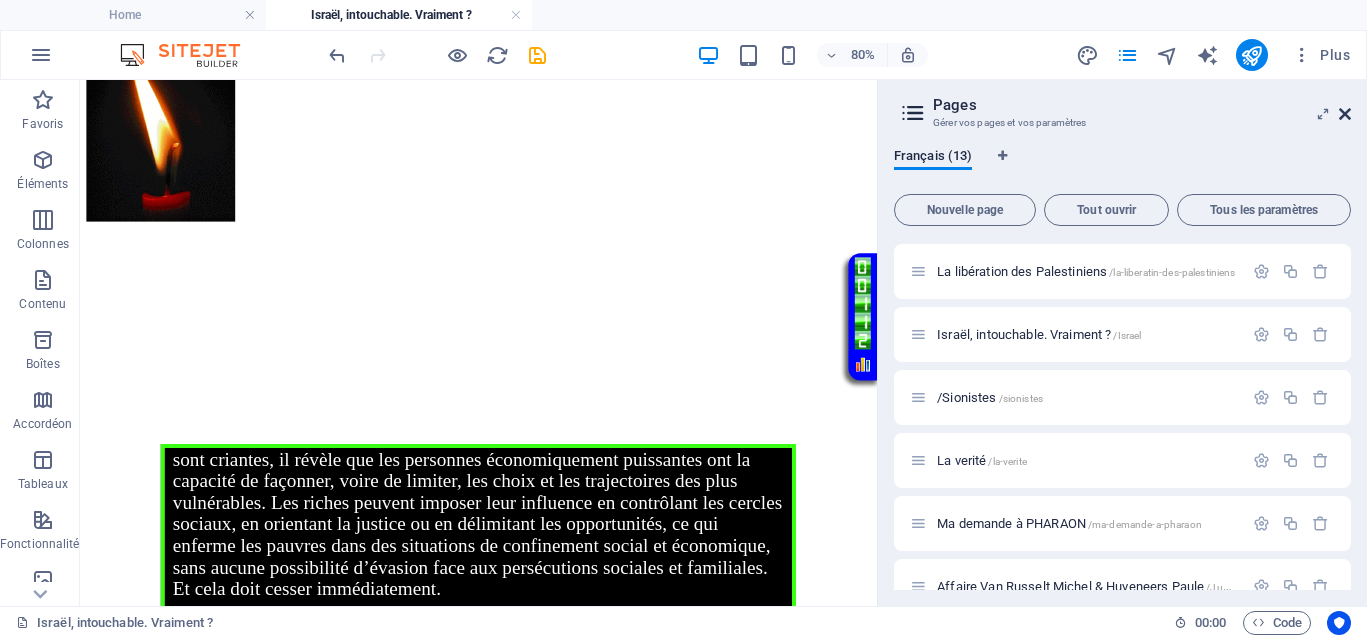 drag, startPoint x: 1338, startPoint y: 108, endPoint x: 1193, endPoint y: 35, distance: 162.33916 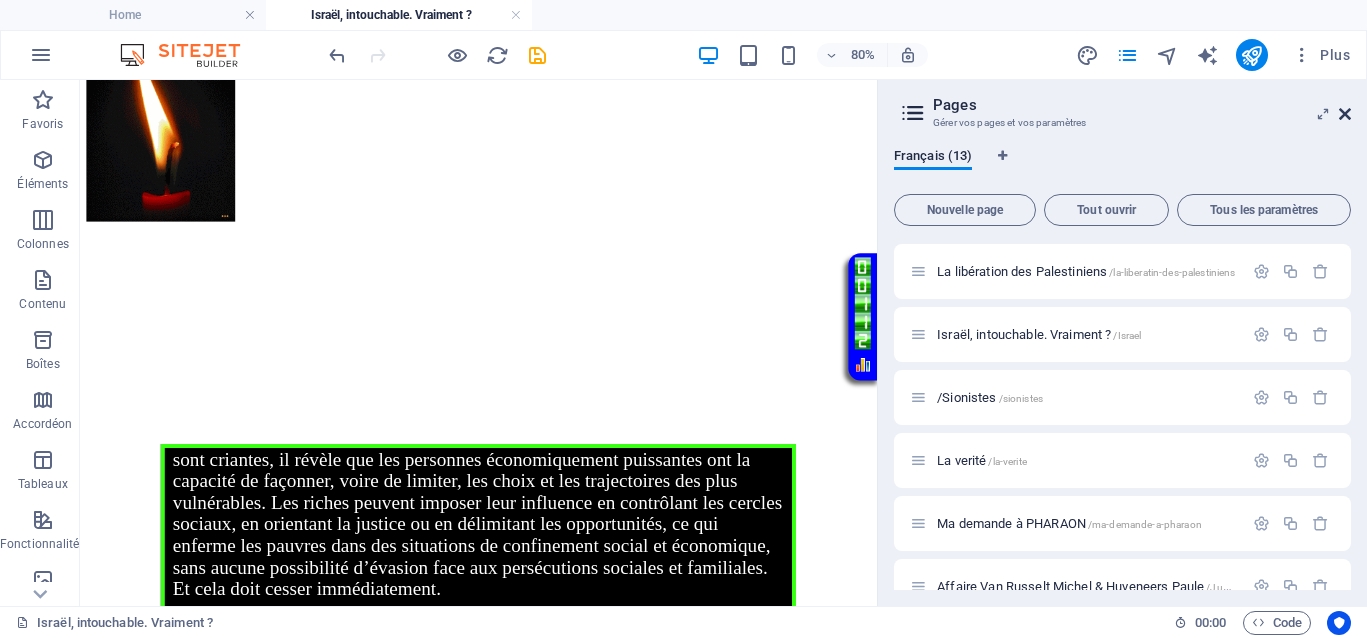 click at bounding box center [1345, 114] 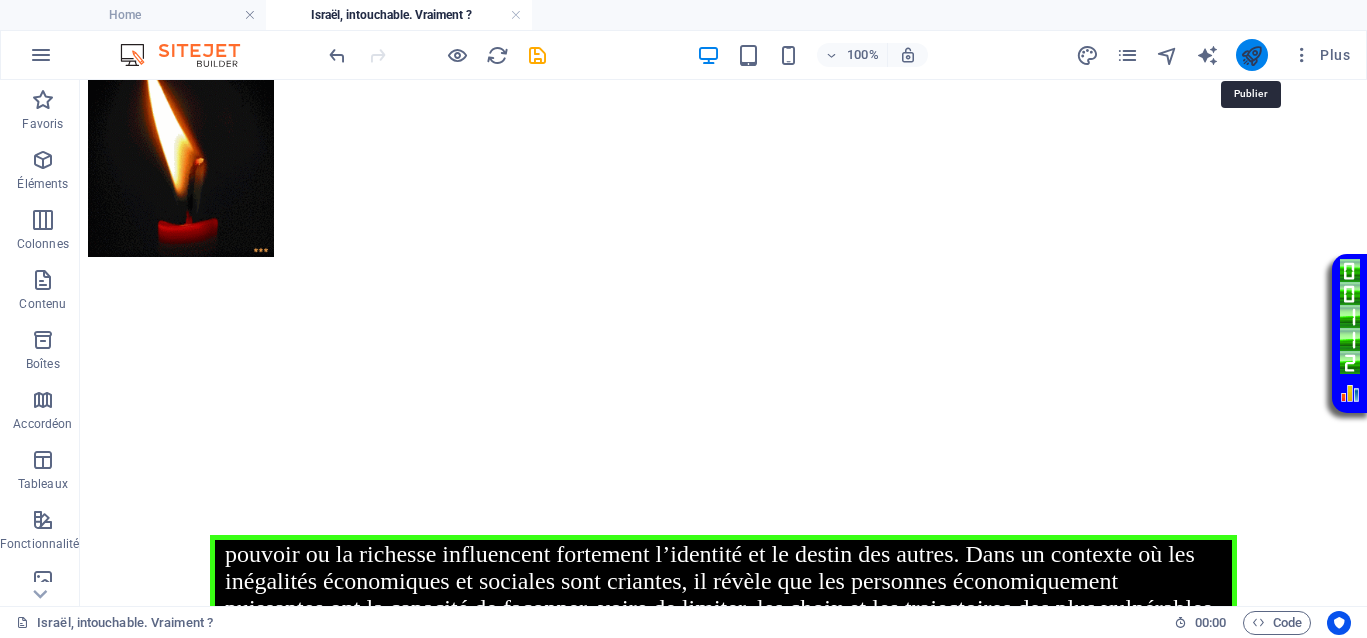 click at bounding box center [1251, 55] 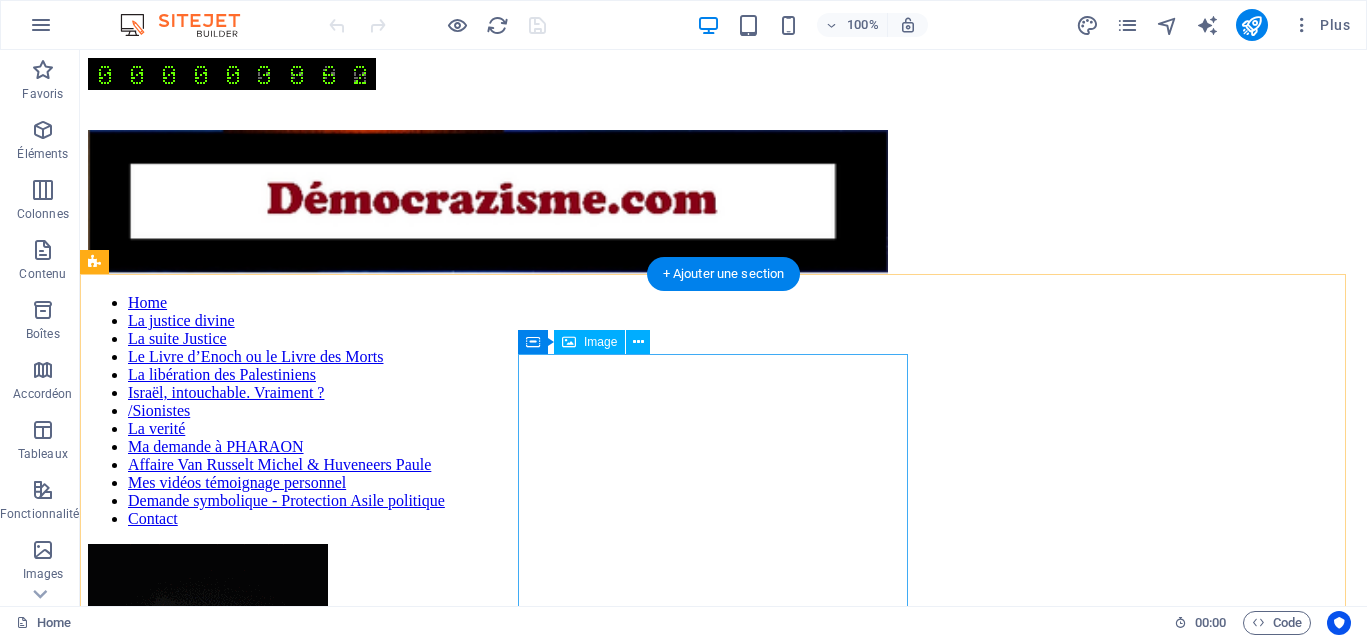 scroll, scrollTop: 0, scrollLeft: 0, axis: both 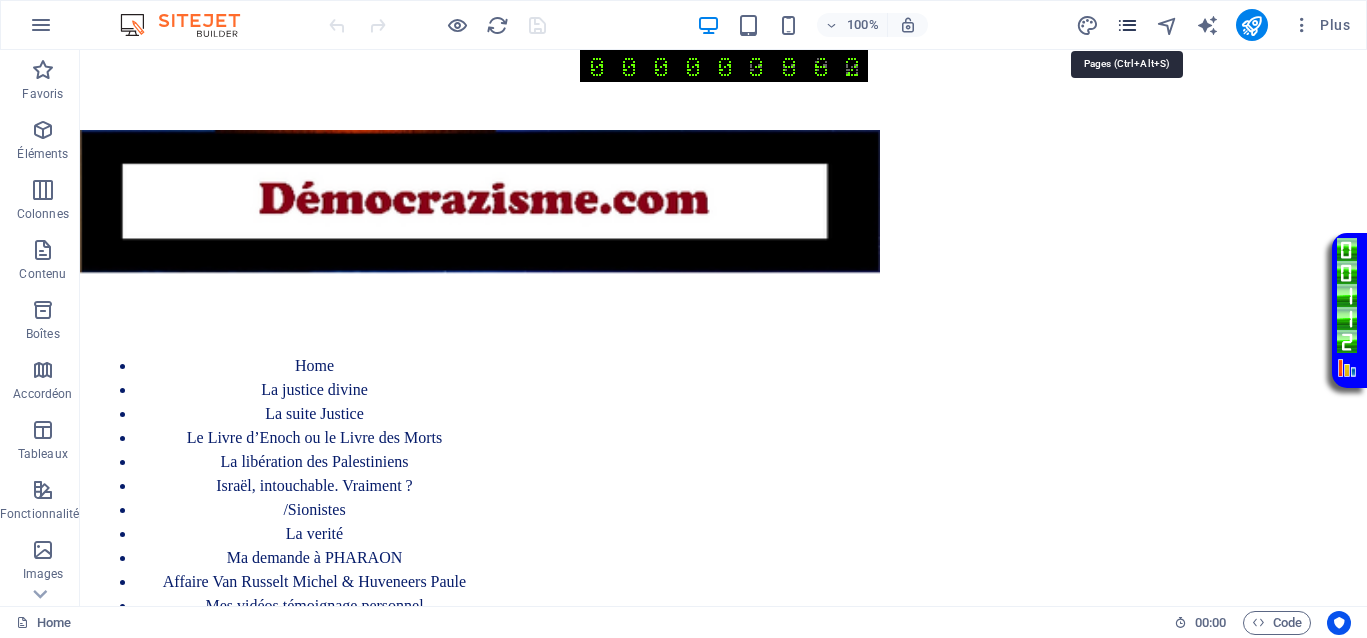 click at bounding box center [1127, 25] 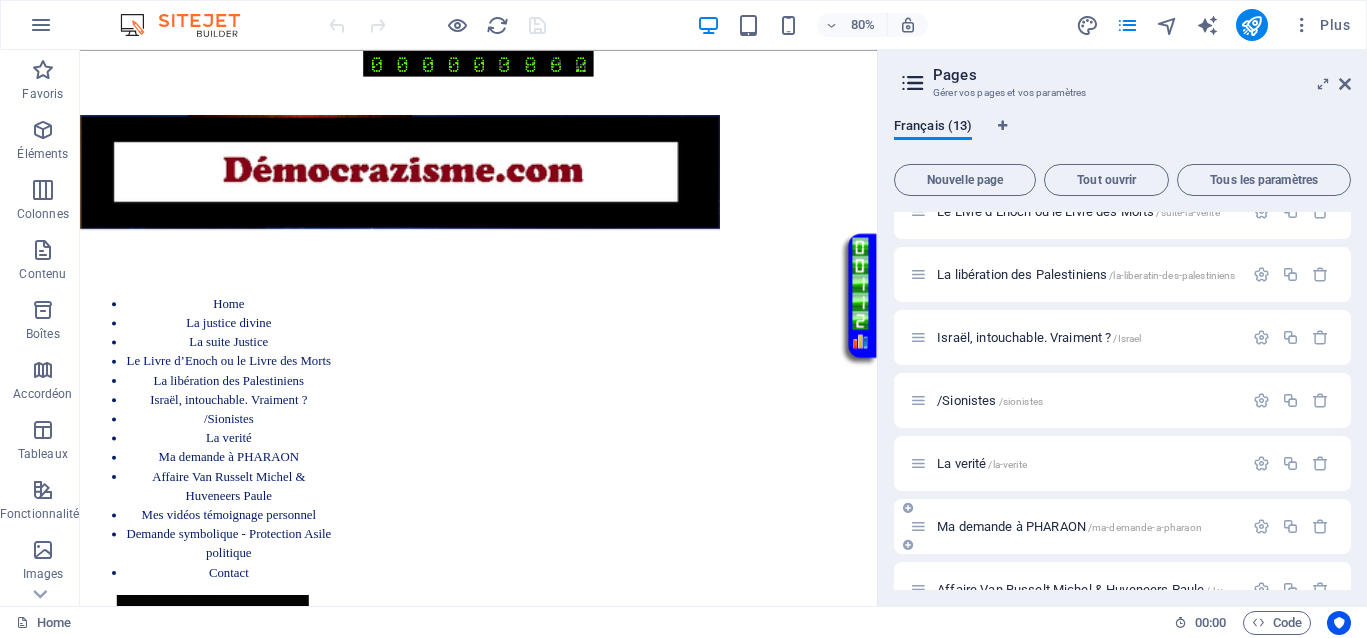 scroll, scrollTop: 250, scrollLeft: 0, axis: vertical 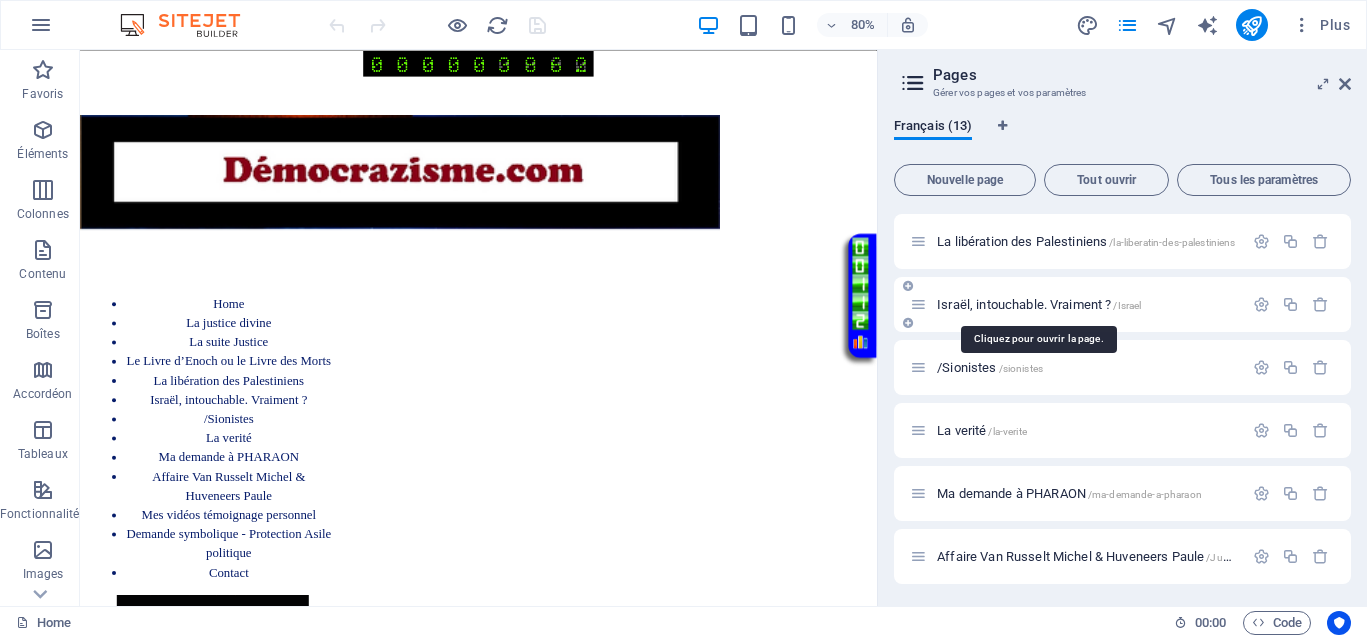 click on "Israël, intouchable. Vraiment ? /Israel" at bounding box center [1039, 304] 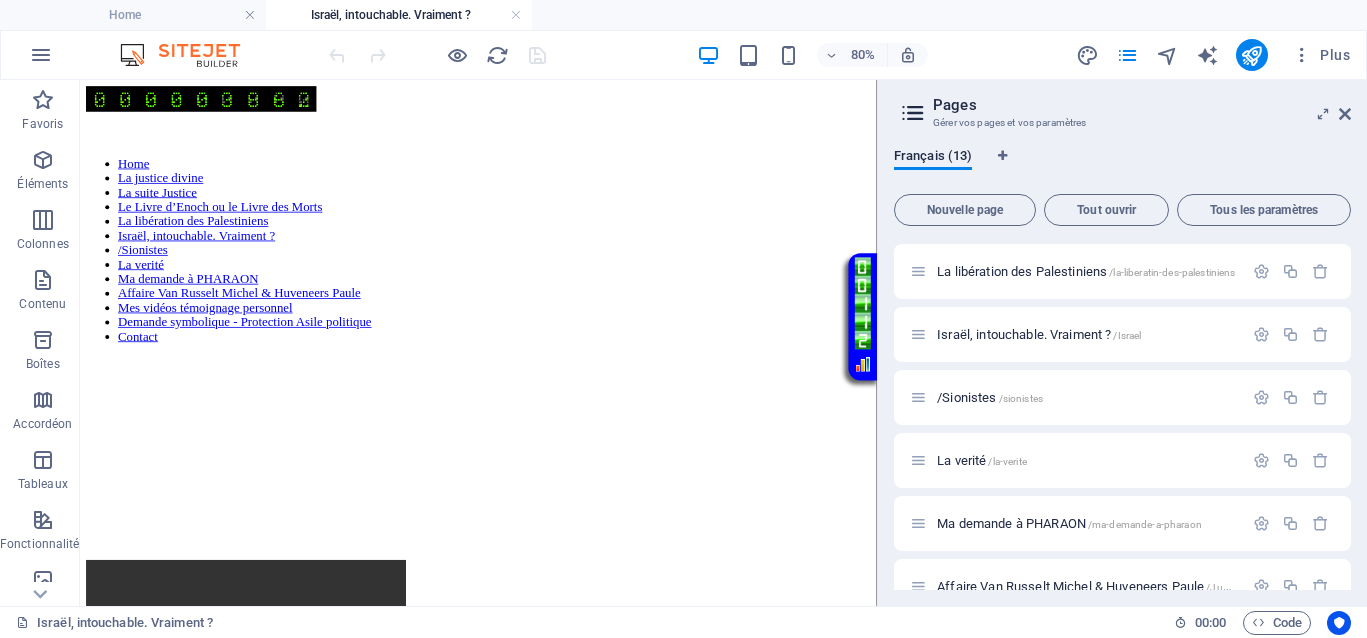 scroll, scrollTop: 0, scrollLeft: 0, axis: both 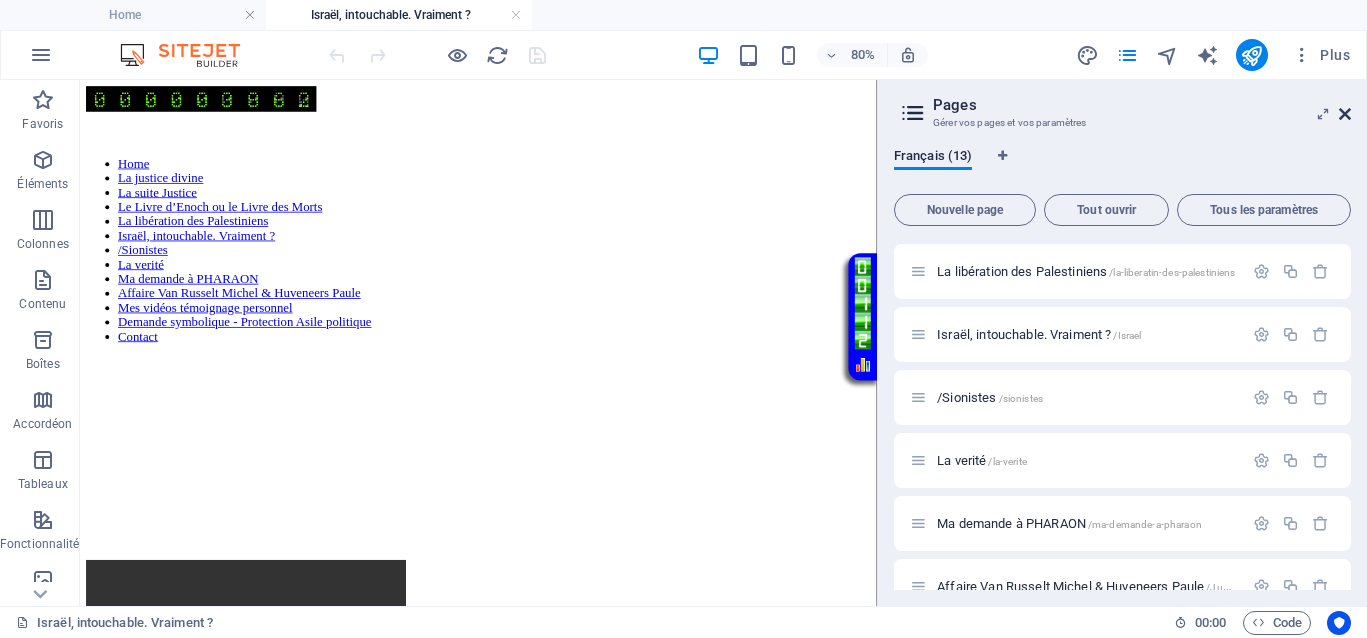 click at bounding box center [1345, 114] 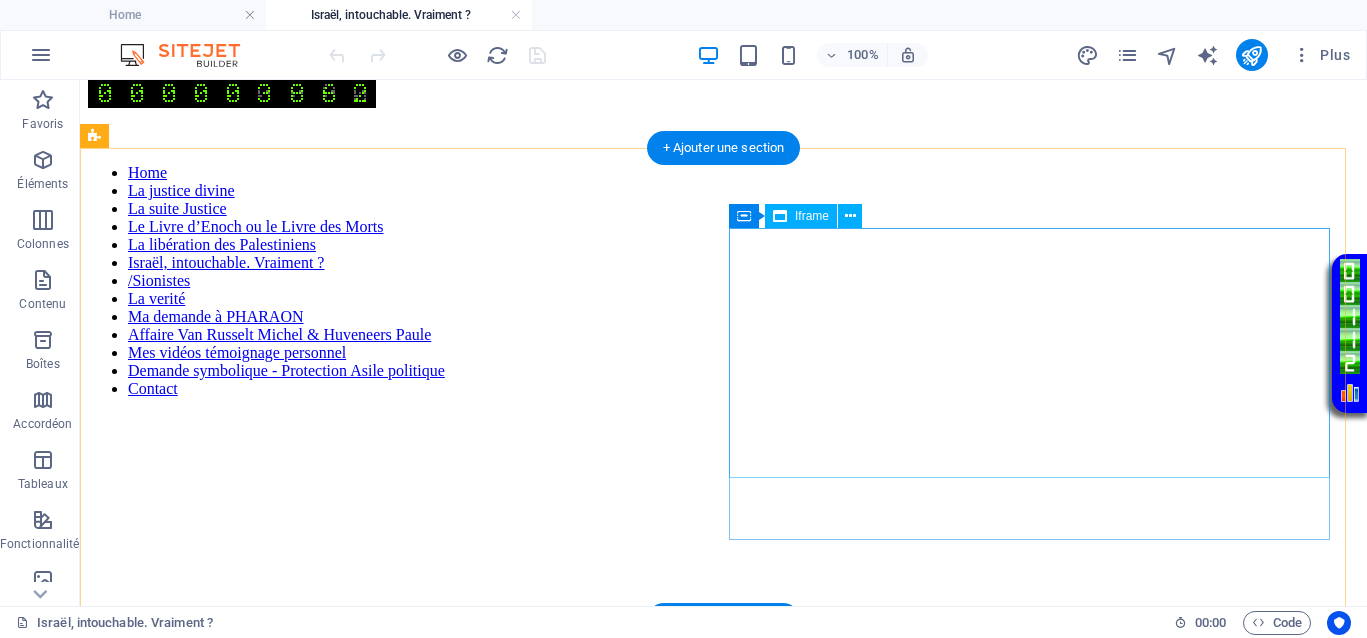 scroll, scrollTop: 0, scrollLeft: 0, axis: both 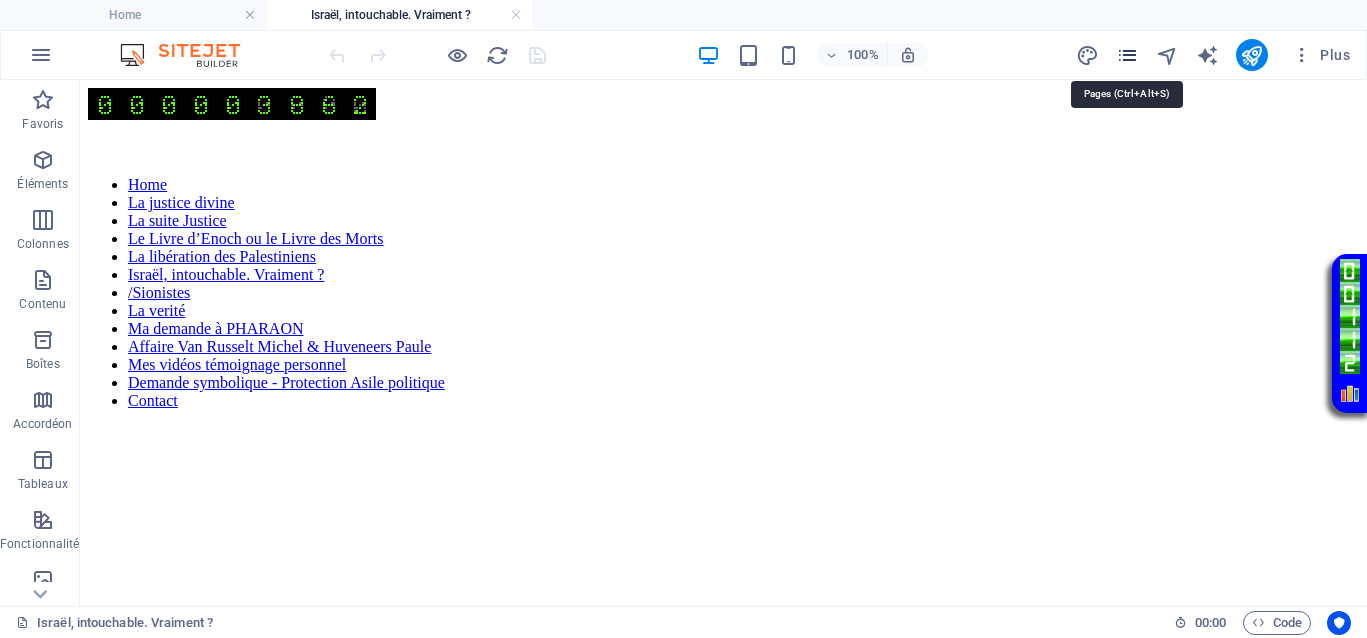 click at bounding box center (1127, 55) 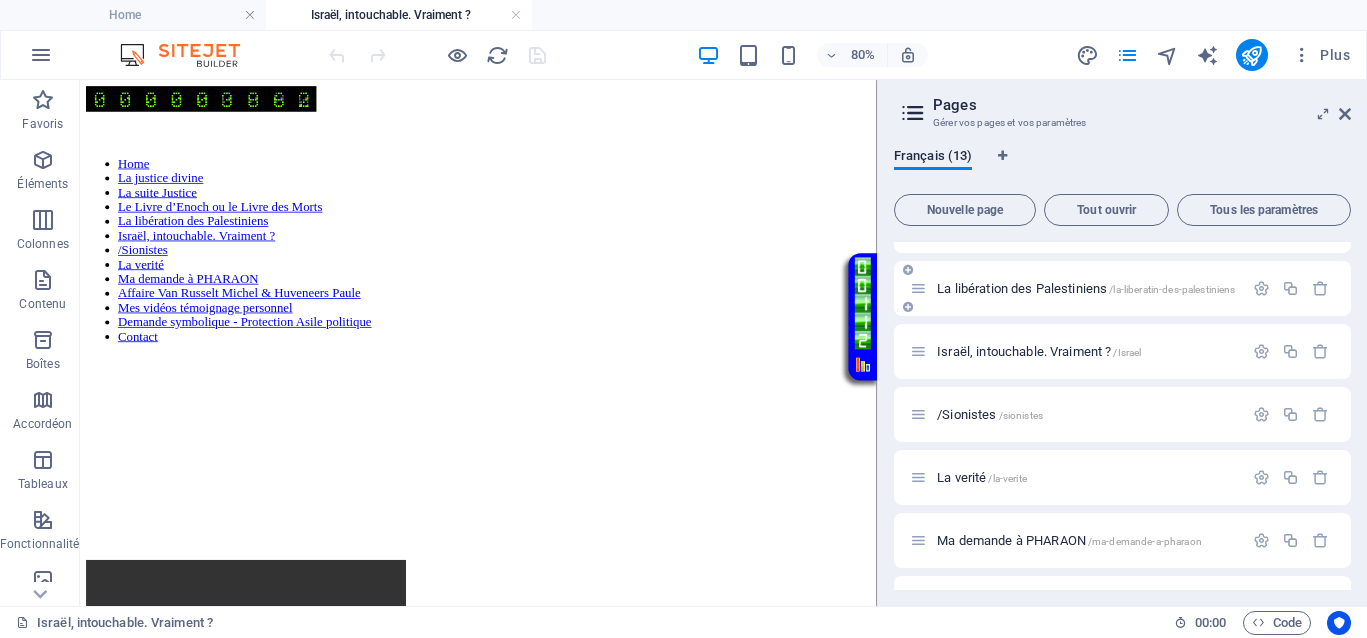 scroll, scrollTop: 250, scrollLeft: 0, axis: vertical 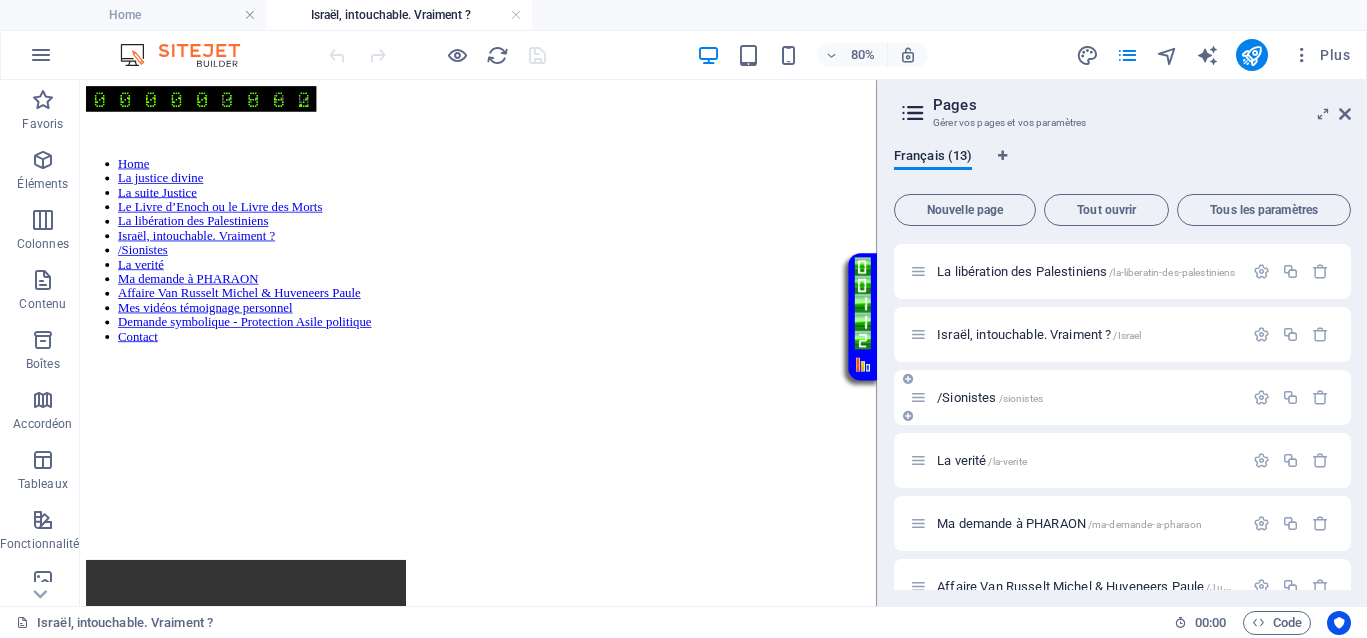 click on "/Sionistes /sionistes" at bounding box center (990, 397) 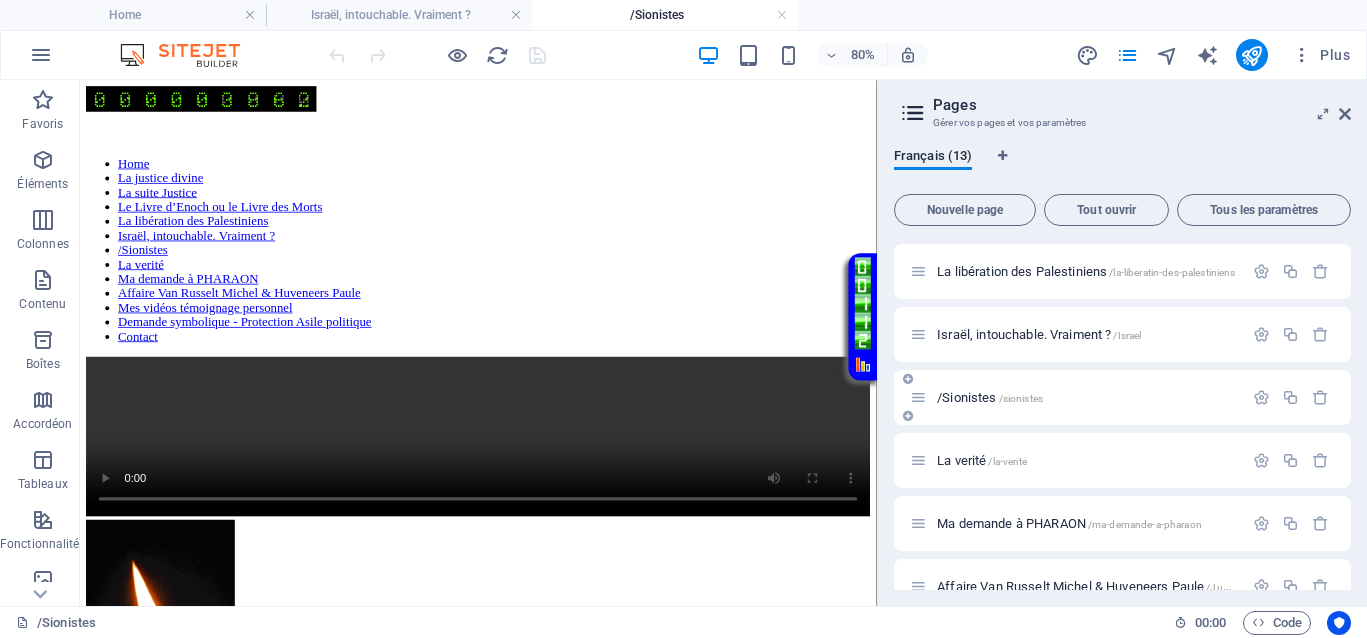 scroll, scrollTop: 0, scrollLeft: 0, axis: both 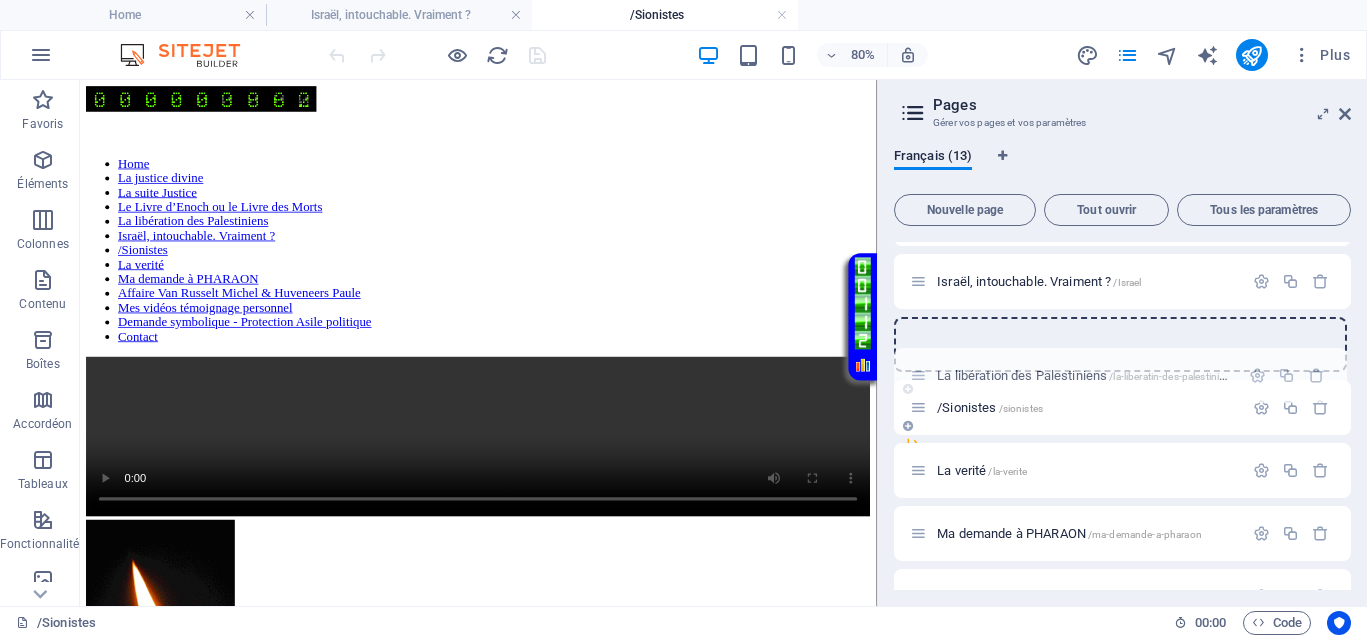 drag, startPoint x: 916, startPoint y: 276, endPoint x: 921, endPoint y: 383, distance: 107.11676 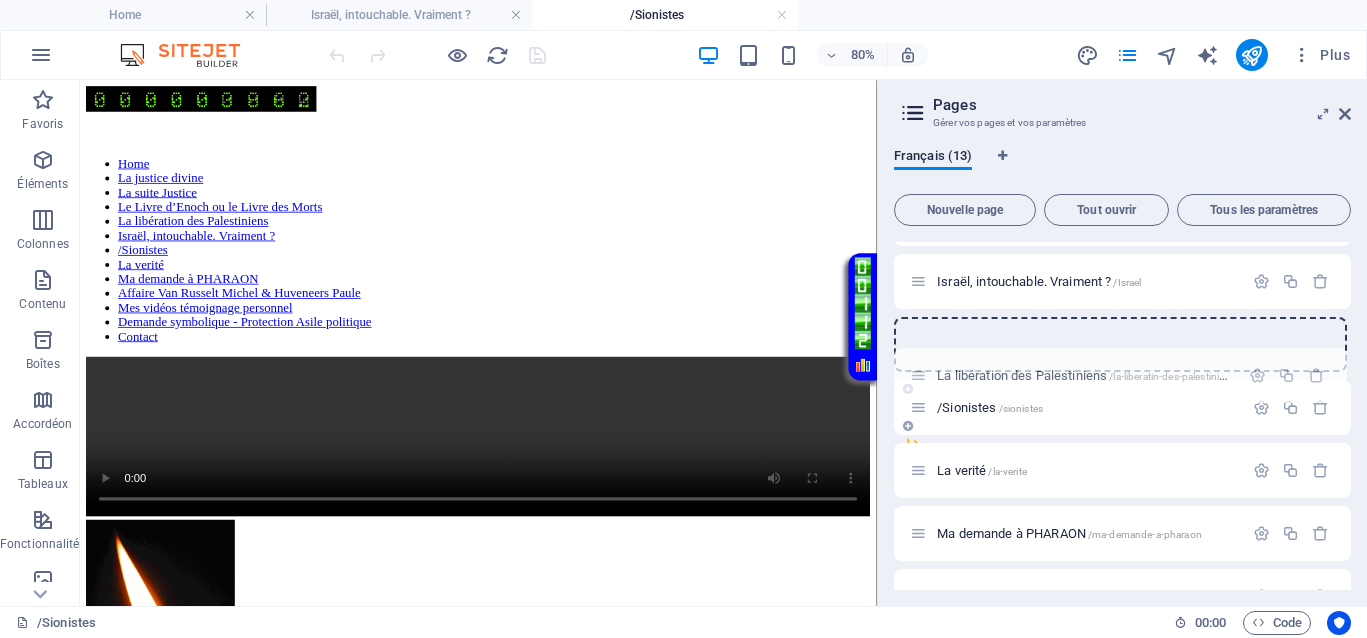 click on "Home / La justice divine /Justice La suite Justice /la-suite-justice Le Livre d’Enoch ou le Livre des Morts /suite-la-verite La libération des Palestiniens /la-liberatin-des-palestiniens Israël, intouchable. Vraiment ? /Israel /Sionistes /sionistes La verité /la-verite Ma demande à PHARAON /ma-demande-a-pharaon Affaire Van Russelt Michel & Huveneers Paule /JusticeVanrusselthuveneers Mes vidéos témoignage personnel /mes-videos Demande symbolique - Protection Asile politique /Politique Contact /Contact" at bounding box center [1122, 376] 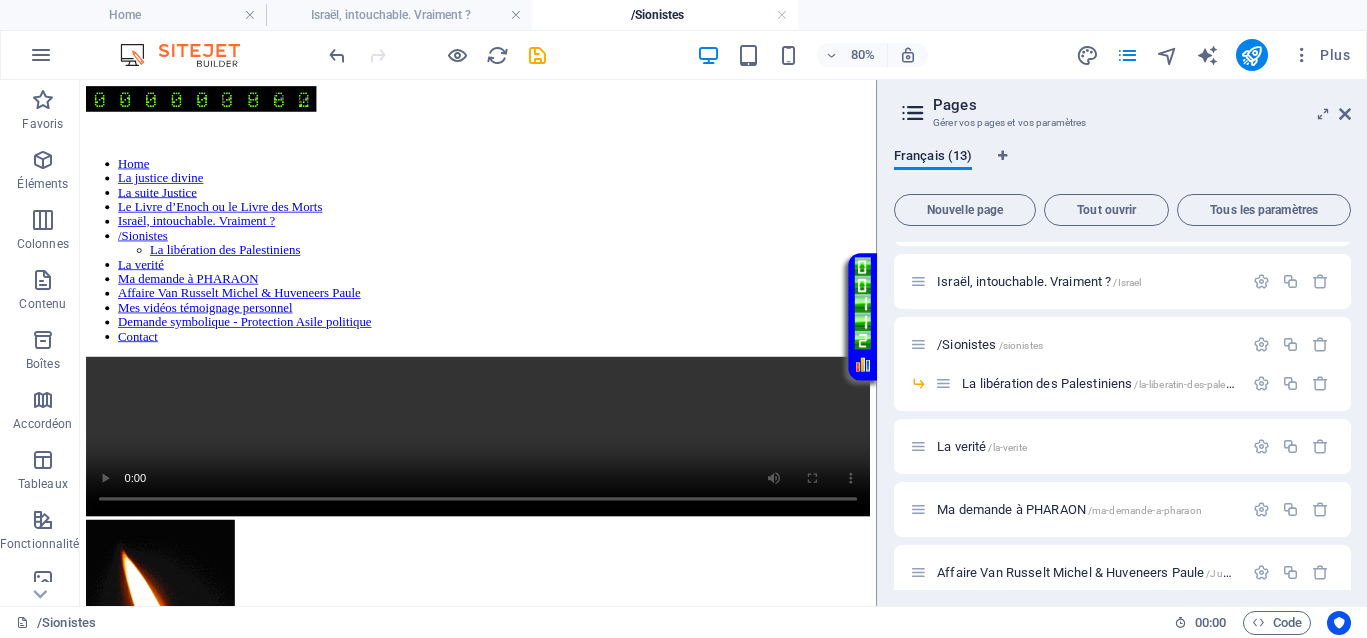drag, startPoint x: 942, startPoint y: 397, endPoint x: 890, endPoint y: 415, distance: 55.027267 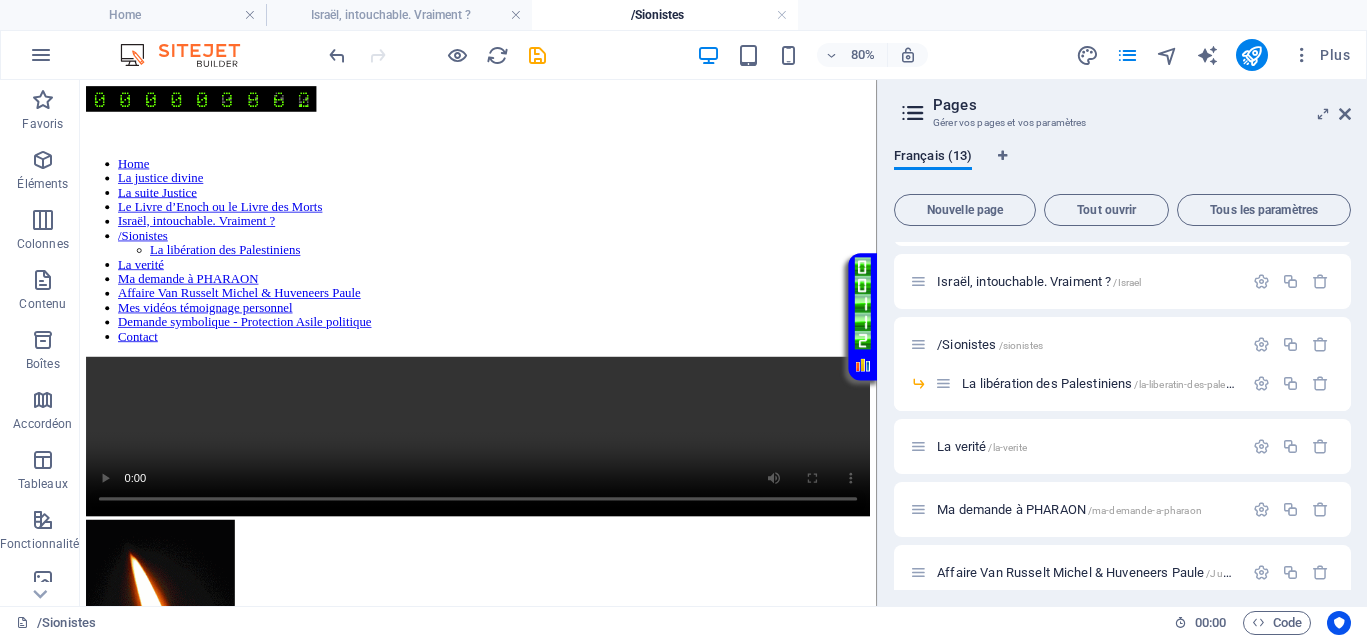 click on "Français (13) Nouvelle page Tout ouvrir Tous les paramètres Home / La justice divine /Justice La suite Justice /la-suite-justice Le Livre d’Enoch ou le Livre des Morts /suite-la-verite Israël, intouchable. Vraiment ? /Israel /Sionistes /sionistes La libération des Palestiniens /la-liberatin-des-palestiniens La verité /la-verite Ma demande à PHARAON /ma-demande-a-pharaon Affaire Van Russelt Michel & Huveneers Paule /JusticeVanrusselthuveneers Mes vidéos témoignage personnel /mes-videos Demande symbolique - Protection Asile politique /Politique Contact /Contact" at bounding box center (1122, 369) 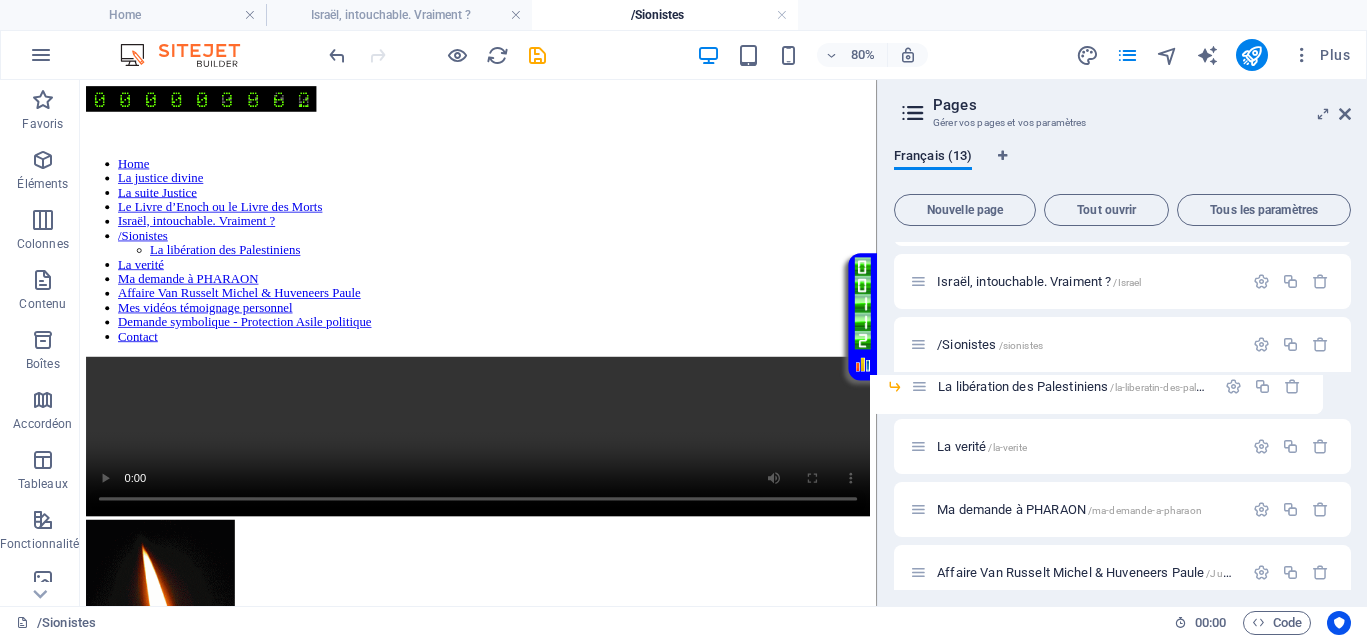 drag, startPoint x: 947, startPoint y: 386, endPoint x: 927, endPoint y: 400, distance: 24.41311 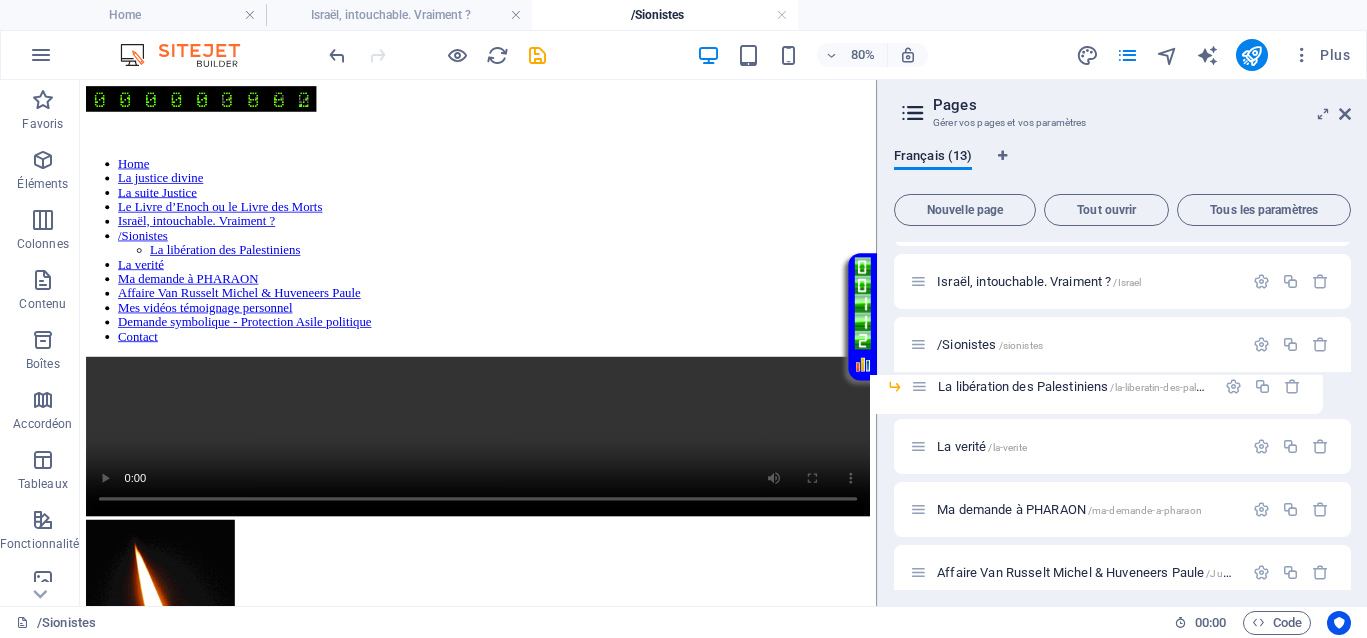 click on "Home / La justice divine /Justice La suite Justice /la-suite-justice Le Livre d’Enoch ou le Livre des Morts /suite-la-verite Israël, intouchable. Vraiment ? /Israel /Sionistes /sionistes La libération des Palestiniens /la-liberatin-des-palestiniens La verité /la-verite Ma demande à PHARAON /ma-demande-a-pharaon Affaire Van Russelt Michel & Huveneers Paule /JusticeVanrusselthuveneers Mes vidéos témoignage personnel /mes-videos Demande symbolique - Protection Asile politique /Politique Contact /Contact" at bounding box center [1122, 376] 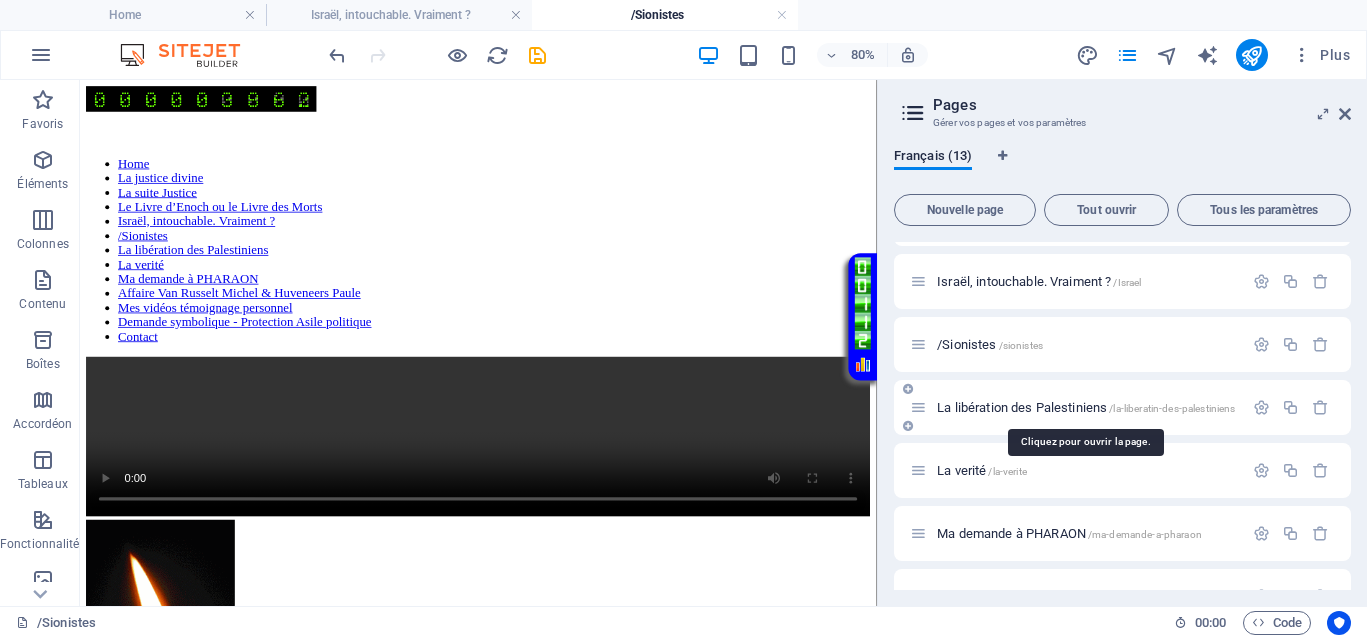 click on "La libération des Palestiniens /la-liberatin-des-palestiniens" at bounding box center [1086, 407] 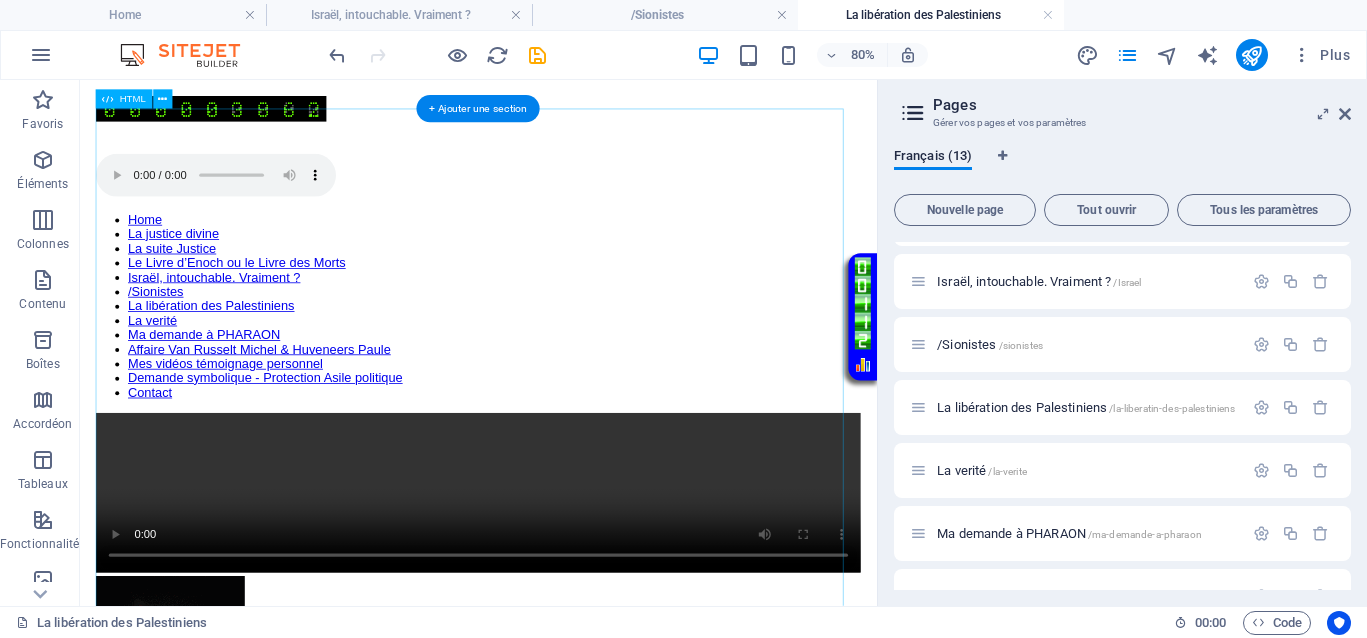 scroll, scrollTop: 625, scrollLeft: 0, axis: vertical 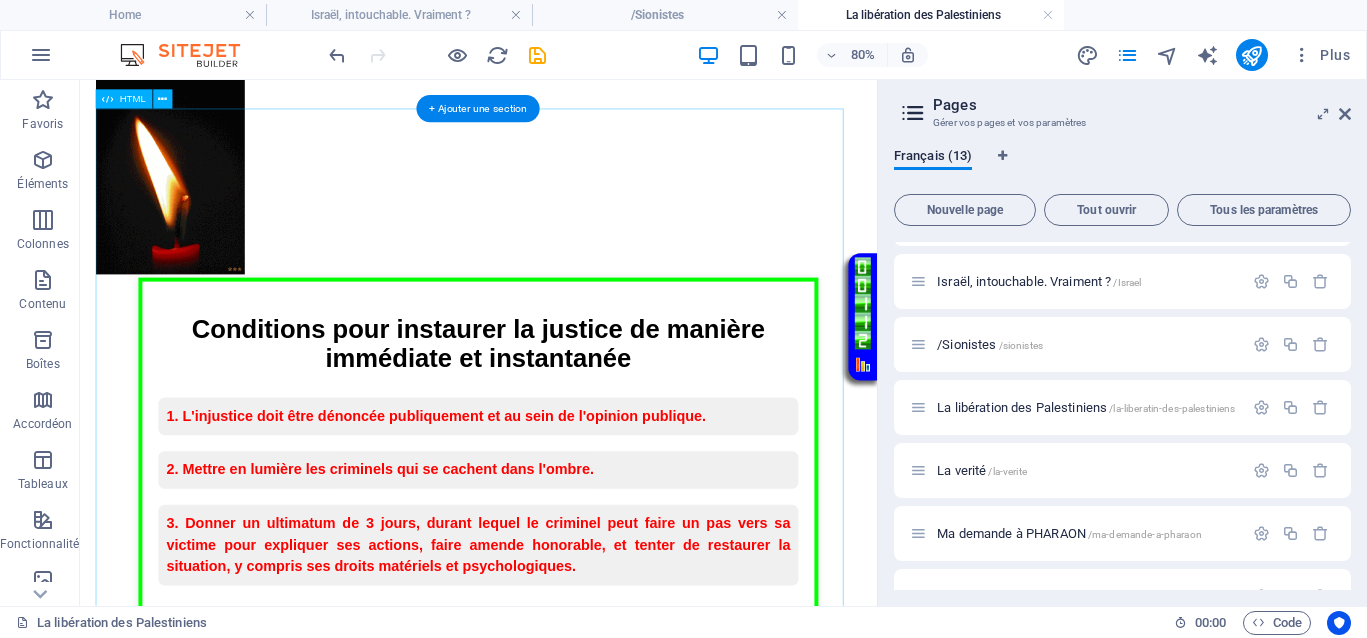 click on "Conditions pour instaurer la justice
Conditions pour instaurer la justice de manière immédiate et instantanée
1. L'injustice doit être dénoncée publiquement et au sein de l'opinion publique.
2. Mettre en lumière les criminels qui se cachent dans l'ombre.
3. Donner un ultimatum de 3 jours, durant lequel le criminel peut faire un pas vers sa victime pour expliquer ses actions, faire amende honorable, et tenter de restaurer la situation, y compris ses droits matériels et psychologiques.
Victimes, prenez la parole : un délai de 3 jours pour la reddition du criminel." at bounding box center (578, 896) 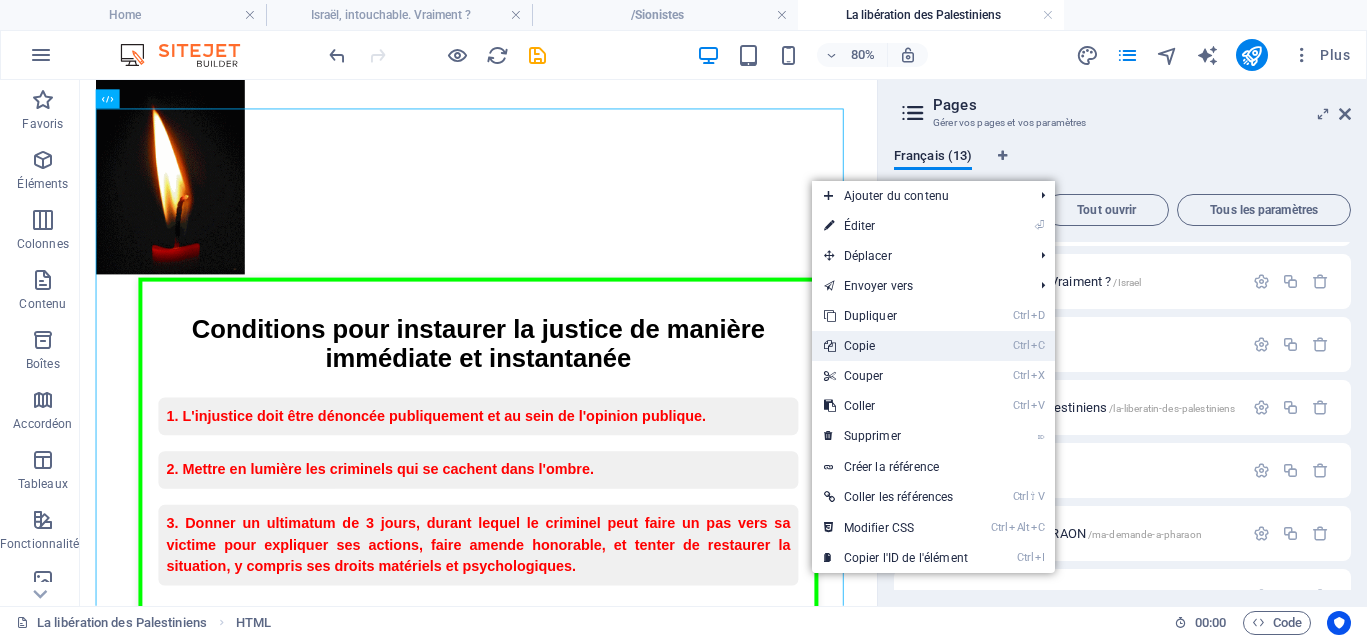 click on "Ctrl C  Copie" at bounding box center (896, 346) 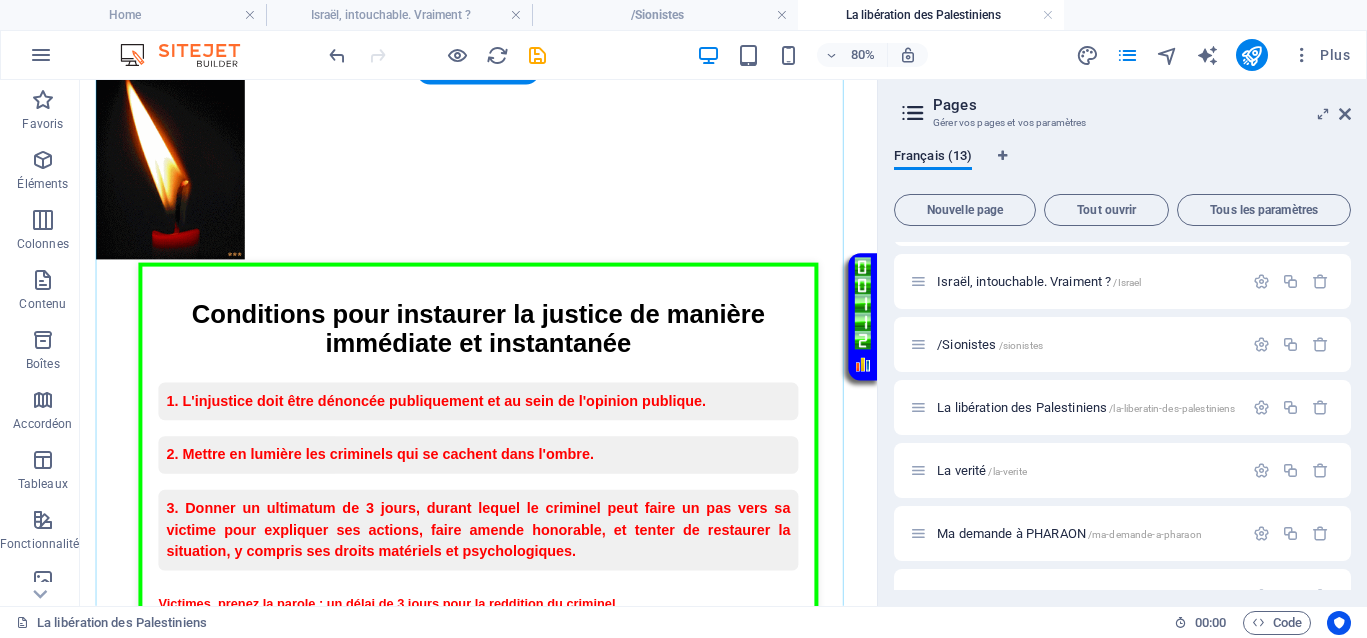scroll, scrollTop: 740, scrollLeft: 0, axis: vertical 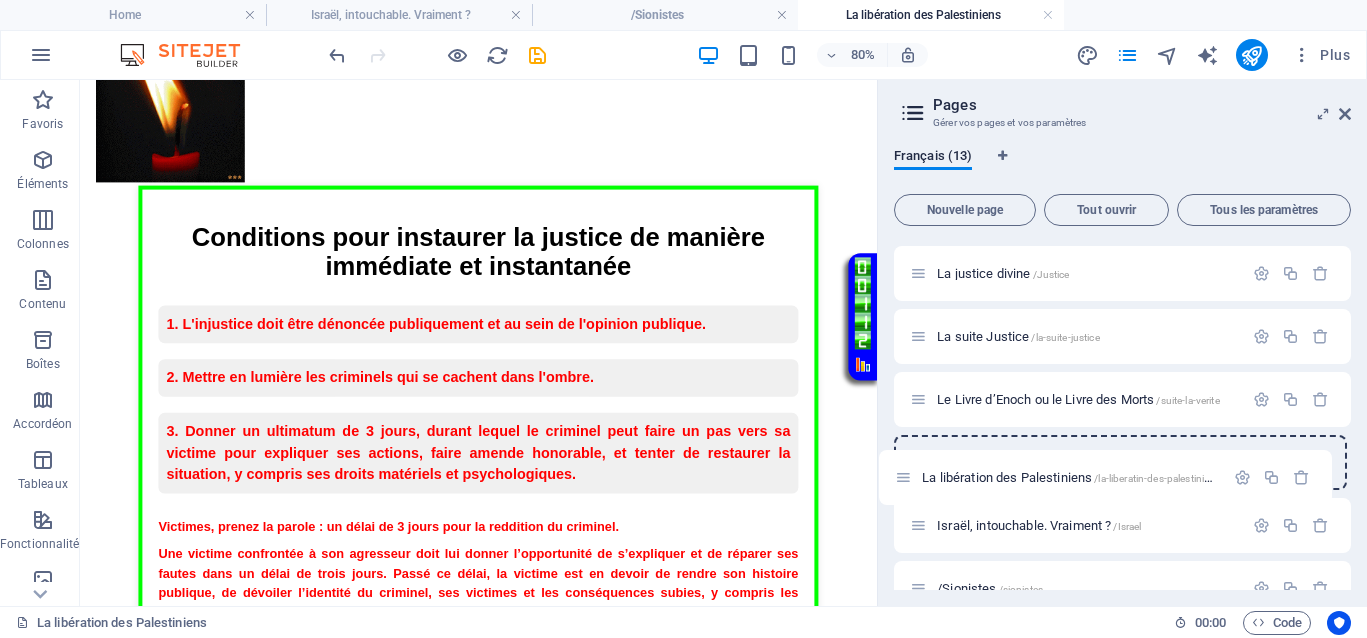 drag, startPoint x: 923, startPoint y: 410, endPoint x: 936, endPoint y: 489, distance: 80.06248 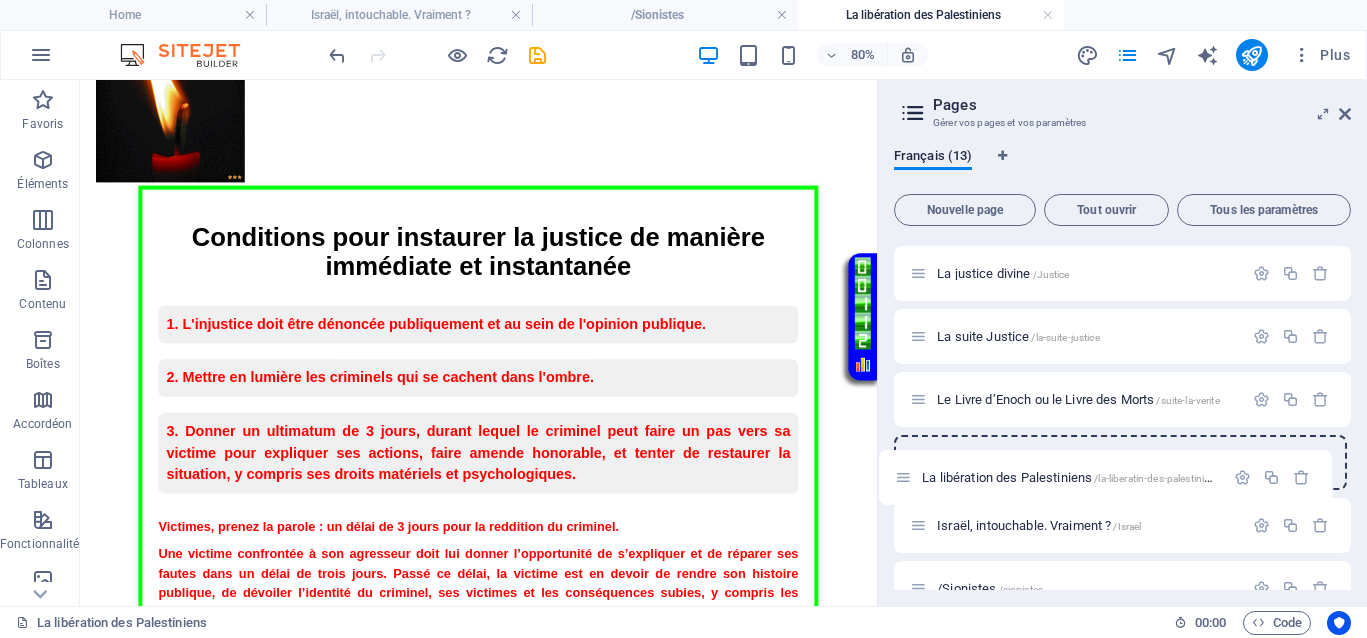 click on "Home / La justice divine /Justice La suite Justice /la-suite-justice Le Livre d’Enoch ou le Livre des Morts /suite-la-verite Israël, intouchable. Vraiment ? /Israel /Sionistes /sionistes La libération des Palestiniens /la-liberatin-des-palestiniens La verité /la-verite Ma demande à PHARAON /ma-demande-a-pharaon Affaire Van Russelt Michel & Huveneers Paule /JusticeVanrusselthuveneers Mes vidéos témoignage personnel /mes-videos Demande symbolique - Protection Asile politique /Politique Contact /Contact" at bounding box center (1122, 588) 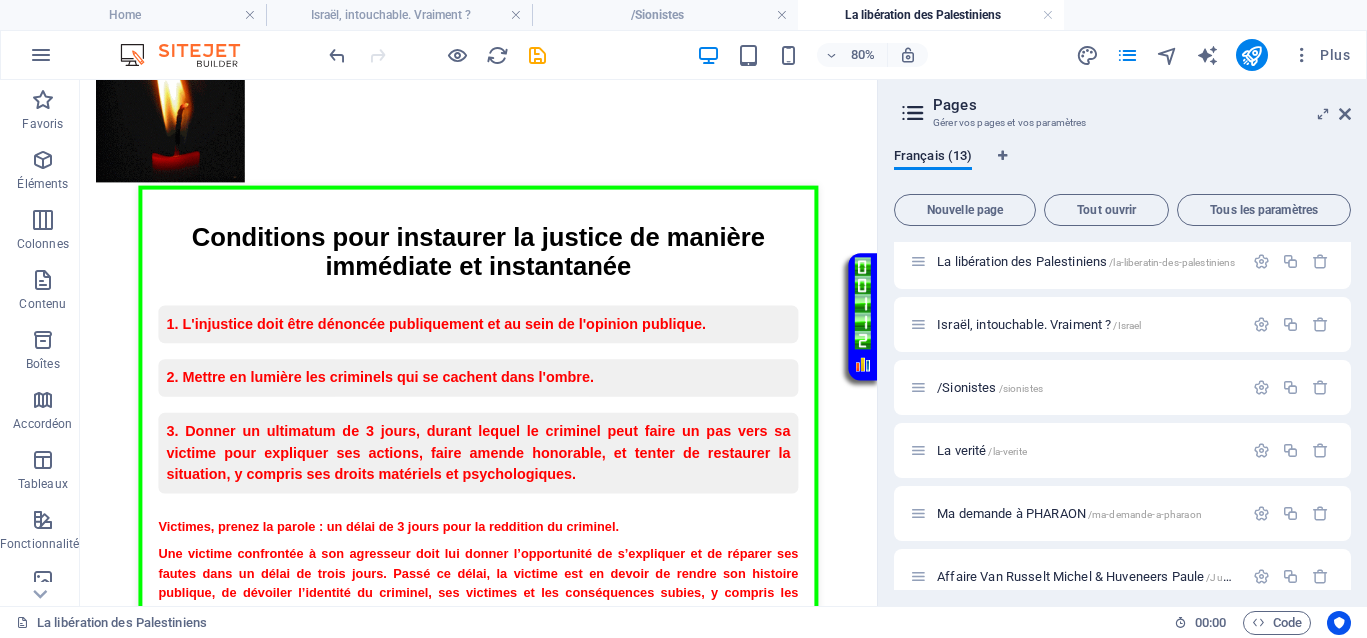 scroll, scrollTop: 309, scrollLeft: 0, axis: vertical 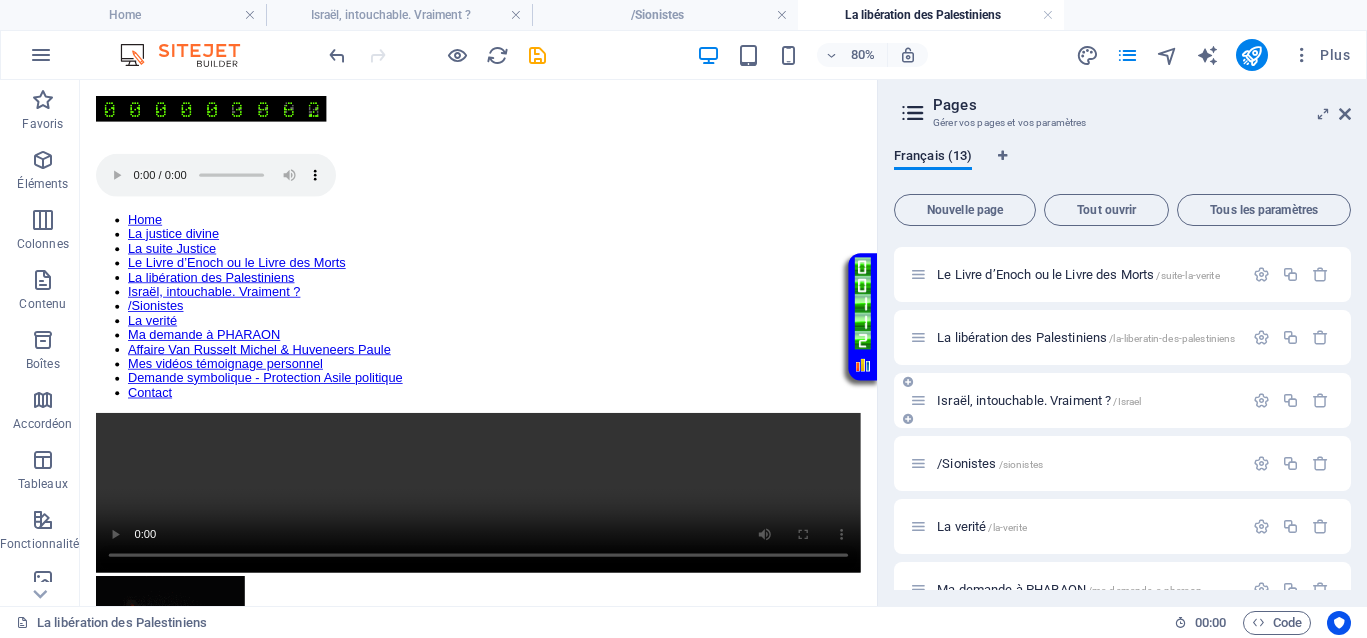 click on "Israël, intouchable. Vraiment ? /Israel" at bounding box center (1039, 400) 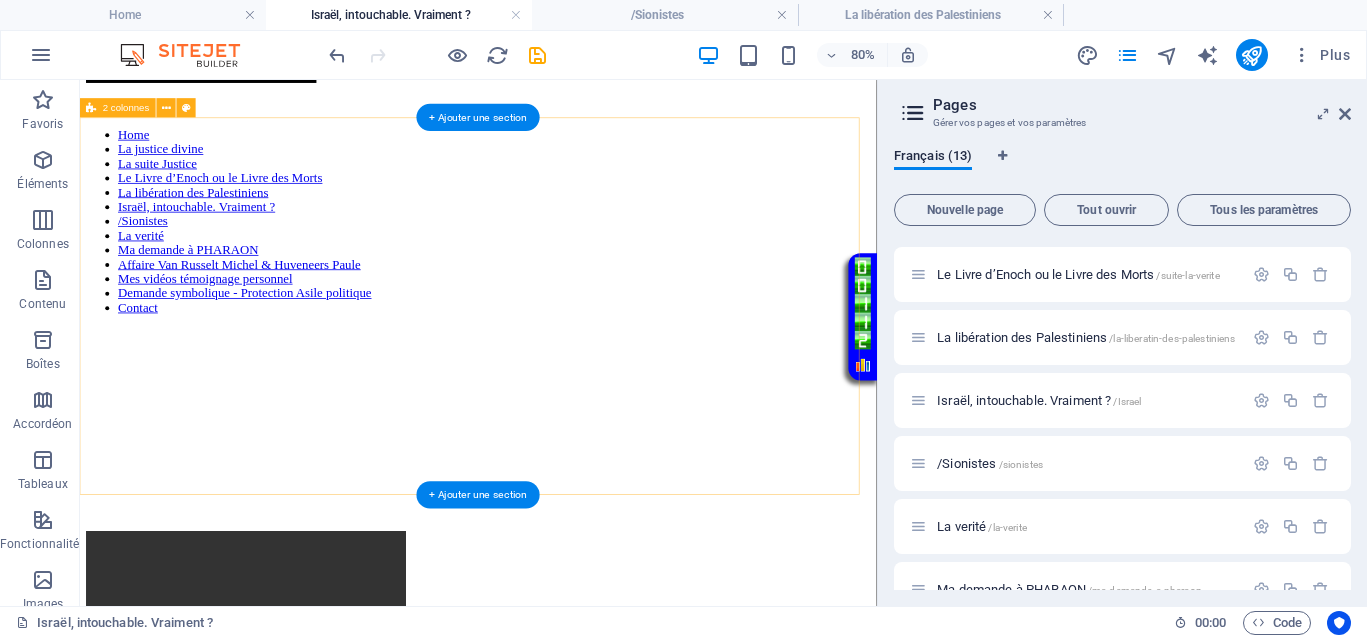 scroll, scrollTop: 33, scrollLeft: 0, axis: vertical 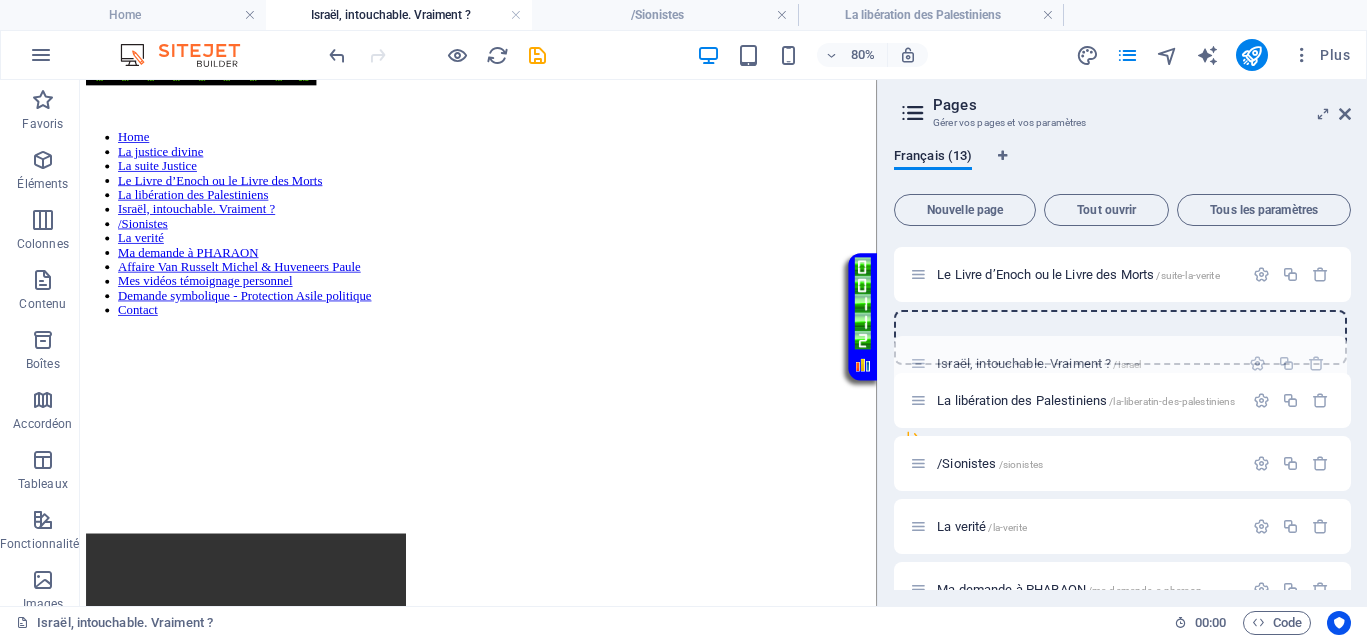 drag, startPoint x: 918, startPoint y: 402, endPoint x: 915, endPoint y: 356, distance: 46.09772 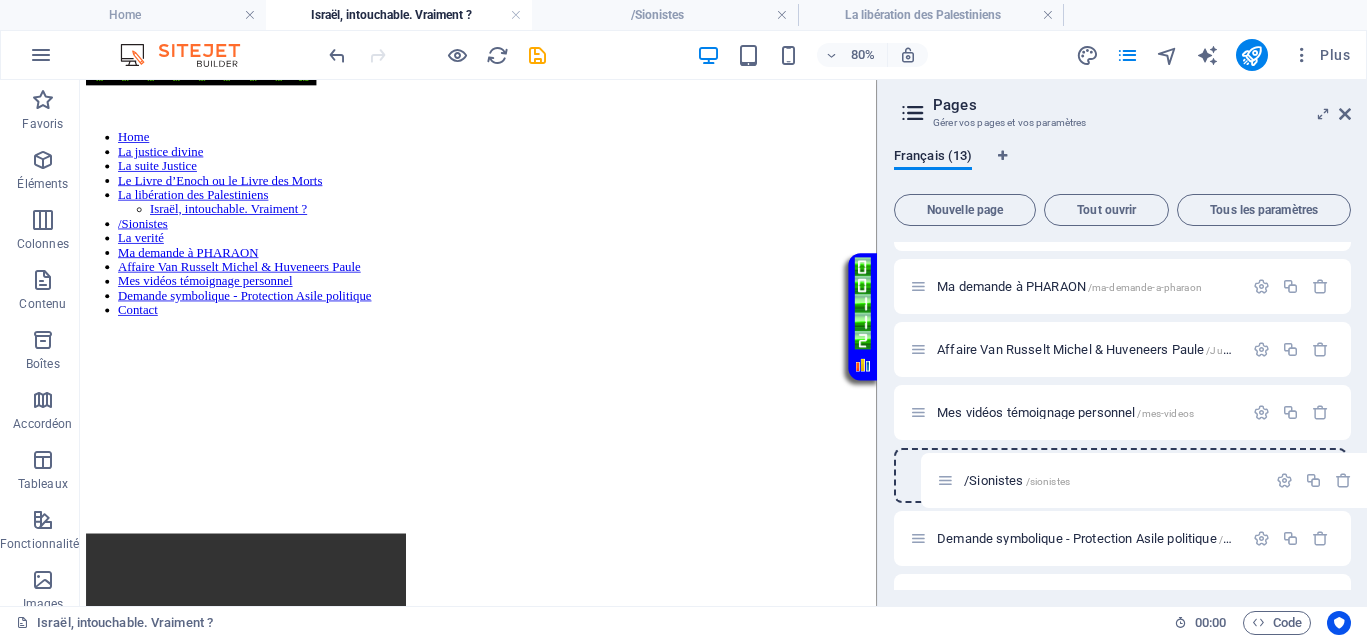 scroll, scrollTop: 402, scrollLeft: 0, axis: vertical 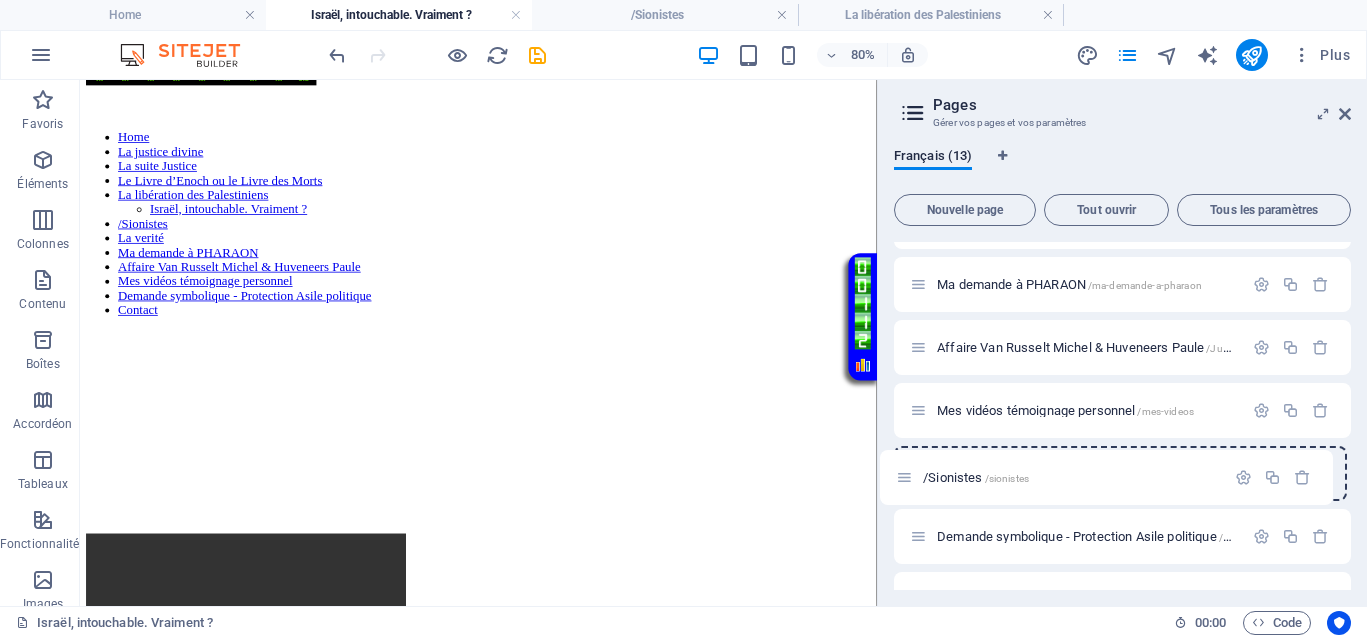 drag, startPoint x: 918, startPoint y: 439, endPoint x: 913, endPoint y: 482, distance: 43.289722 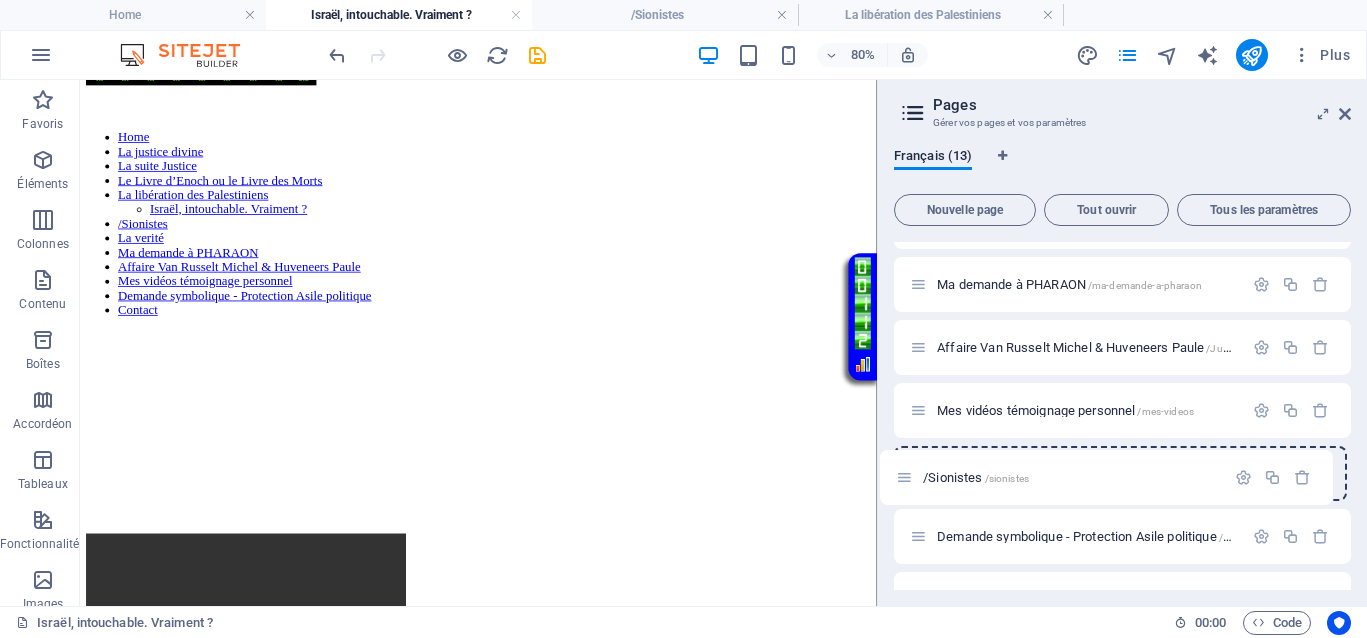 click on "Home / La justice divine /Justice La suite Justice /la-suite-justice Le Livre d’Enoch ou le Livre des Morts /suite-la-verite La libération des Palestiniens /la-liberatin-des-palestiniens Israël, intouchable. Vraiment ? /Israel /Sionistes /sionistes La verité /la-verite Ma demande à PHARAON /ma-demande-a-pharaon Affaire Van Russelt Michel & Huveneers Paule /JusticeVanrusselthuveneers Mes vidéos témoignage personnel /mes-videos Demande symbolique - Protection Asile politique /Politique Contact /Contact" at bounding box center [1122, 233] 